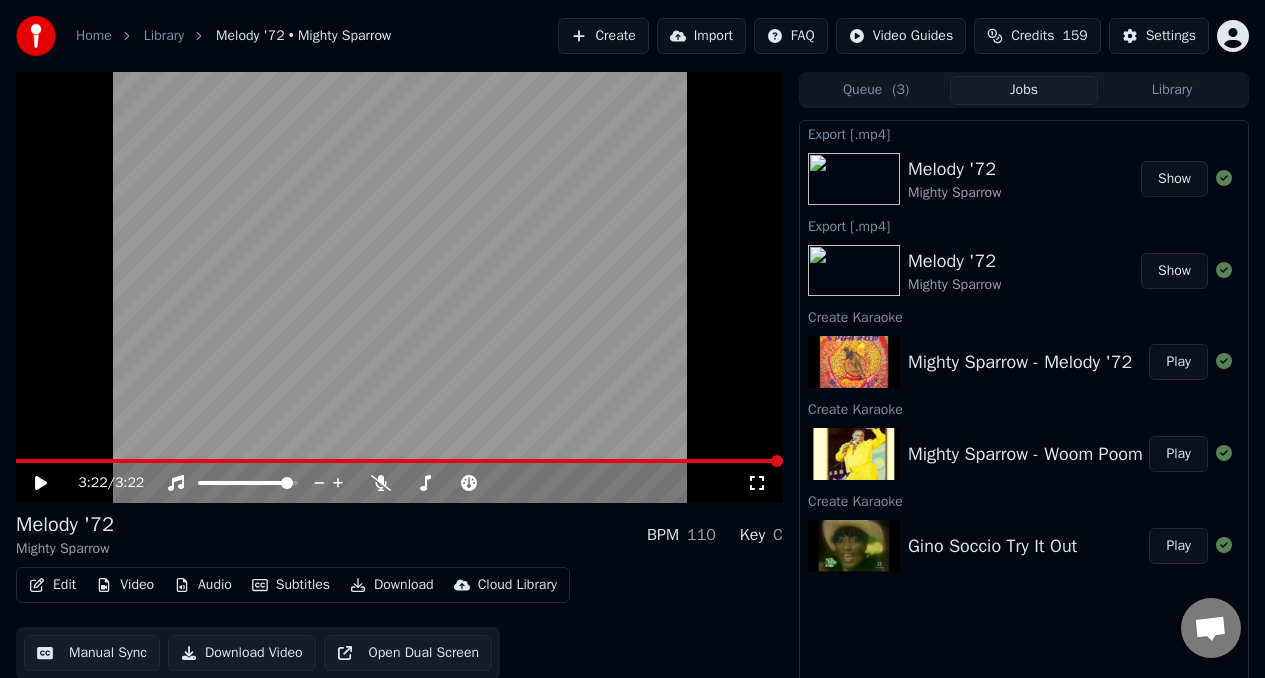scroll, scrollTop: 0, scrollLeft: 0, axis: both 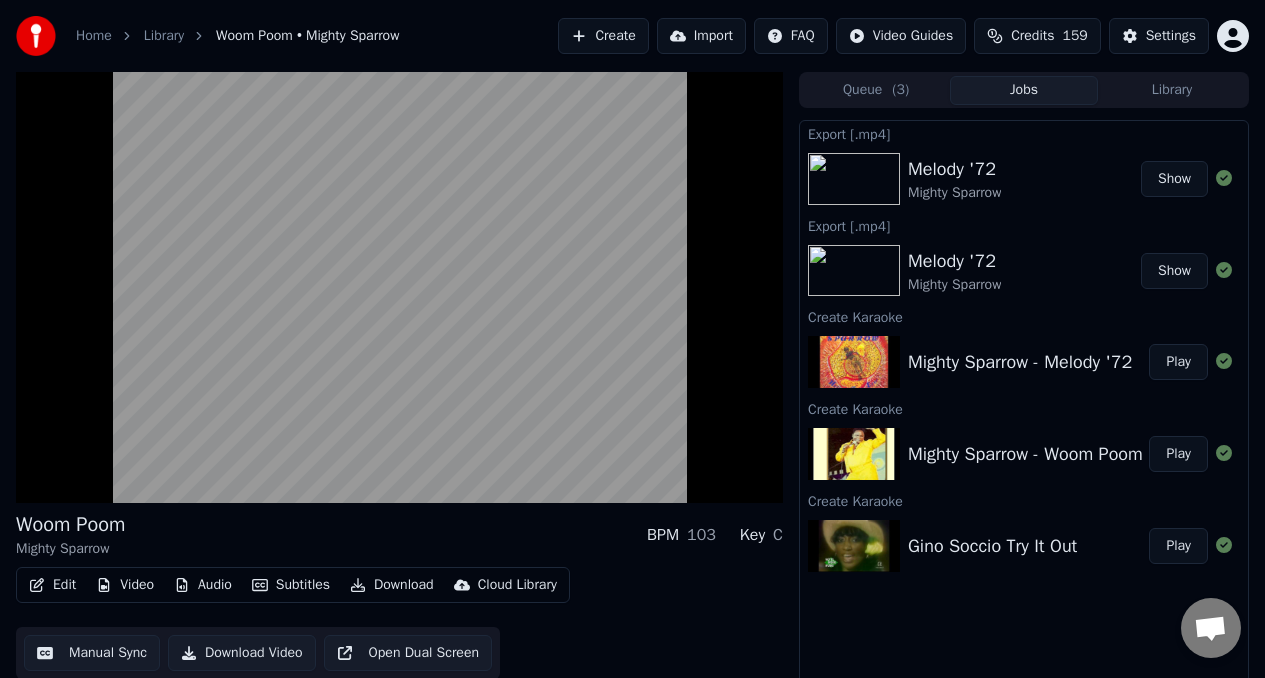 click on "Woom Poom Mighty Sparrow BPM 103 Key C Edit Video Audio Subtitles Download Cloud Library Manual Sync Download Video Open Dual Screen" at bounding box center (399, 384) 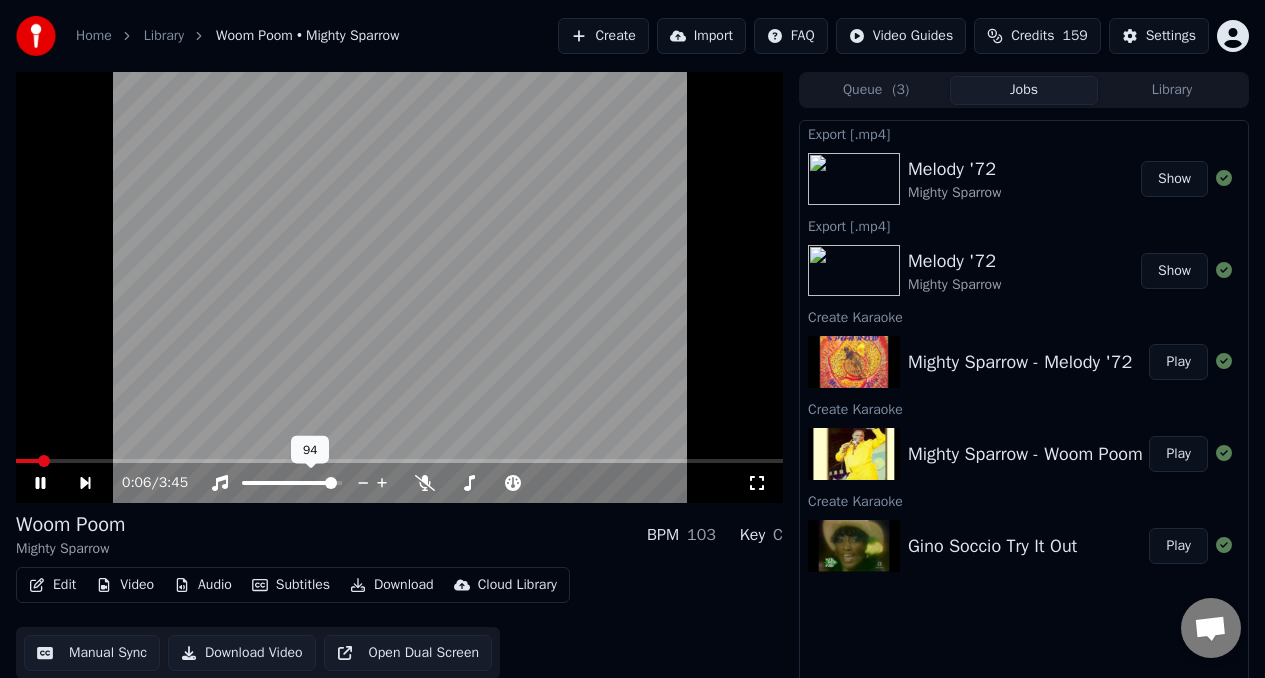 click at bounding box center (289, 483) 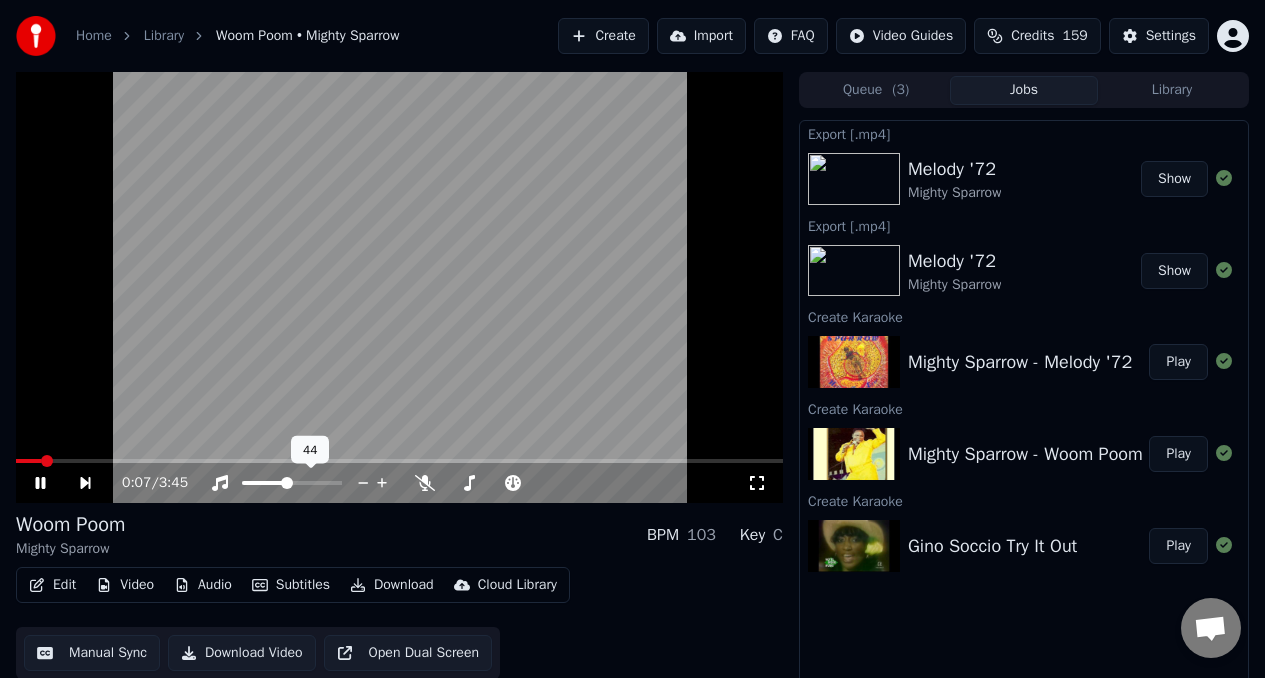 click at bounding box center (264, 483) 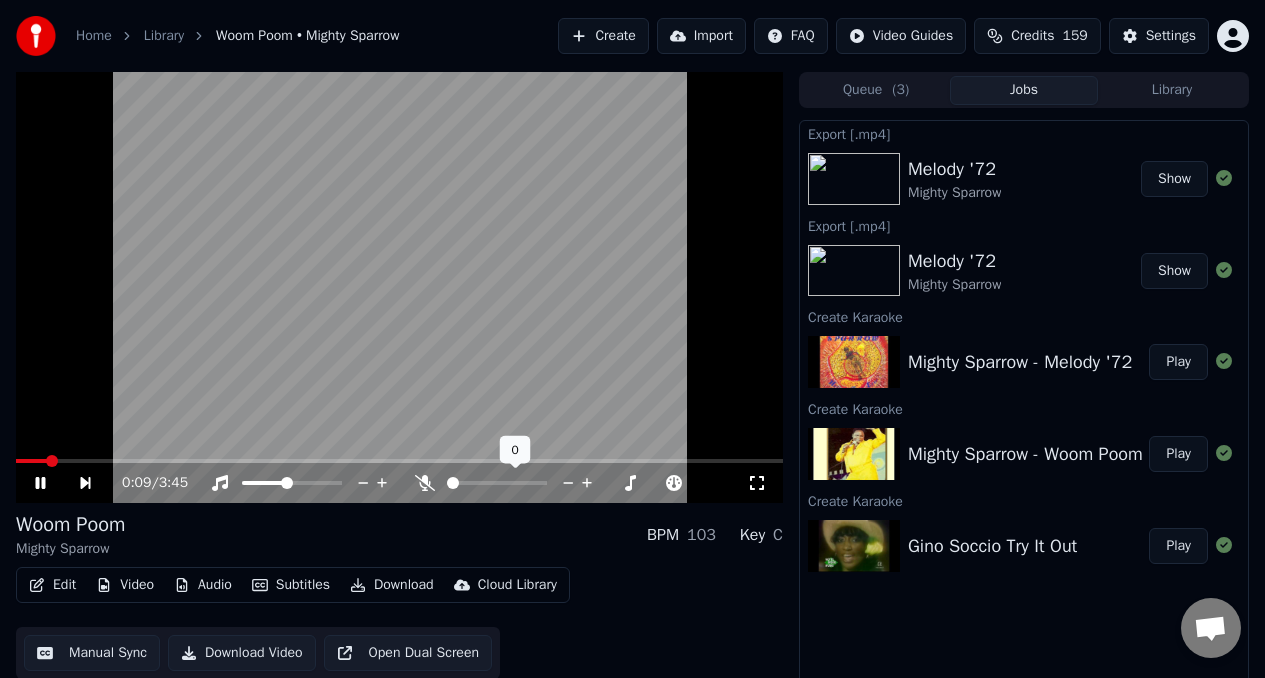 click at bounding box center (515, 483) 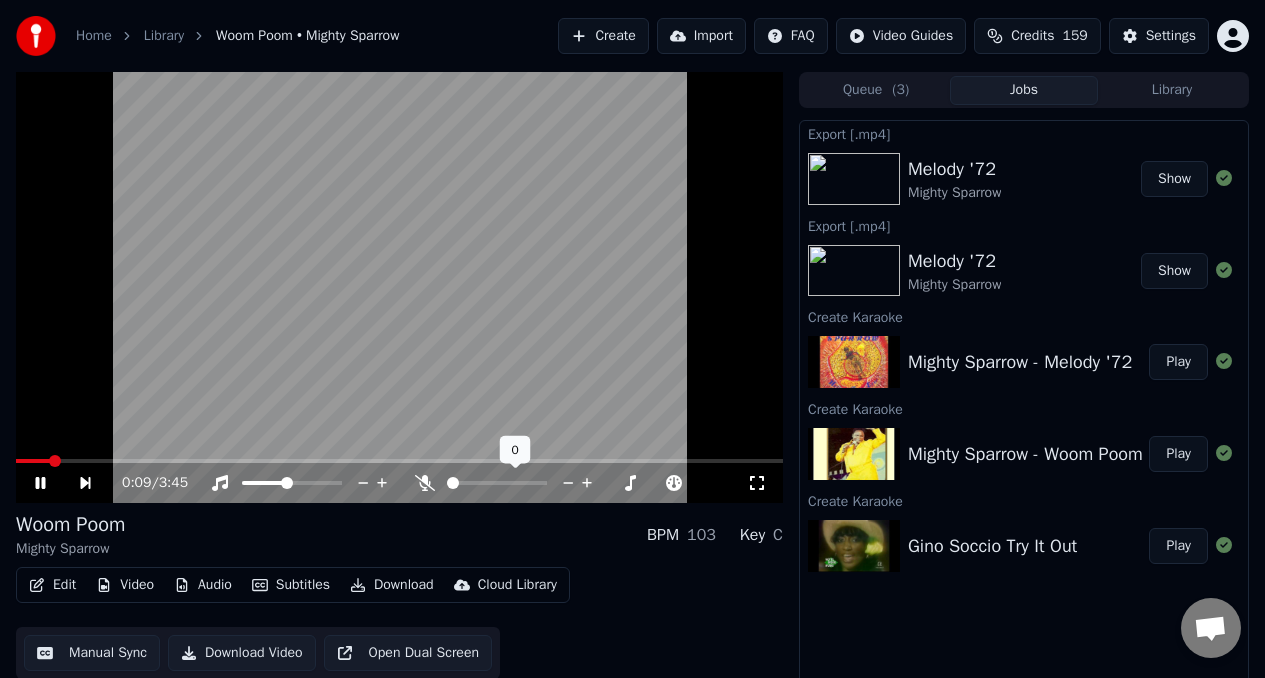 click at bounding box center (497, 483) 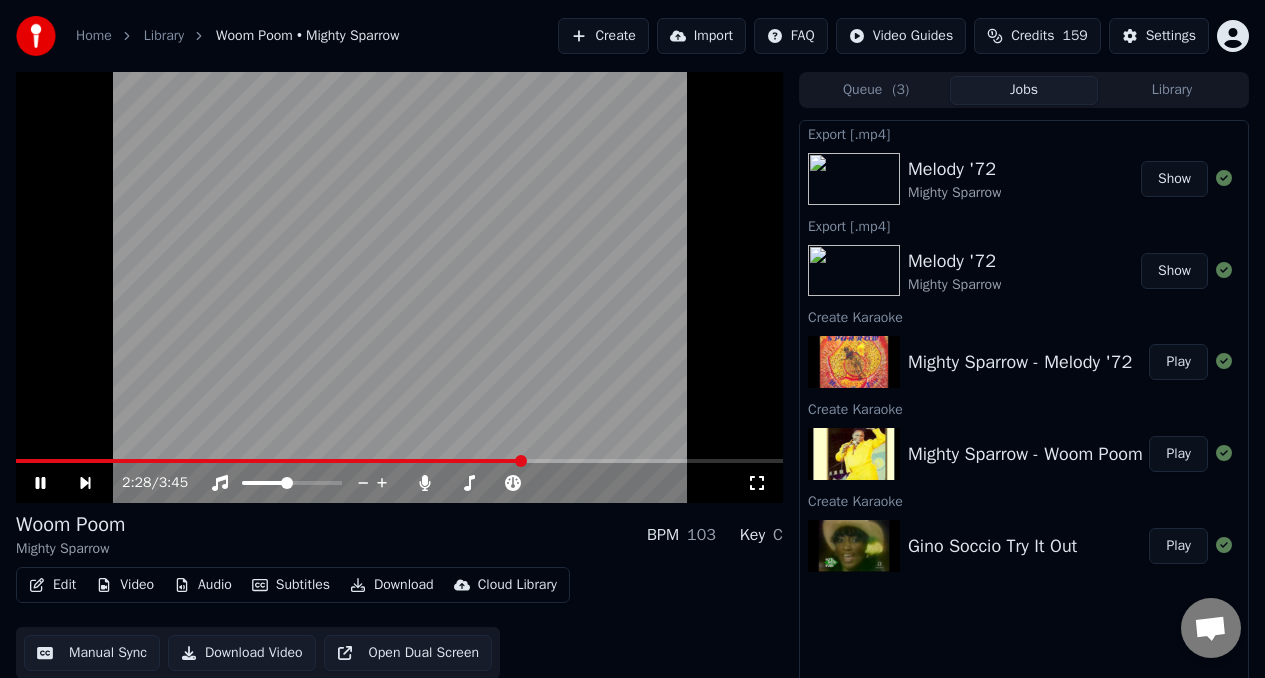 click at bounding box center [399, 287] 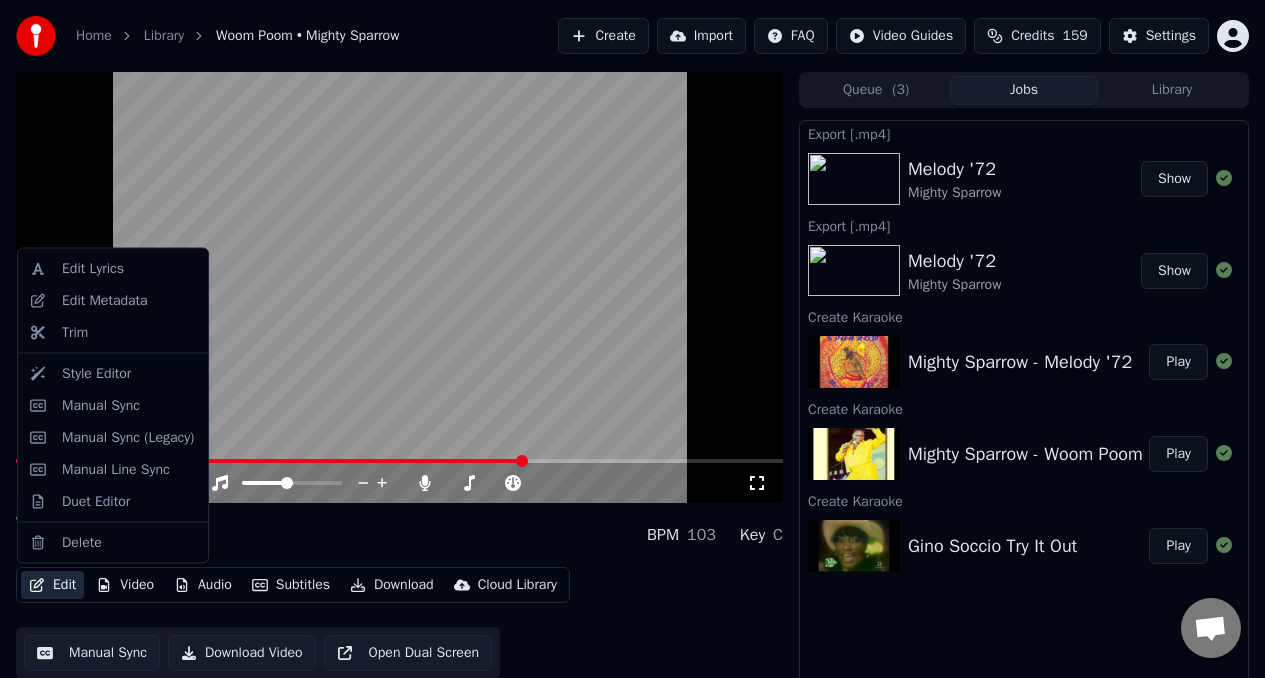click on "Edit" at bounding box center [52, 585] 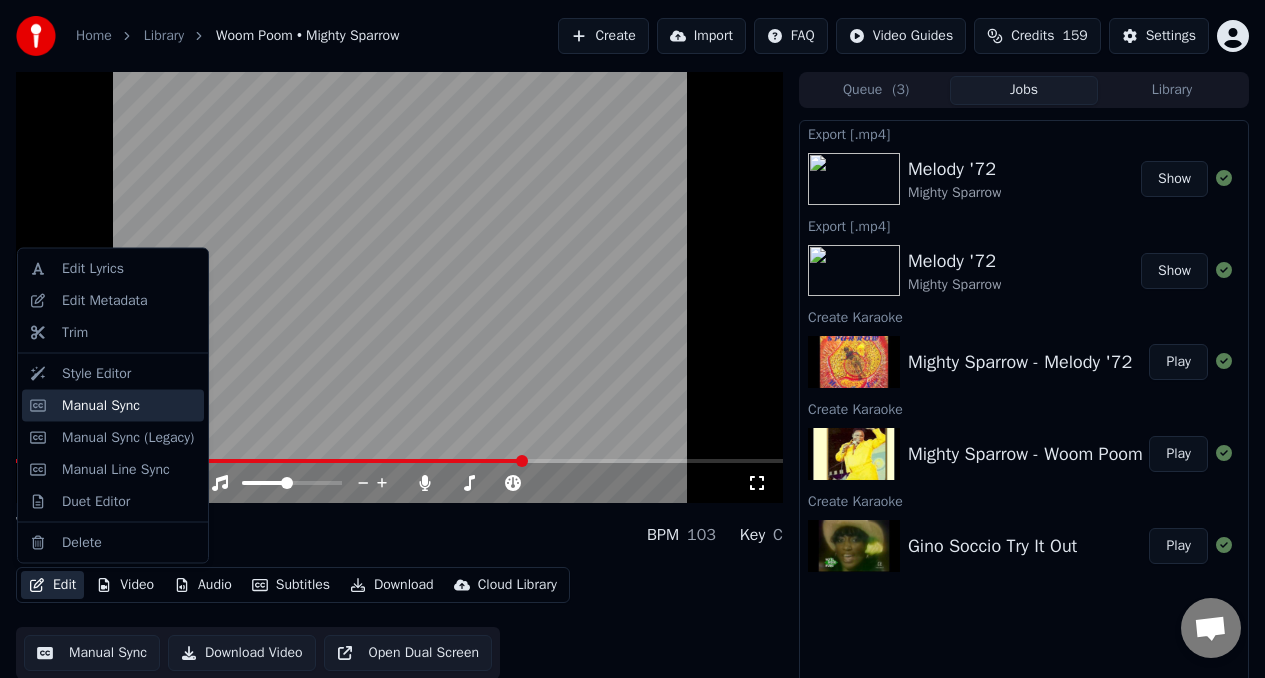 click on "Manual Sync" at bounding box center [101, 405] 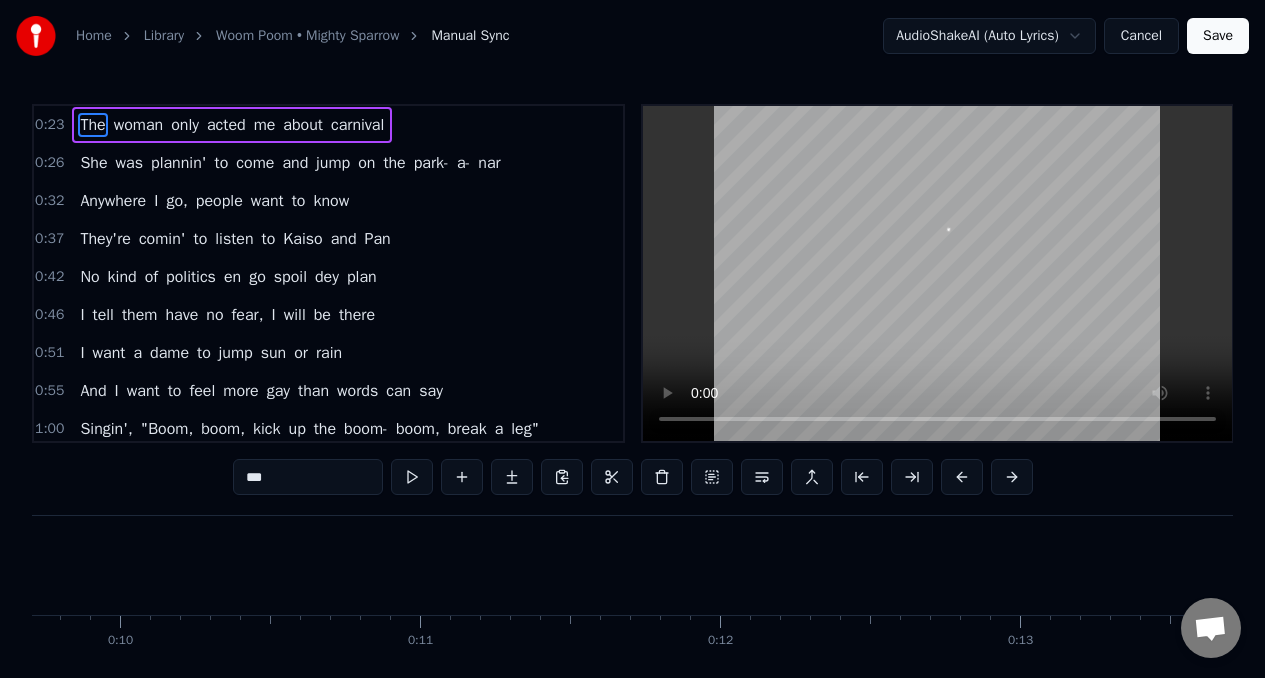scroll, scrollTop: 0, scrollLeft: 6955, axis: horizontal 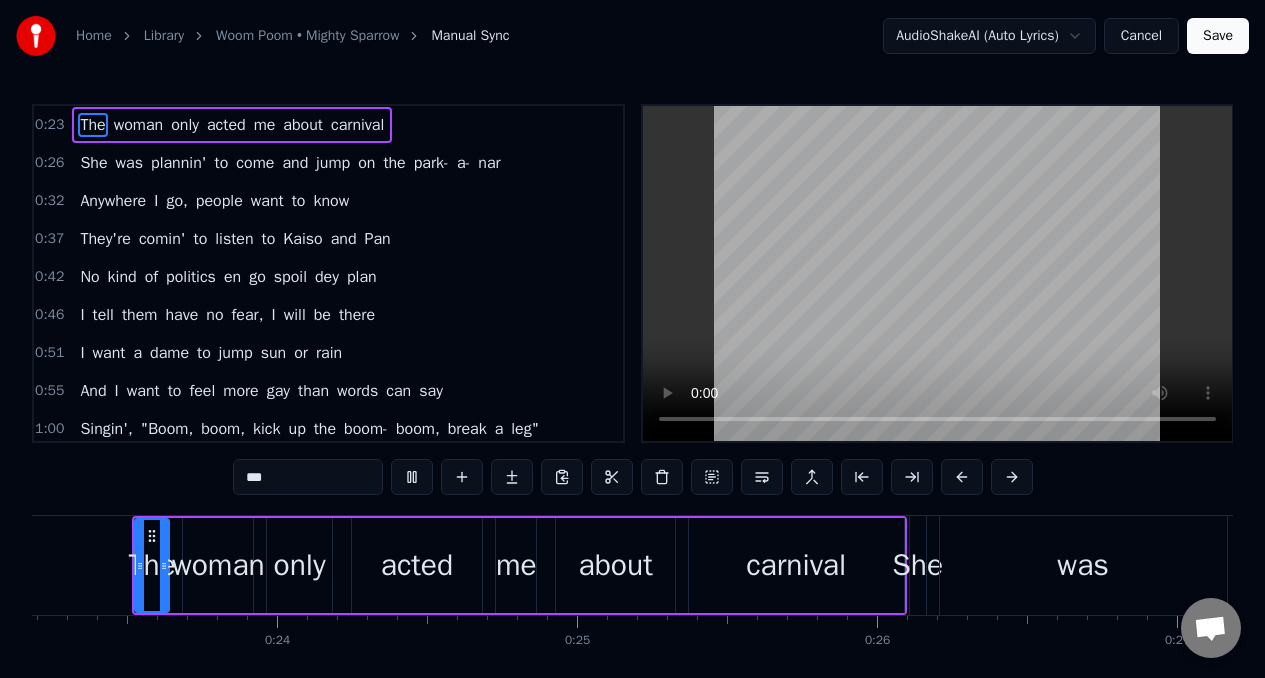 type 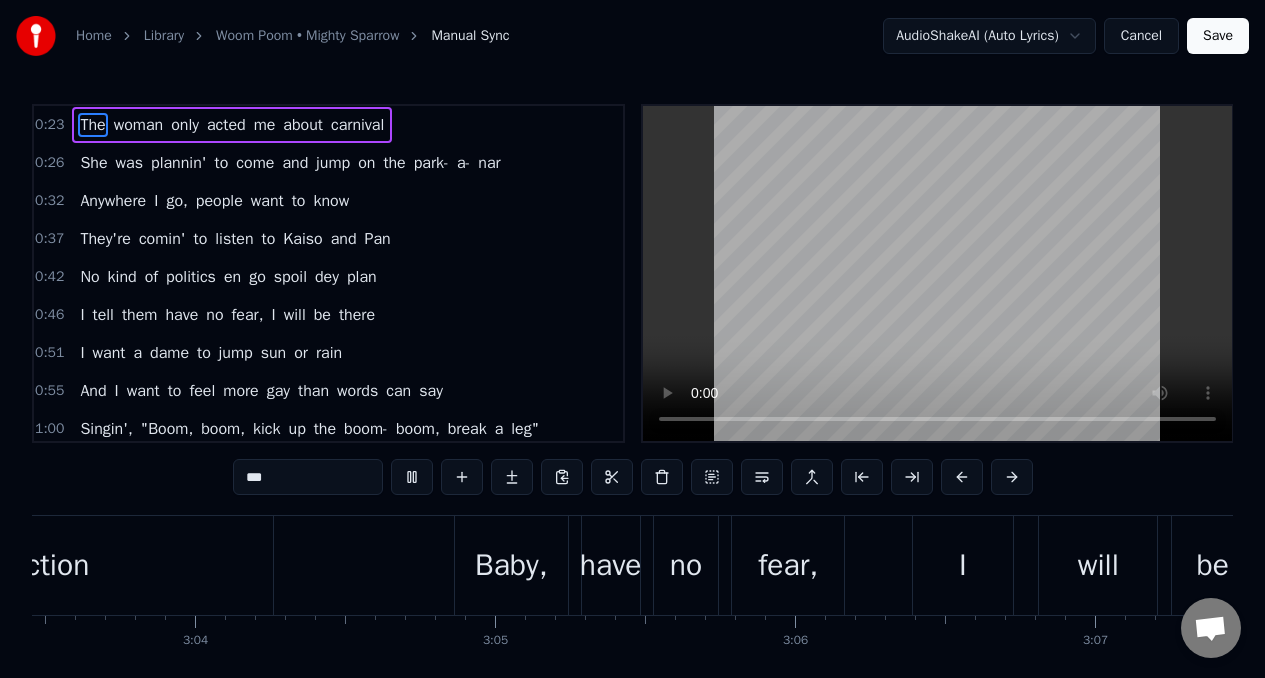 scroll, scrollTop: 0, scrollLeft: 64838, axis: horizontal 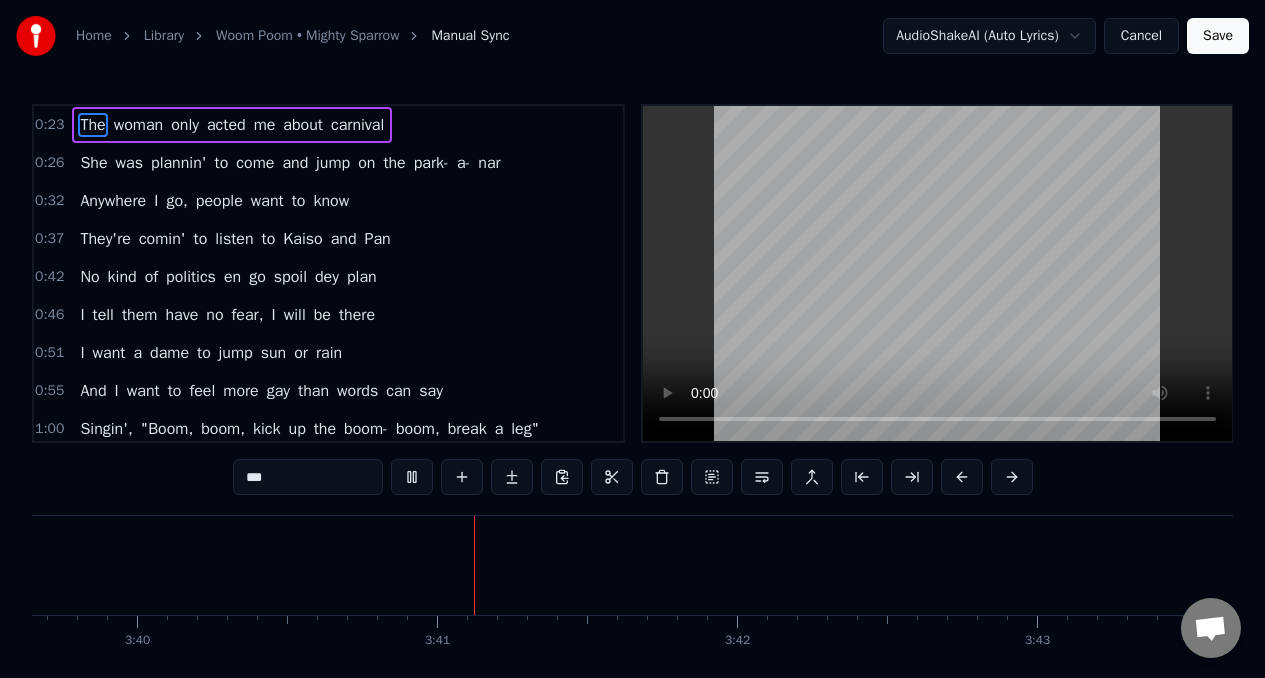 click on "The" at bounding box center [92, 125] 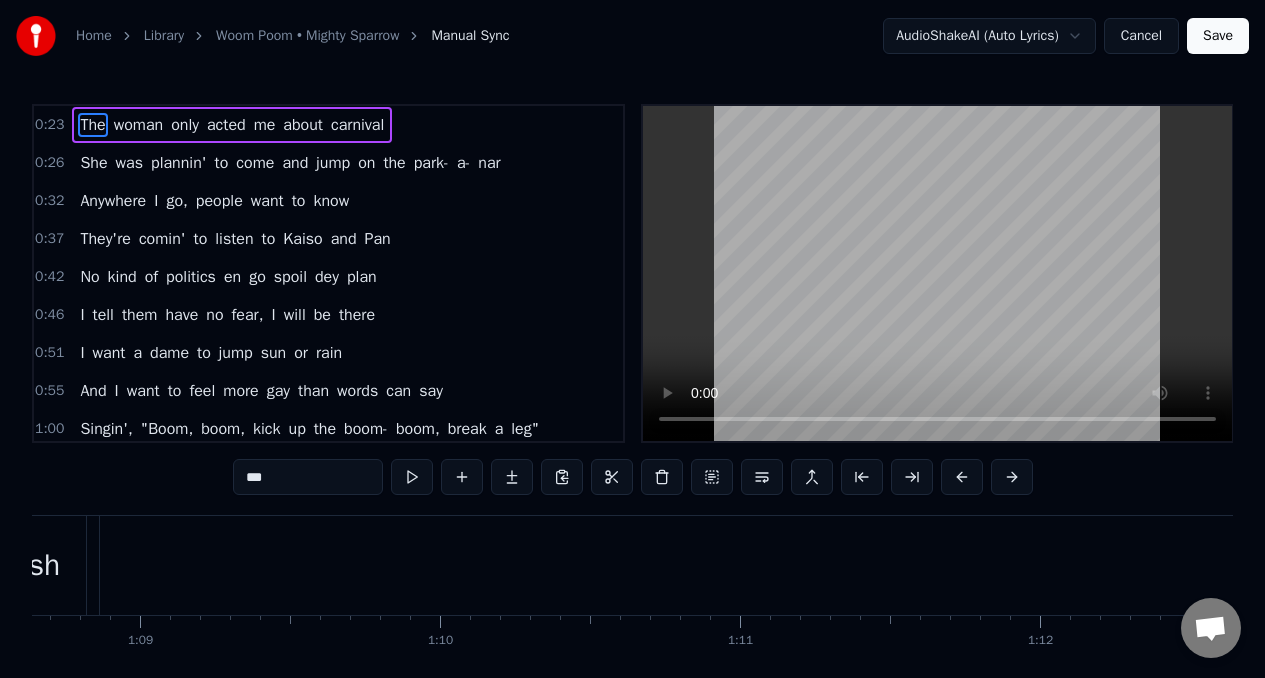 scroll, scrollTop: 0, scrollLeft: 6955, axis: horizontal 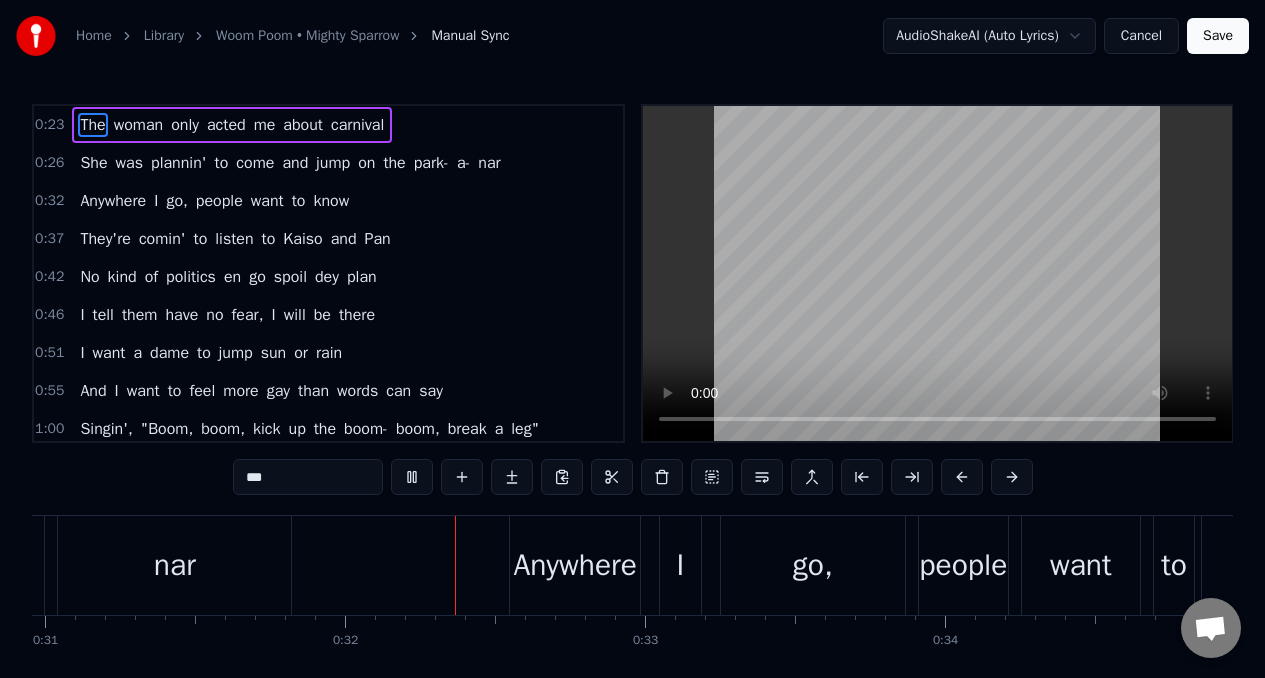 click on "park-" at bounding box center [431, 163] 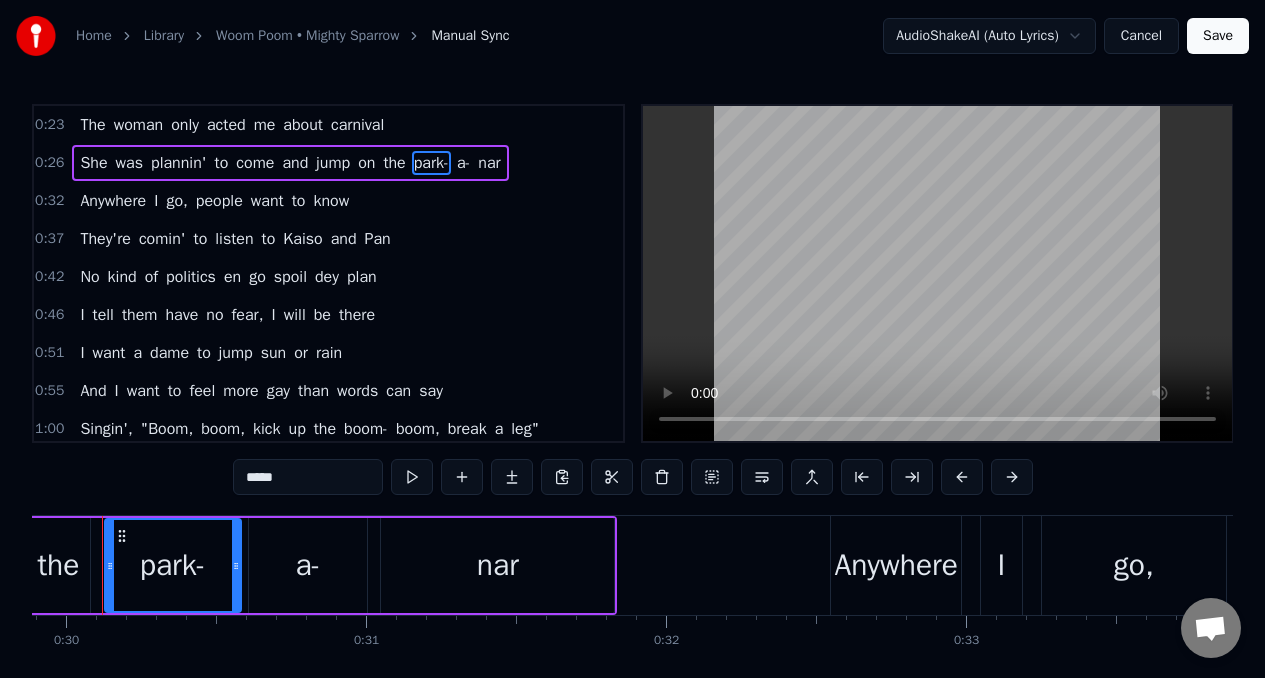 scroll, scrollTop: 0, scrollLeft: 8935, axis: horizontal 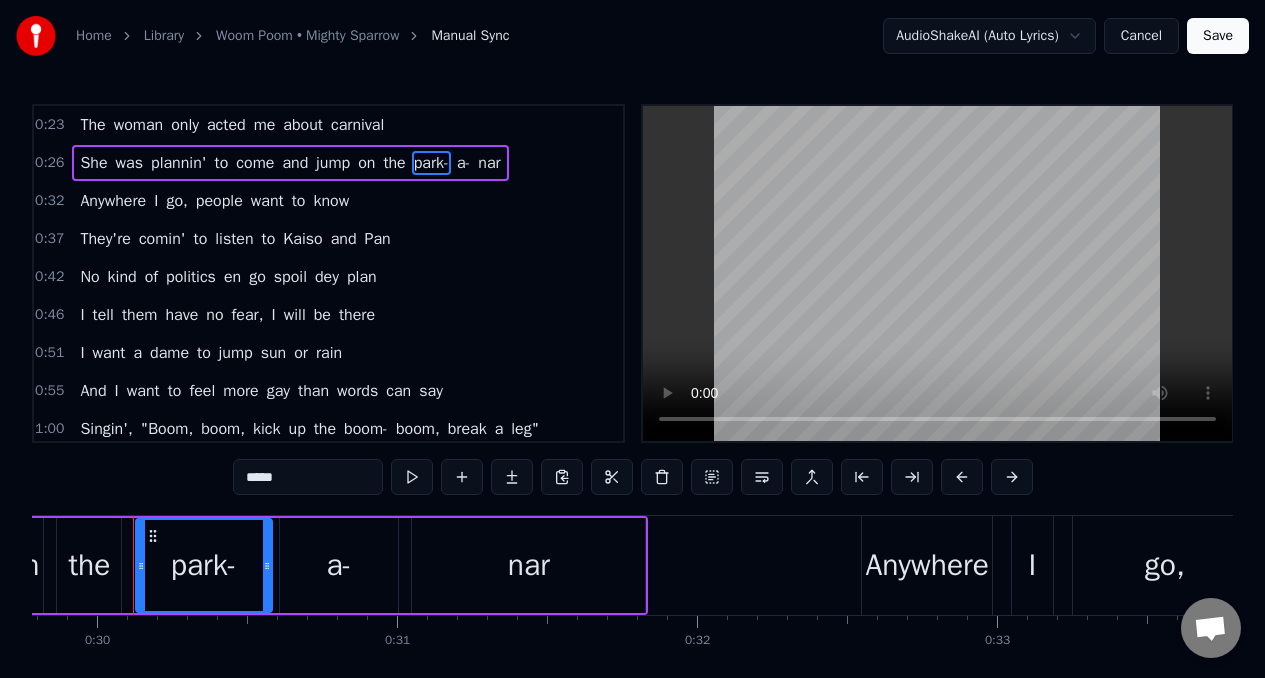 click on "*****" at bounding box center (308, 477) 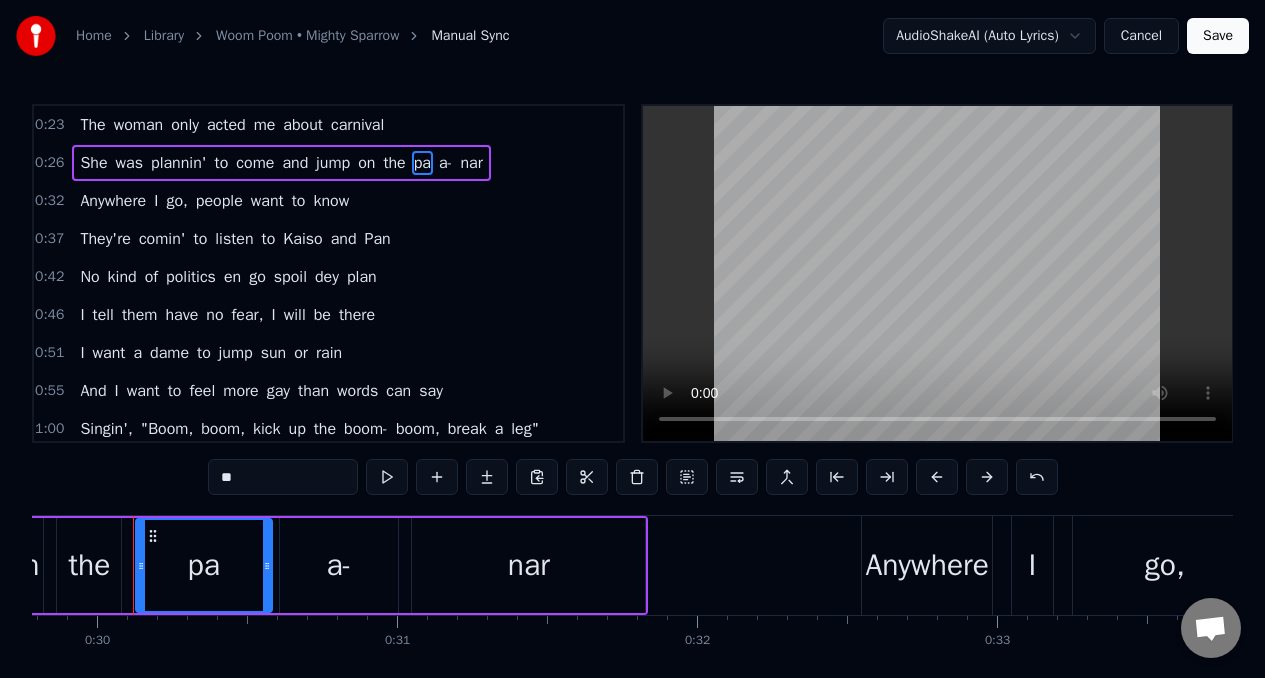 type on "*" 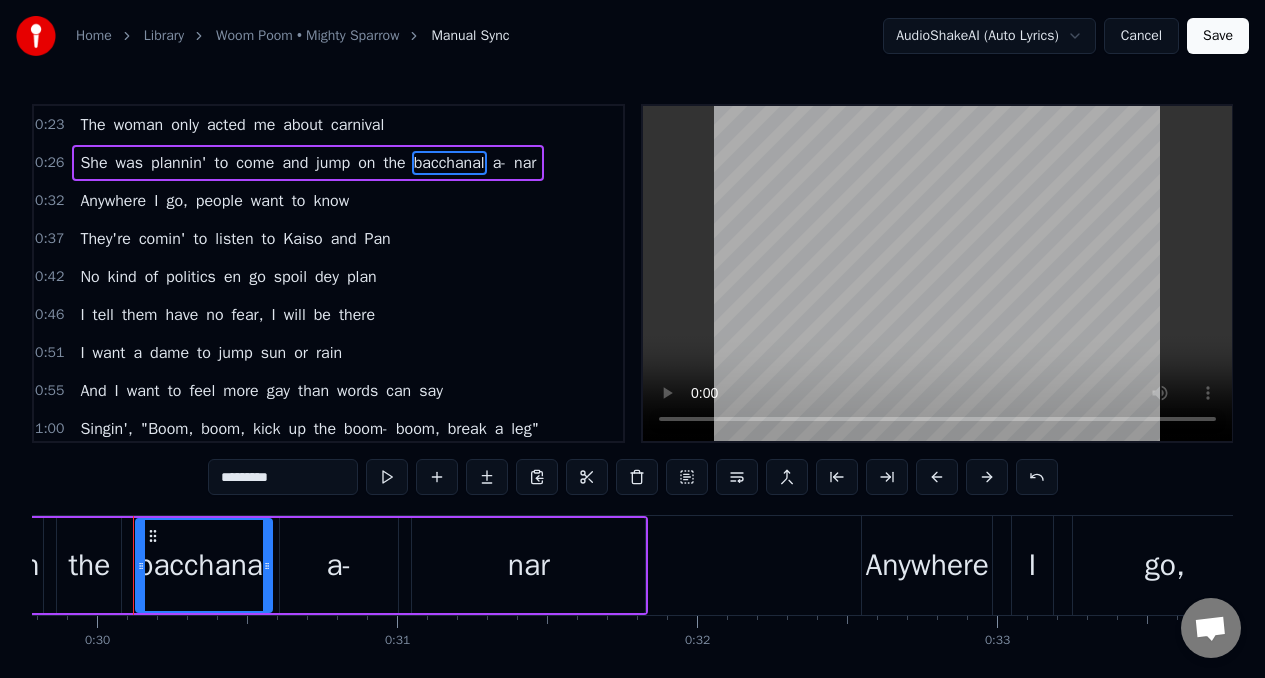 click on "a-" at bounding box center (339, 565) 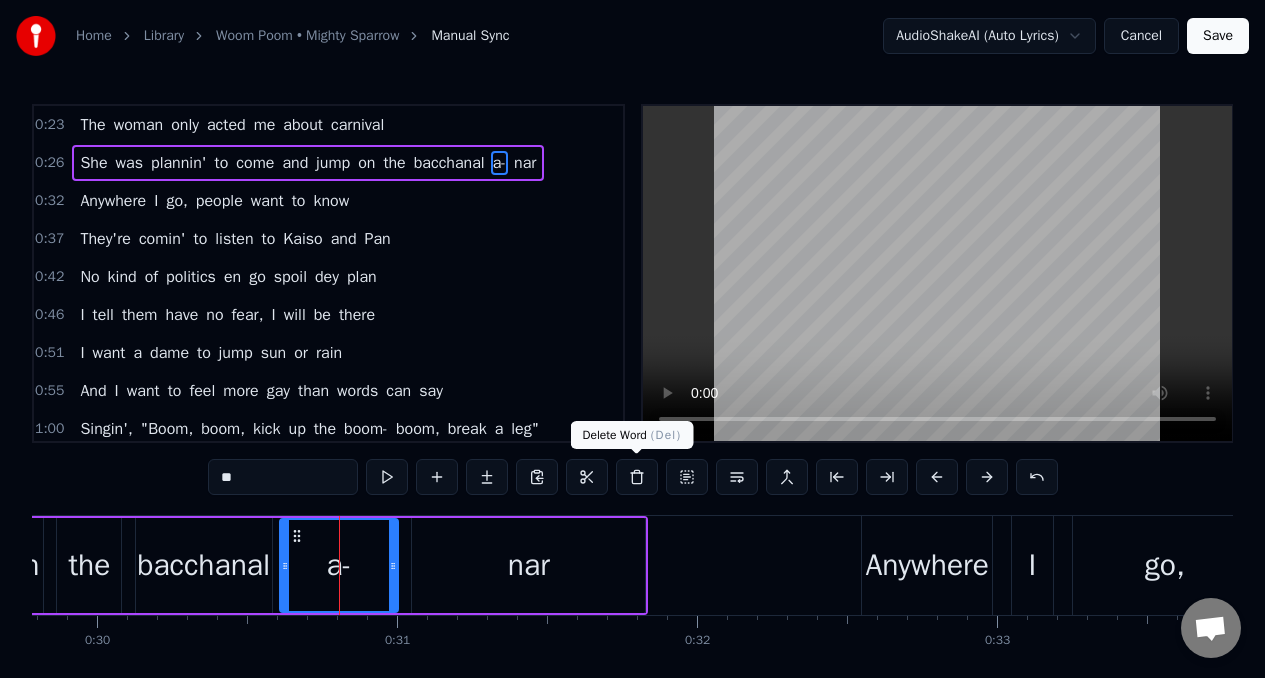 click at bounding box center [637, 477] 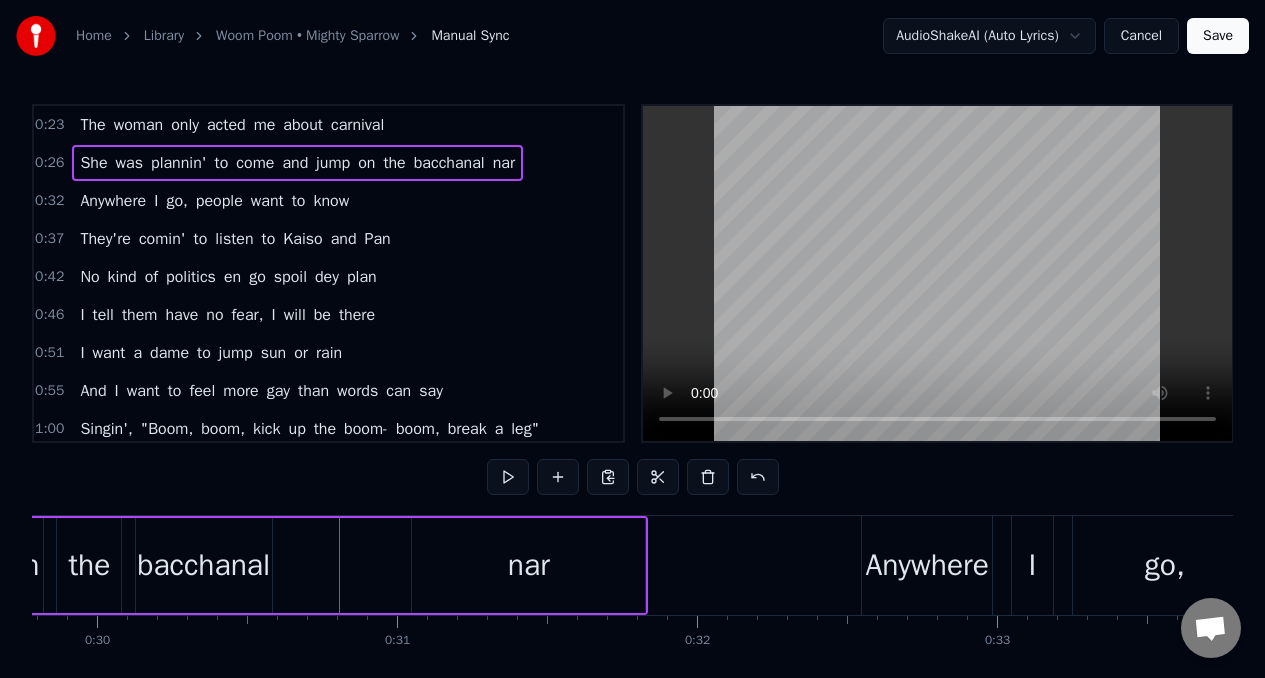 click on "nar" at bounding box center [529, 565] 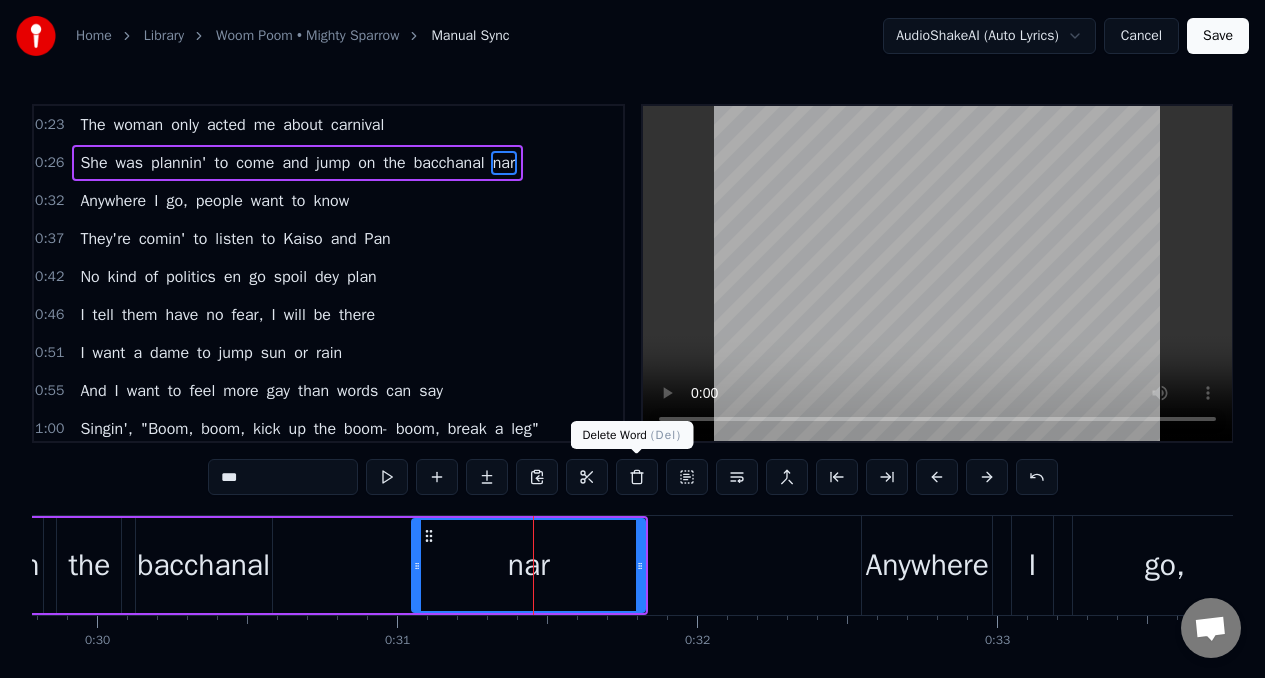 click at bounding box center (637, 477) 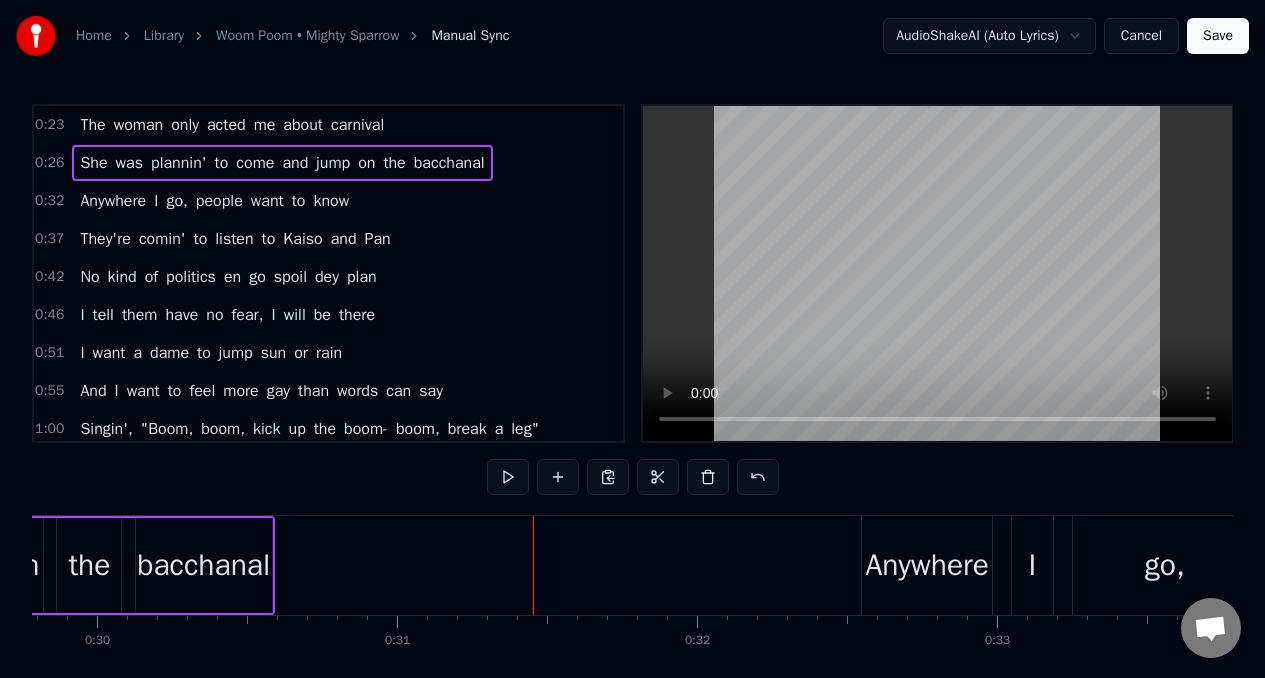 click on "bacchanal" at bounding box center [203, 565] 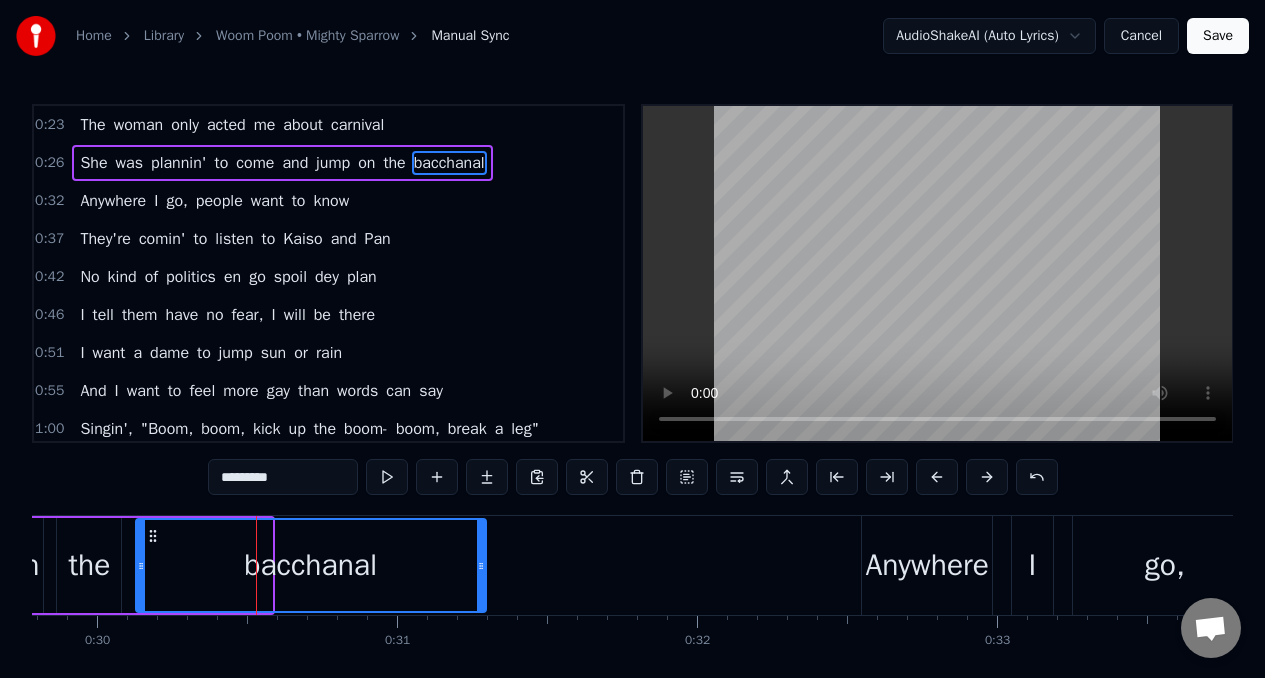 drag, startPoint x: 268, startPoint y: 552, endPoint x: 482, endPoint y: 563, distance: 214.28252 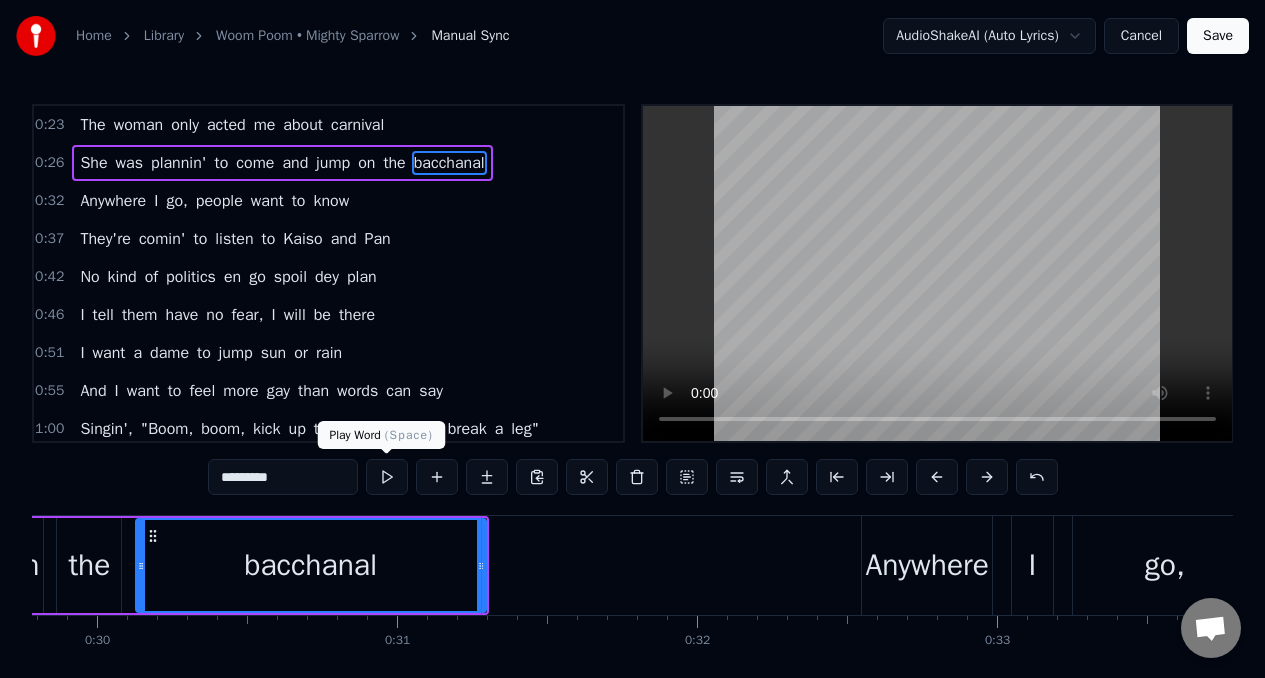 click at bounding box center (387, 477) 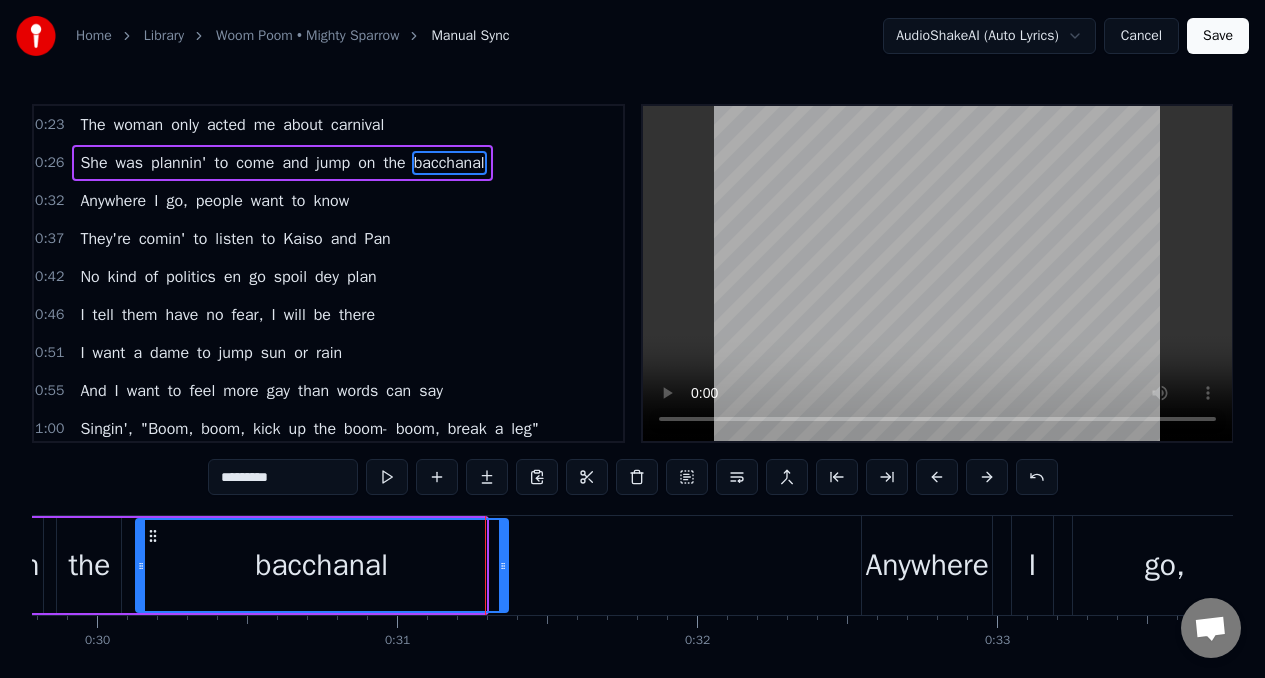 drag, startPoint x: 480, startPoint y: 568, endPoint x: 506, endPoint y: 573, distance: 26.476404 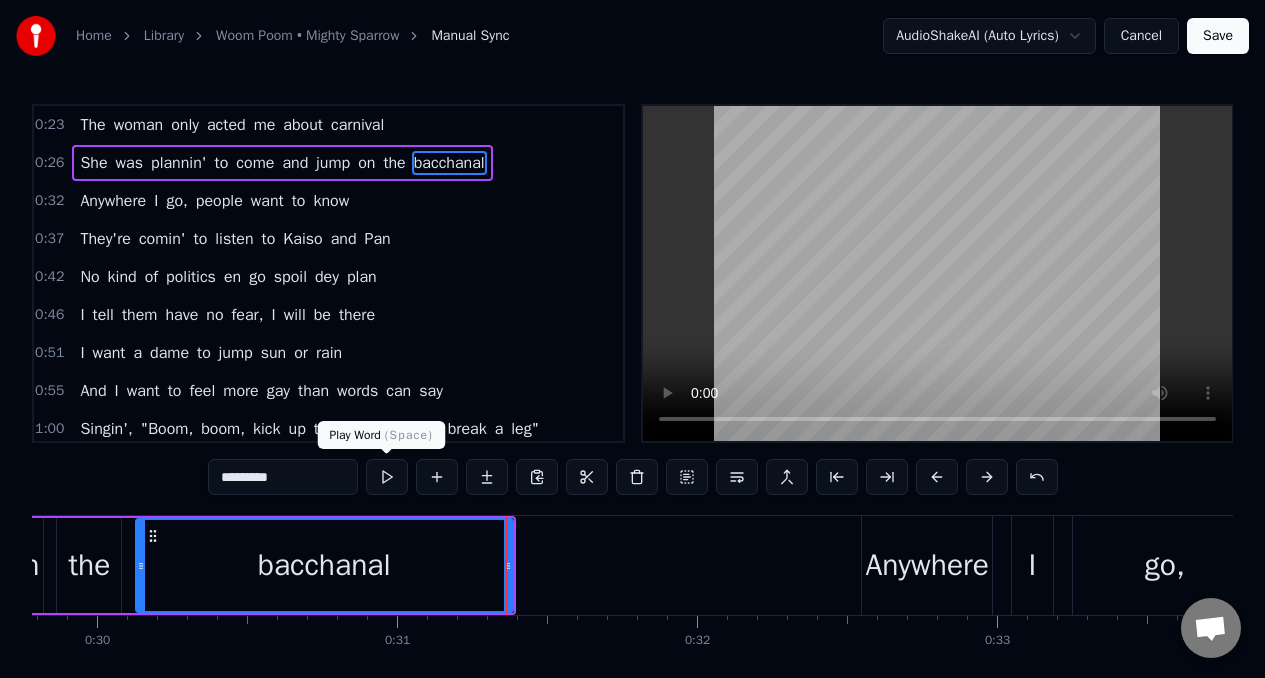 click at bounding box center [387, 477] 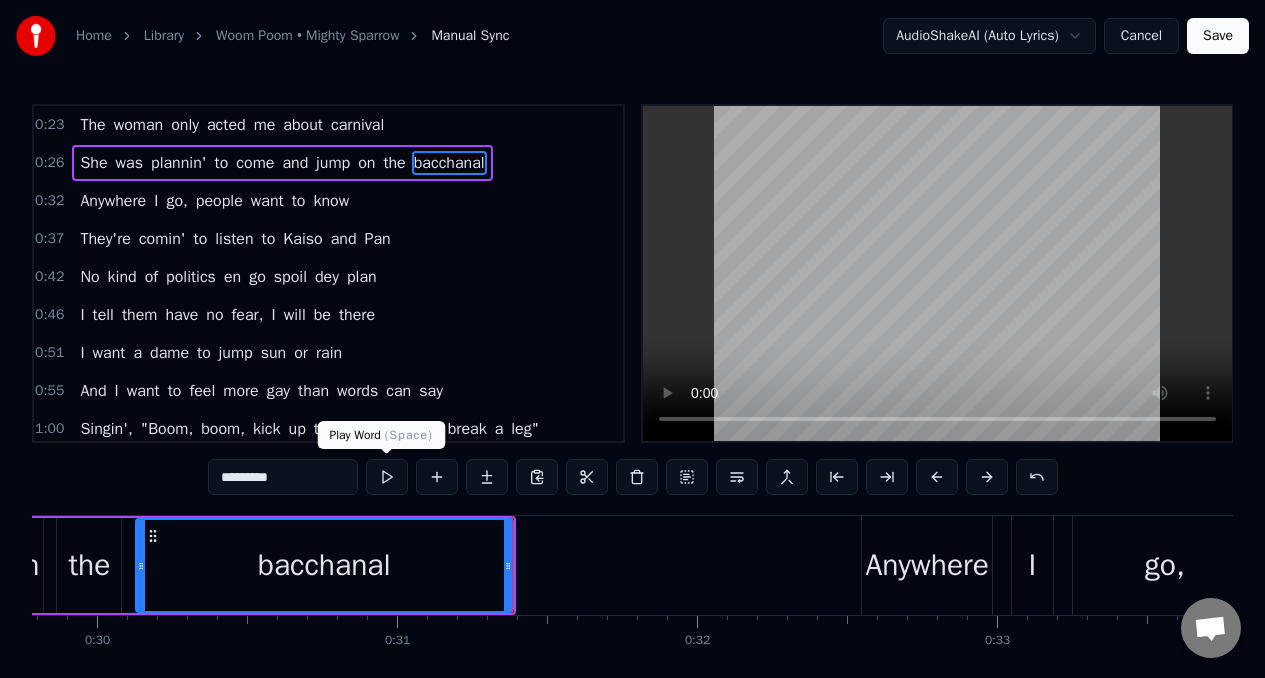 click at bounding box center (387, 477) 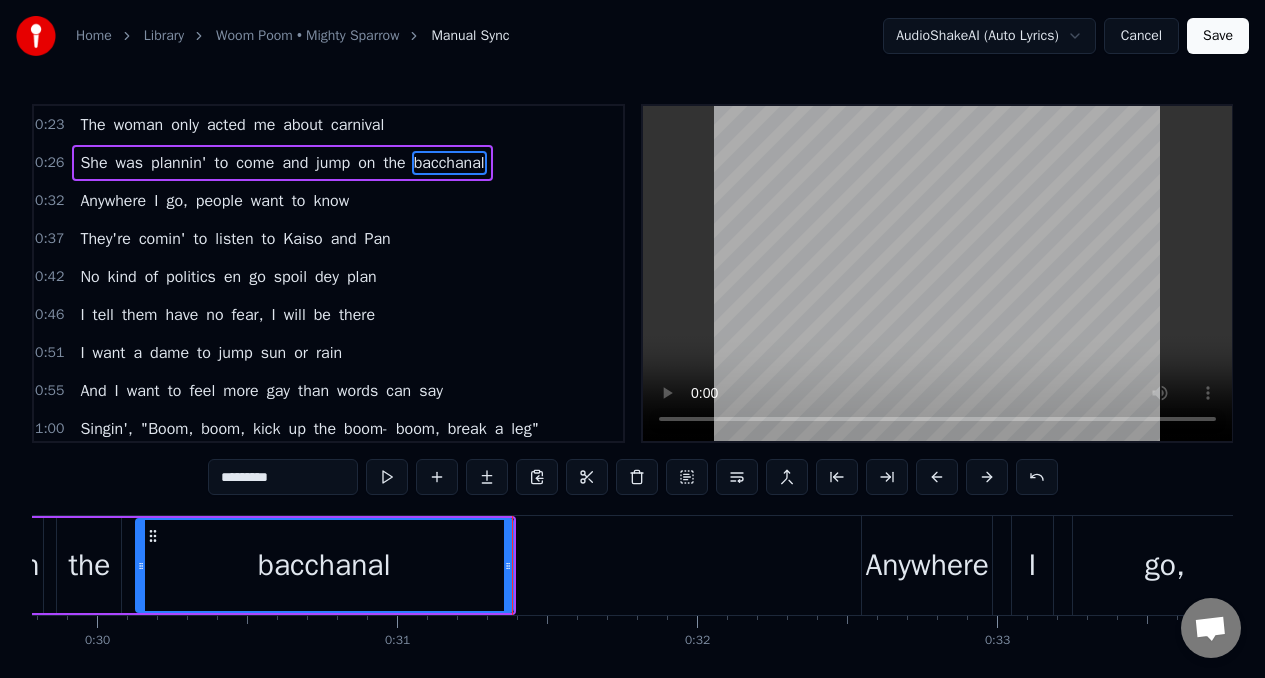 click on "She" at bounding box center [93, 163] 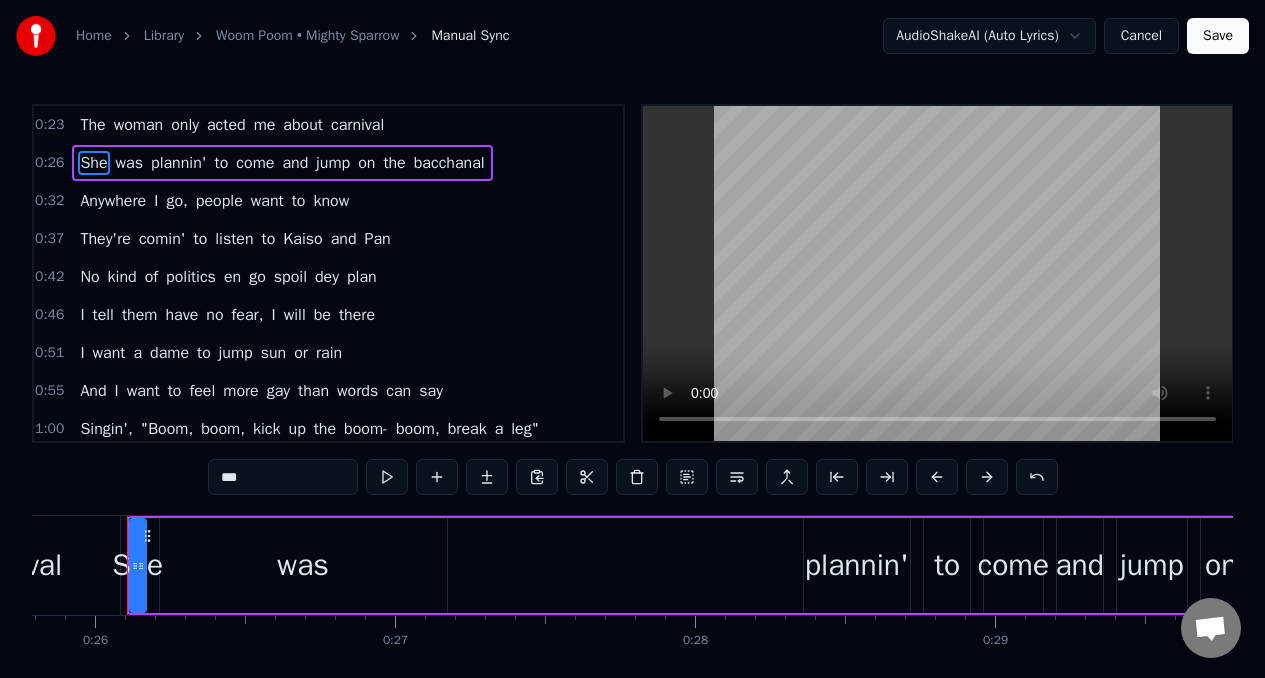 scroll, scrollTop: 0, scrollLeft: 7731, axis: horizontal 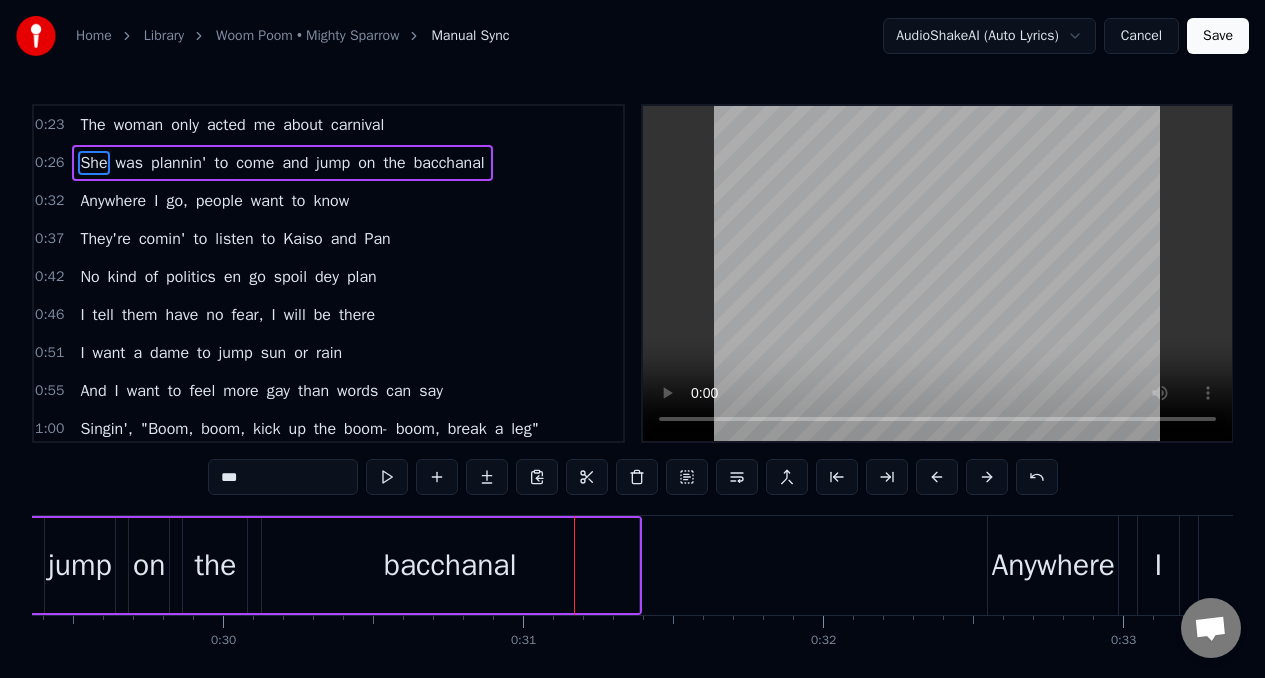 click on "on" at bounding box center [149, 565] 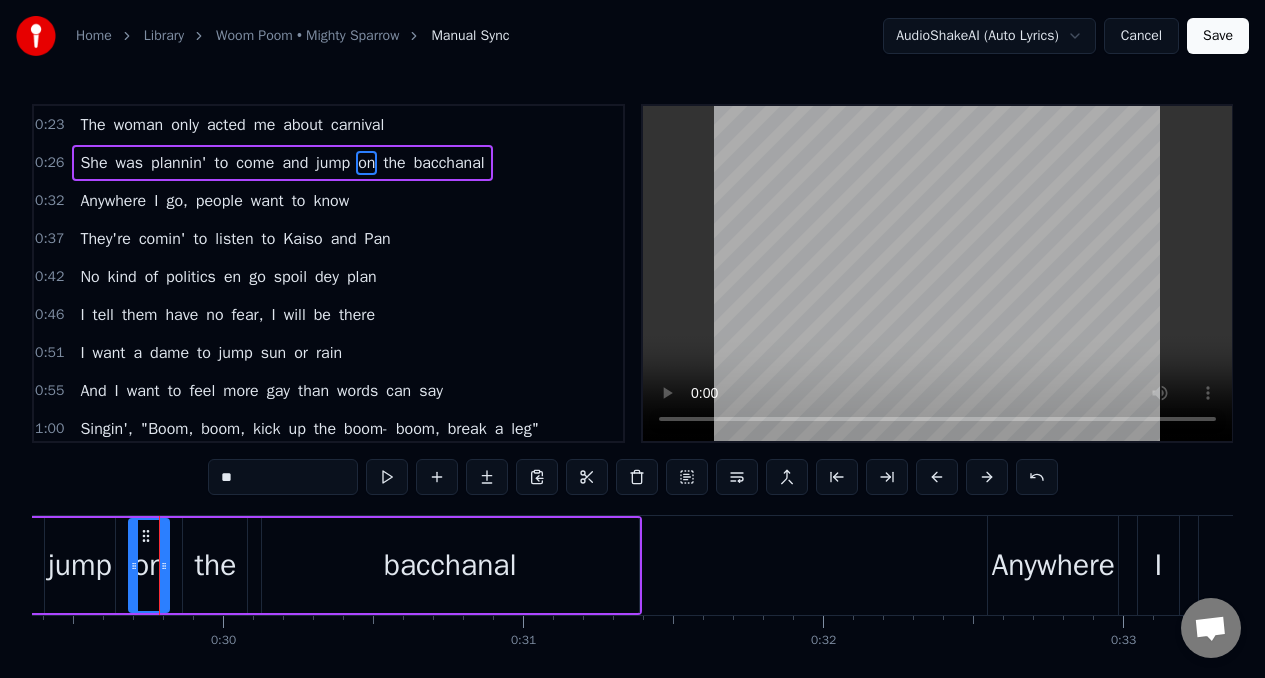 click on "**" at bounding box center [283, 477] 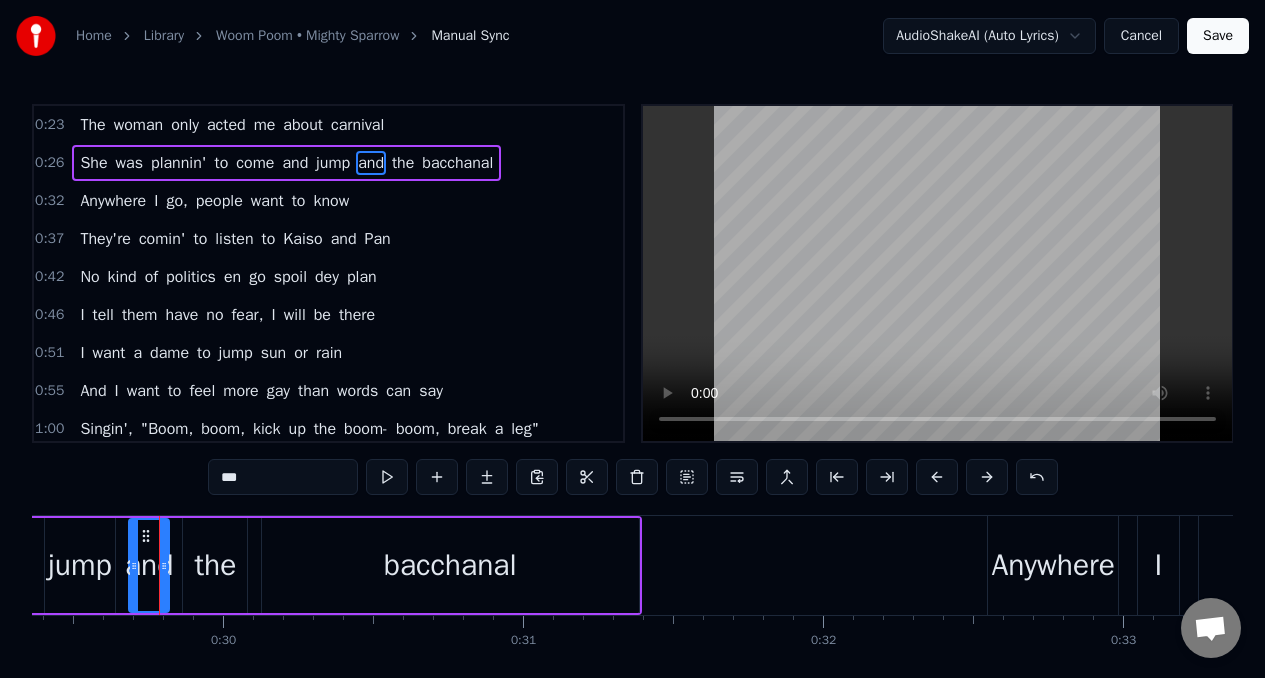 click on "the" at bounding box center (215, 565) 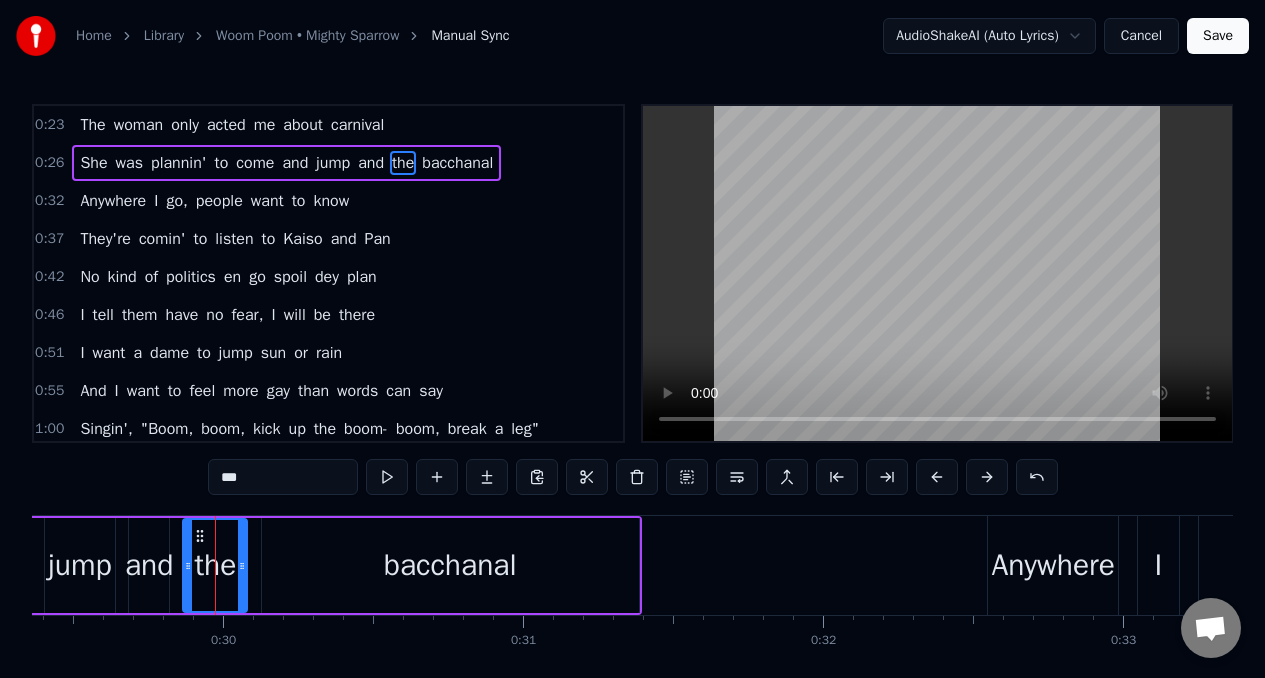 click on "***" at bounding box center (283, 477) 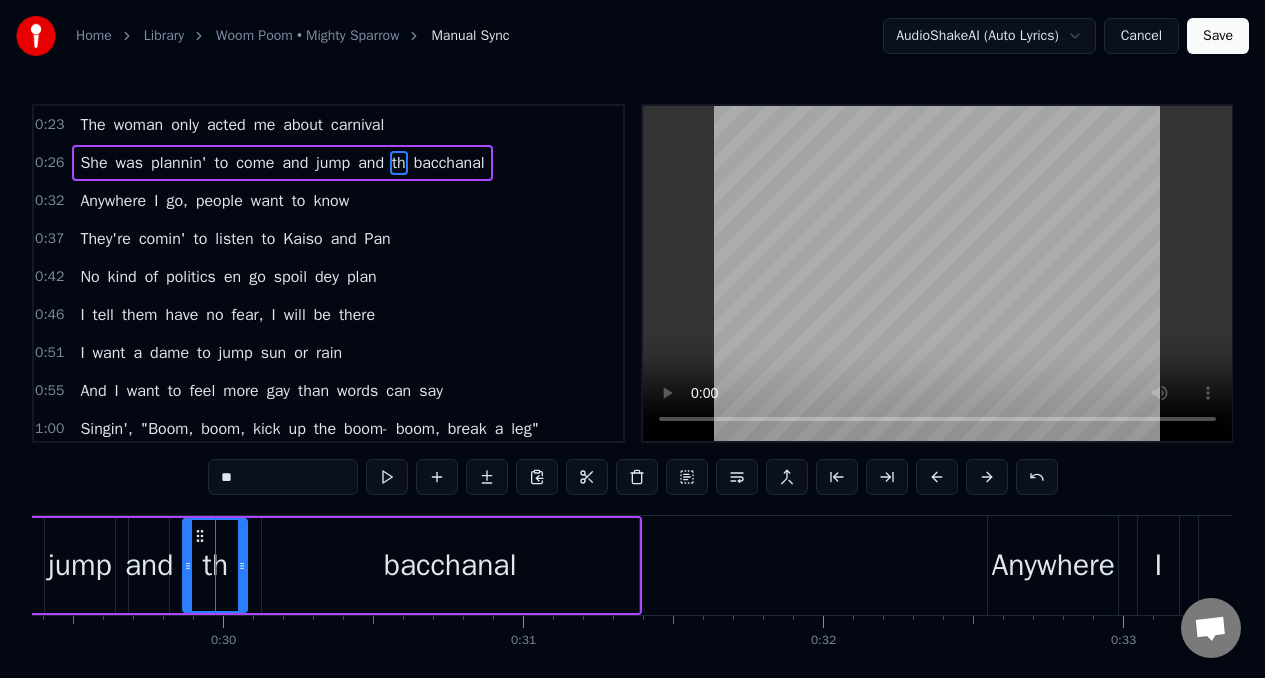 type on "*" 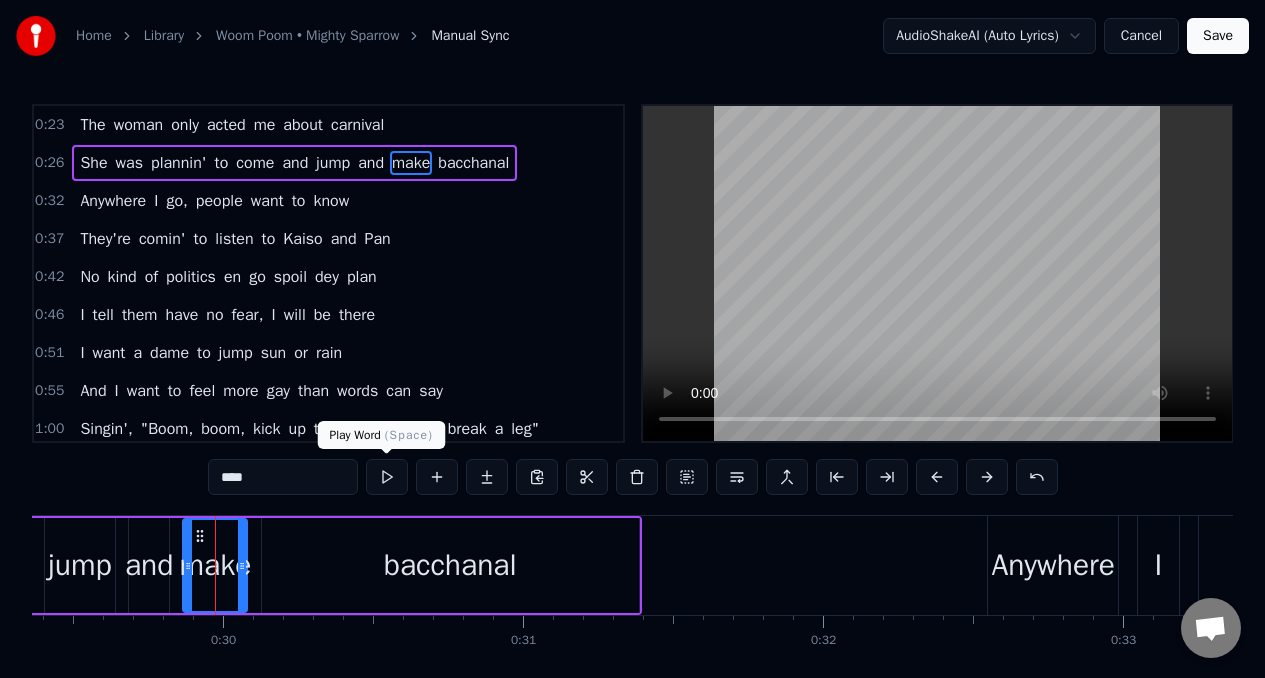 click at bounding box center [387, 477] 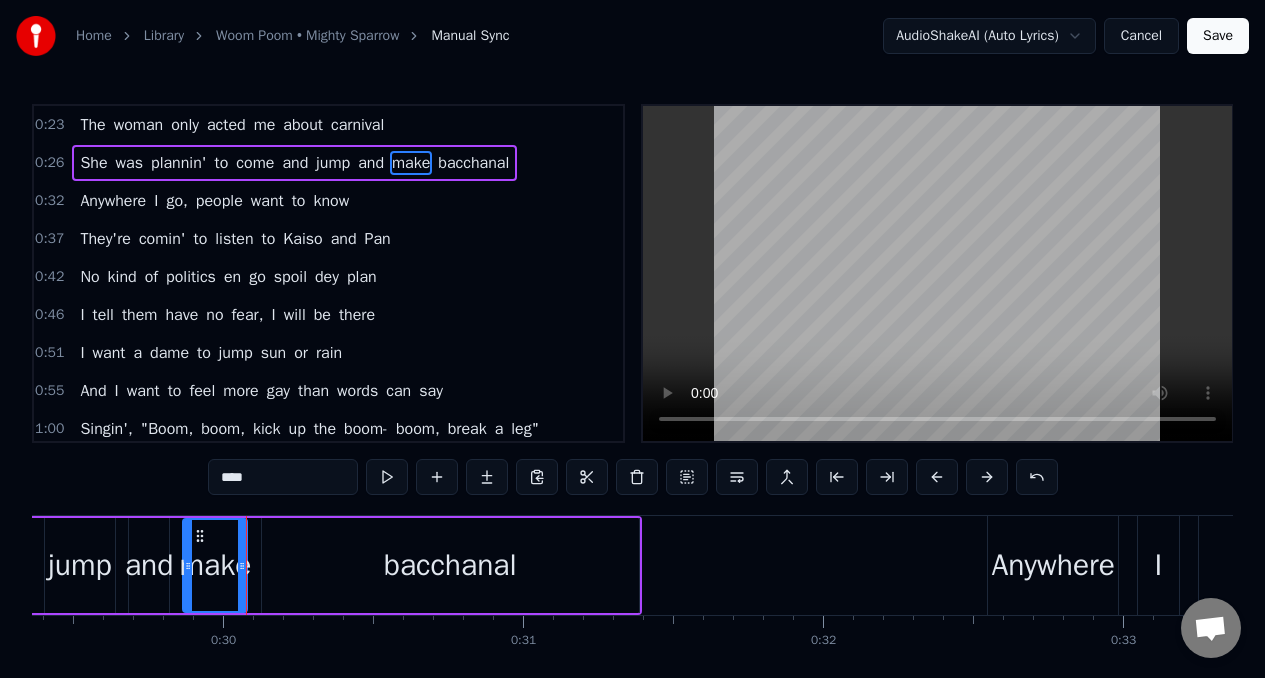 click at bounding box center (387, 477) 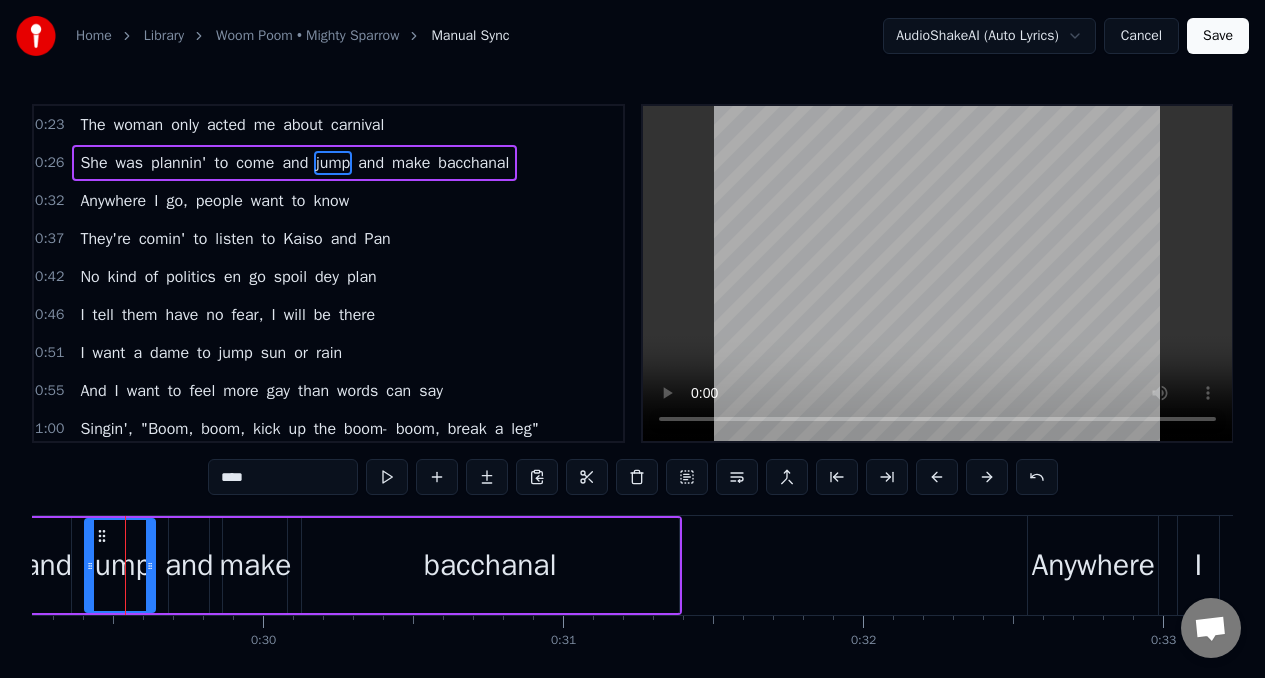 scroll, scrollTop: 0, scrollLeft: 8761, axis: horizontal 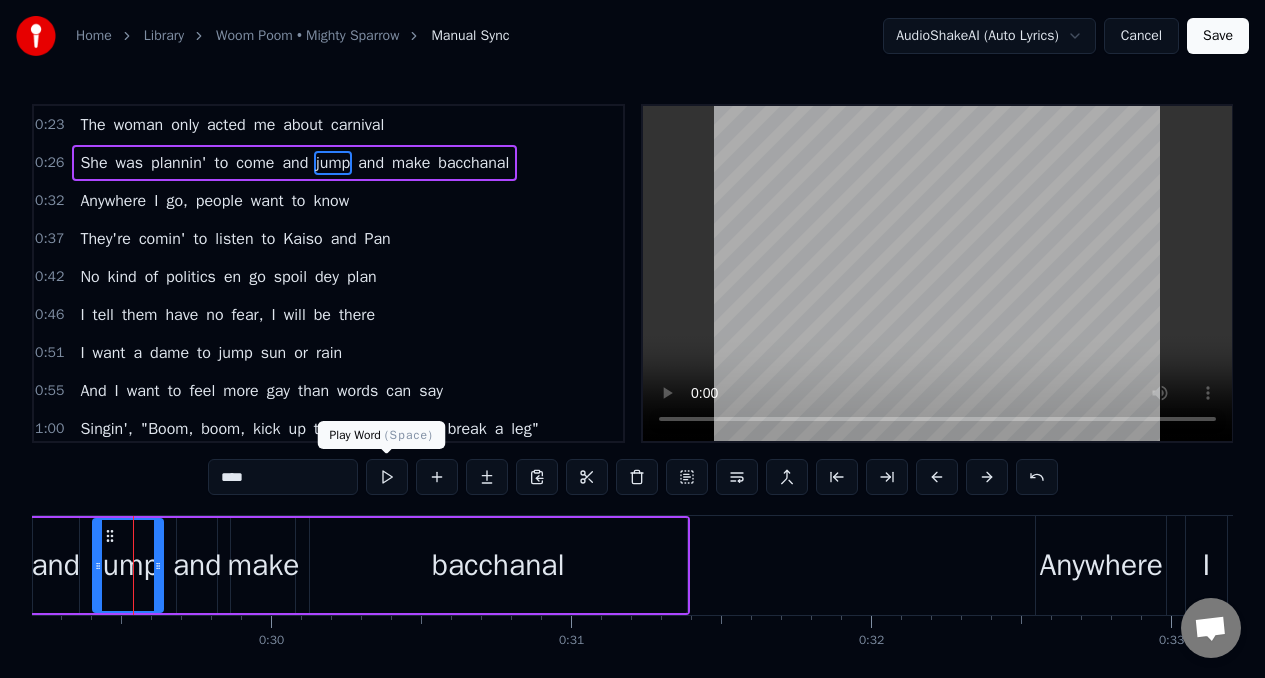 click at bounding box center (387, 477) 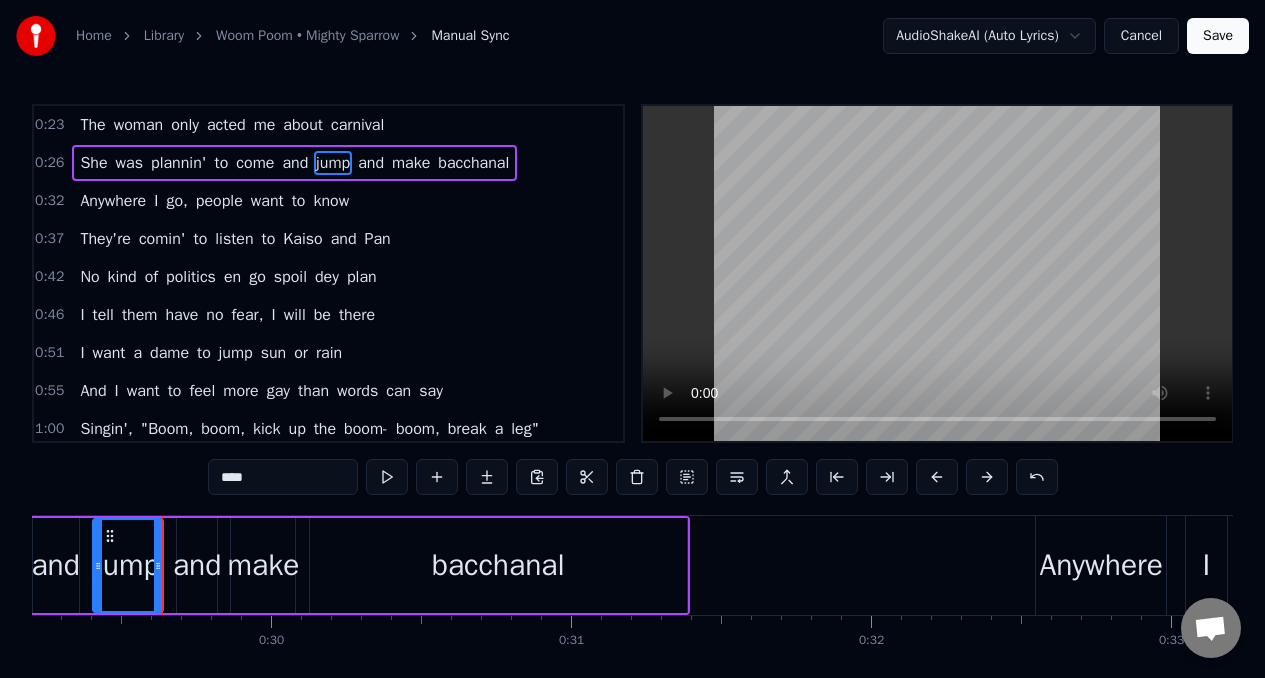 scroll, scrollTop: 0, scrollLeft: 8719, axis: horizontal 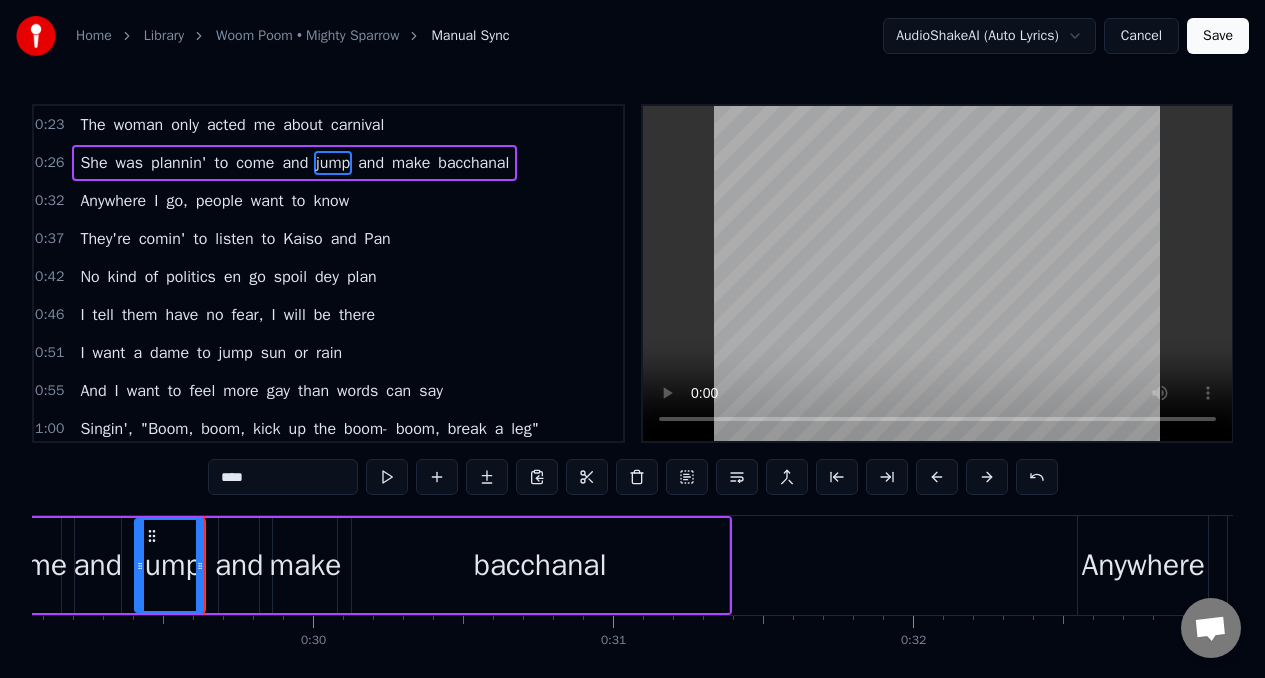 click on "and" at bounding box center [239, 565] 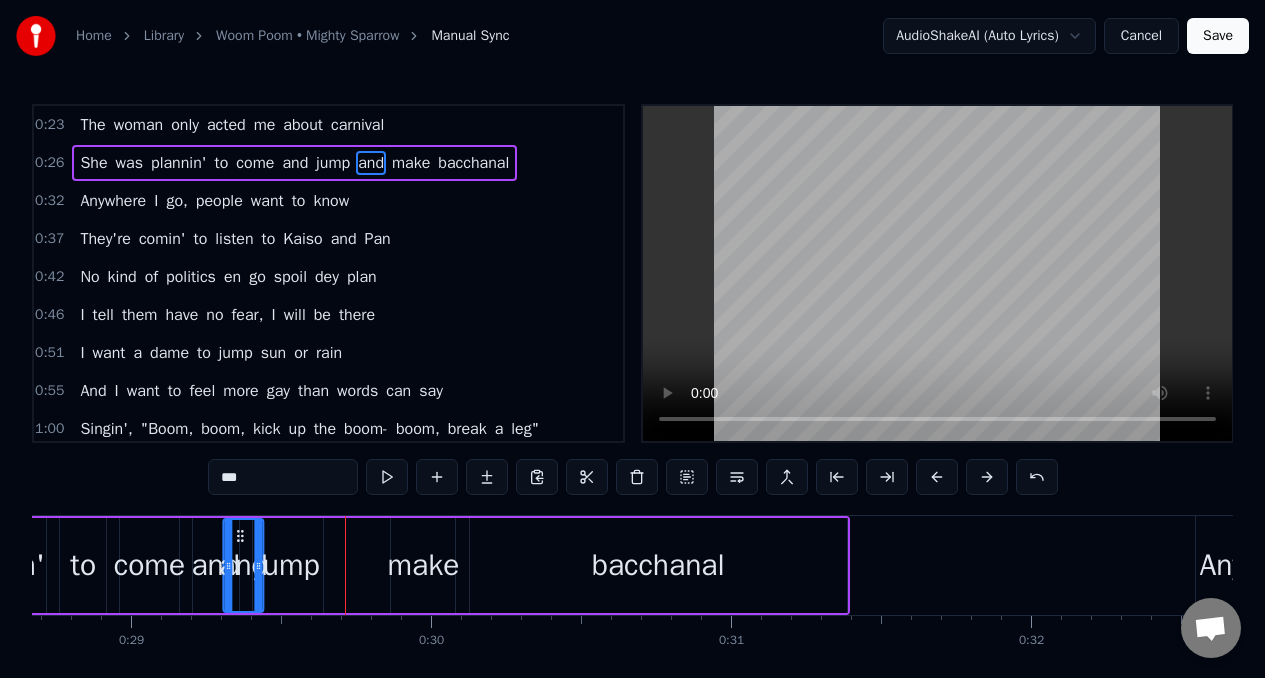 scroll, scrollTop: 0, scrollLeft: 8600, axis: horizontal 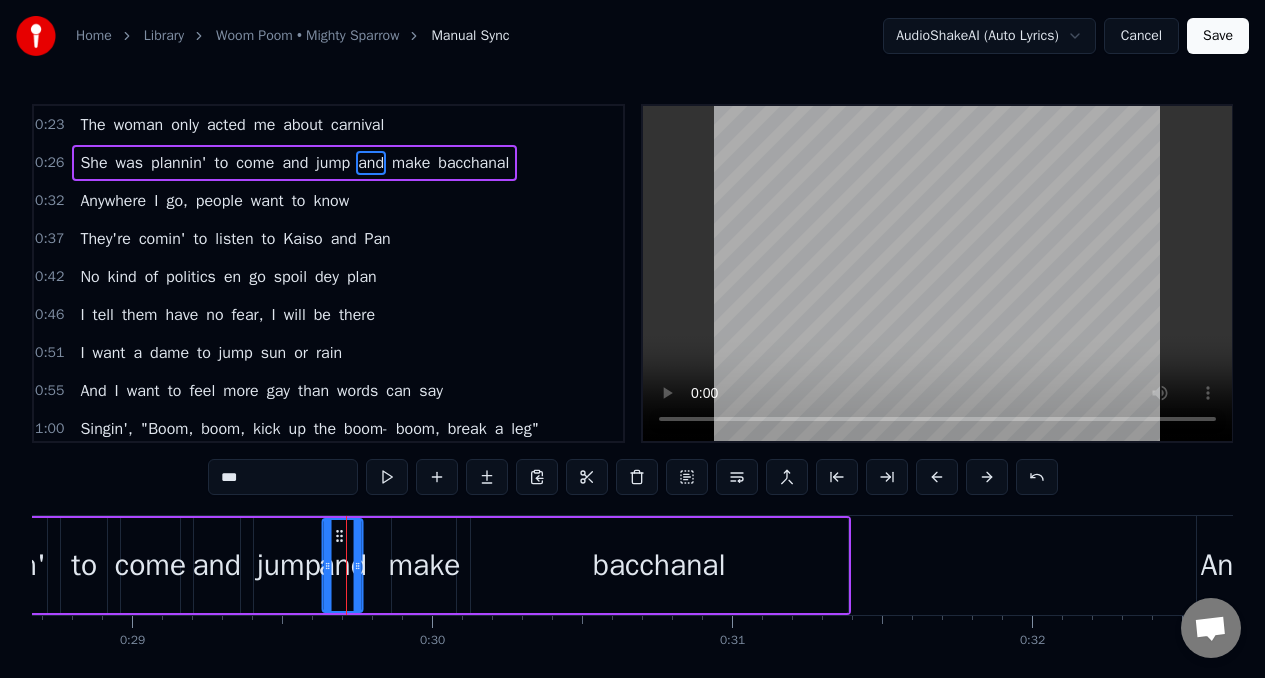 drag, startPoint x: 233, startPoint y: 533, endPoint x: 338, endPoint y: 530, distance: 105.04285 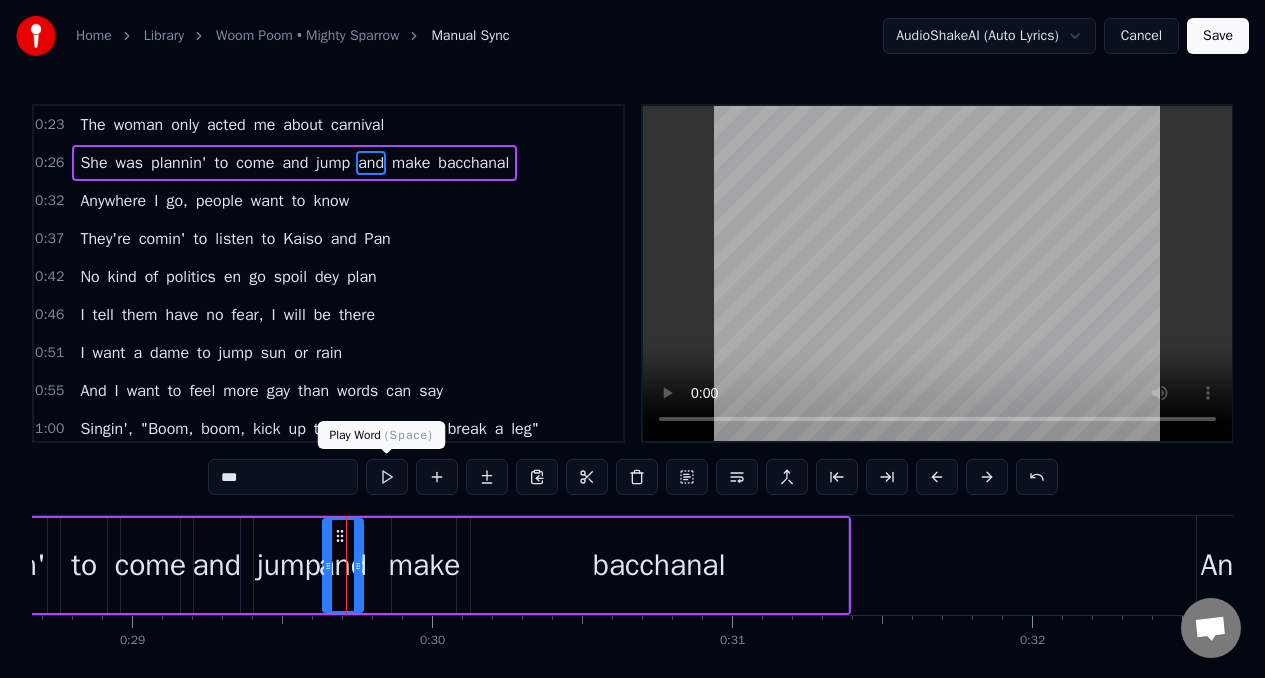 click at bounding box center [387, 477] 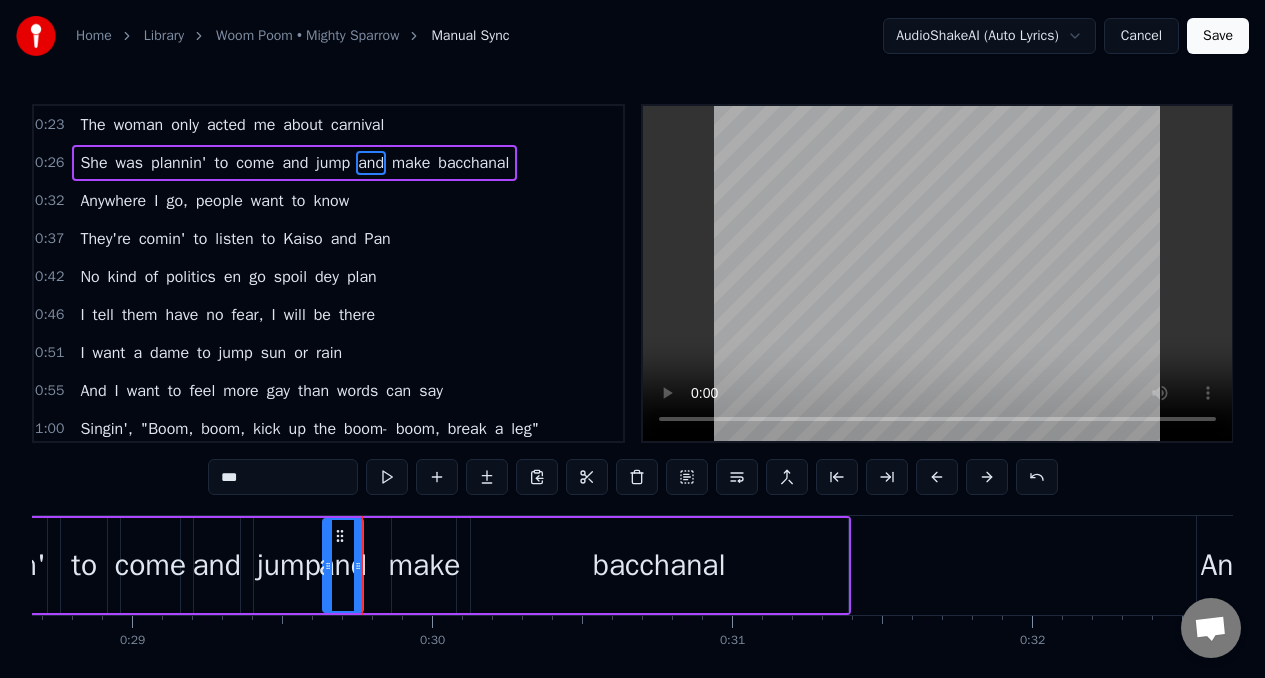 click on "make" at bounding box center (424, 565) 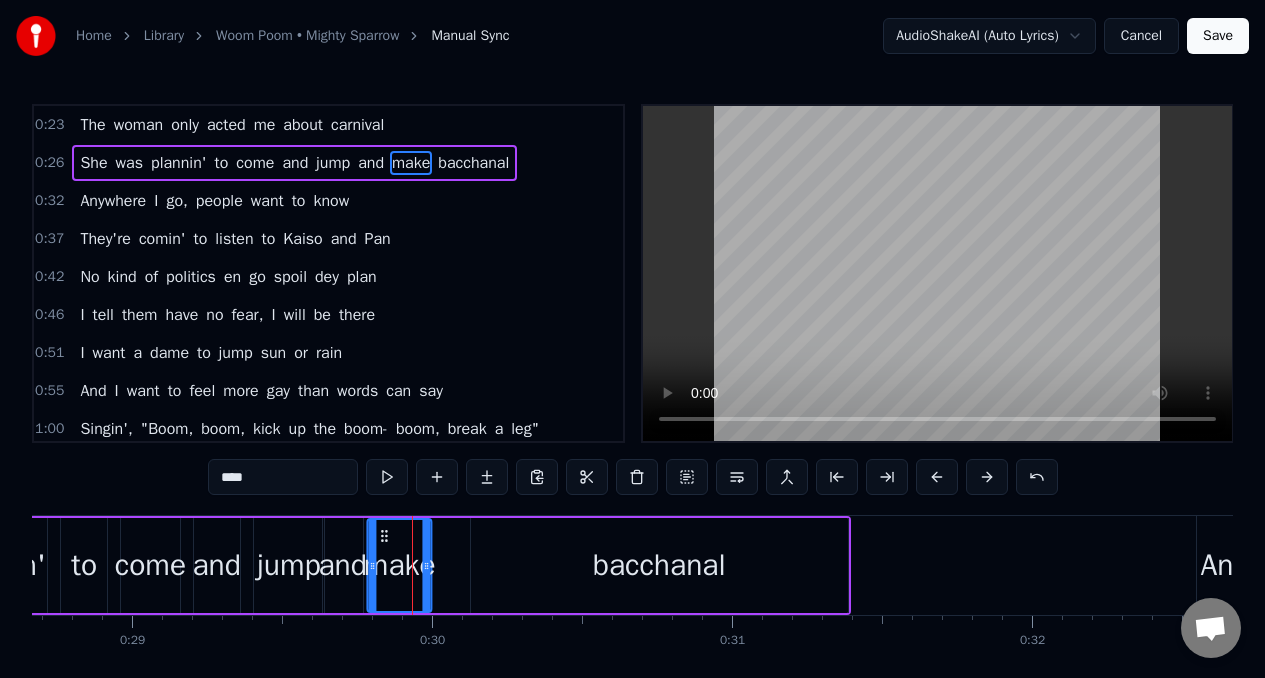 drag, startPoint x: 409, startPoint y: 539, endPoint x: 420, endPoint y: 586, distance: 48.270073 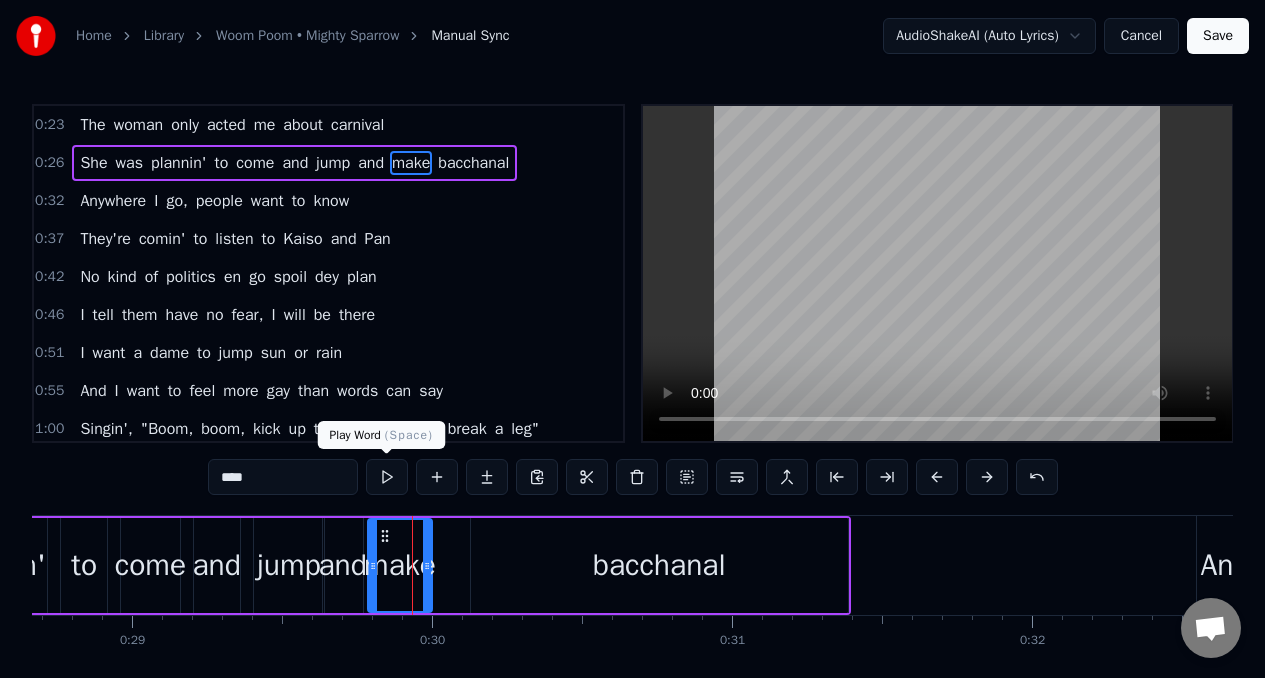 click at bounding box center (387, 477) 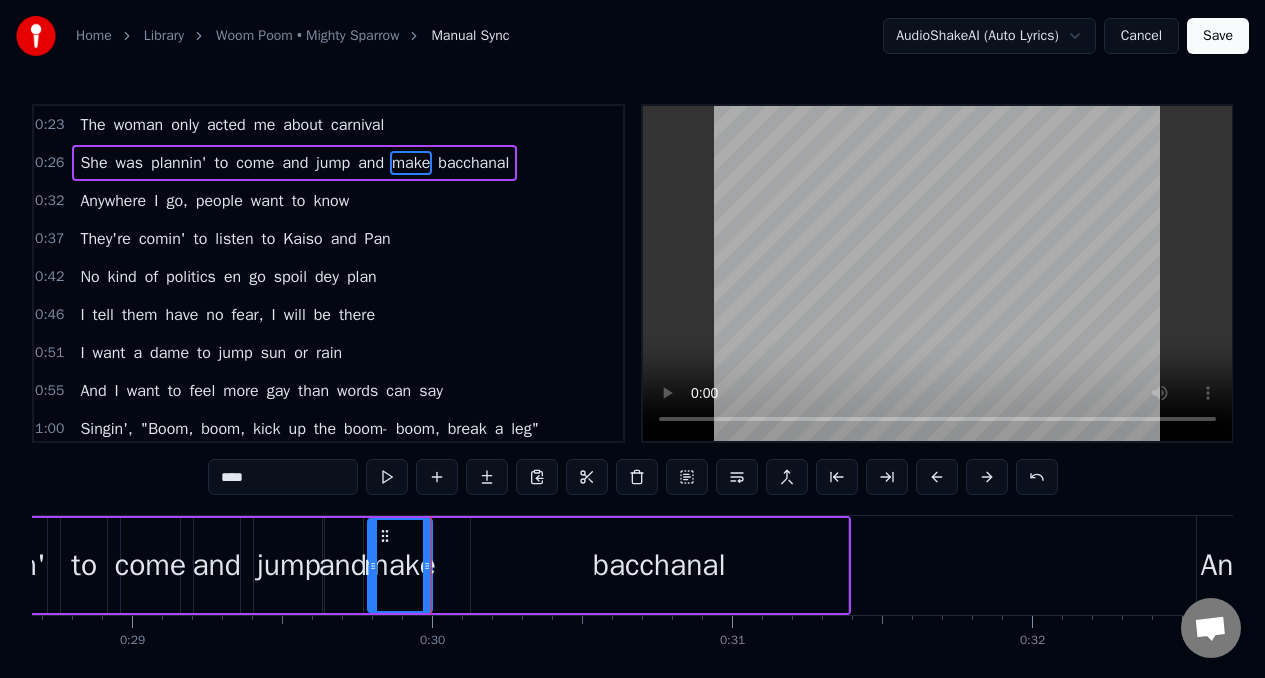 click on "bacchanal" at bounding box center [659, 565] 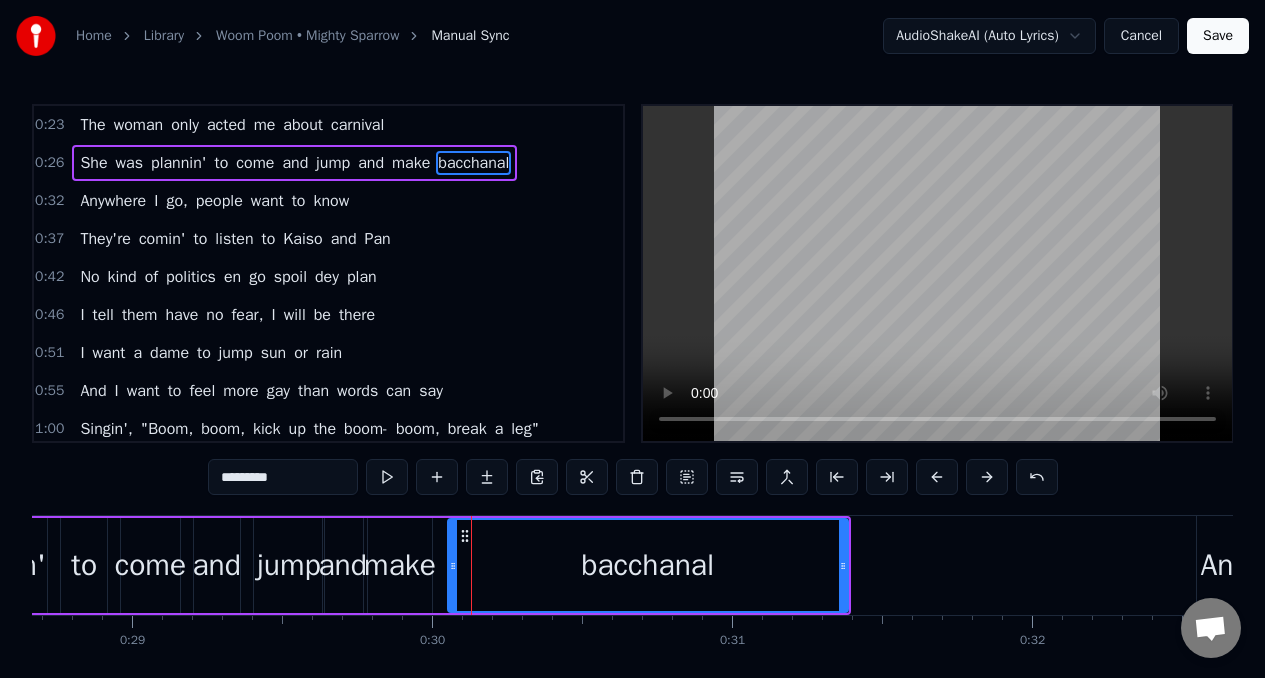 drag, startPoint x: 475, startPoint y: 542, endPoint x: 451, endPoint y: 545, distance: 24.186773 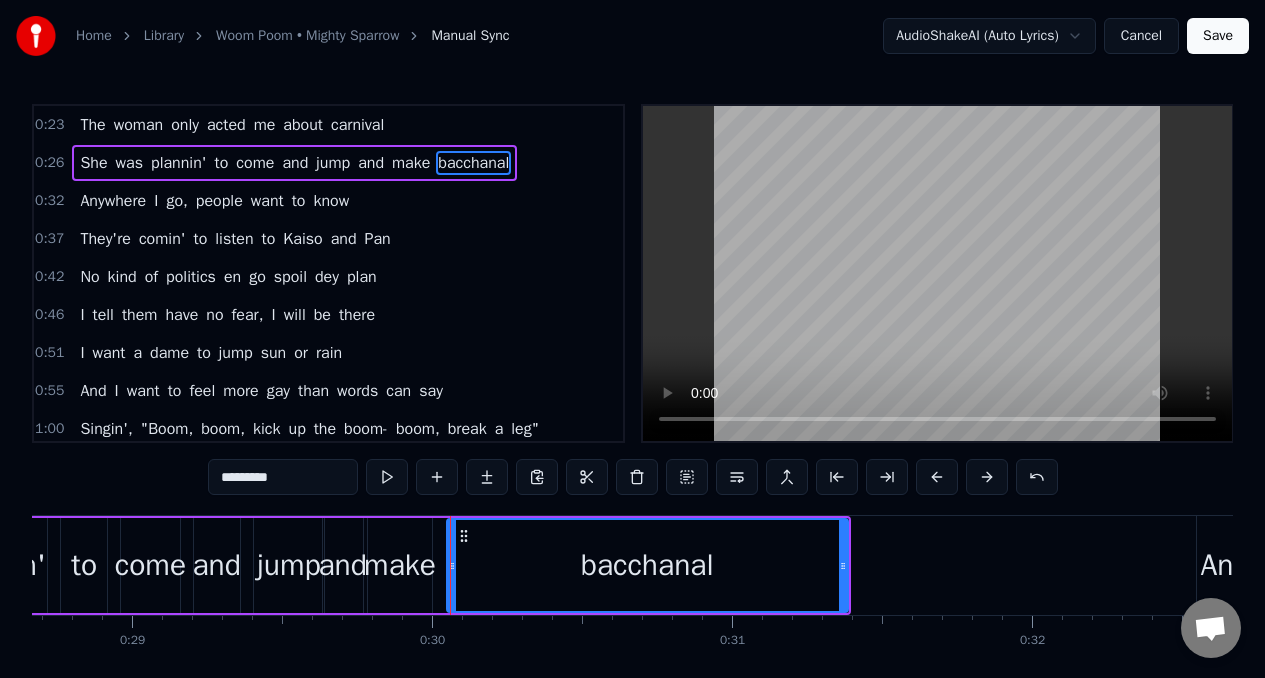 click on "to" at bounding box center (84, 565) 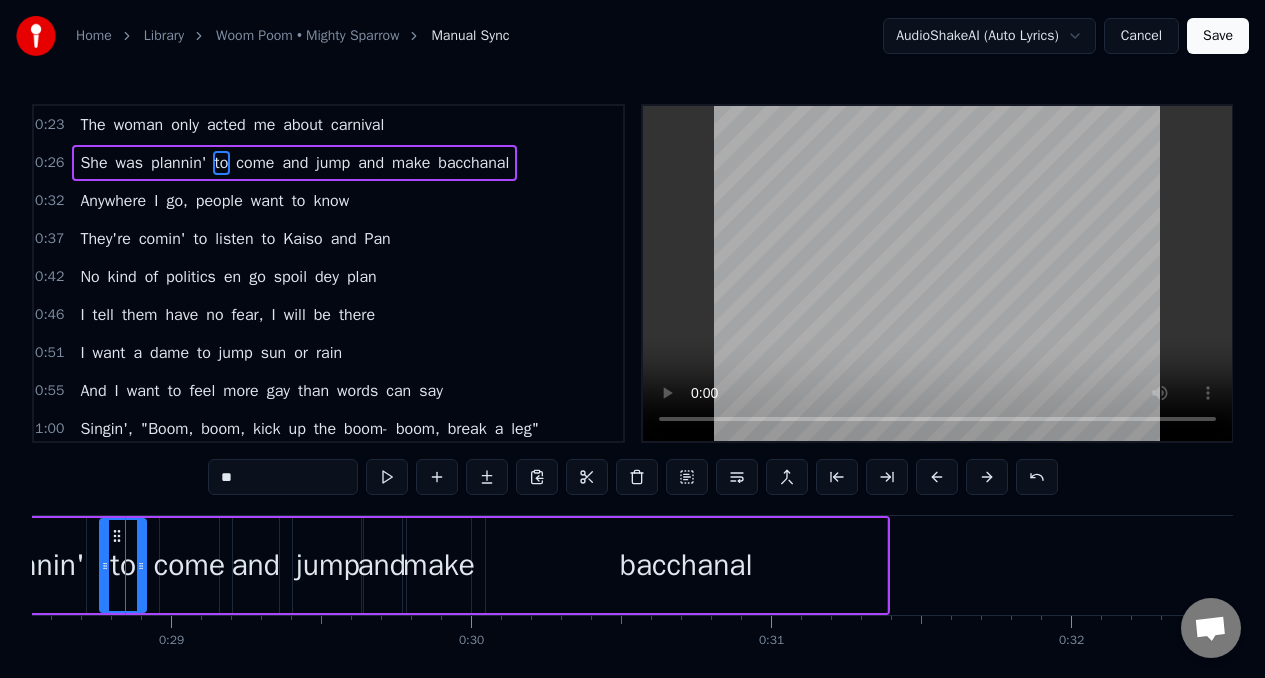 scroll, scrollTop: 0, scrollLeft: 8553, axis: horizontal 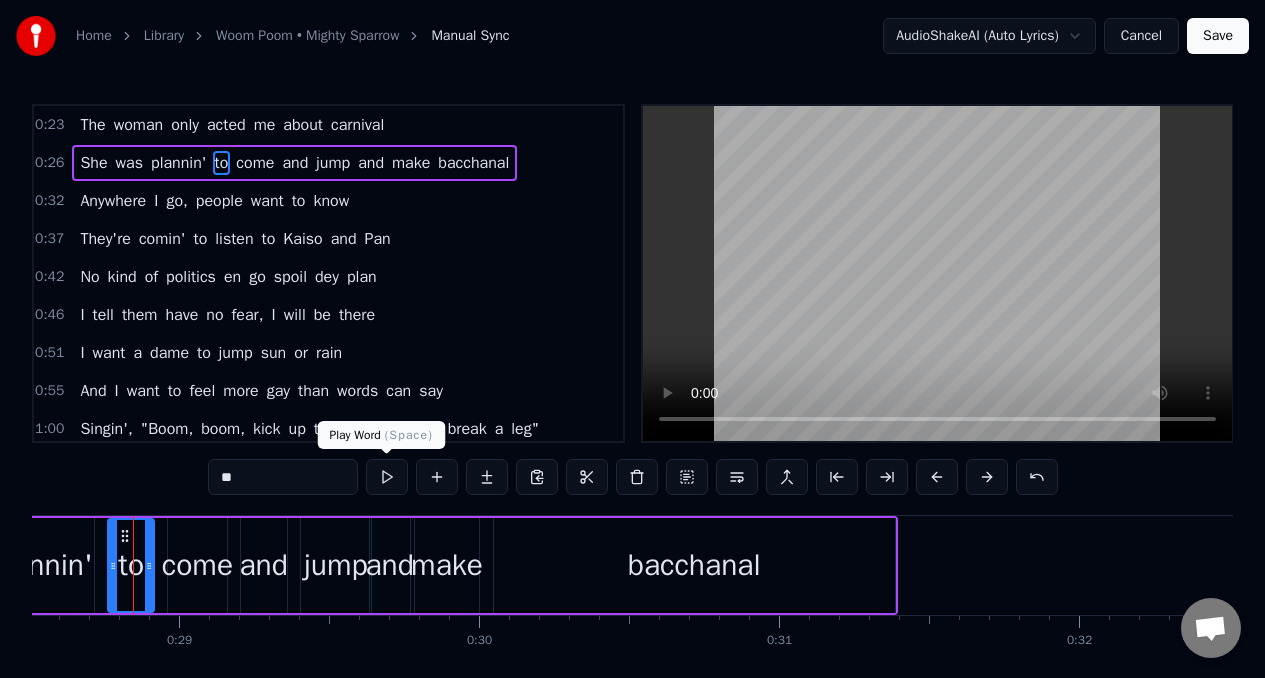 click at bounding box center [387, 477] 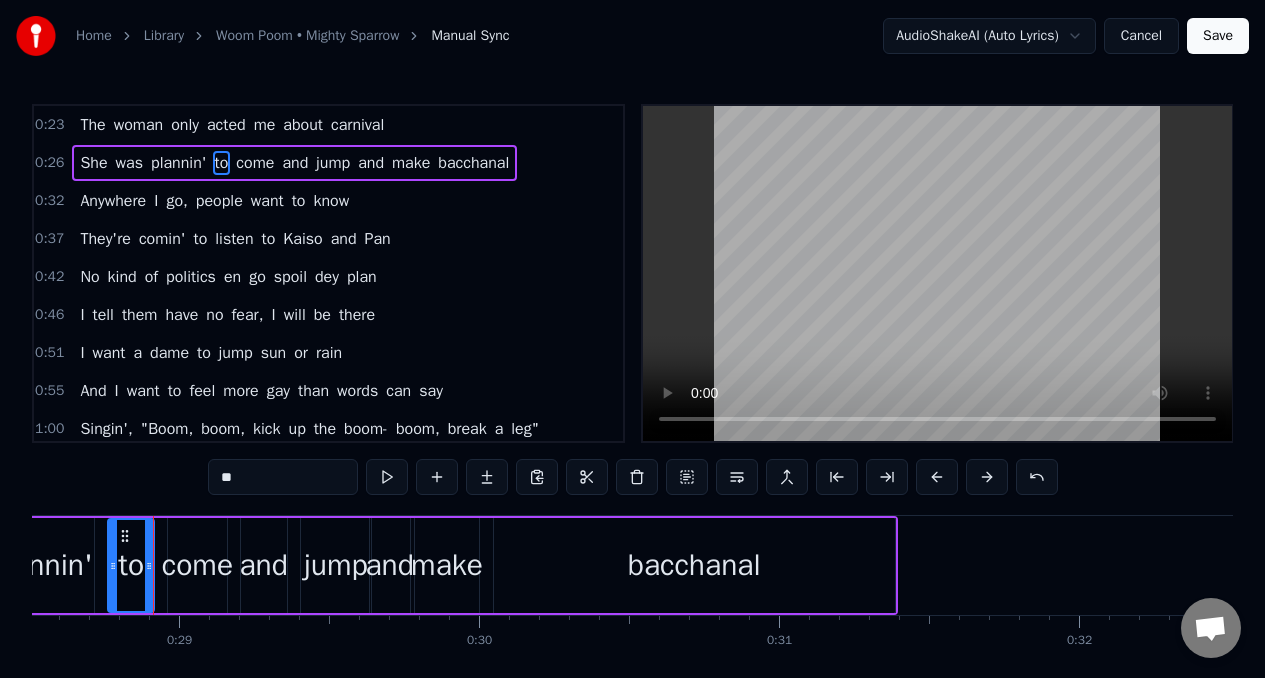 scroll, scrollTop: 0, scrollLeft: 8526, axis: horizontal 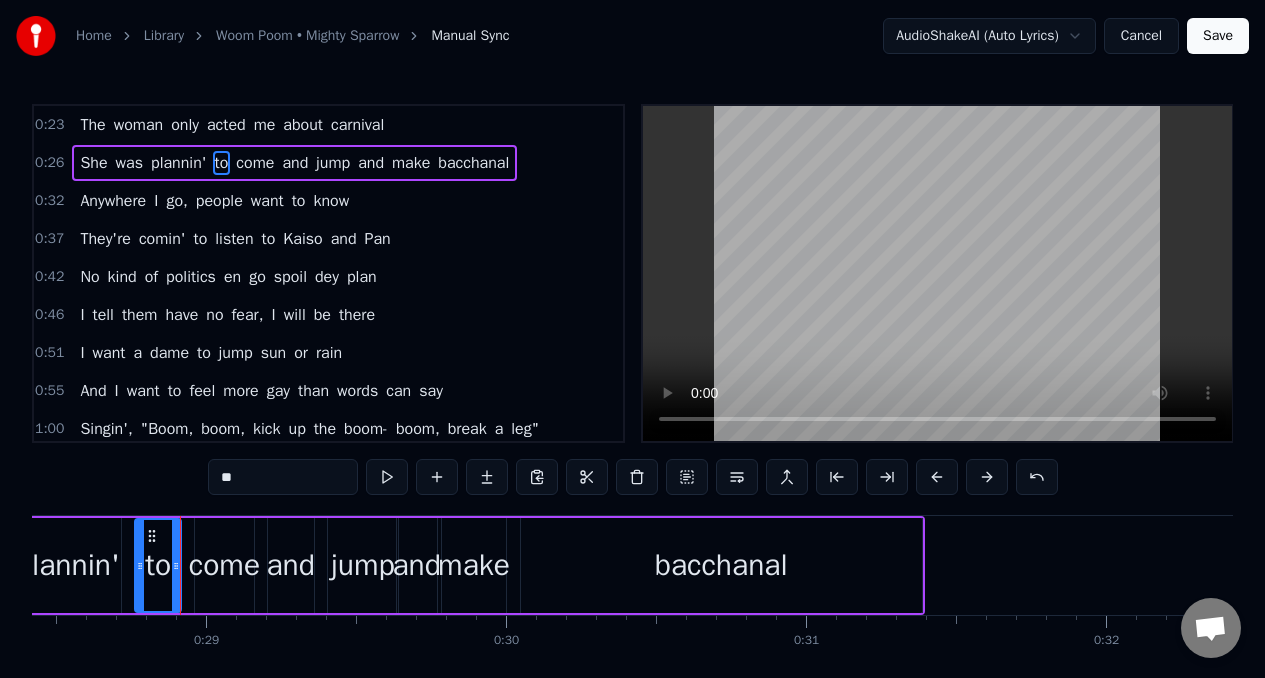 click at bounding box center (387, 477) 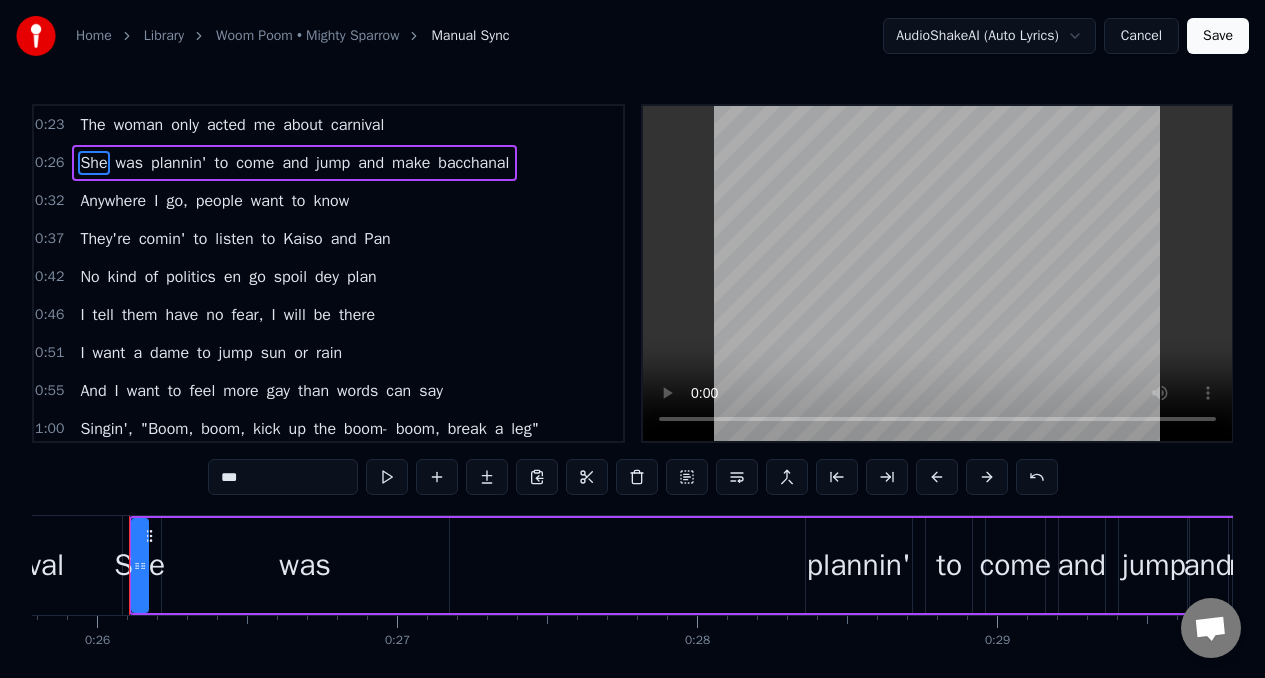 scroll, scrollTop: 0, scrollLeft: 7731, axis: horizontal 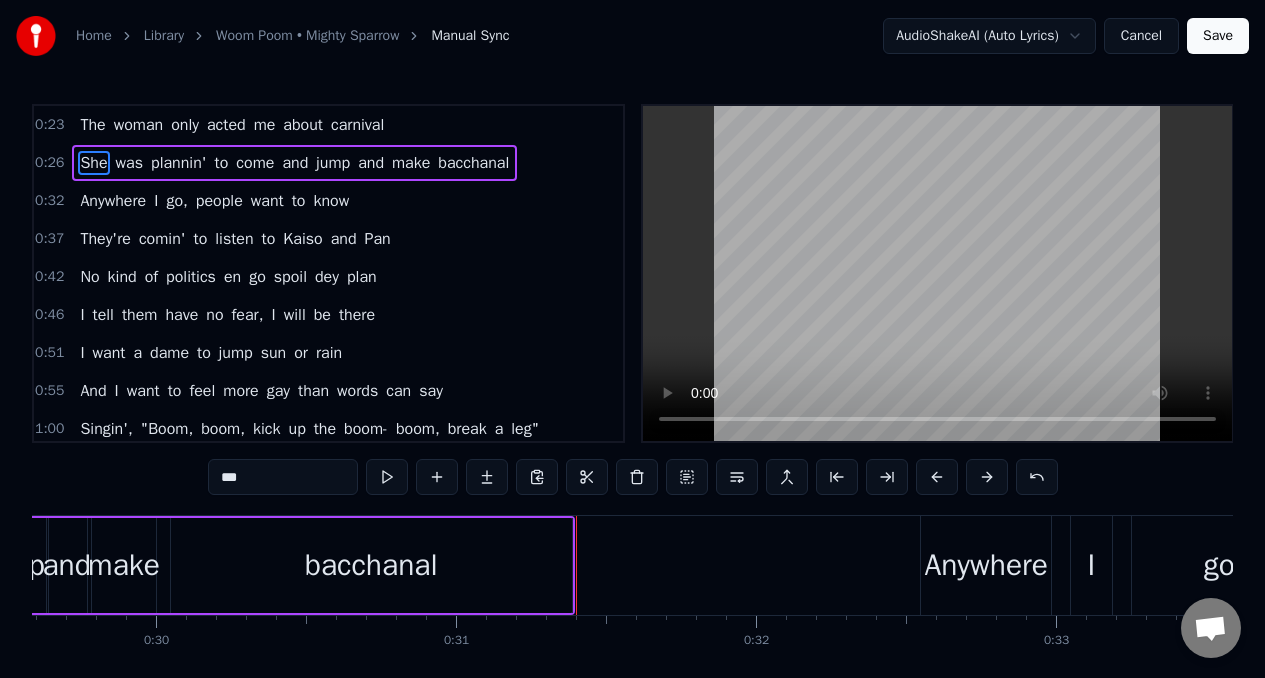 click on "The" at bounding box center (92, 125) 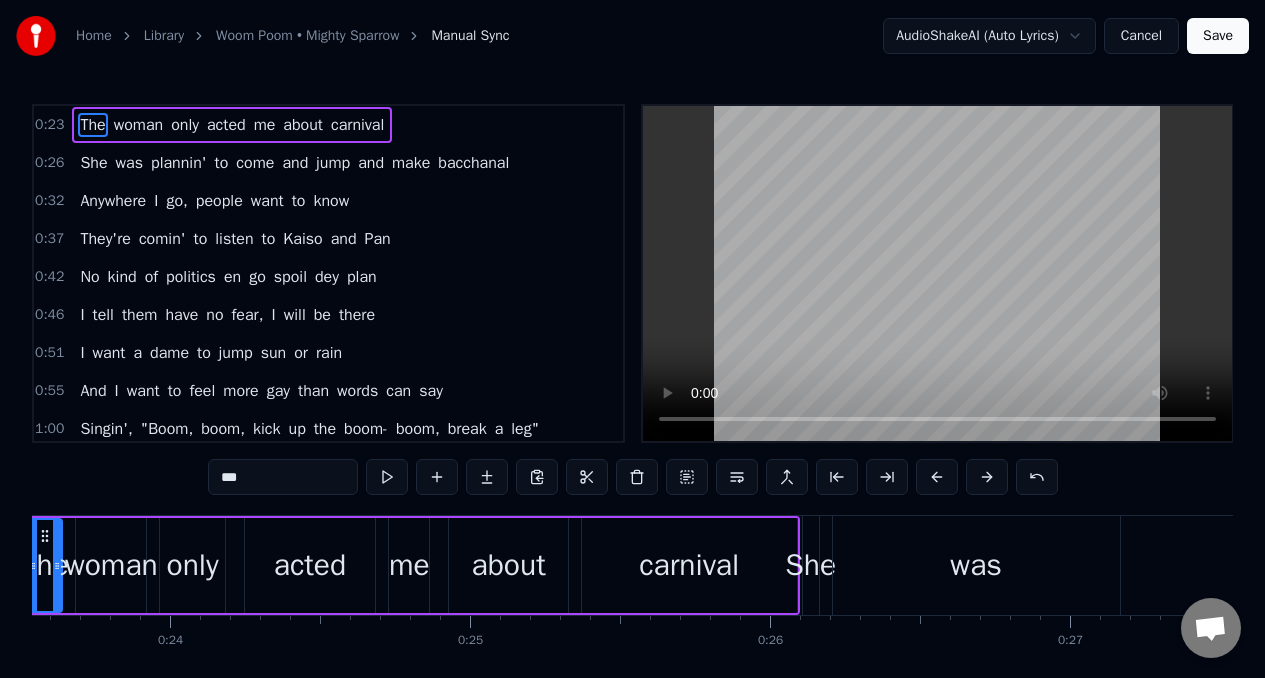 scroll, scrollTop: 0, scrollLeft: 6955, axis: horizontal 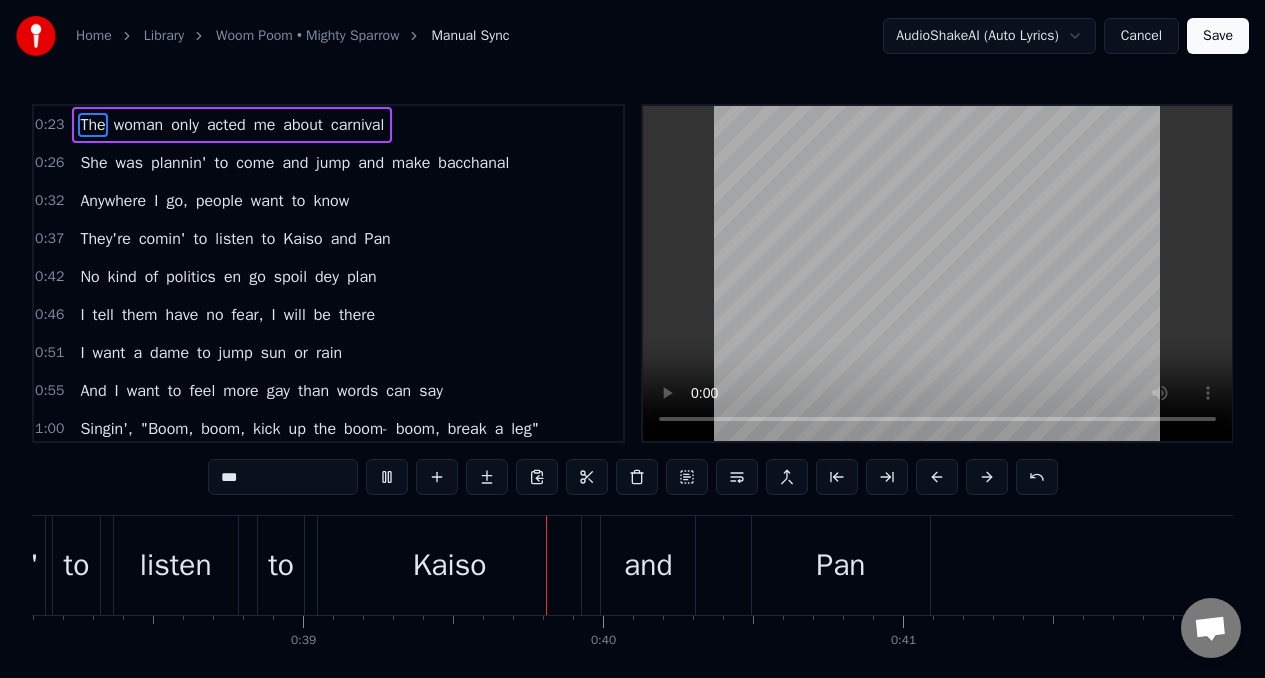 click on "The" at bounding box center [92, 125] 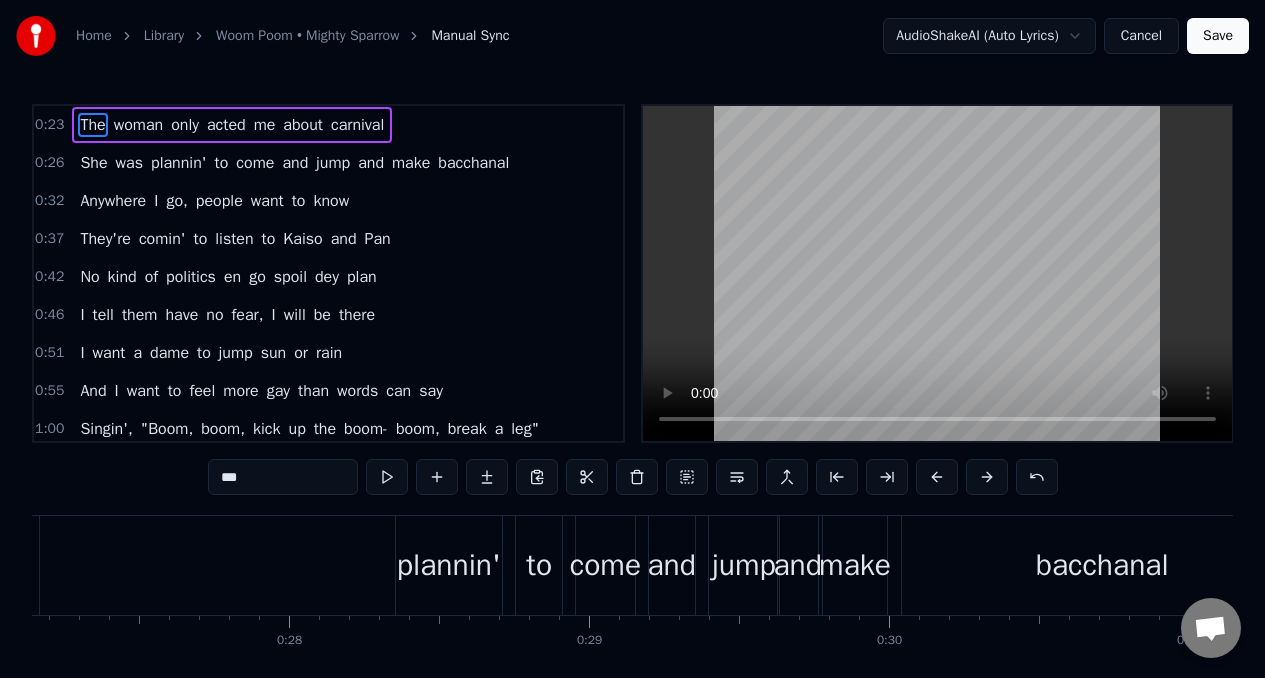 scroll, scrollTop: 0, scrollLeft: 6955, axis: horizontal 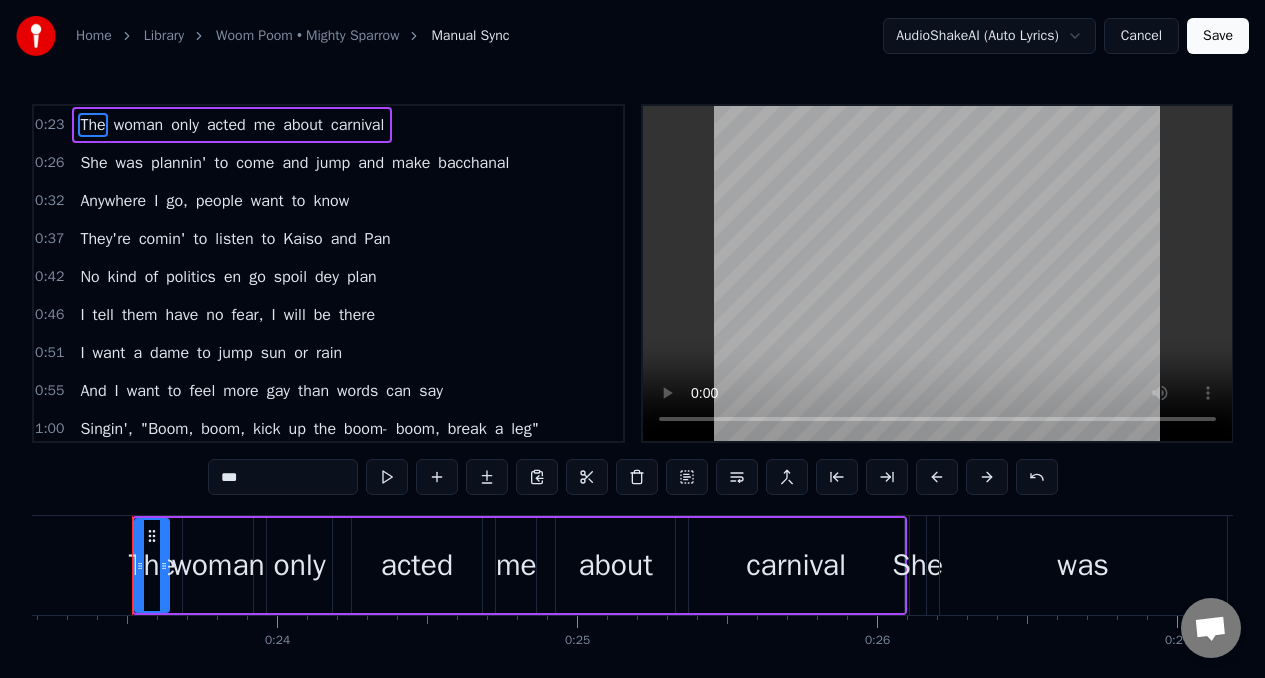 click on "***" at bounding box center [283, 477] 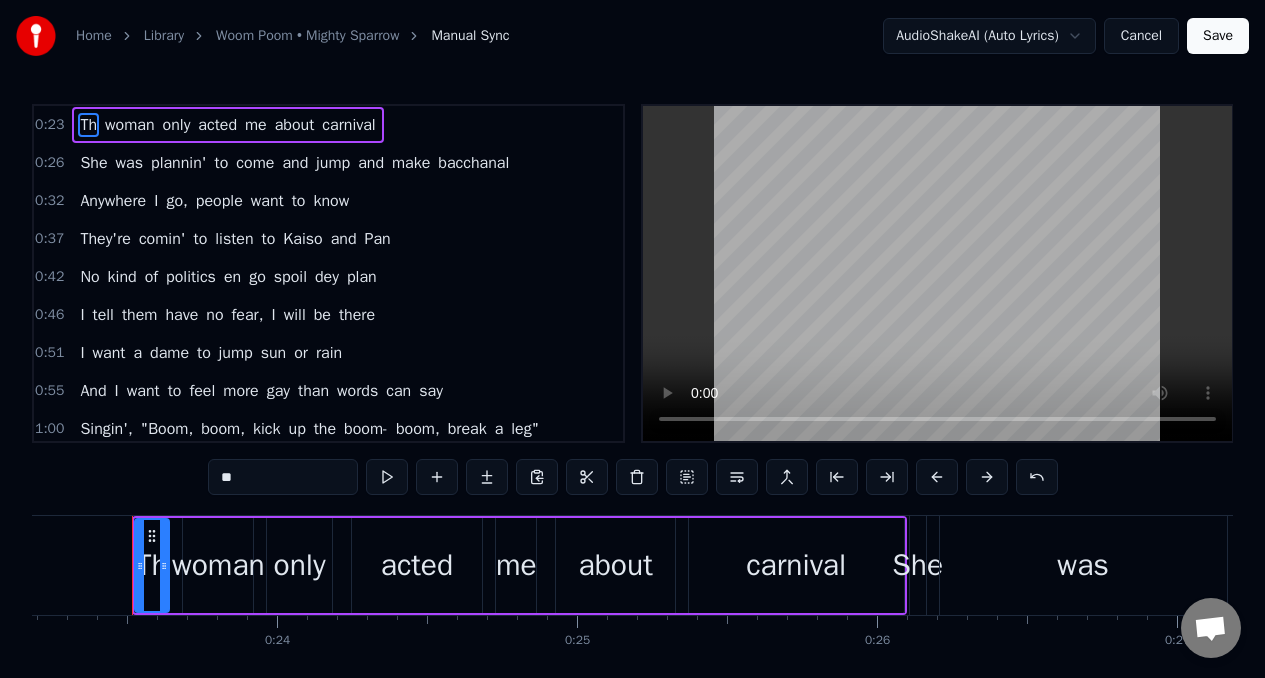 type on "*" 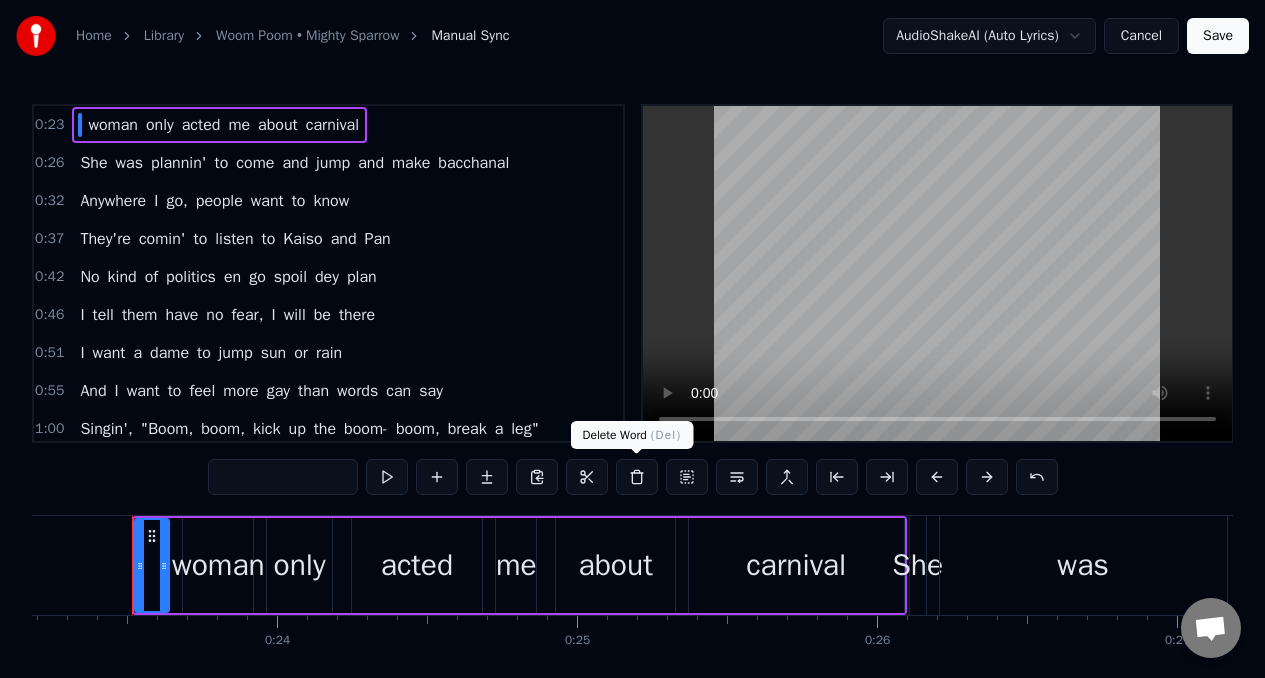type 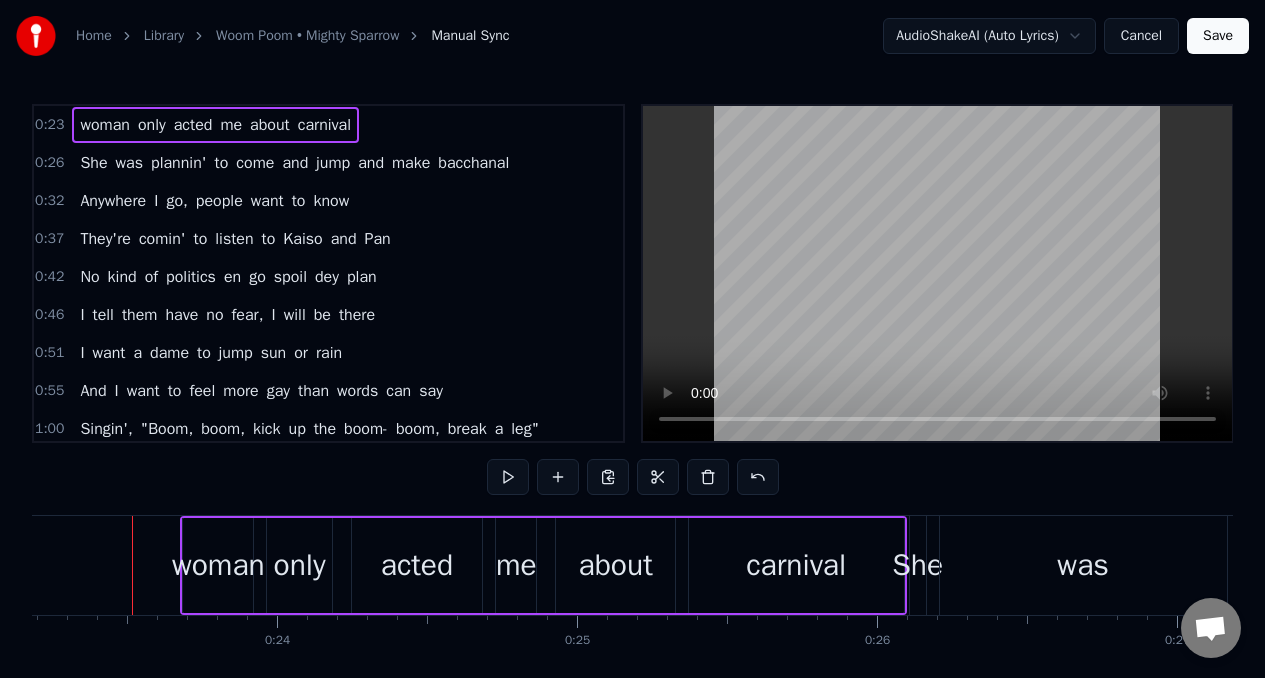 click on "woman" at bounding box center [218, 565] 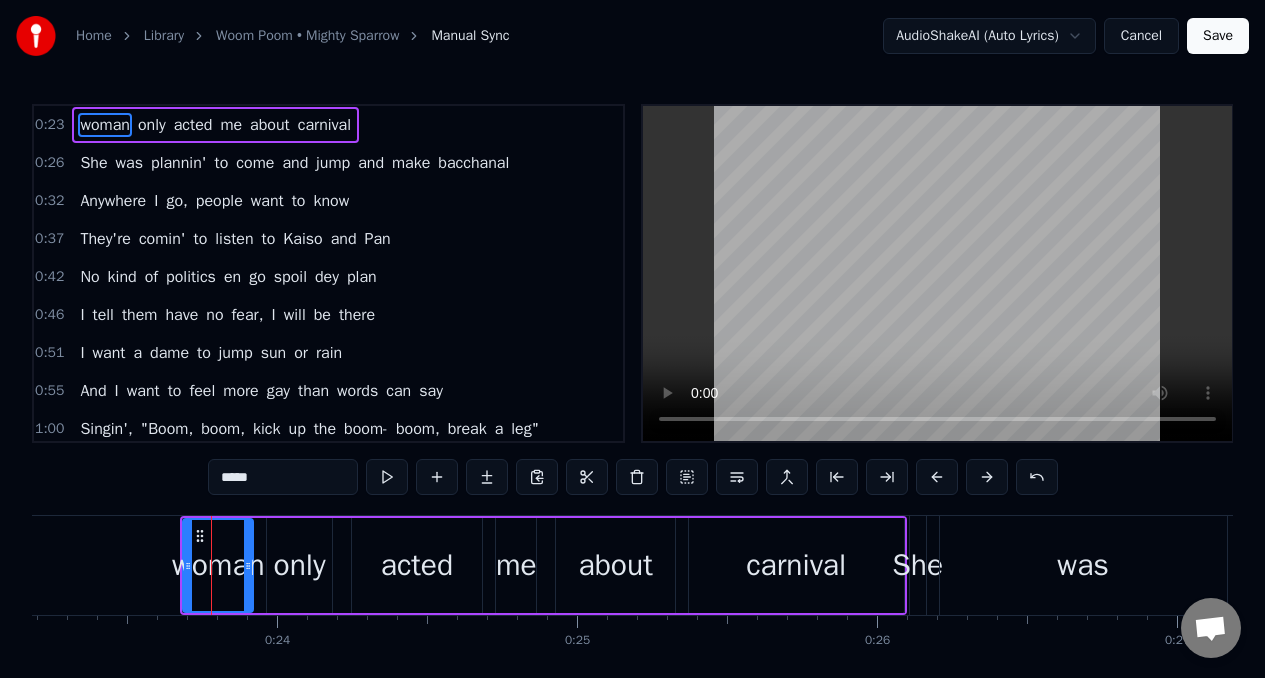 click on "*****" at bounding box center [283, 477] 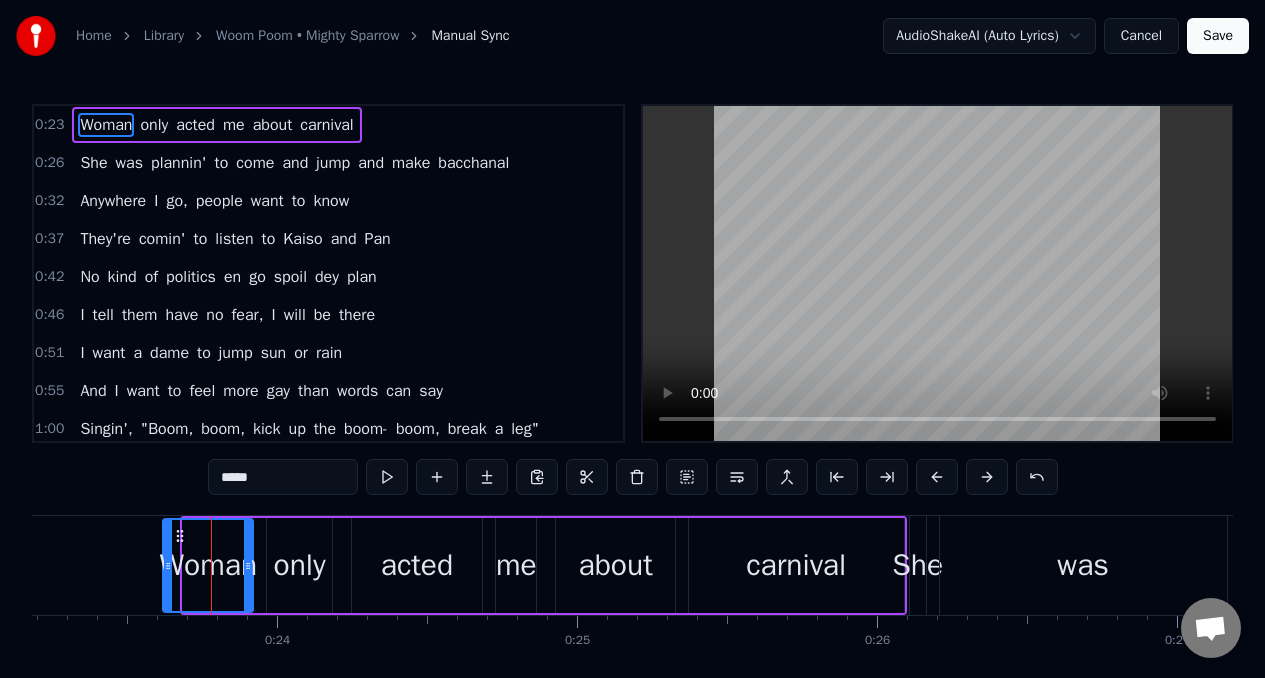 drag, startPoint x: 189, startPoint y: 547, endPoint x: 161, endPoint y: 569, distance: 35.608986 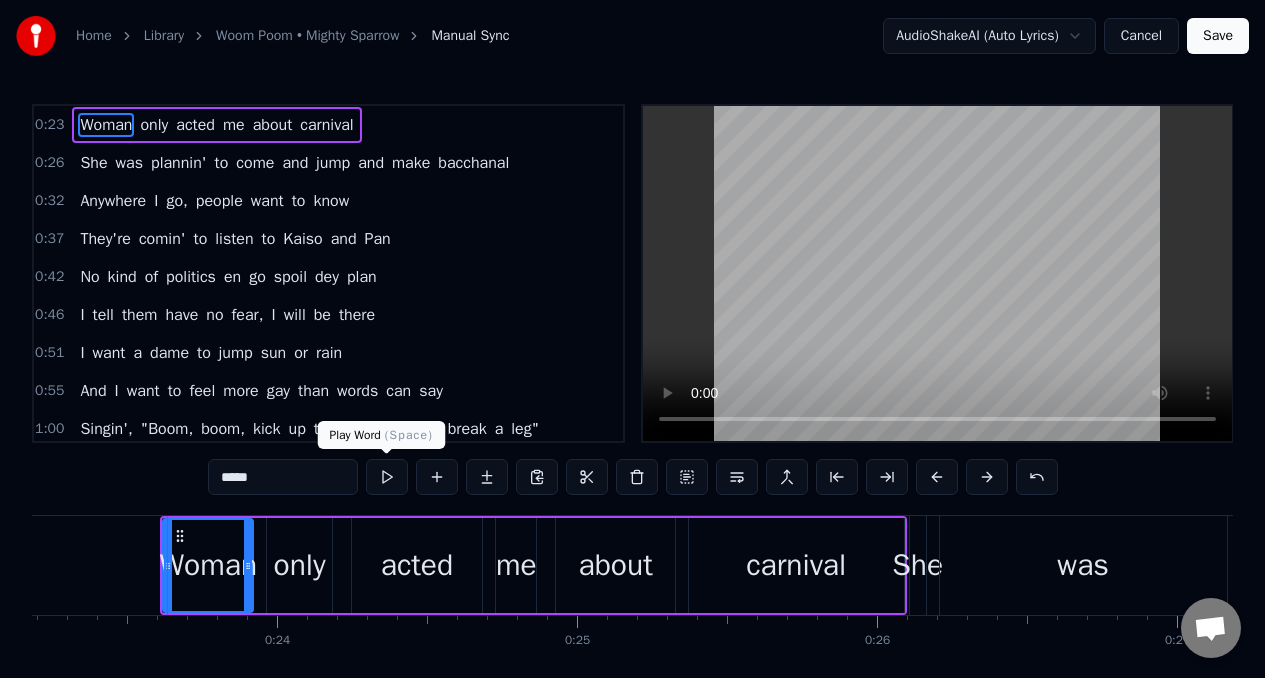 click at bounding box center (387, 477) 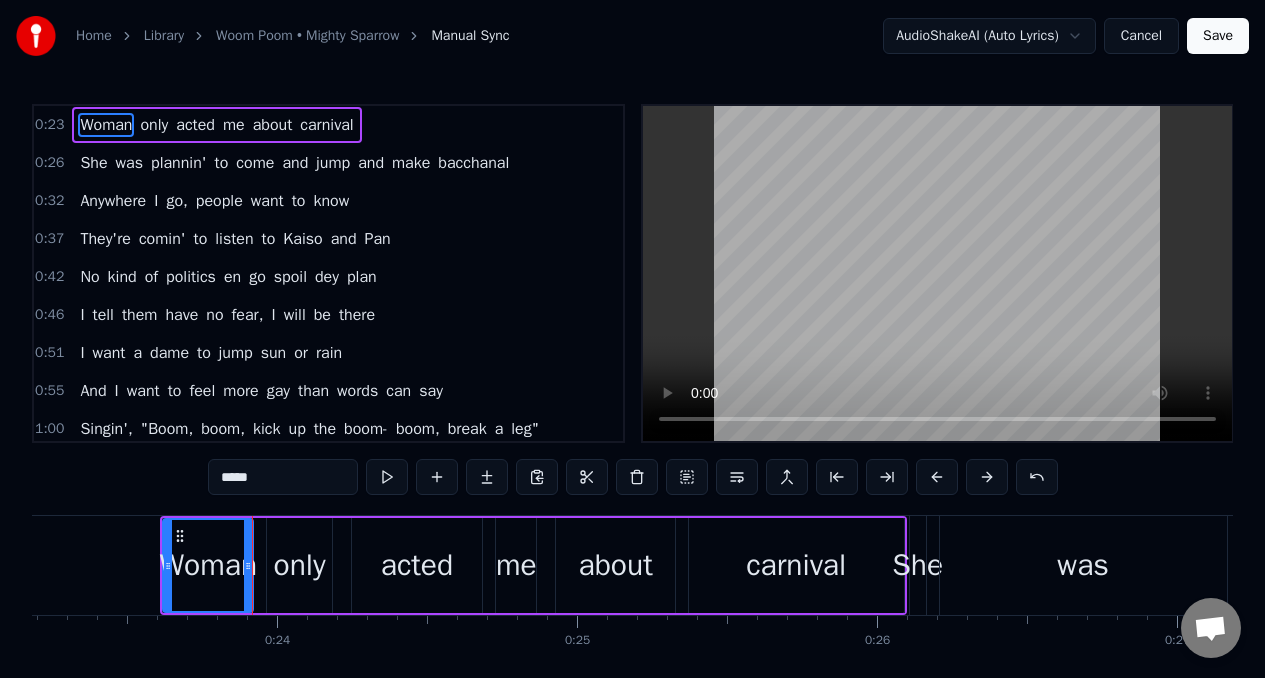 click at bounding box center (387, 477) 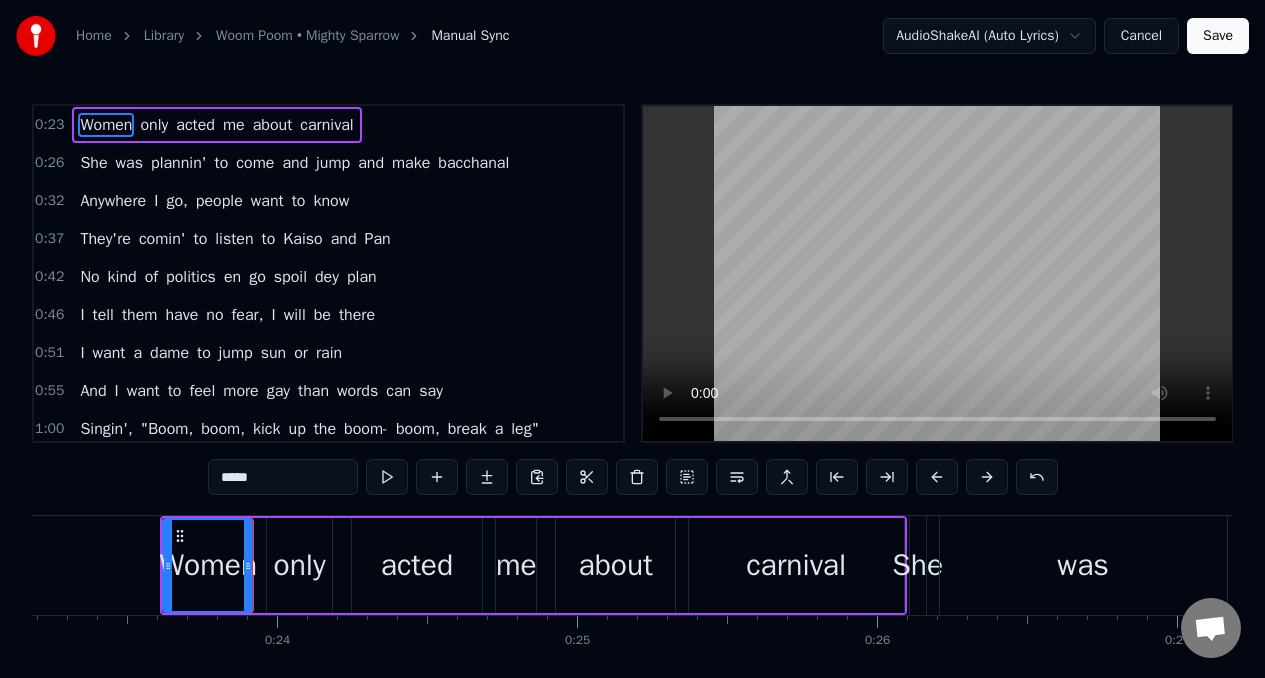type on "*****" 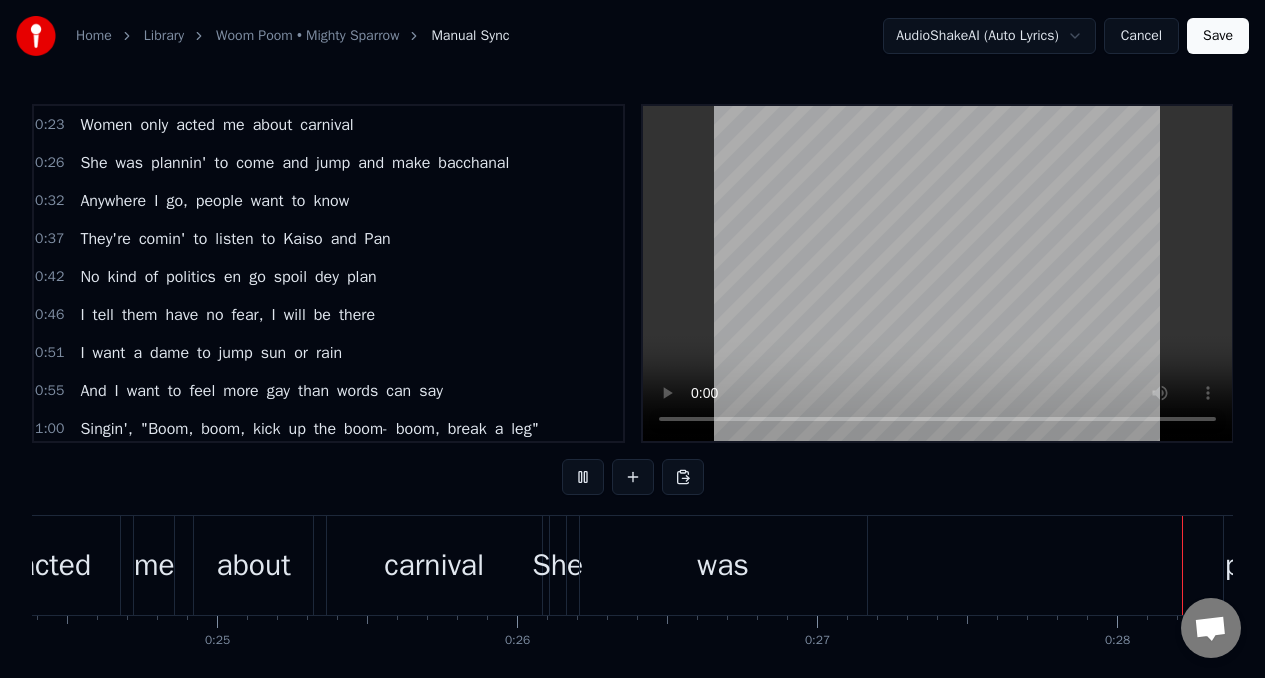 scroll, scrollTop: 0, scrollLeft: 8090, axis: horizontal 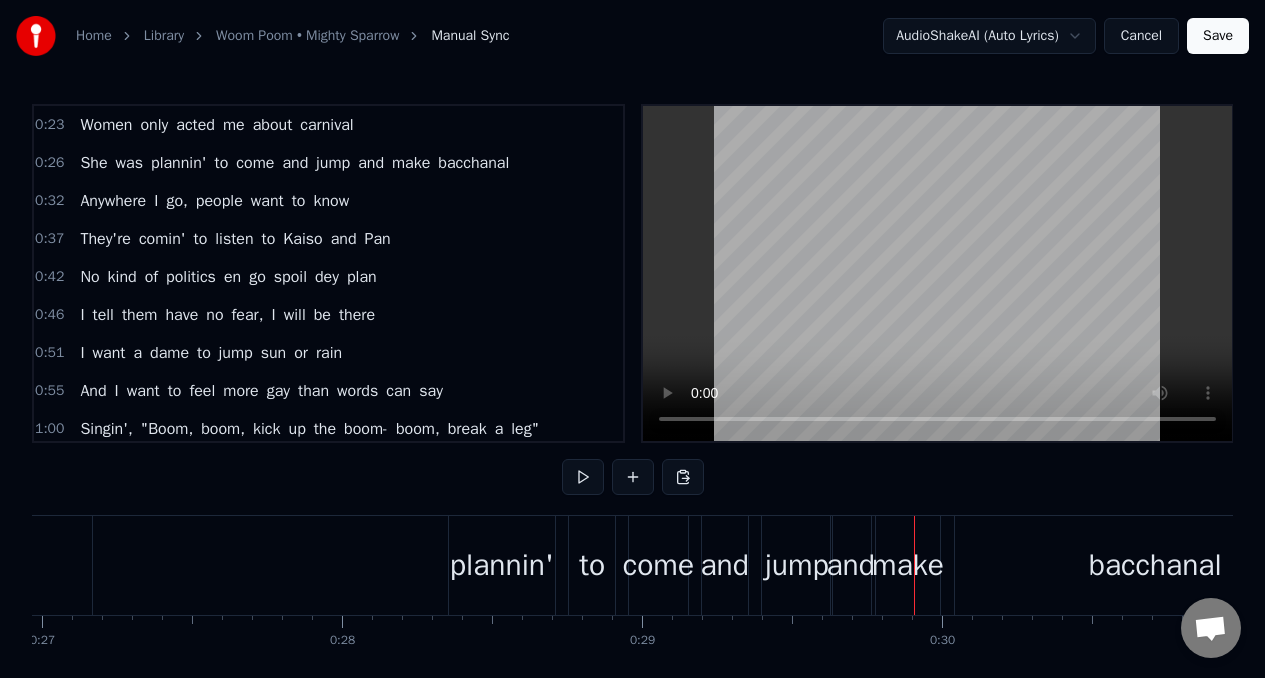 click on "was" at bounding box center (129, 163) 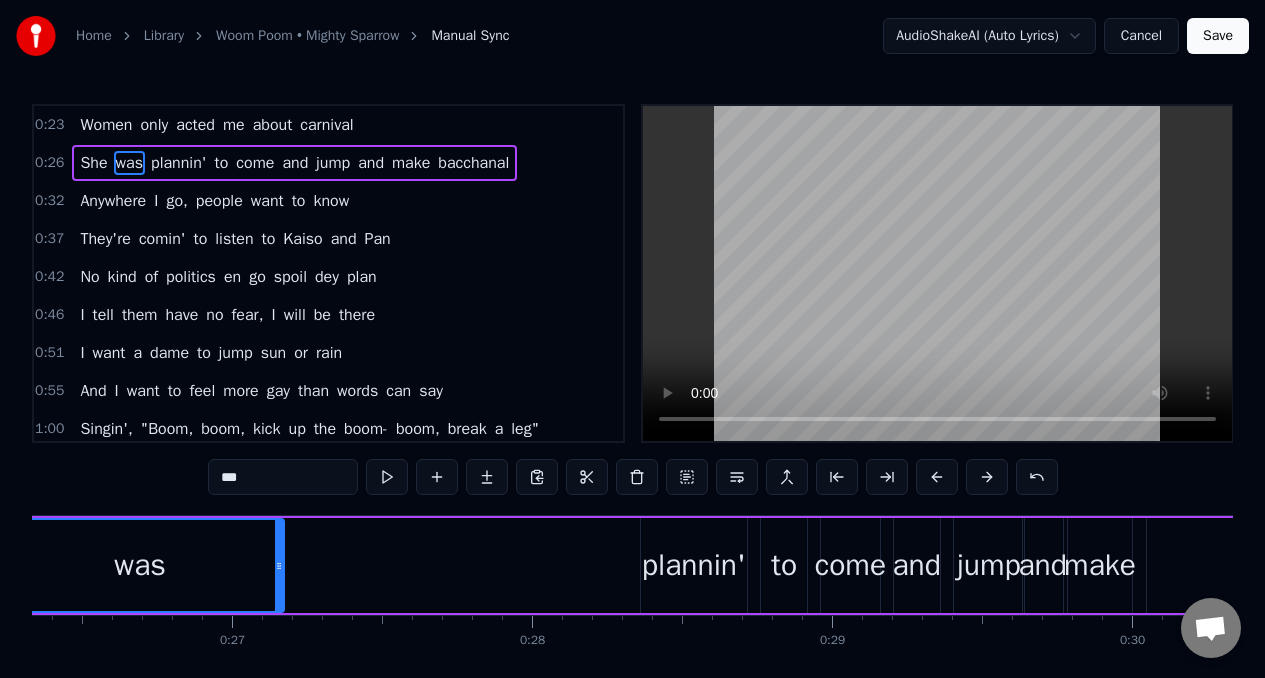 scroll, scrollTop: 0, scrollLeft: 7761, axis: horizontal 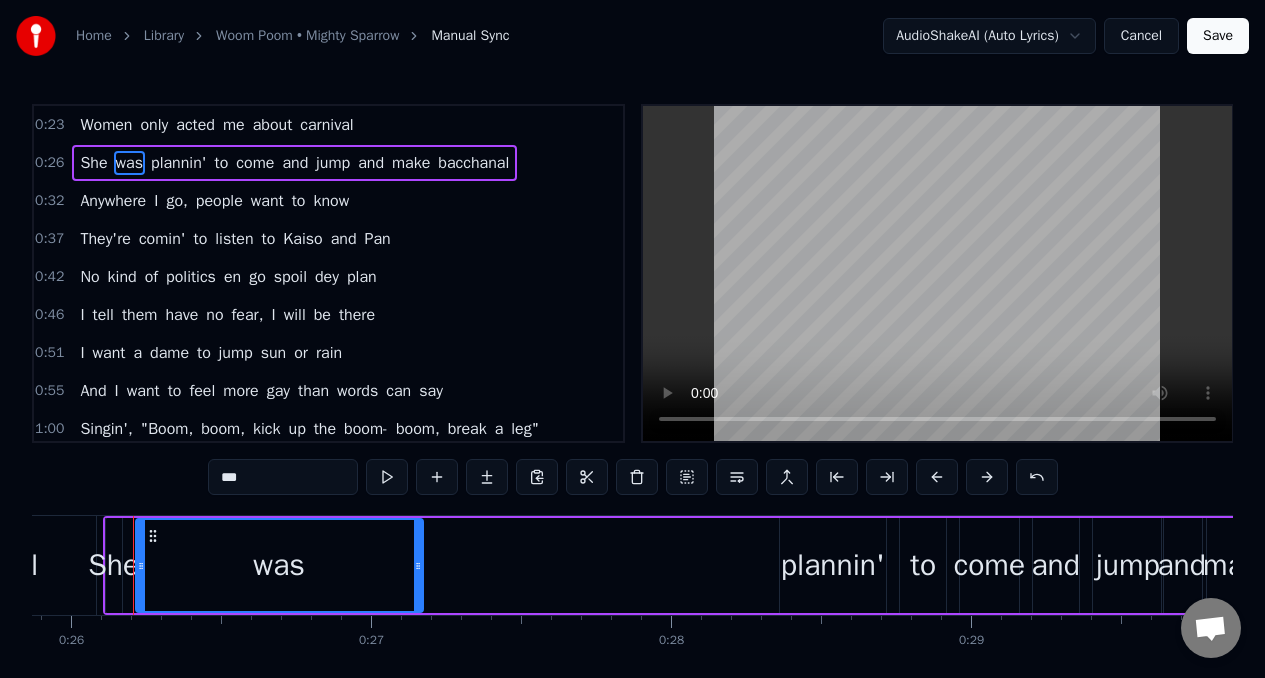 click on "She" at bounding box center (113, 565) 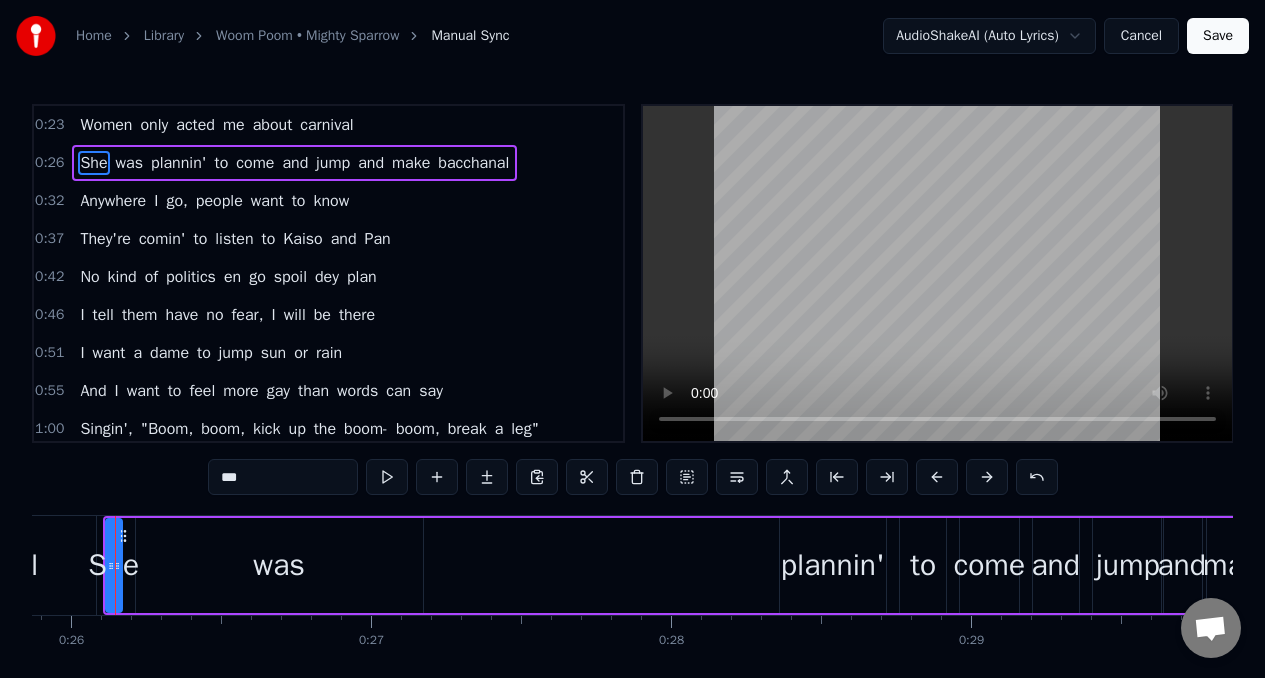 scroll, scrollTop: 0, scrollLeft: 7743, axis: horizontal 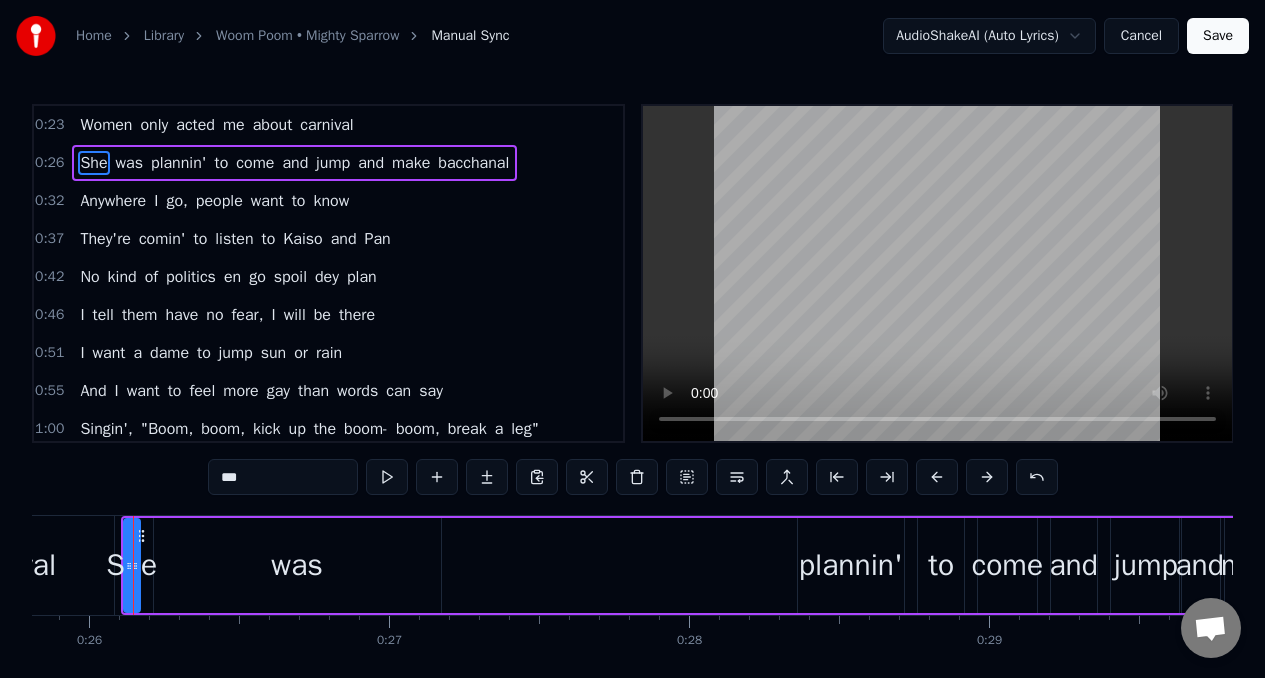 click on "***" at bounding box center [283, 477] 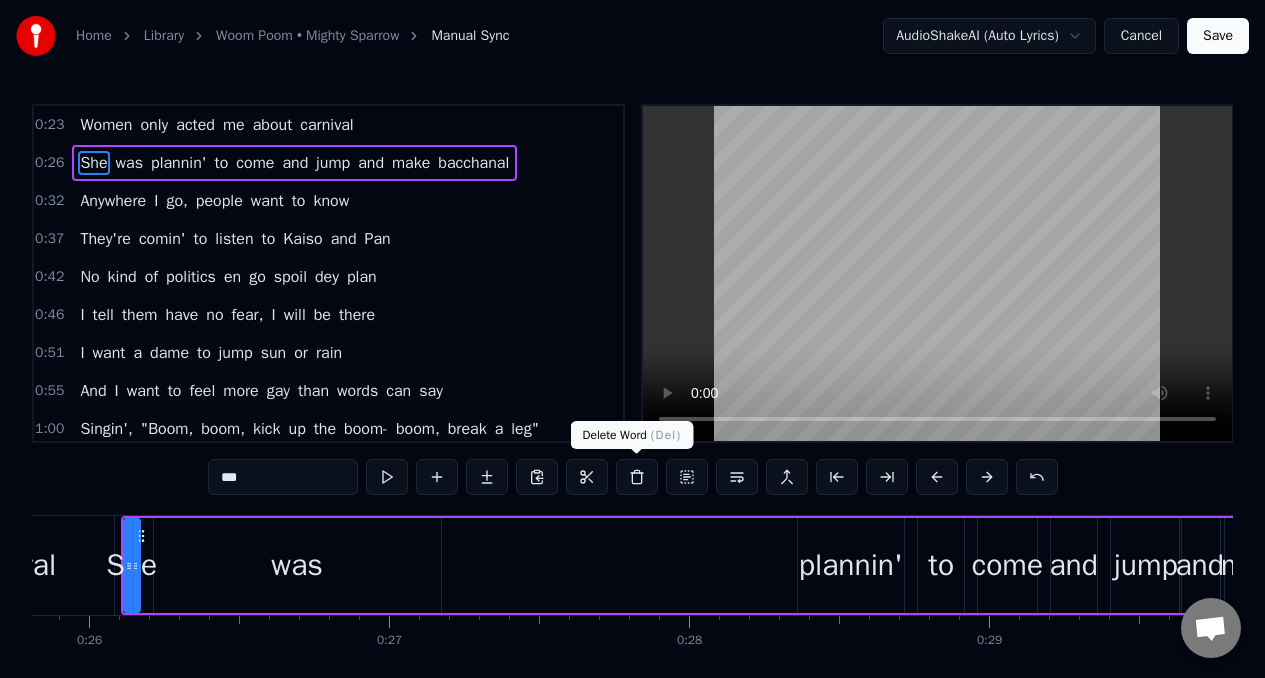 click at bounding box center [637, 477] 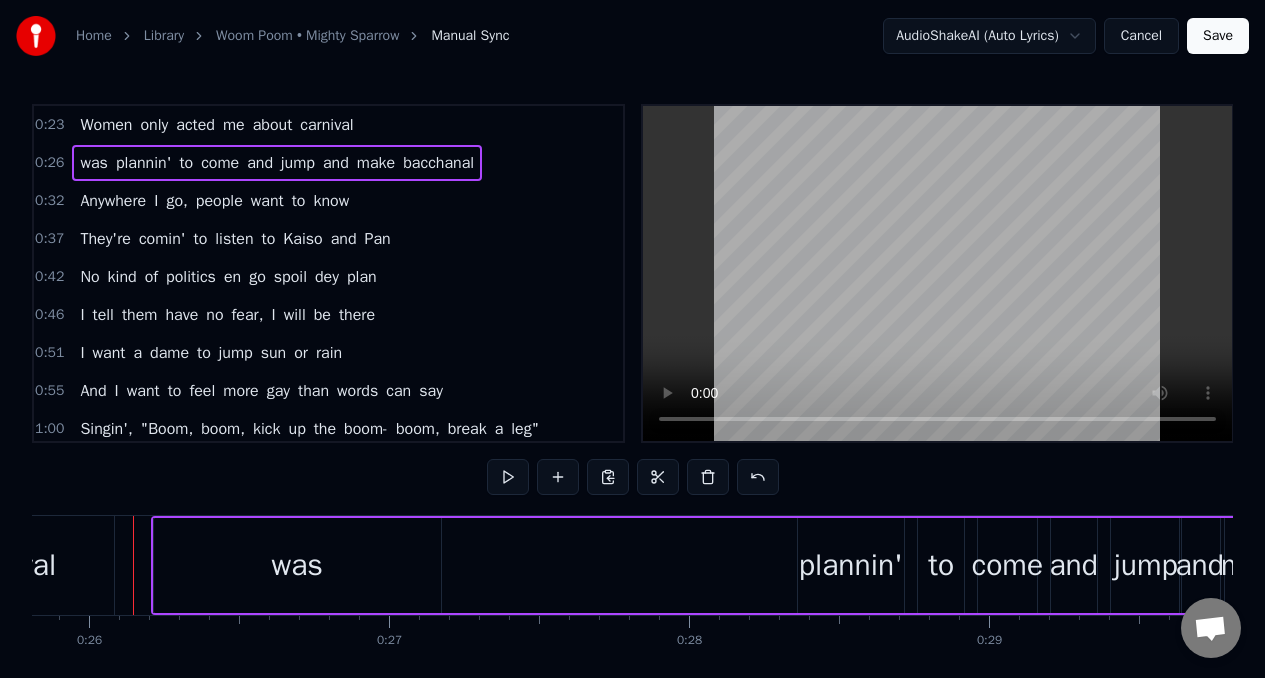 click on "was" at bounding box center [297, 565] 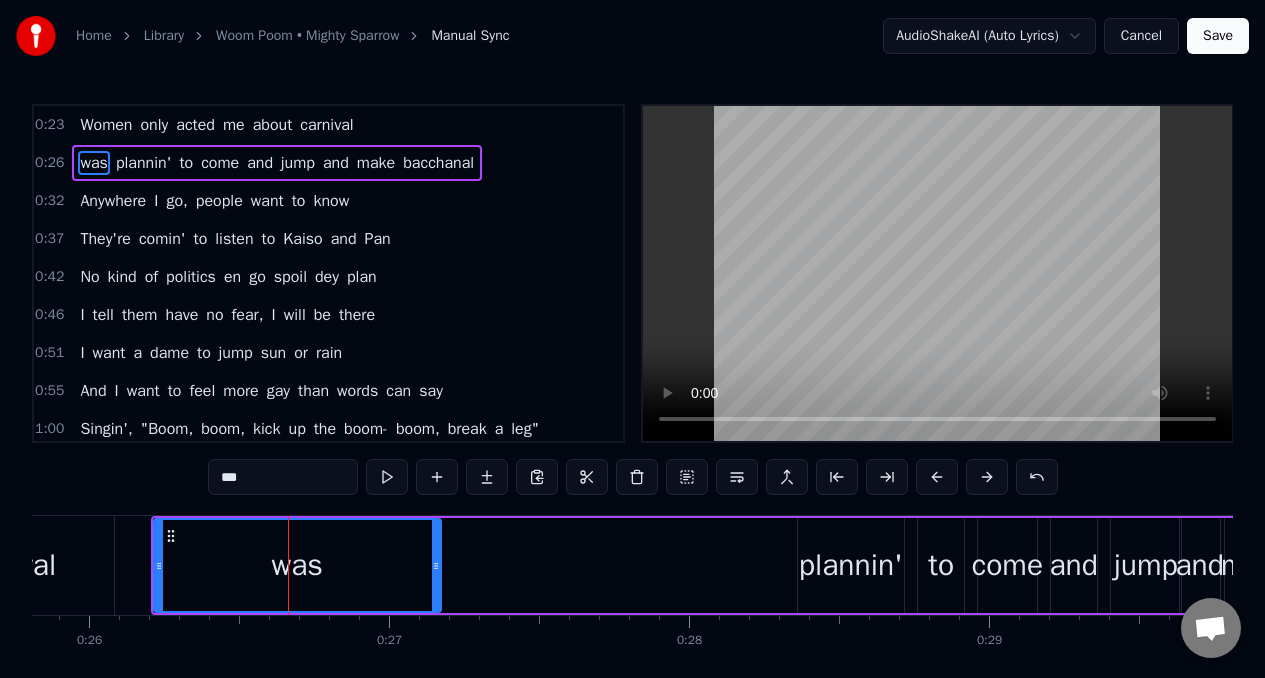click on "***" at bounding box center (283, 477) 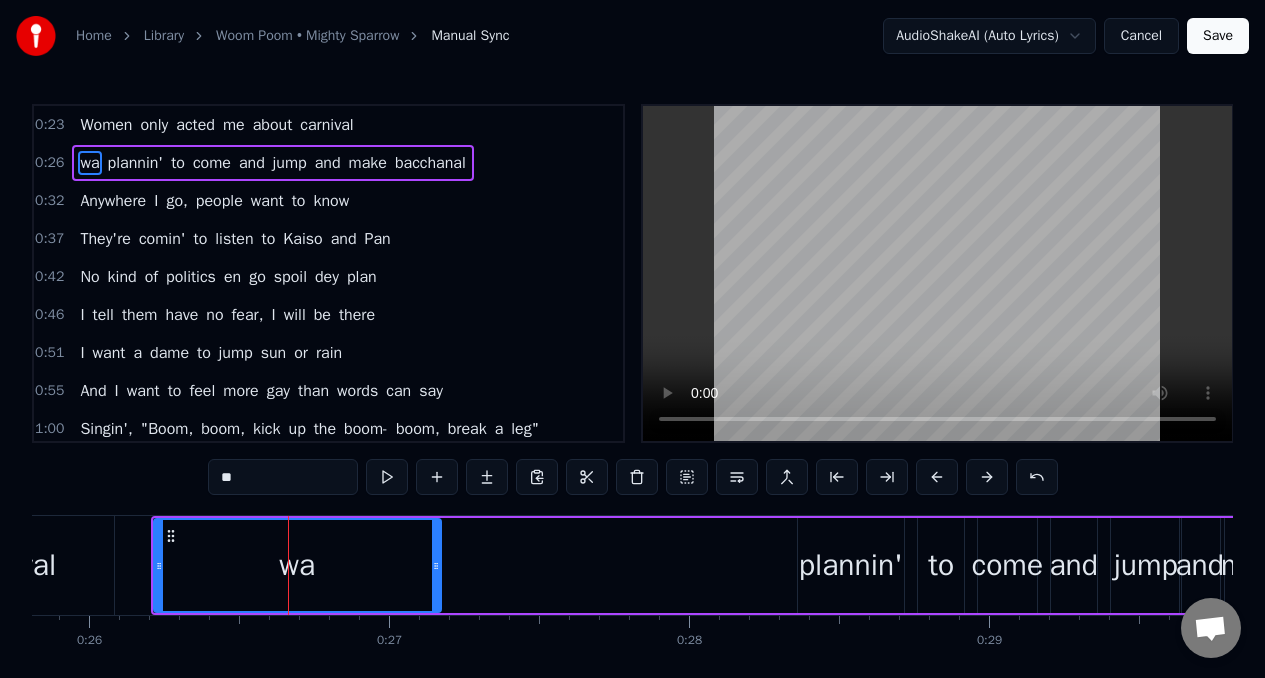 type on "*" 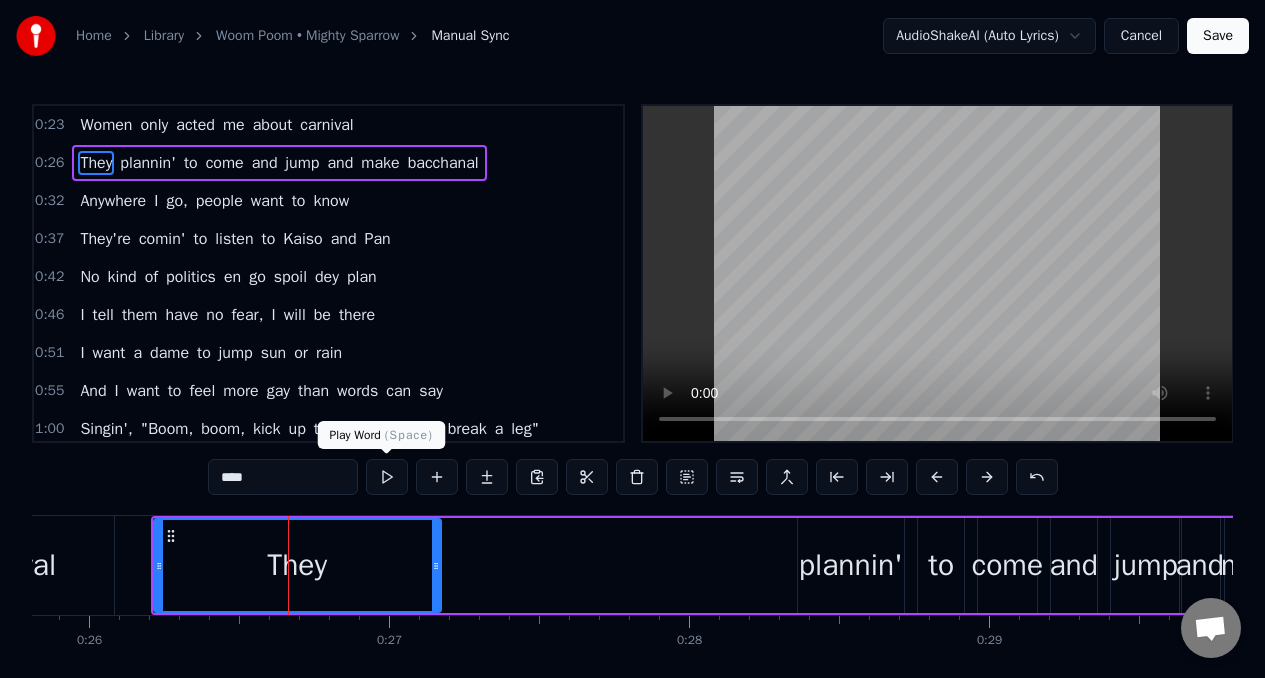 click at bounding box center (387, 477) 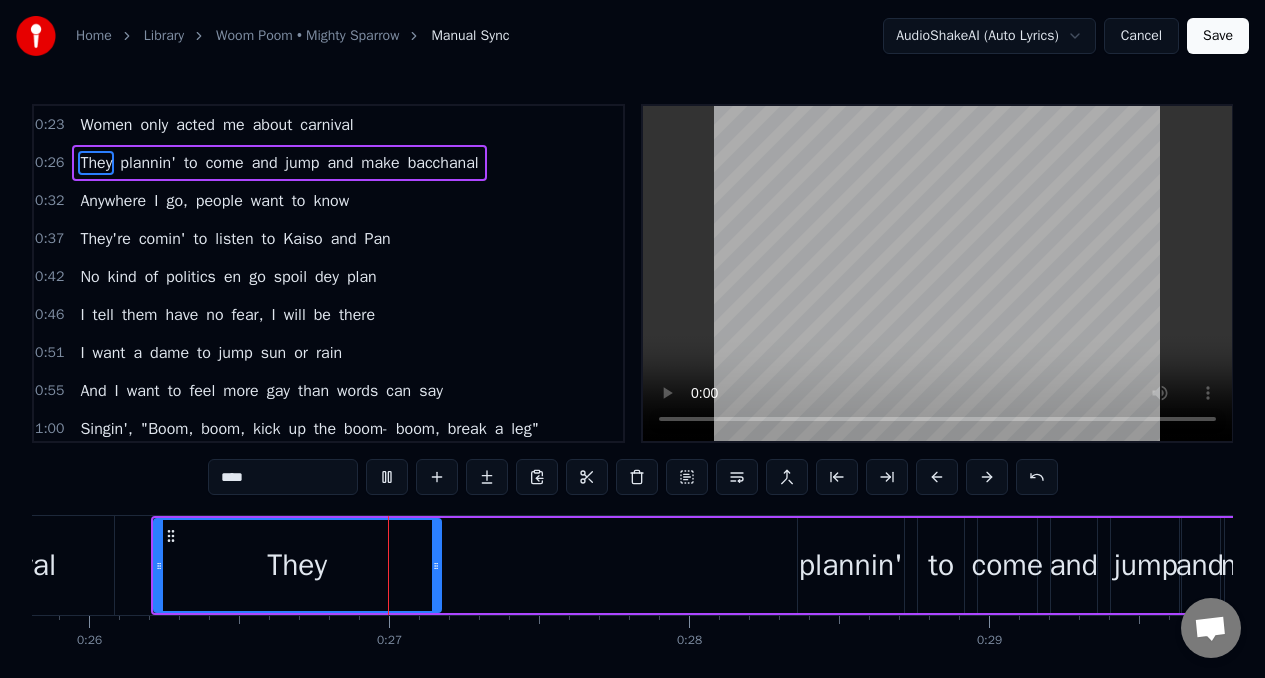 click at bounding box center (387, 477) 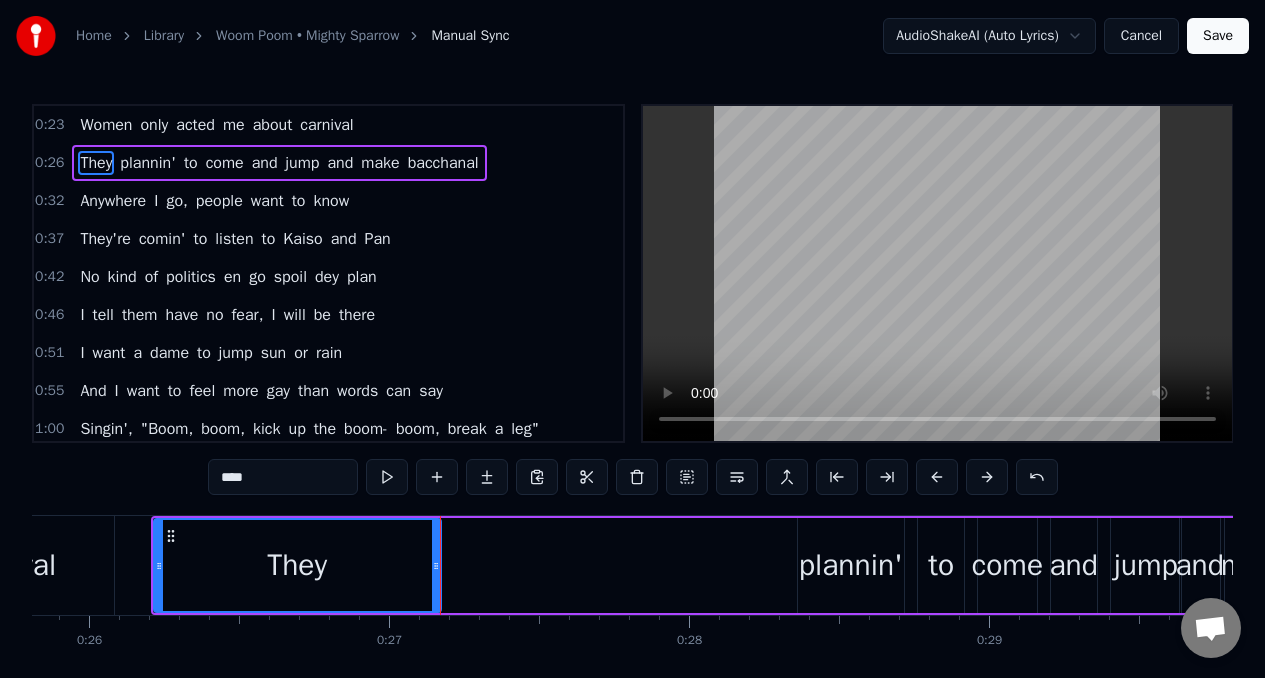 click at bounding box center (387, 477) 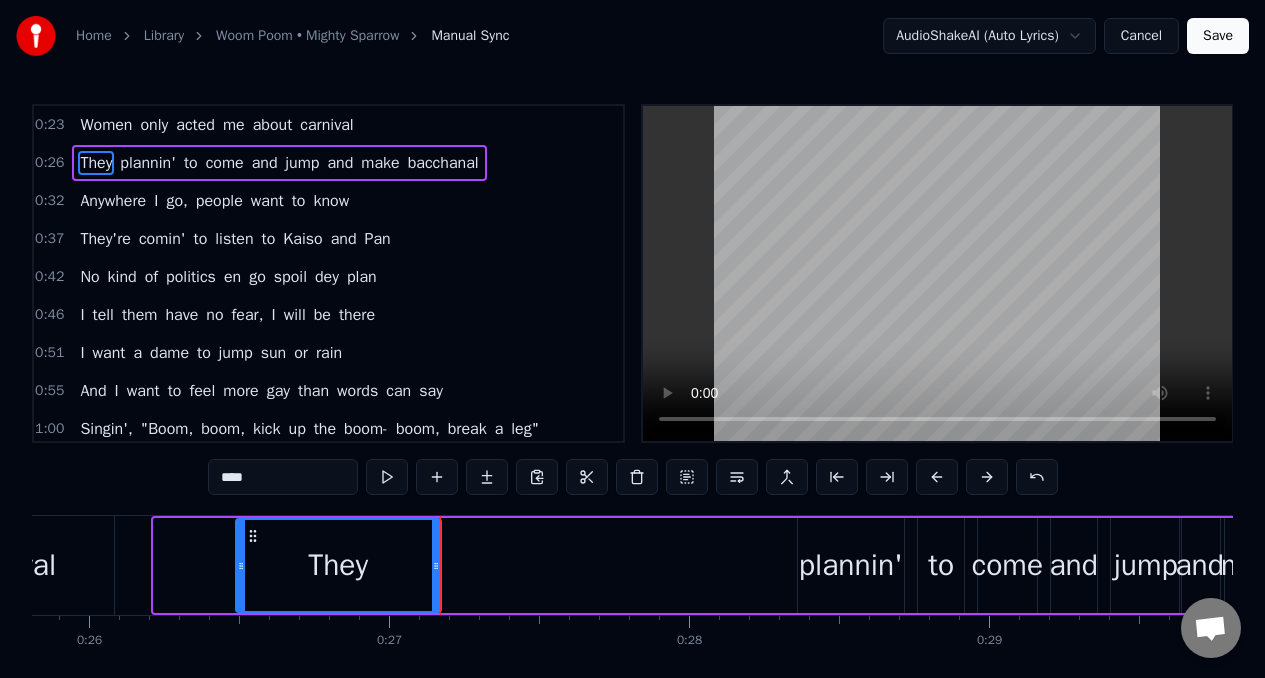 drag, startPoint x: 156, startPoint y: 564, endPoint x: 238, endPoint y: 560, distance: 82.0975 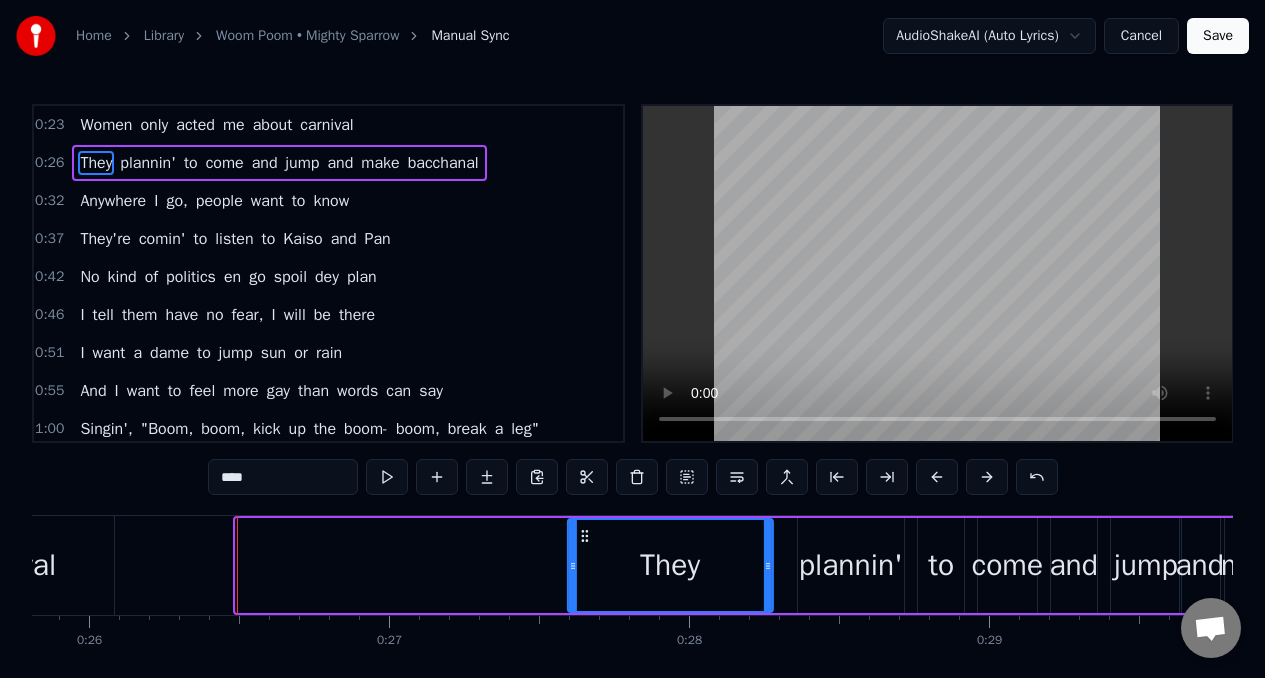 drag, startPoint x: 251, startPoint y: 535, endPoint x: 583, endPoint y: 533, distance: 332.006 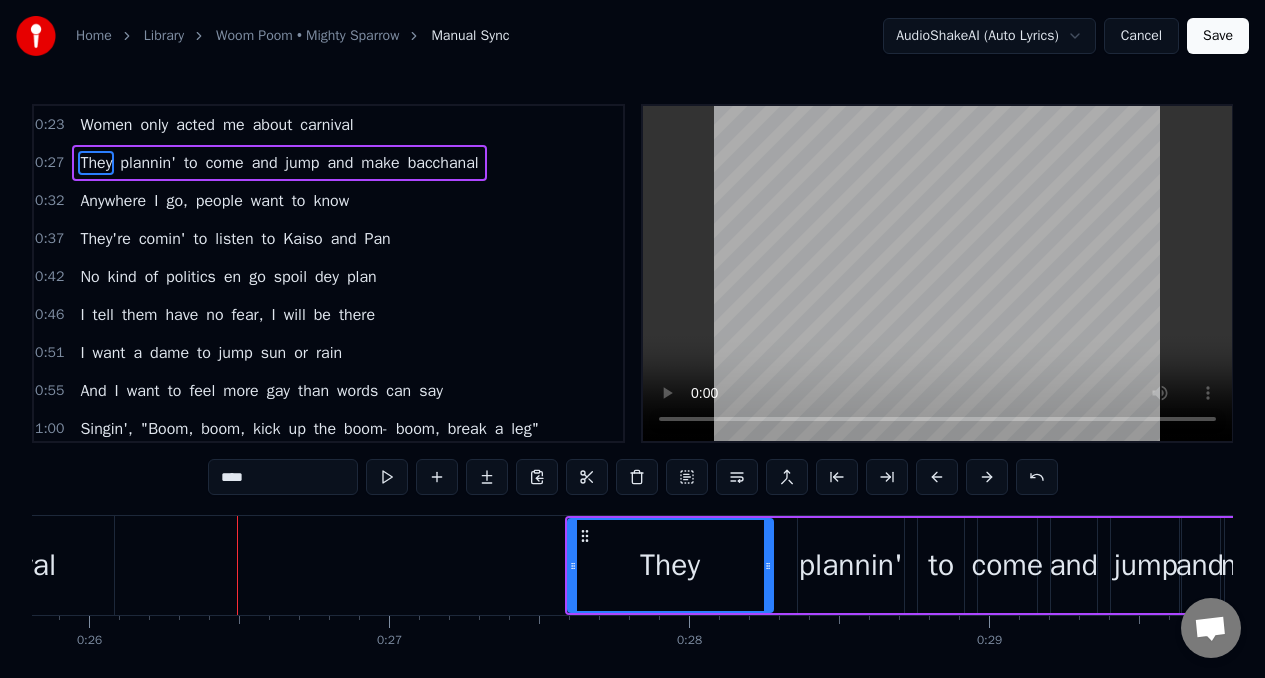 click on "carnival" at bounding box center [326, 125] 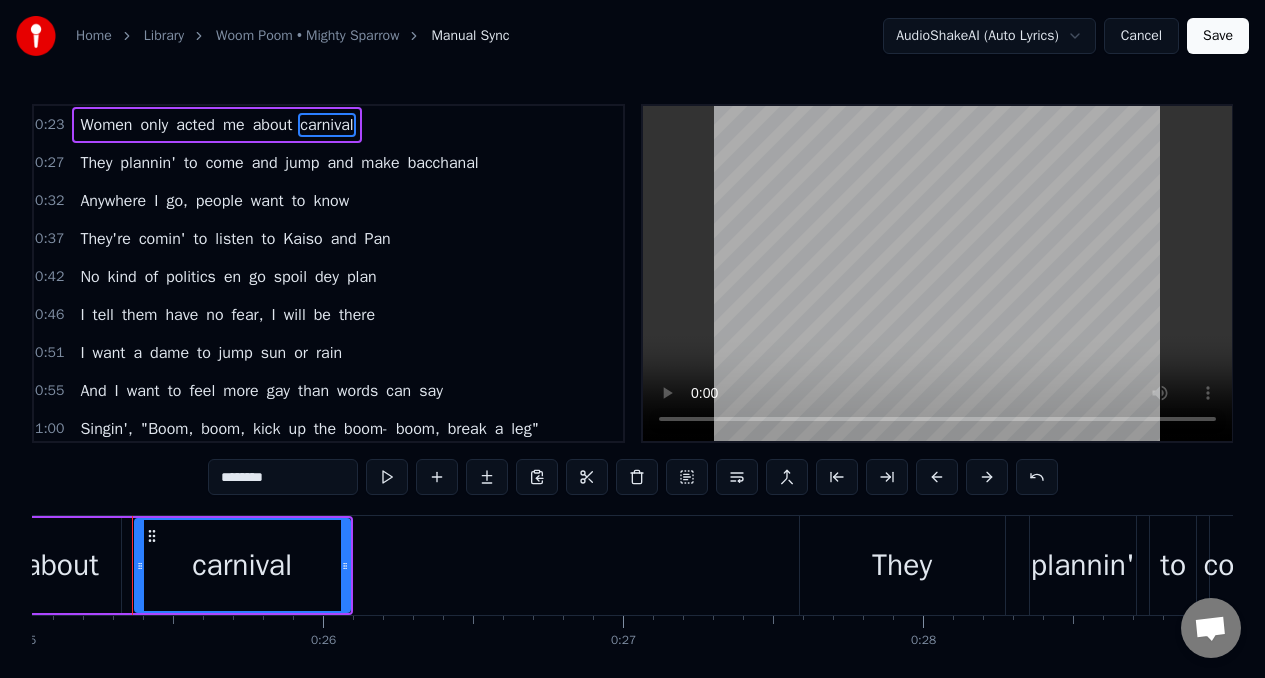 scroll, scrollTop: 0, scrollLeft: 7509, axis: horizontal 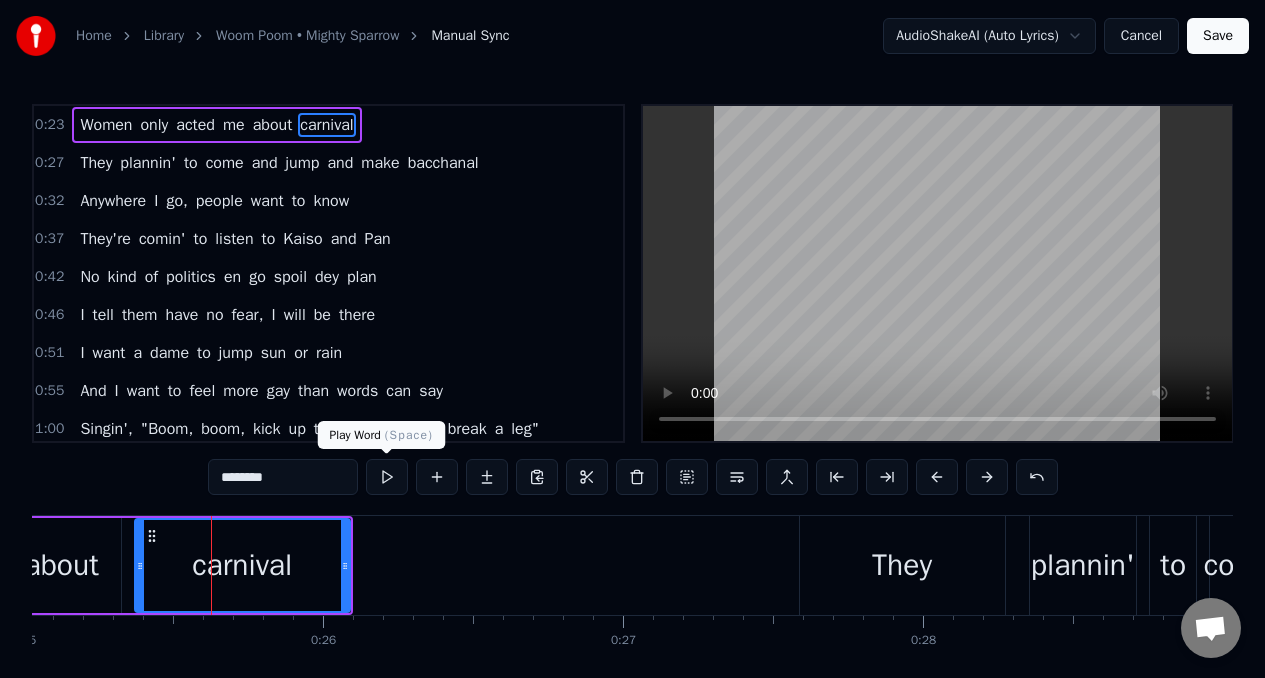 click at bounding box center (387, 477) 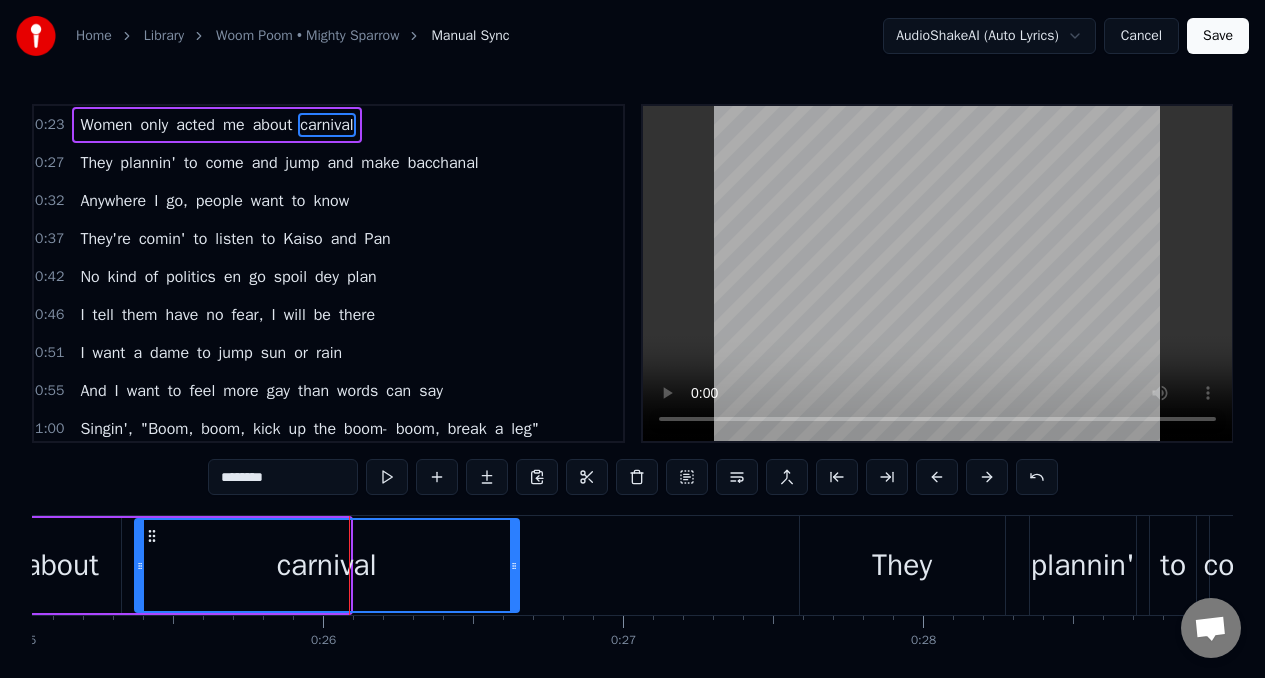 drag, startPoint x: 345, startPoint y: 566, endPoint x: 519, endPoint y: 554, distance: 174.4133 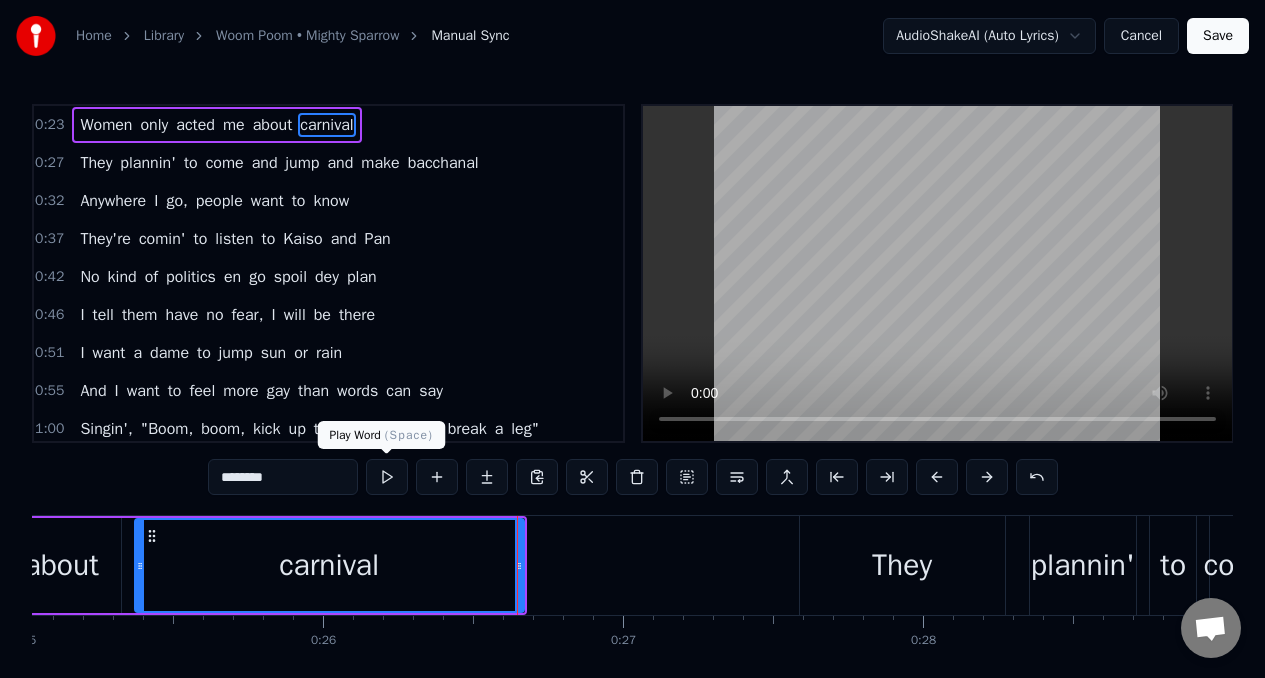 click at bounding box center [387, 477] 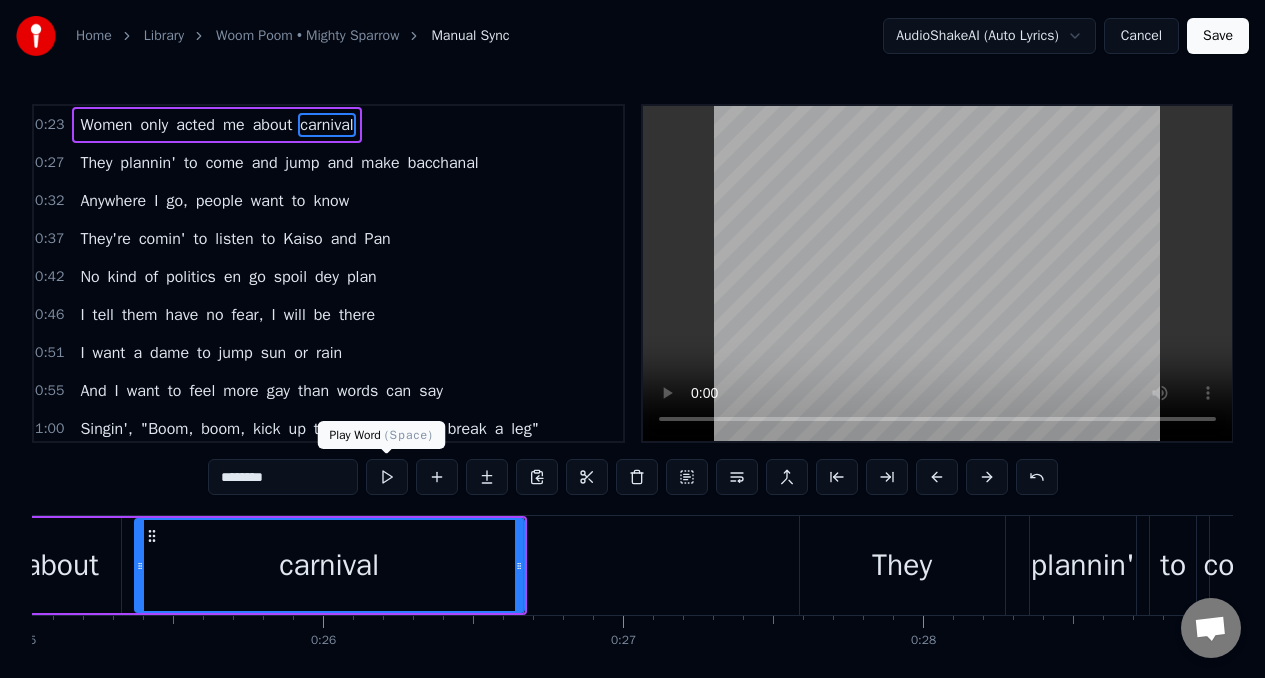 click at bounding box center [387, 477] 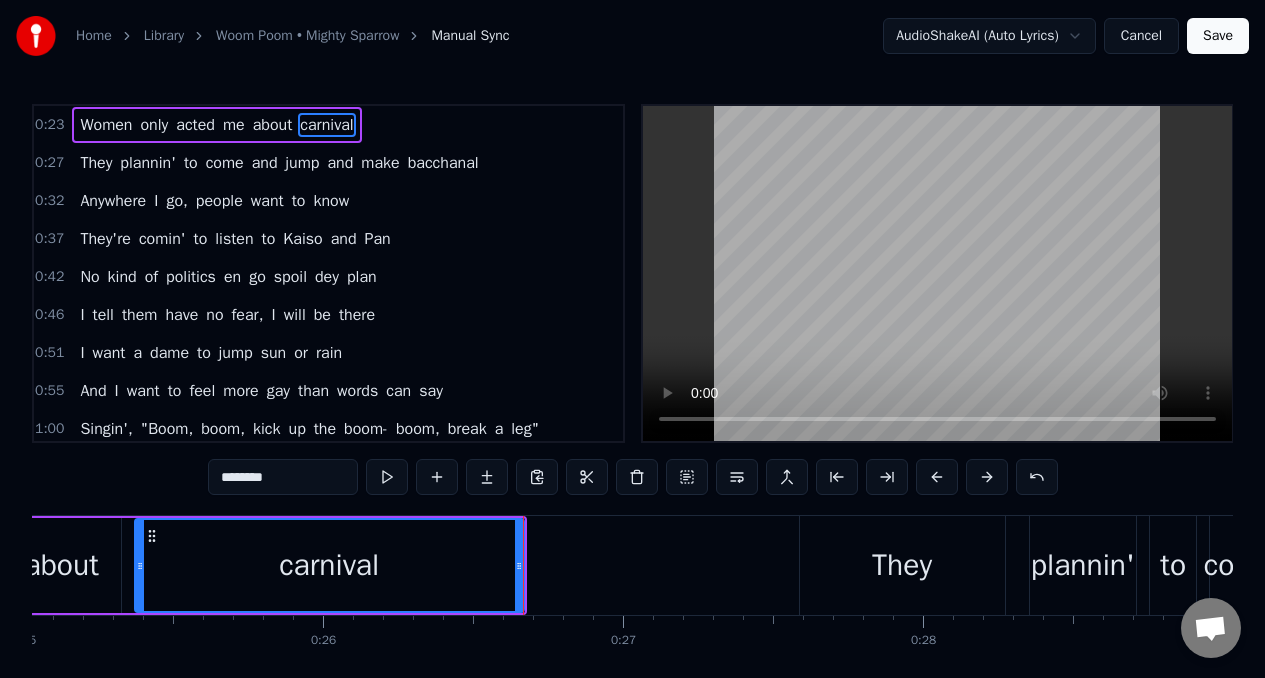 click 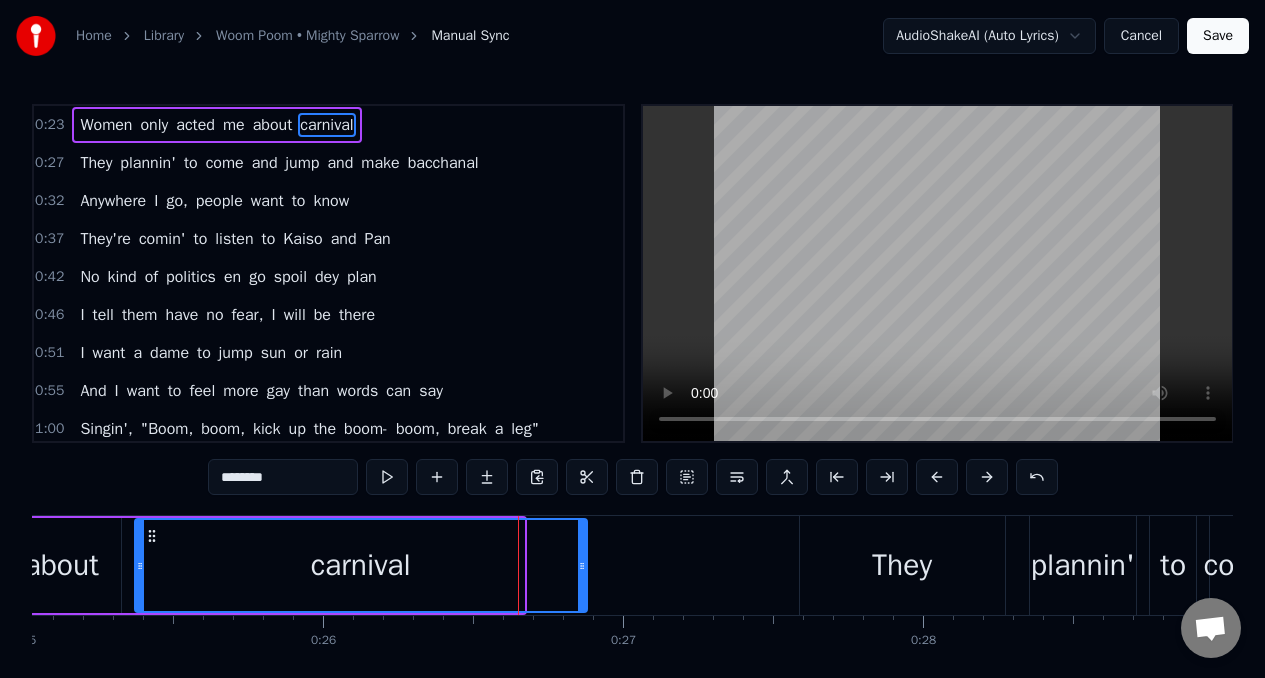drag, startPoint x: 521, startPoint y: 567, endPoint x: 591, endPoint y: 564, distance: 70.064255 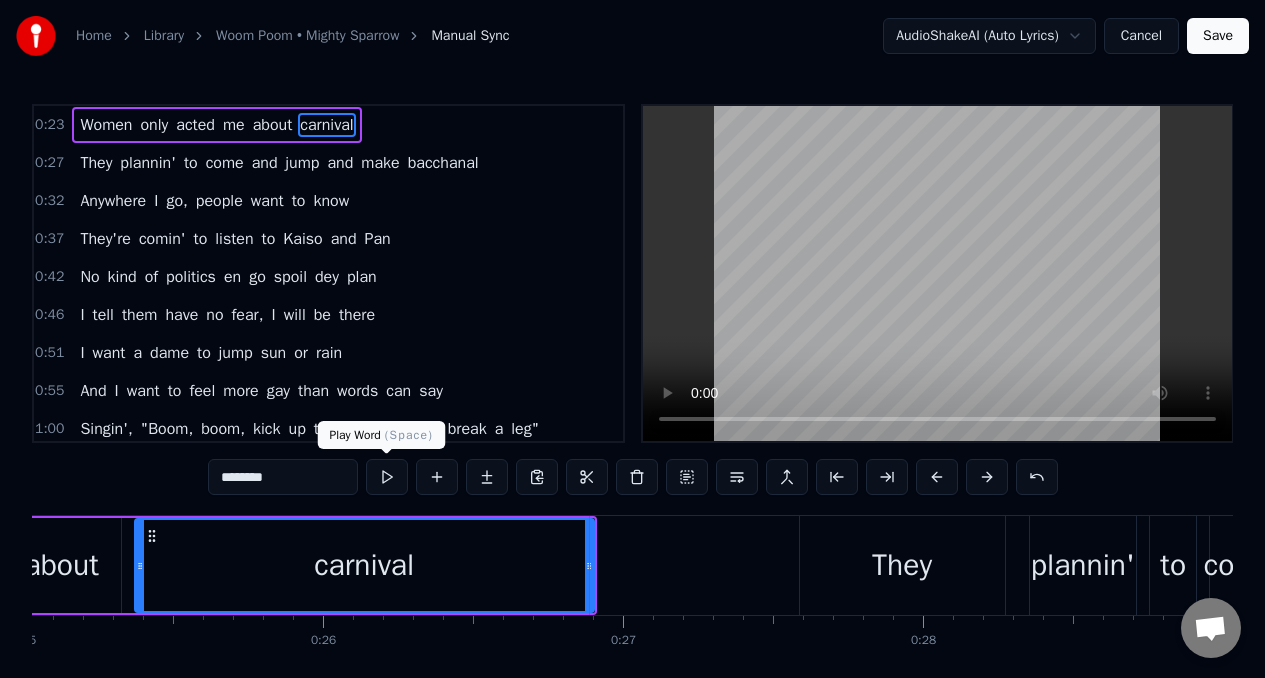 click at bounding box center [387, 477] 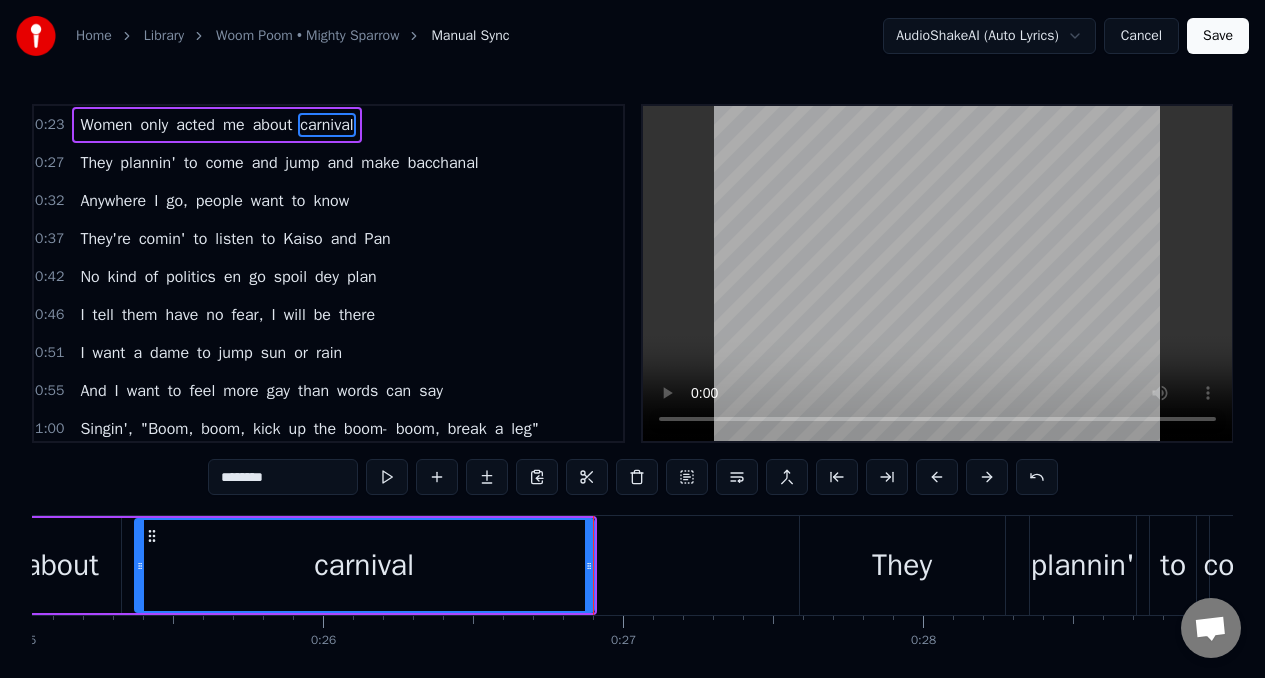 click 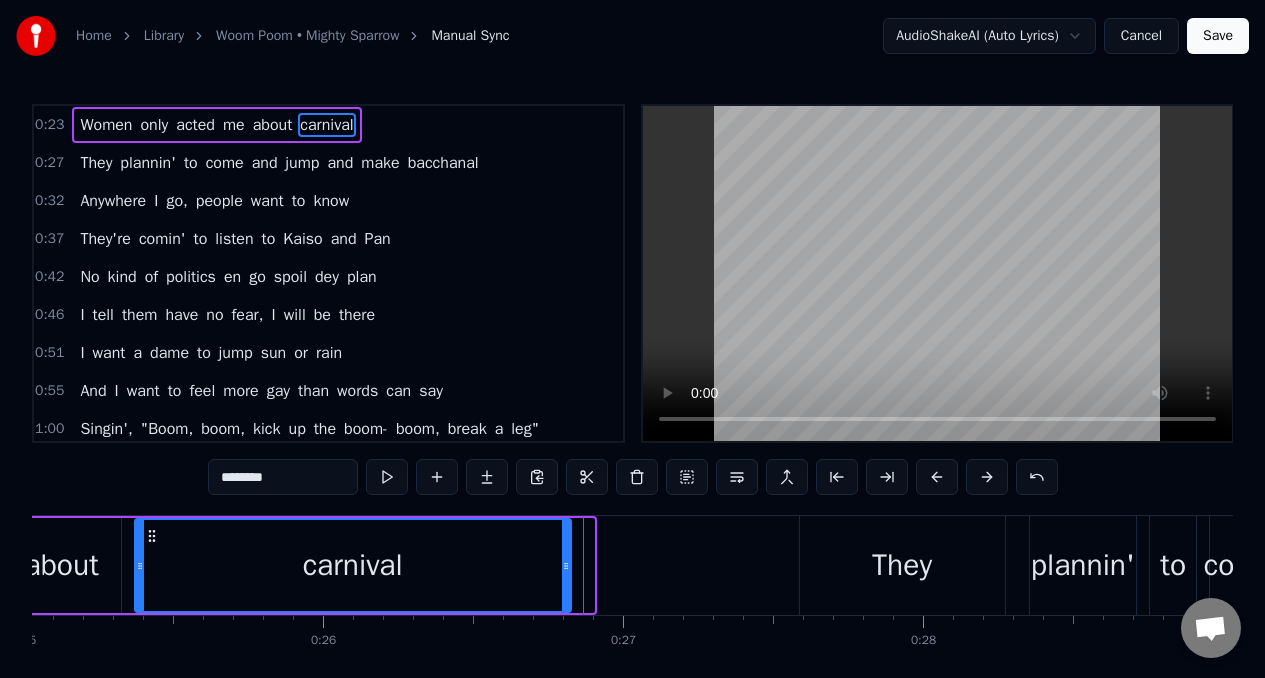 drag, startPoint x: 590, startPoint y: 564, endPoint x: 567, endPoint y: 564, distance: 23 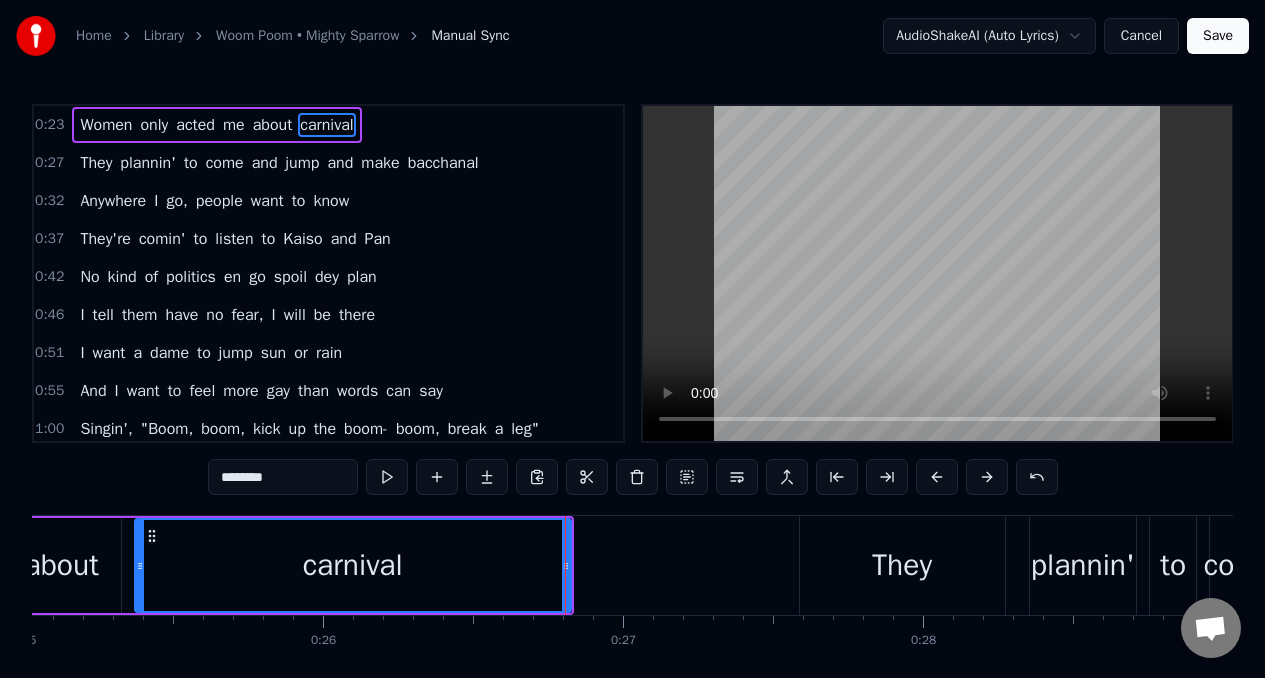 click on "about" at bounding box center (61, 565) 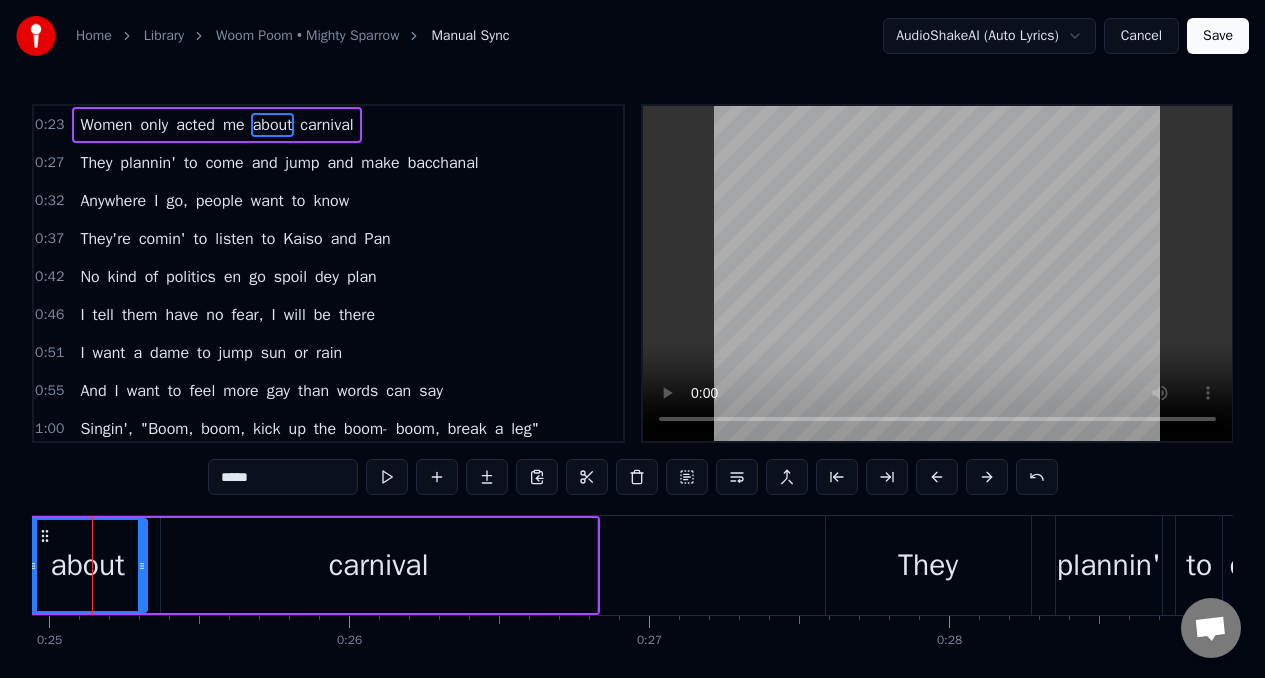scroll, scrollTop: 0, scrollLeft: 7443, axis: horizontal 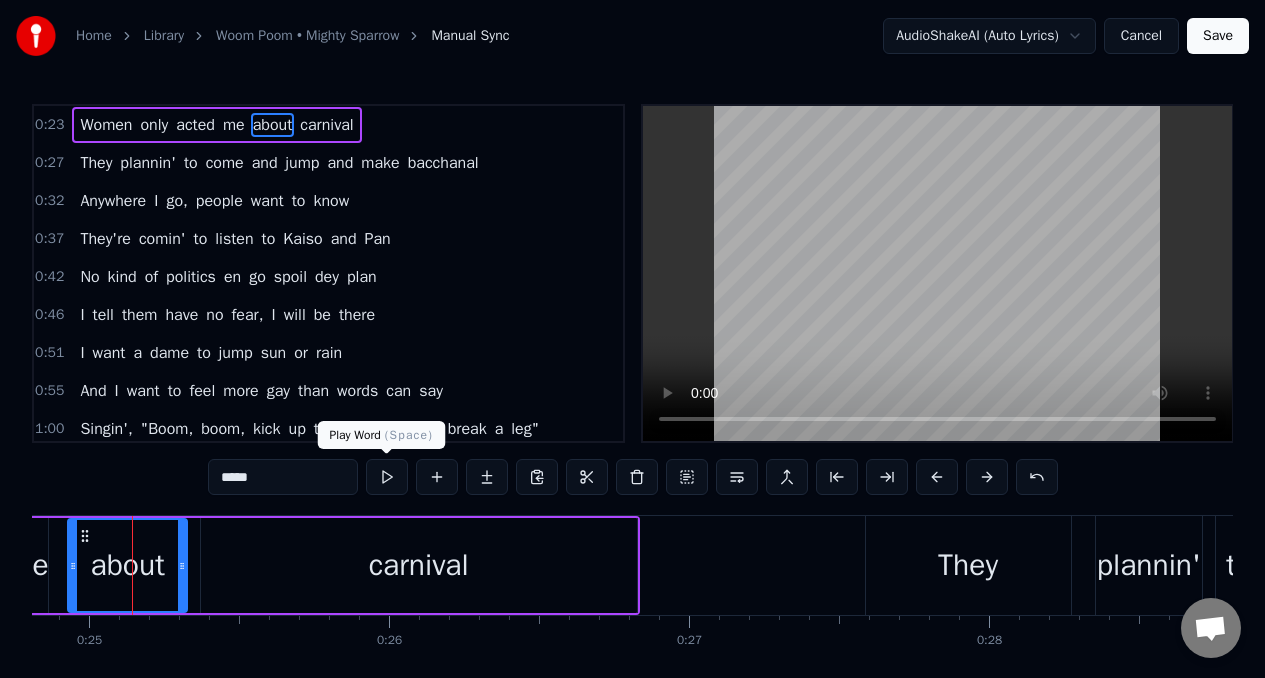 click at bounding box center [387, 477] 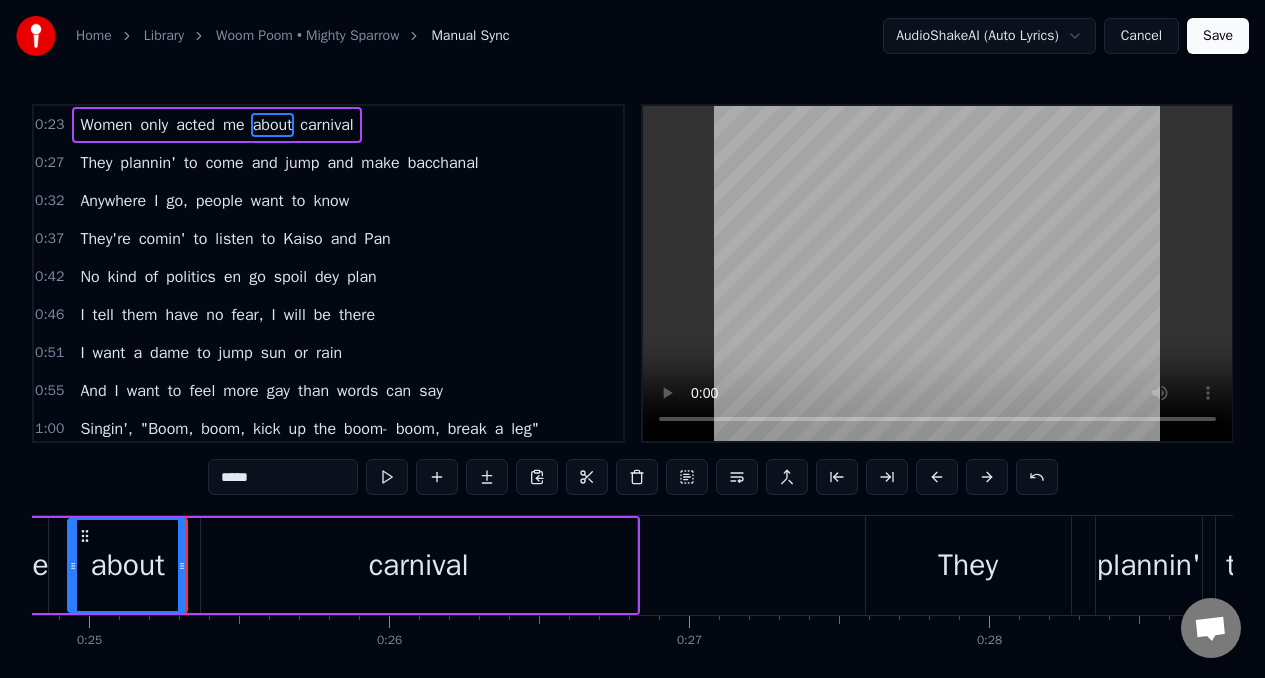 click at bounding box center (387, 477) 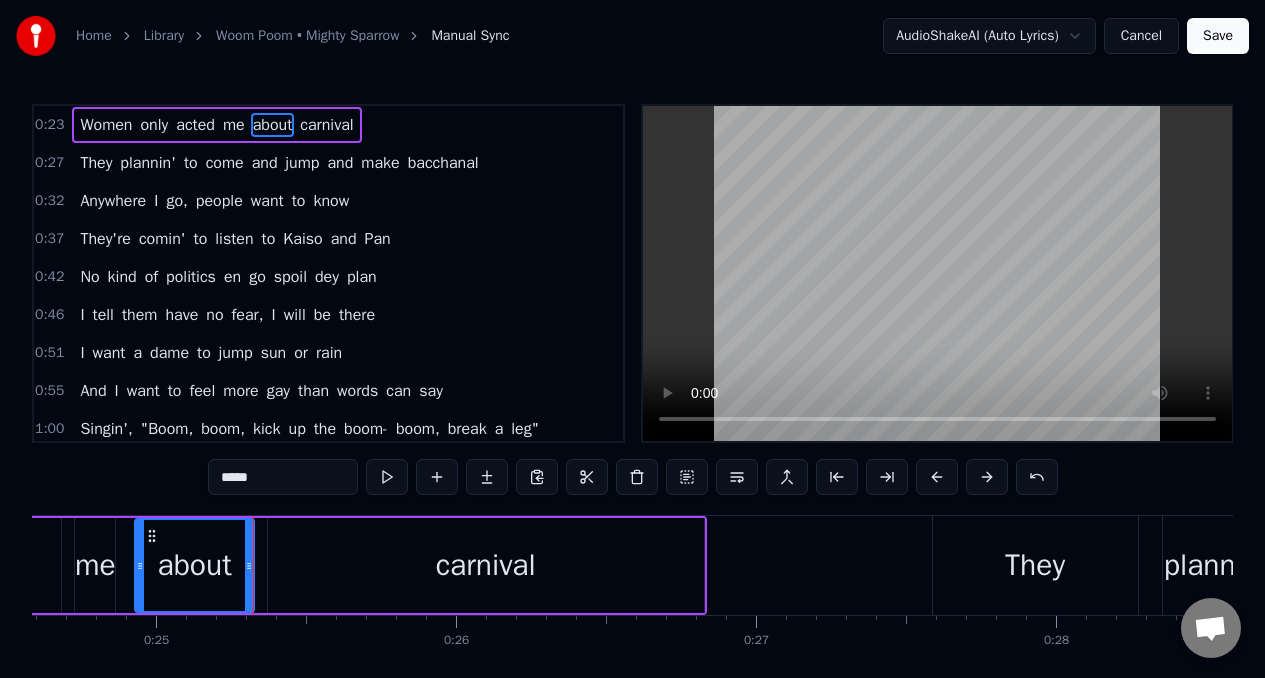 click on "*****" at bounding box center (283, 477) 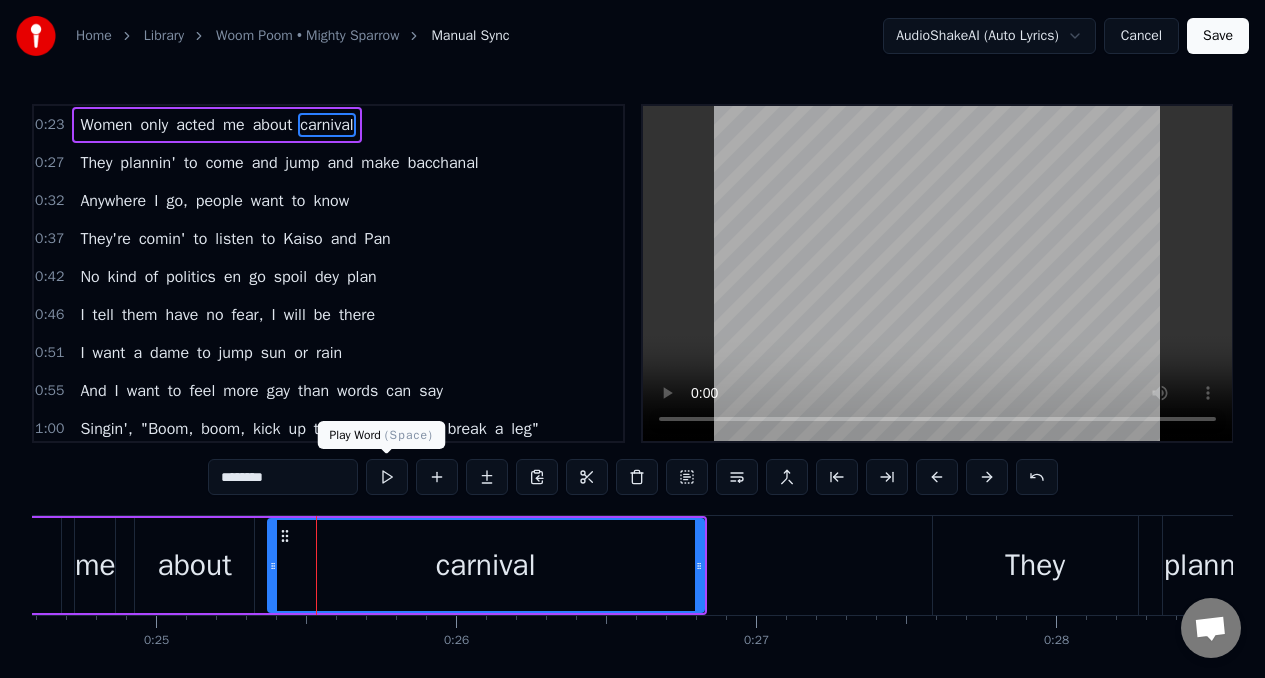 click at bounding box center [387, 477] 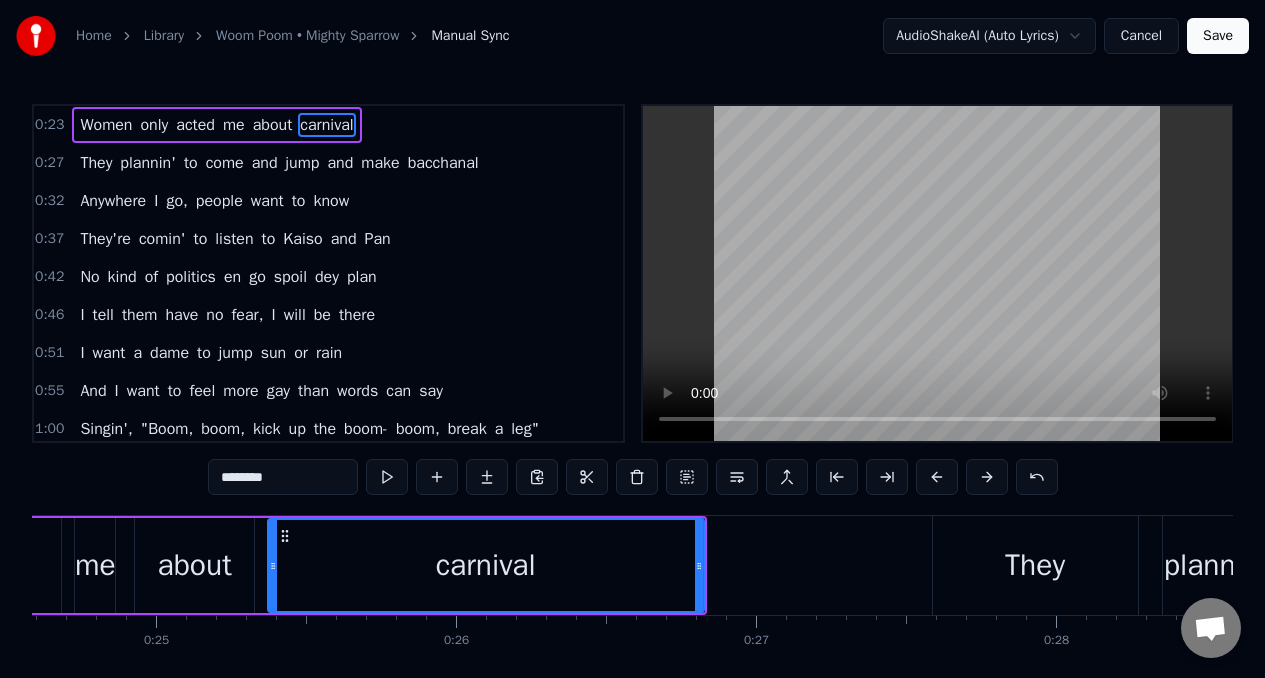 click at bounding box center [387, 477] 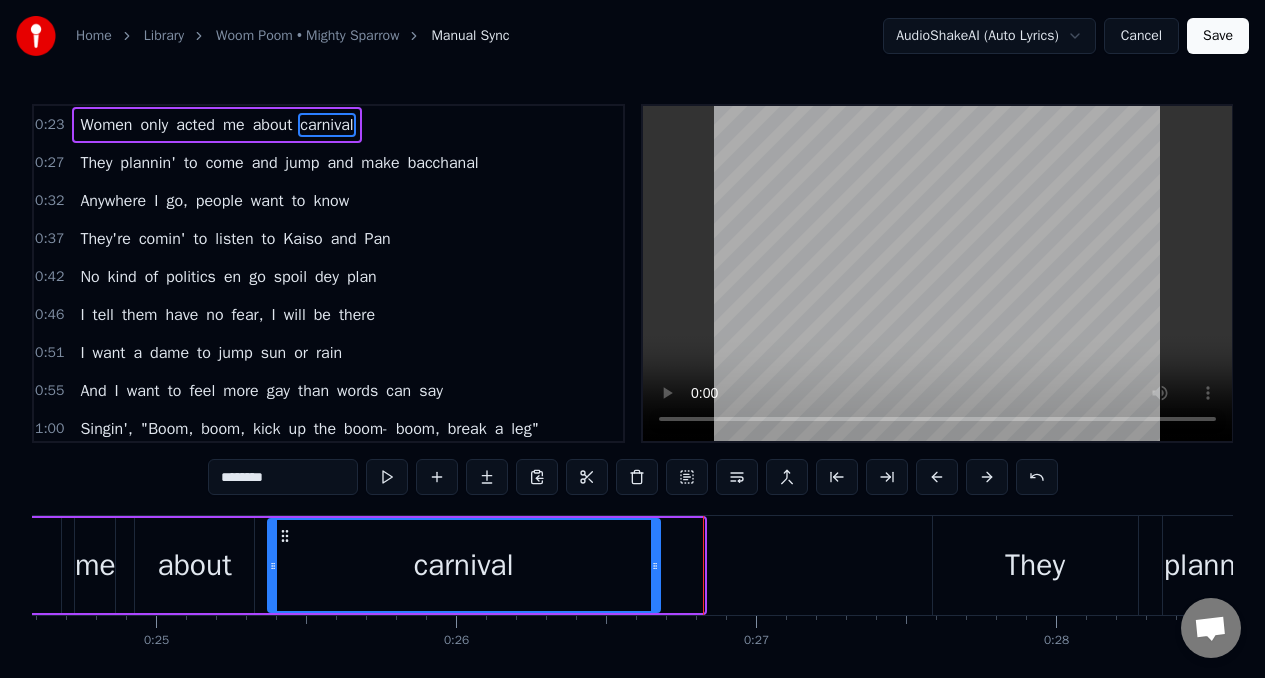 drag, startPoint x: 699, startPoint y: 561, endPoint x: 653, endPoint y: 566, distance: 46.270943 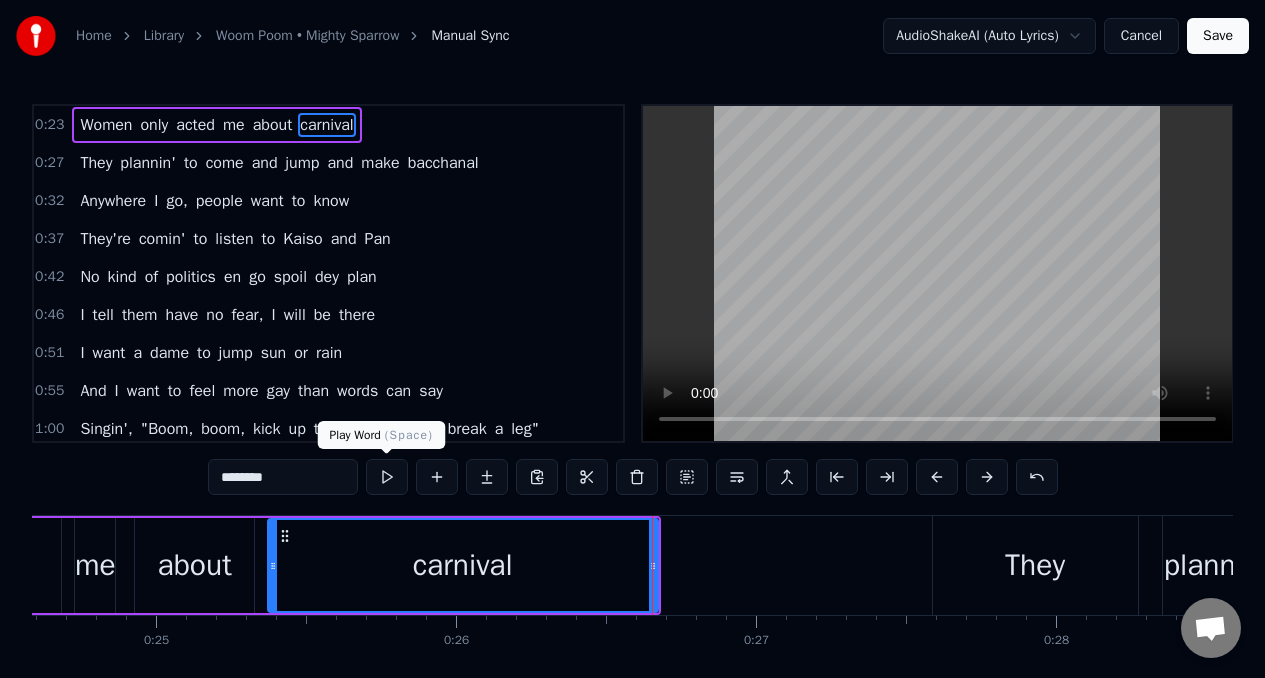 click at bounding box center [387, 477] 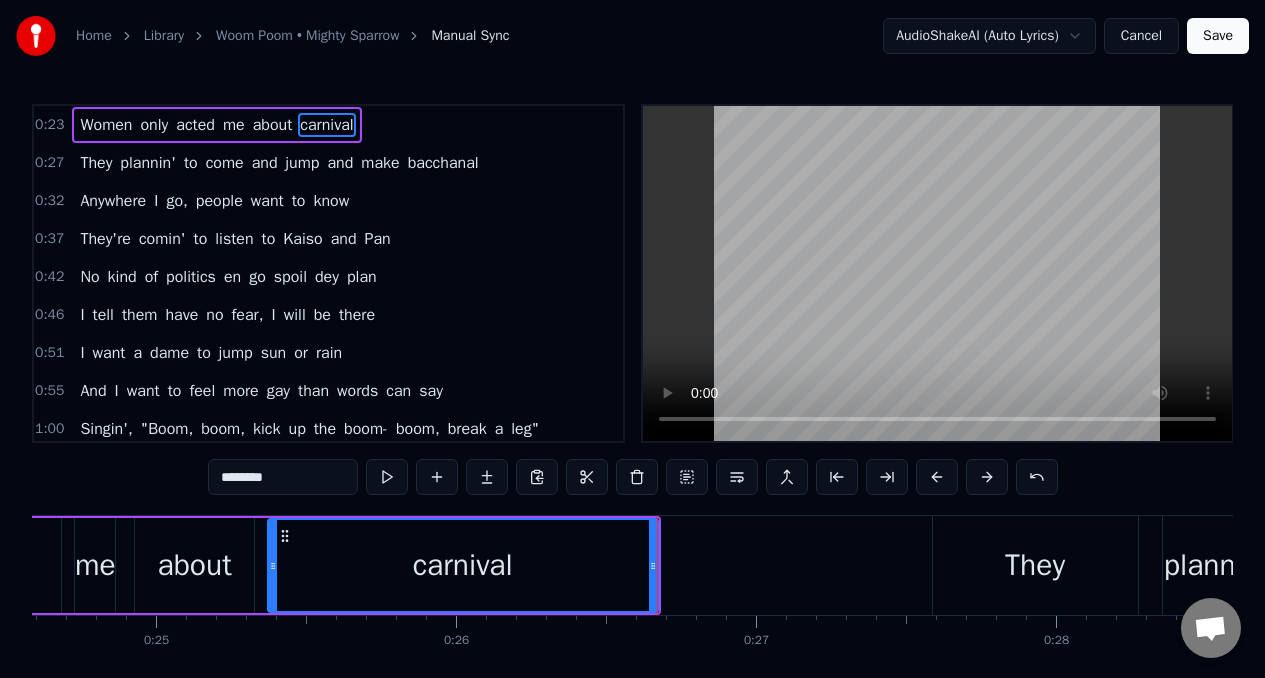 click on "me" at bounding box center (95, 565) 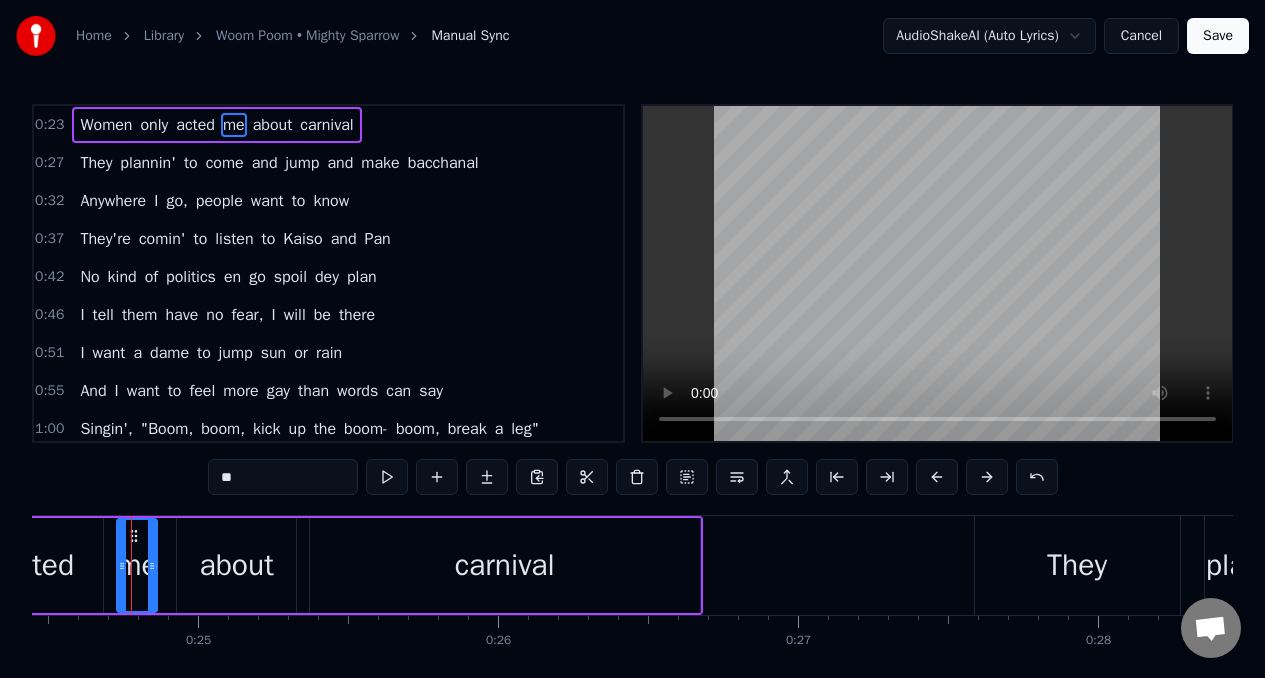scroll, scrollTop: 0, scrollLeft: 7332, axis: horizontal 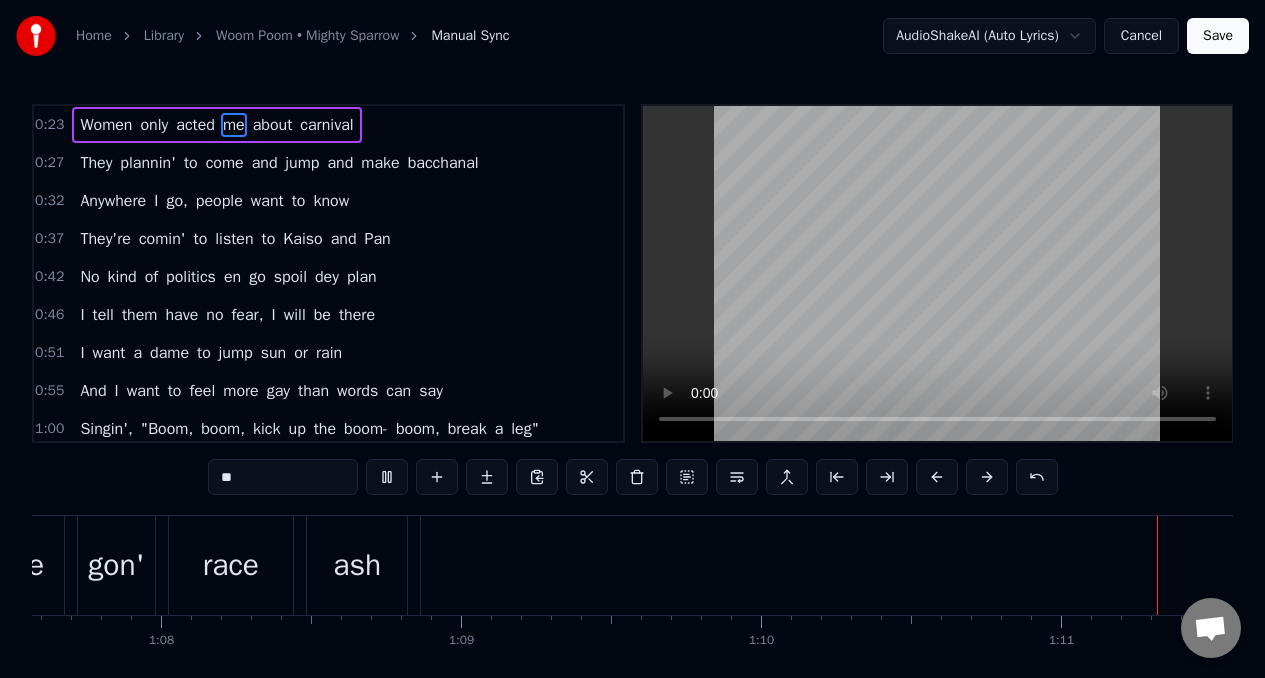 click on "kind" at bounding box center (122, 277) 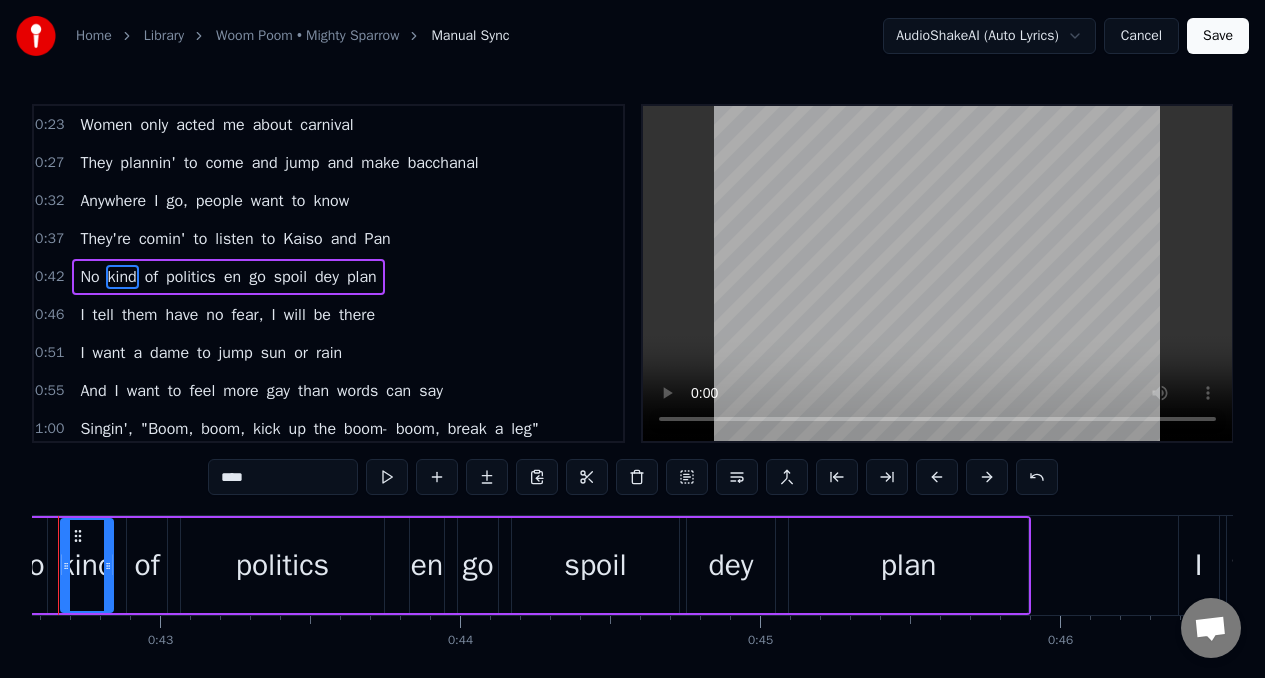 scroll, scrollTop: 0, scrollLeft: 12698, axis: horizontal 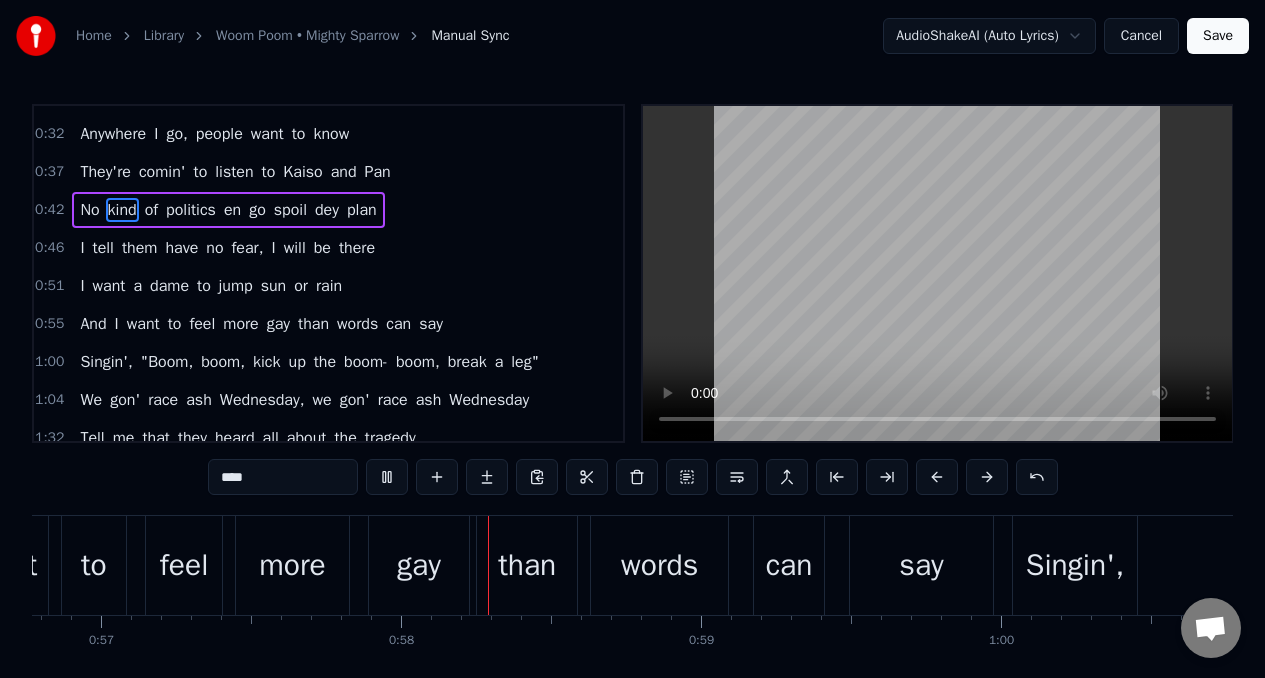 click on "want" at bounding box center [109, 286] 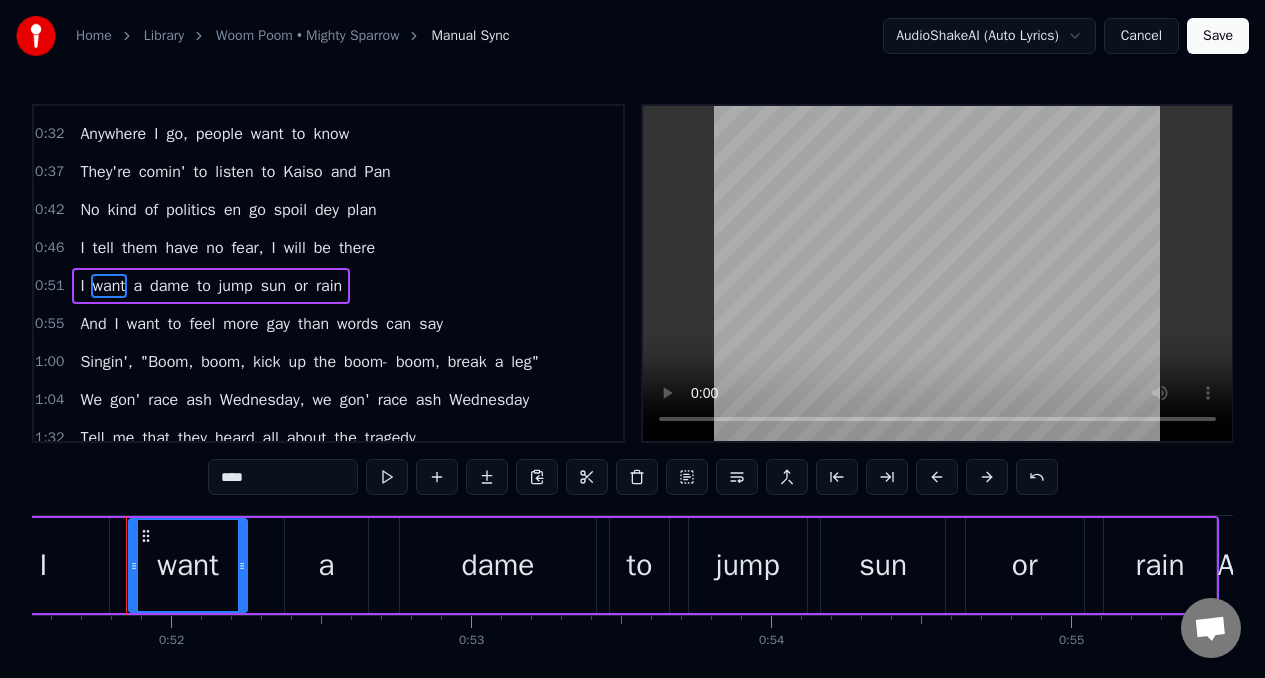 scroll, scrollTop: 0, scrollLeft: 15455, axis: horizontal 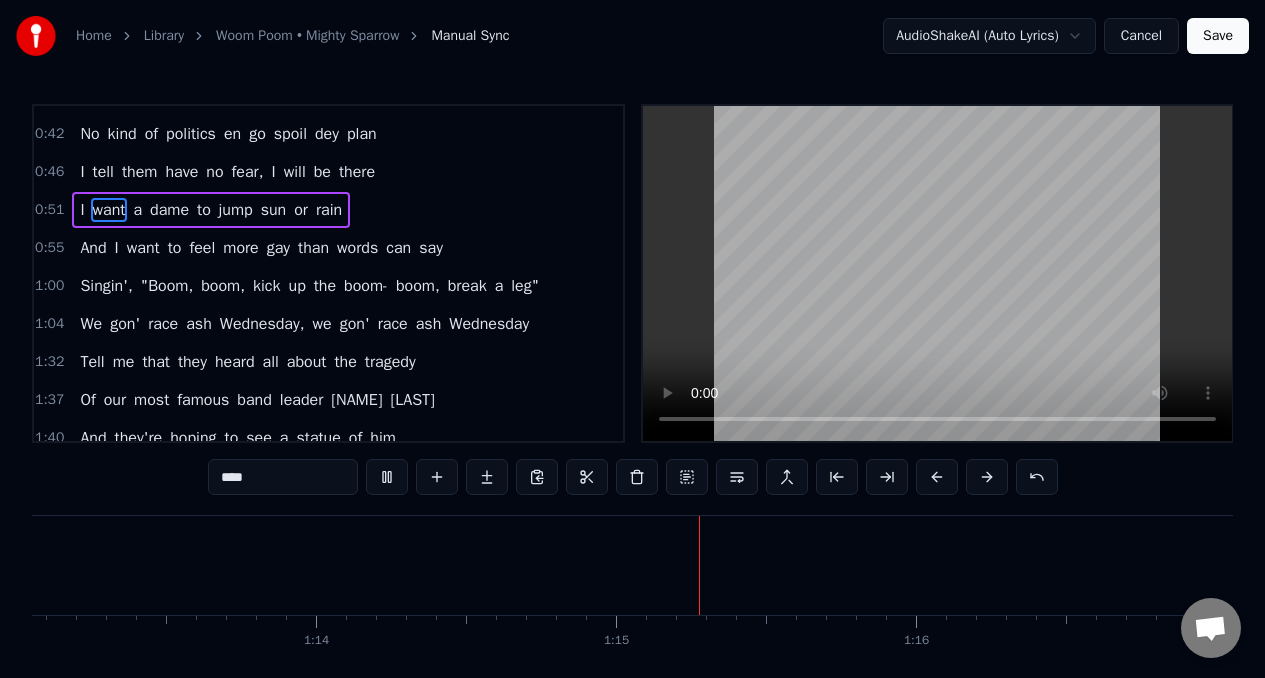 click on "We" at bounding box center [91, 324] 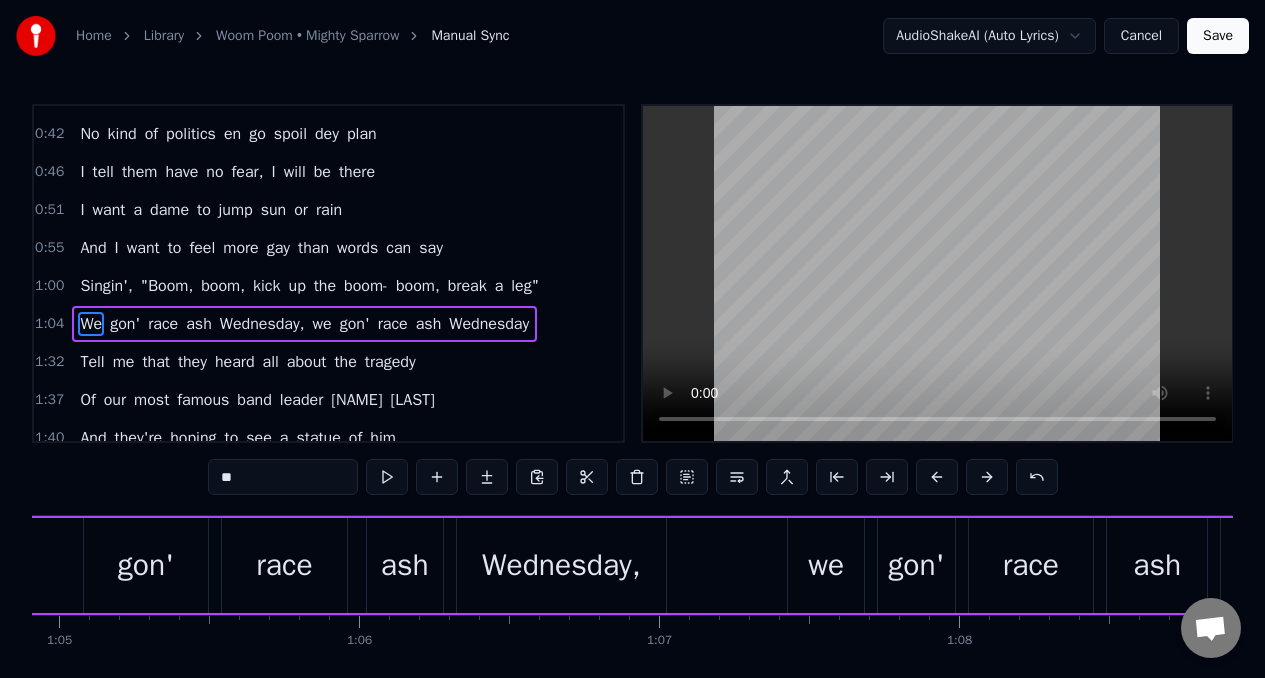scroll, scrollTop: 0, scrollLeft: 19151, axis: horizontal 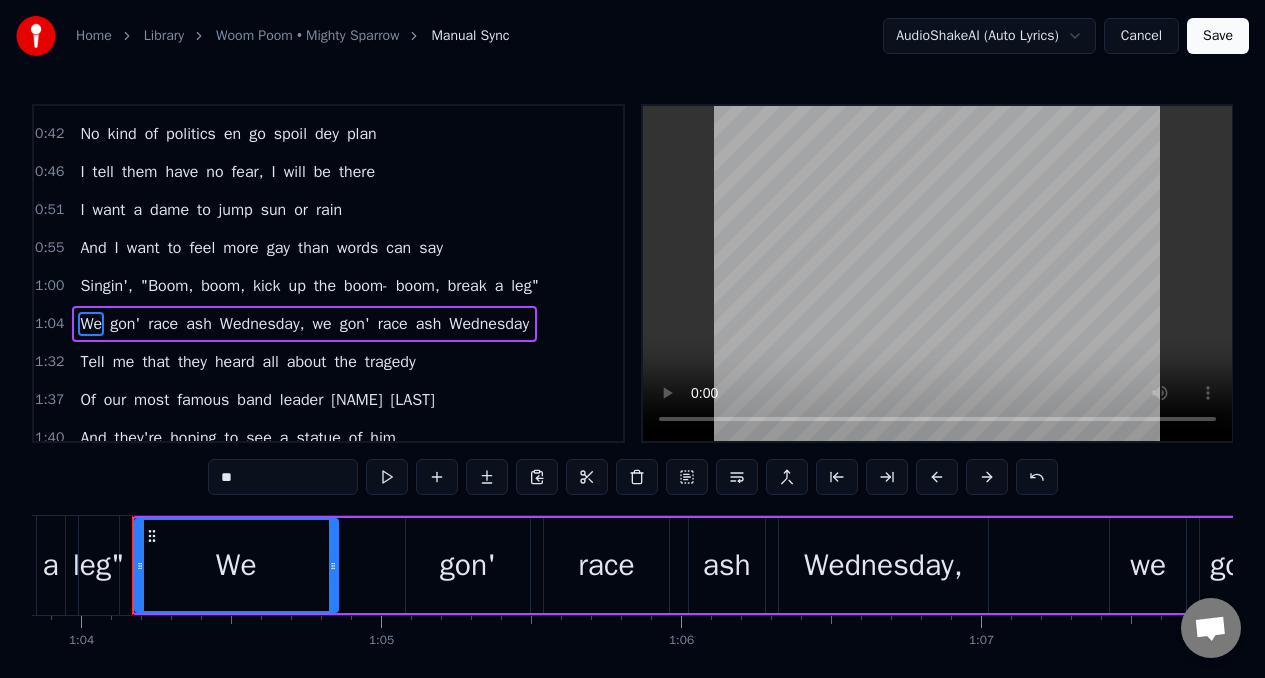 click on "gon'" at bounding box center [468, 565] 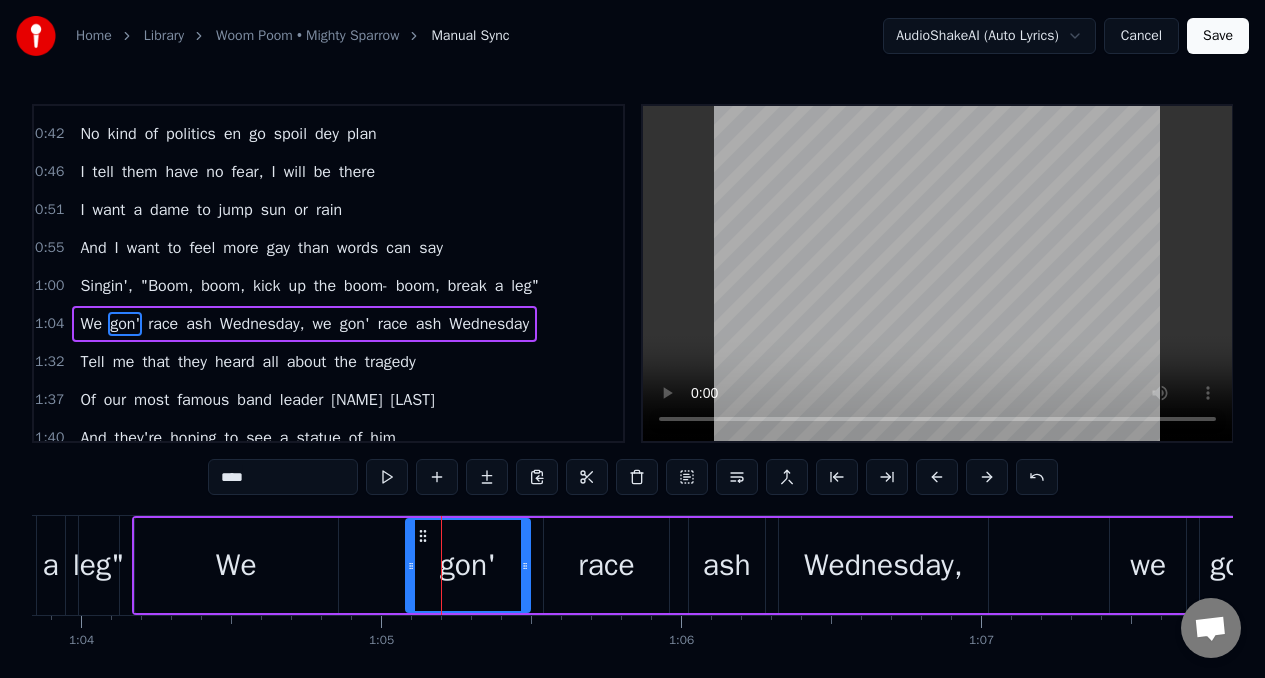 scroll, scrollTop: 193, scrollLeft: 0, axis: vertical 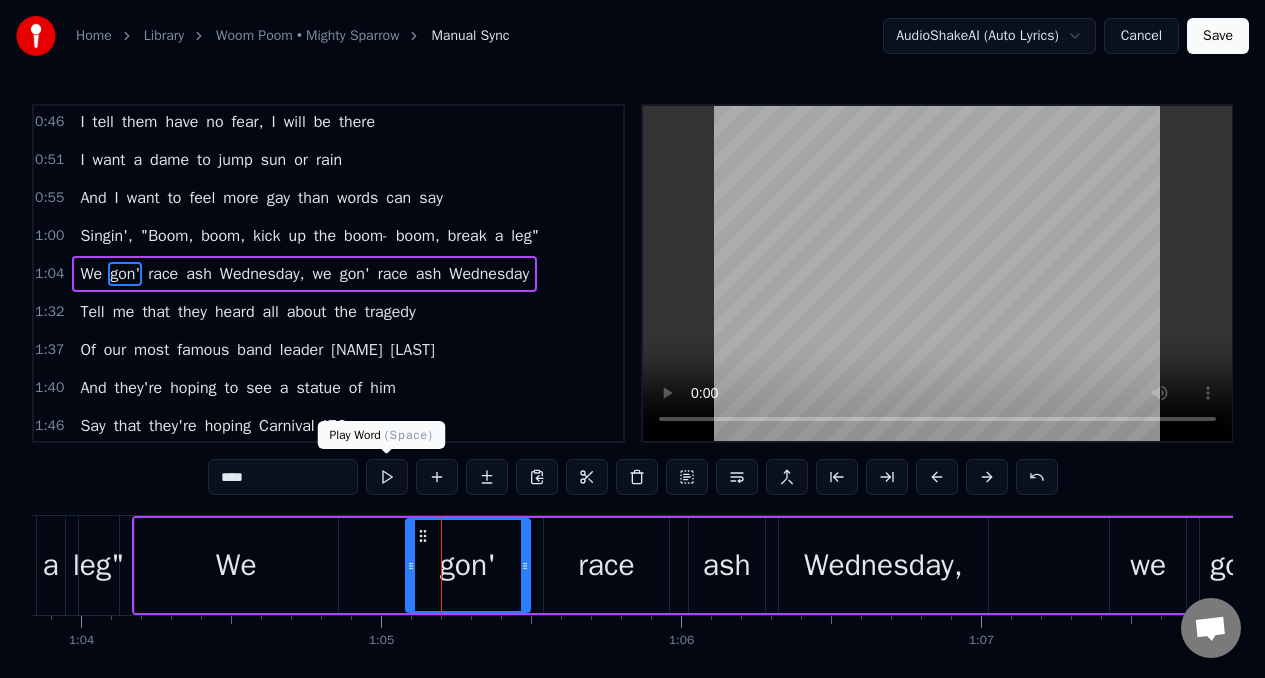 click at bounding box center [387, 477] 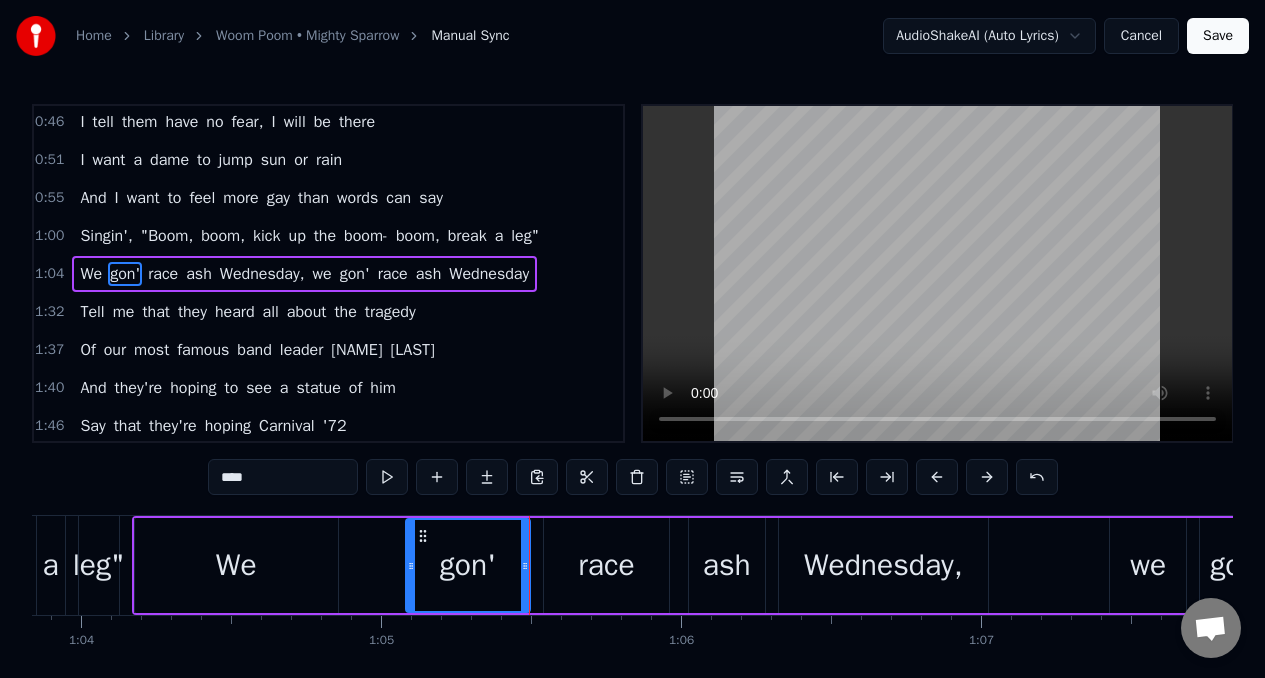 click on "race" at bounding box center (606, 565) 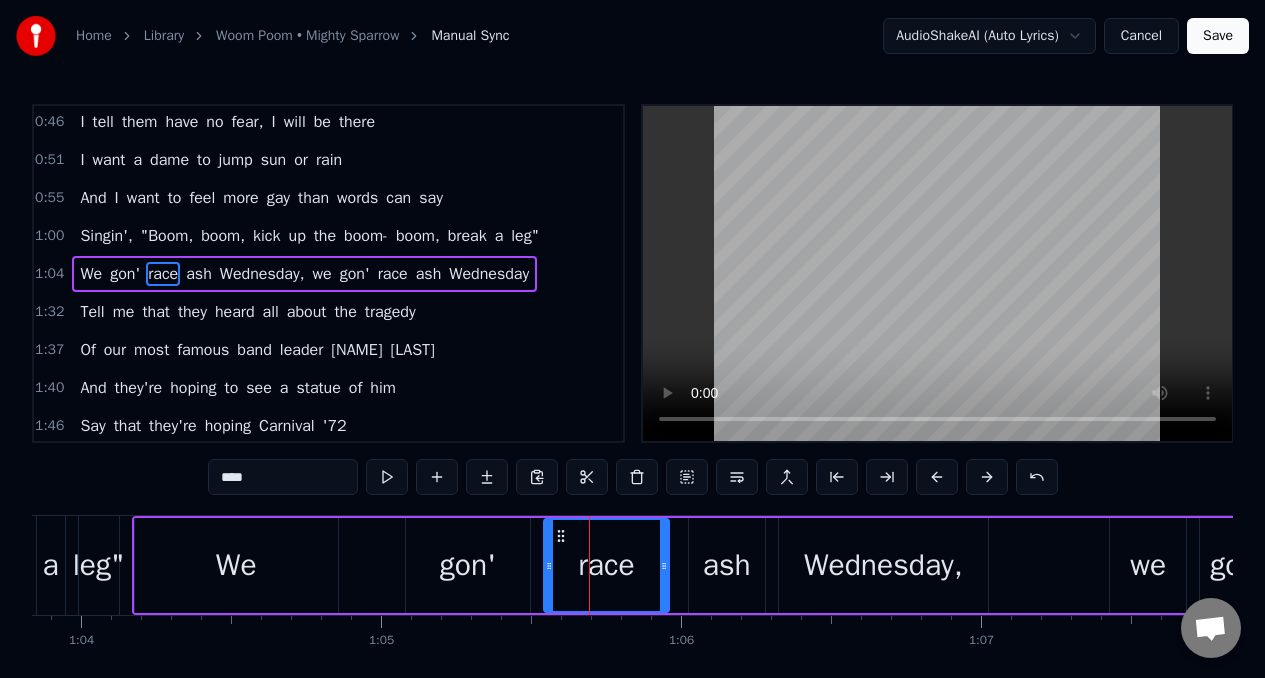 click on "****" at bounding box center (283, 477) 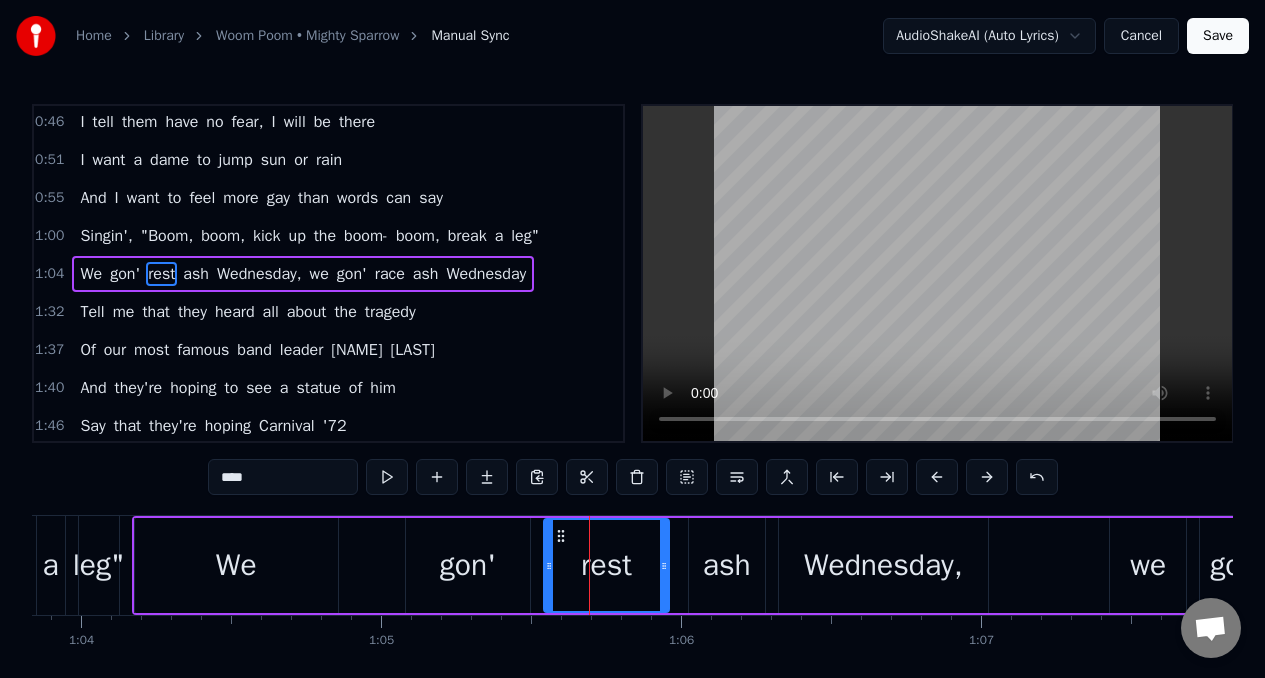 click on "race" at bounding box center (390, 274) 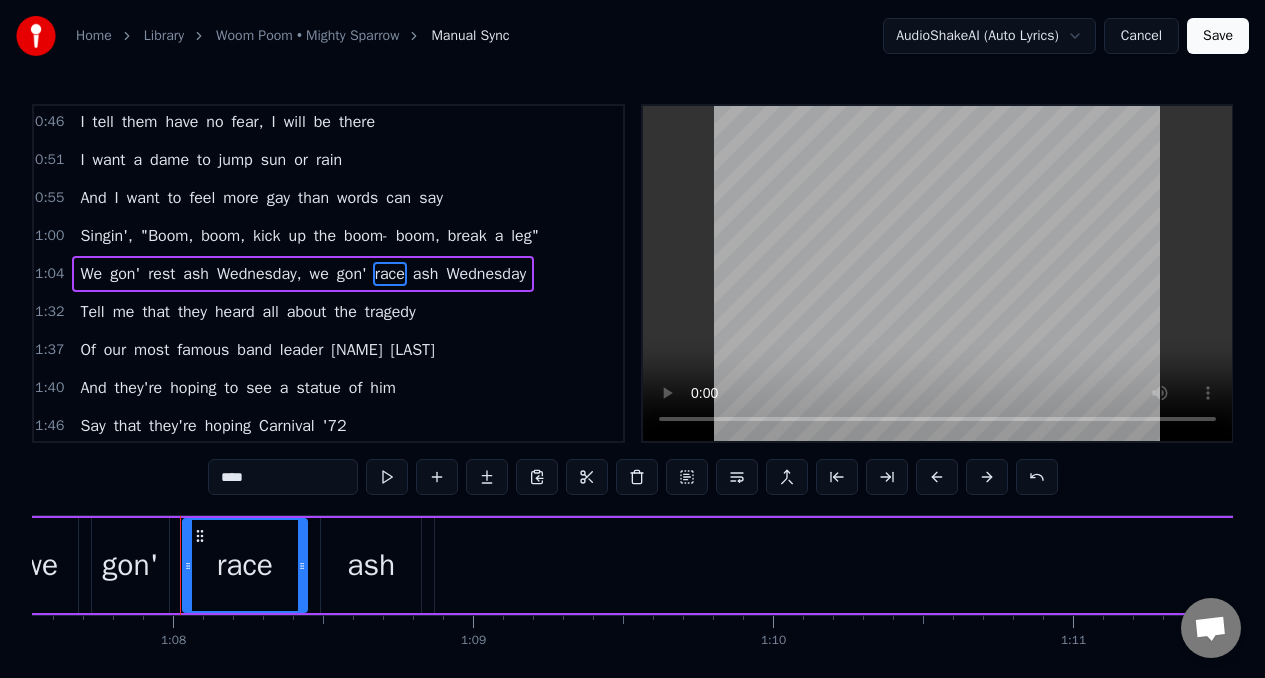 scroll, scrollTop: 0, scrollLeft: 20306, axis: horizontal 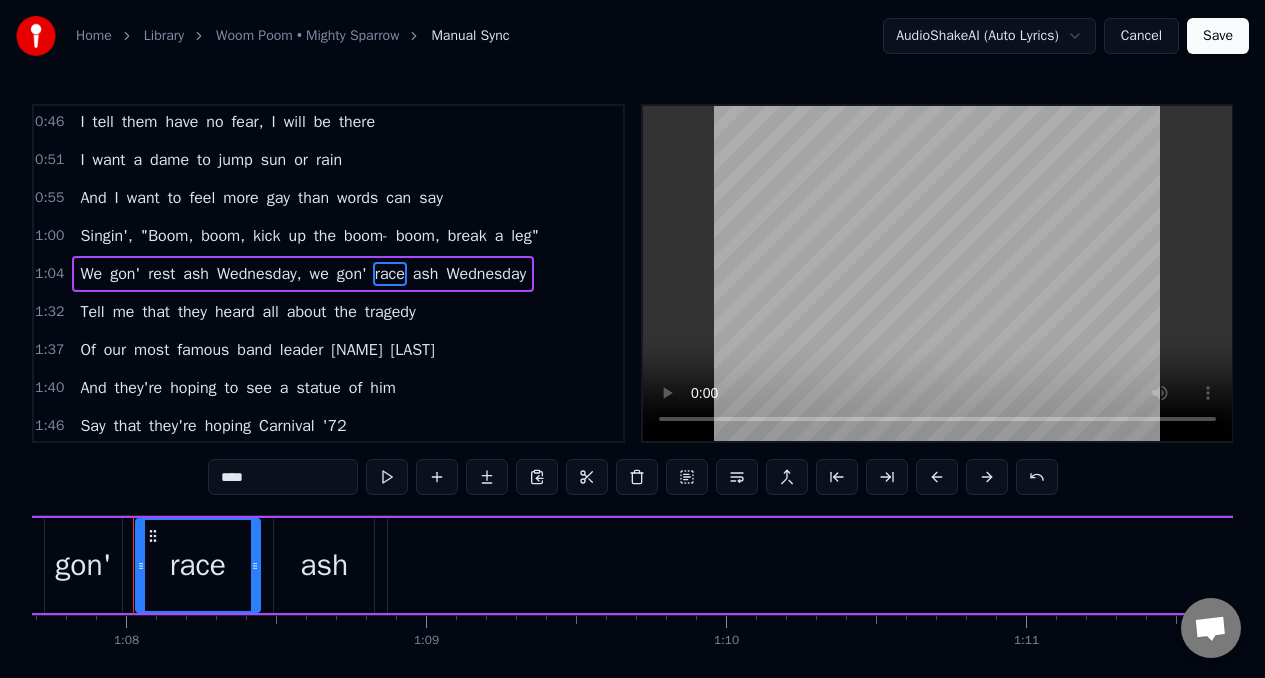 click on "****" at bounding box center [283, 477] 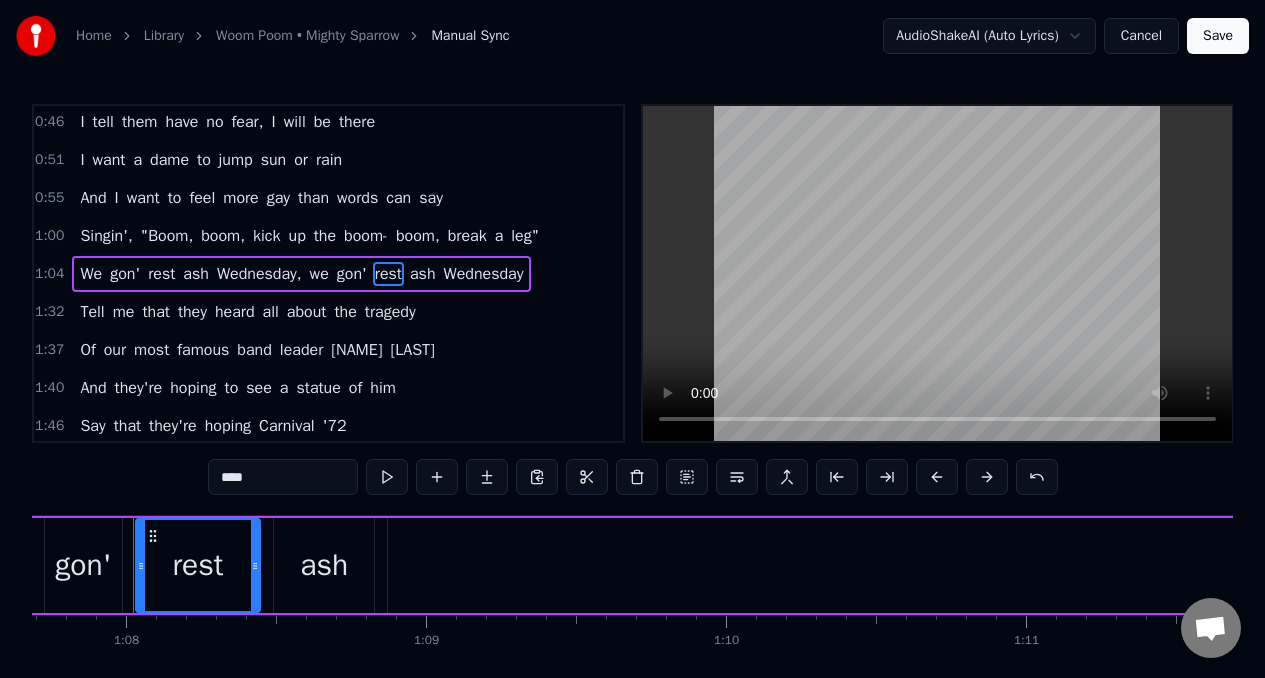 type on "****" 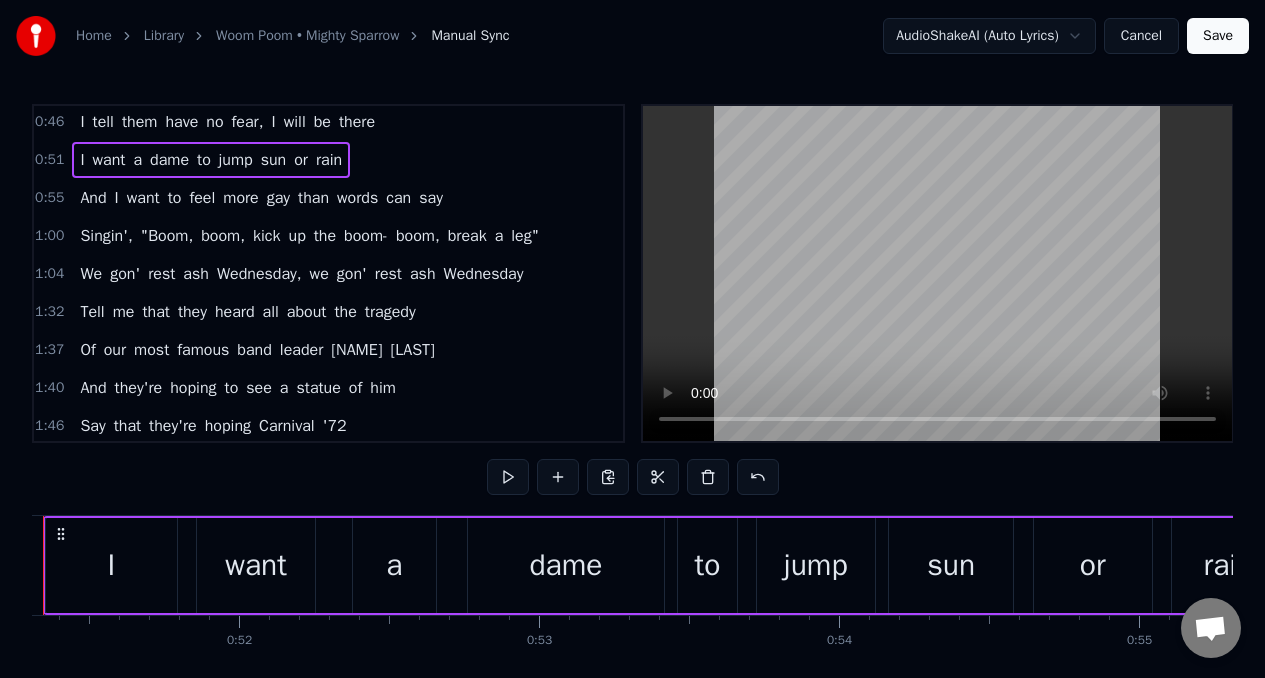 scroll, scrollTop: 0, scrollLeft: 15304, axis: horizontal 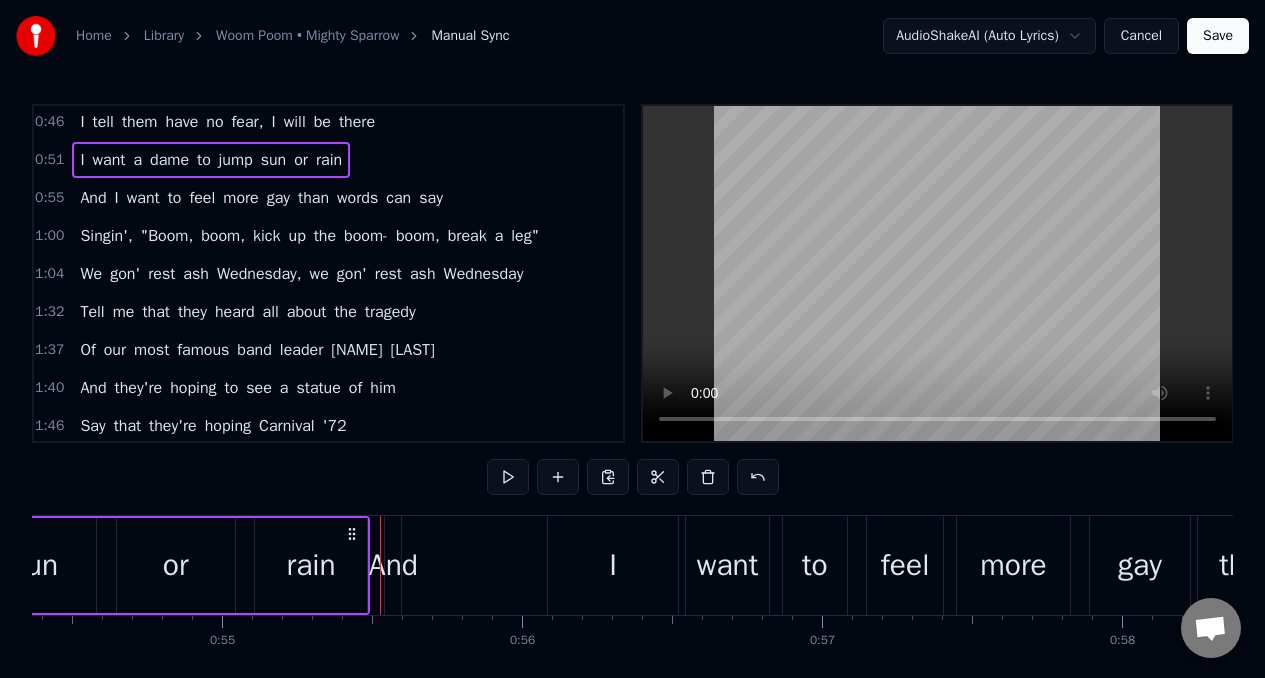 click on "I" at bounding box center [82, 160] 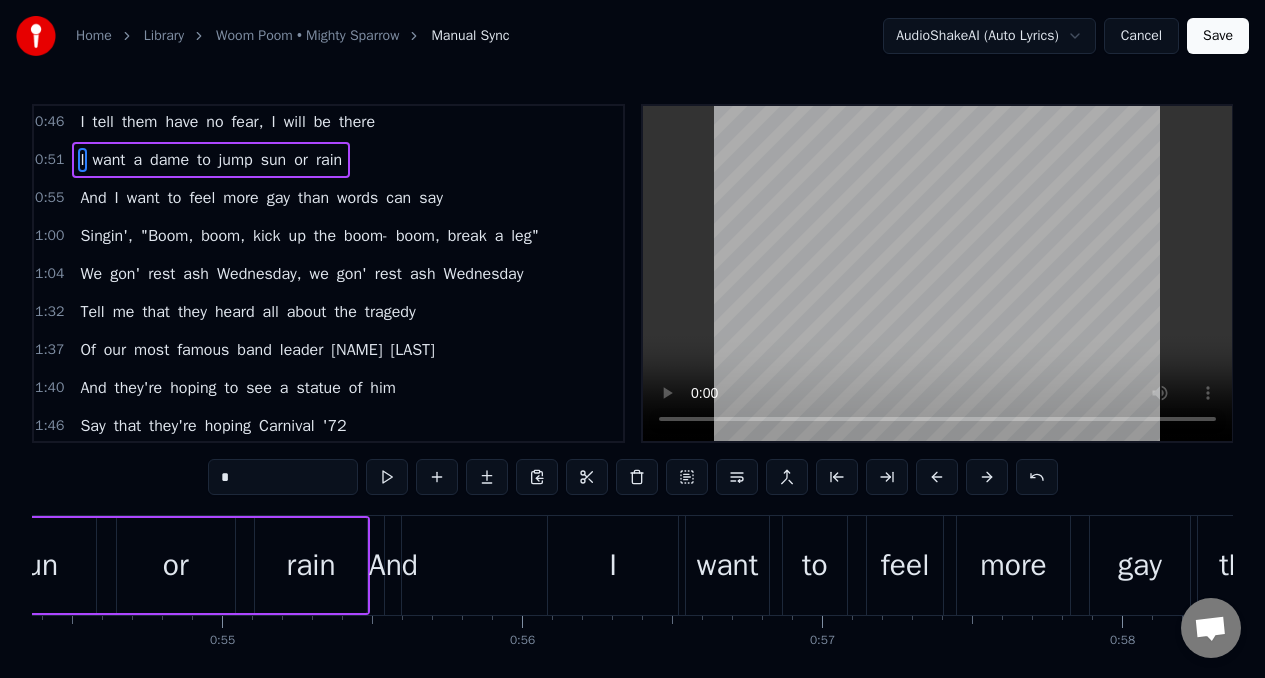 scroll, scrollTop: 130, scrollLeft: 0, axis: vertical 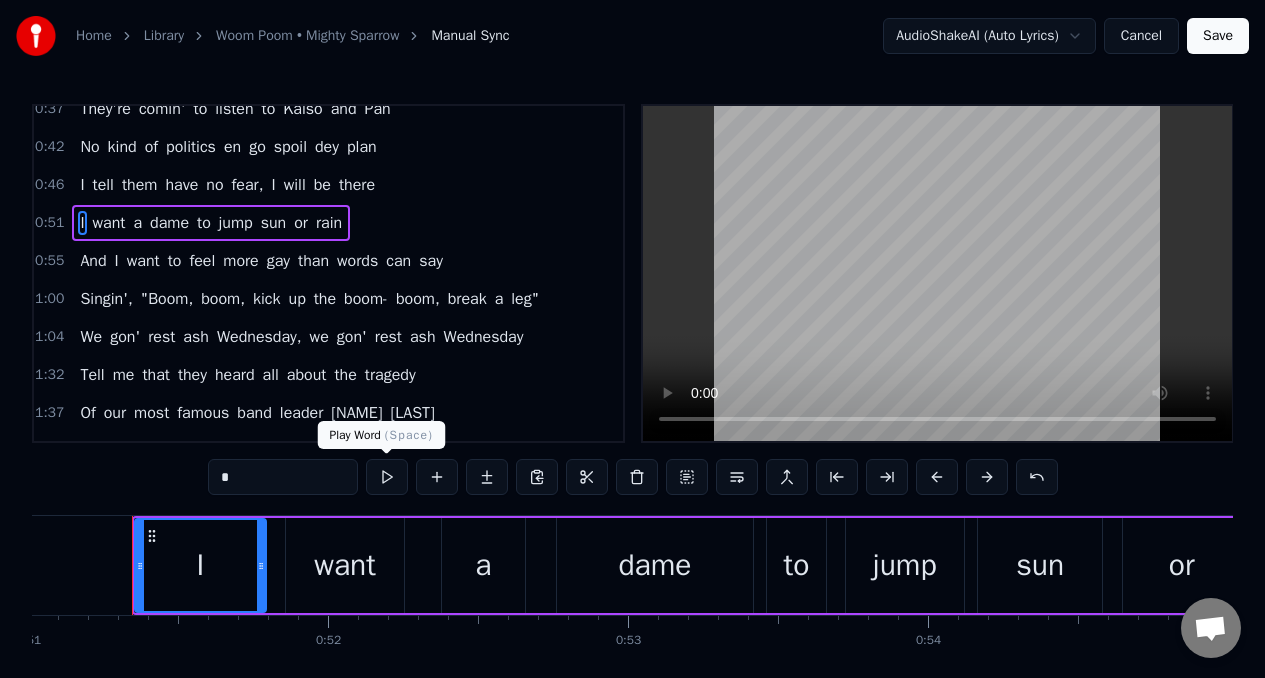 click at bounding box center [387, 477] 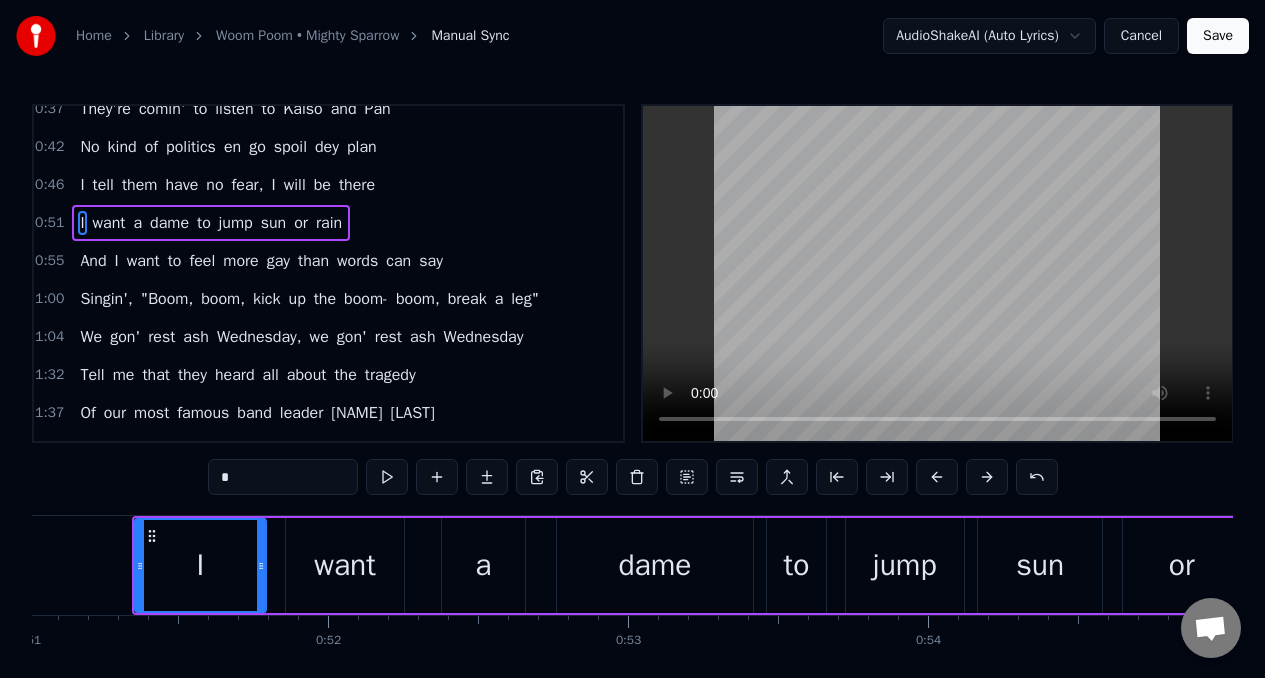 click on "want" at bounding box center [345, 565] 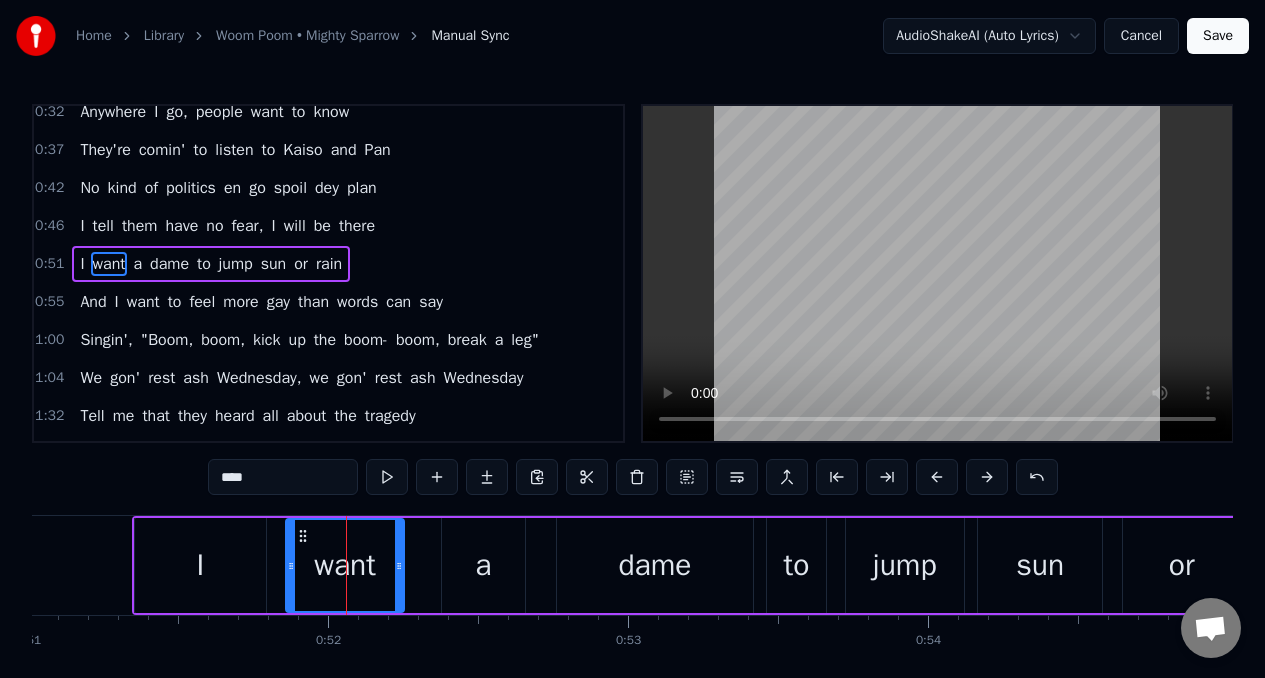 scroll, scrollTop: 79, scrollLeft: 0, axis: vertical 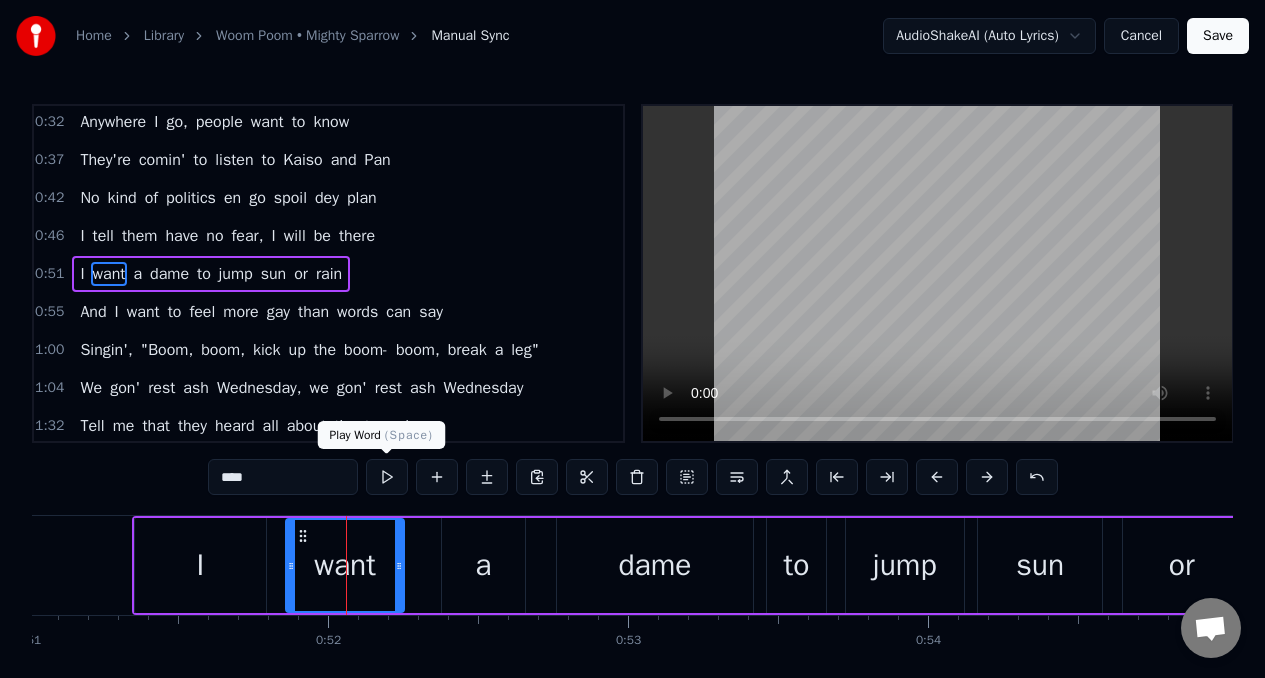 click at bounding box center [387, 477] 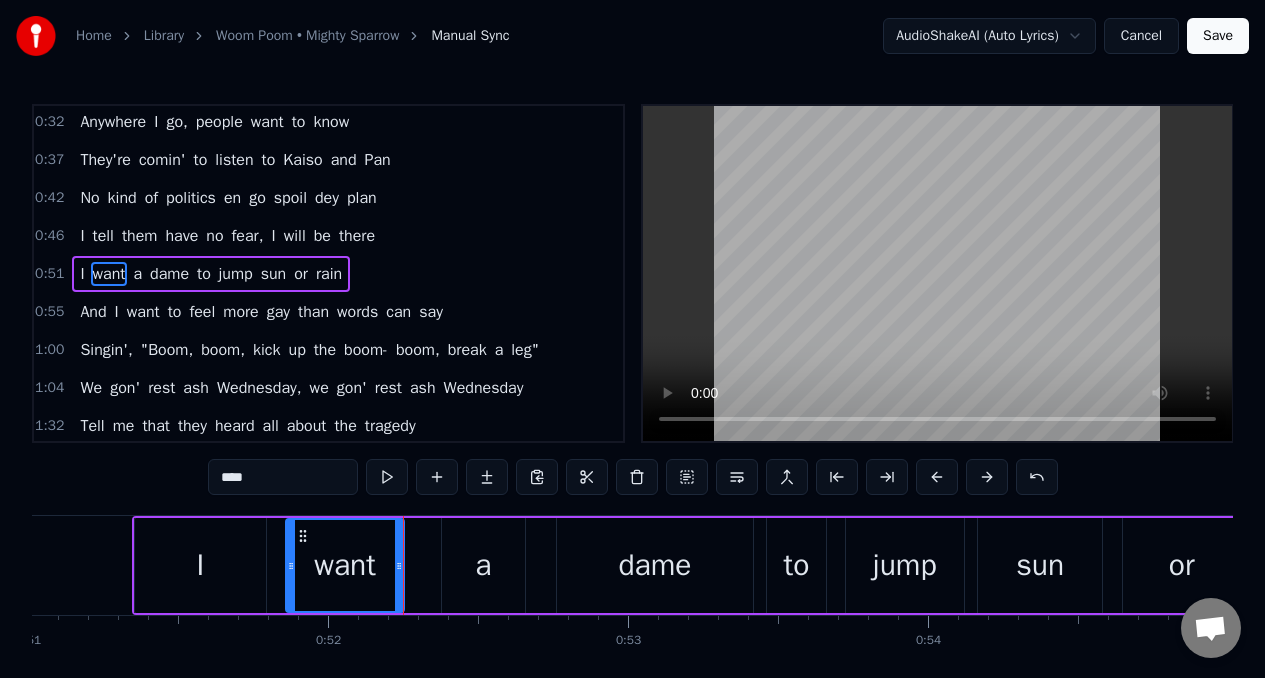drag, startPoint x: 482, startPoint y: 571, endPoint x: 469, endPoint y: 571, distance: 13 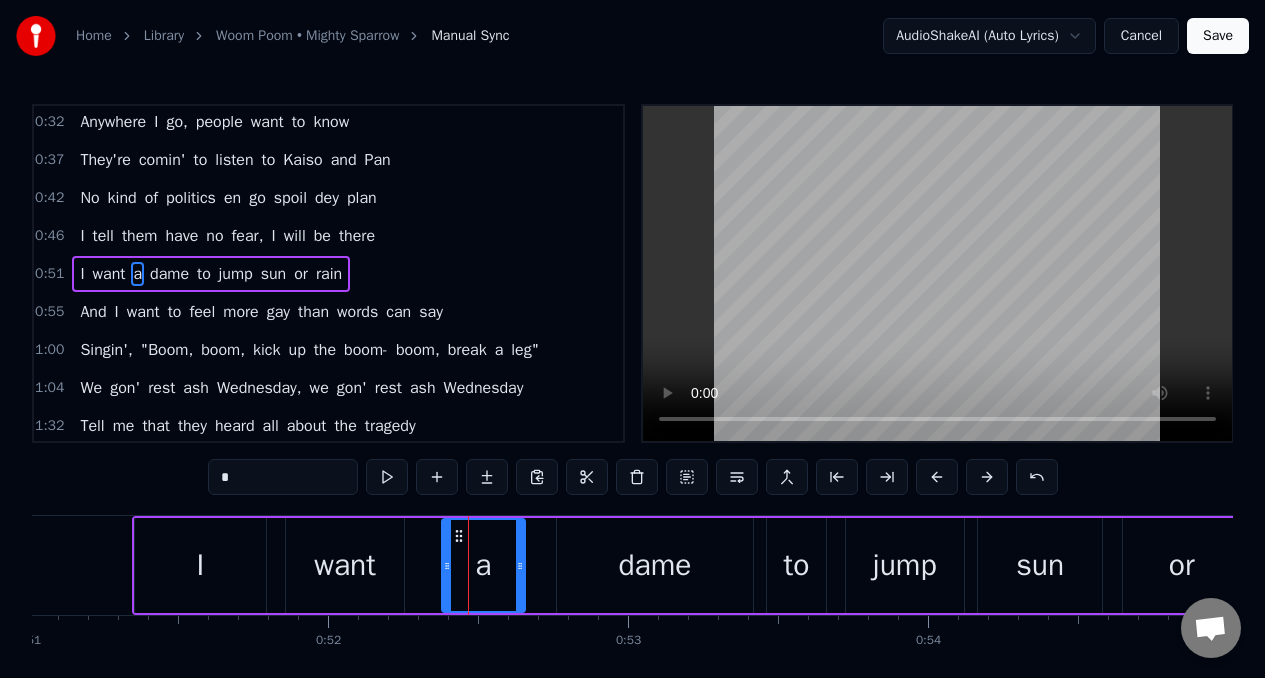 drag, startPoint x: 481, startPoint y: 570, endPoint x: 461, endPoint y: 547, distance: 30.479502 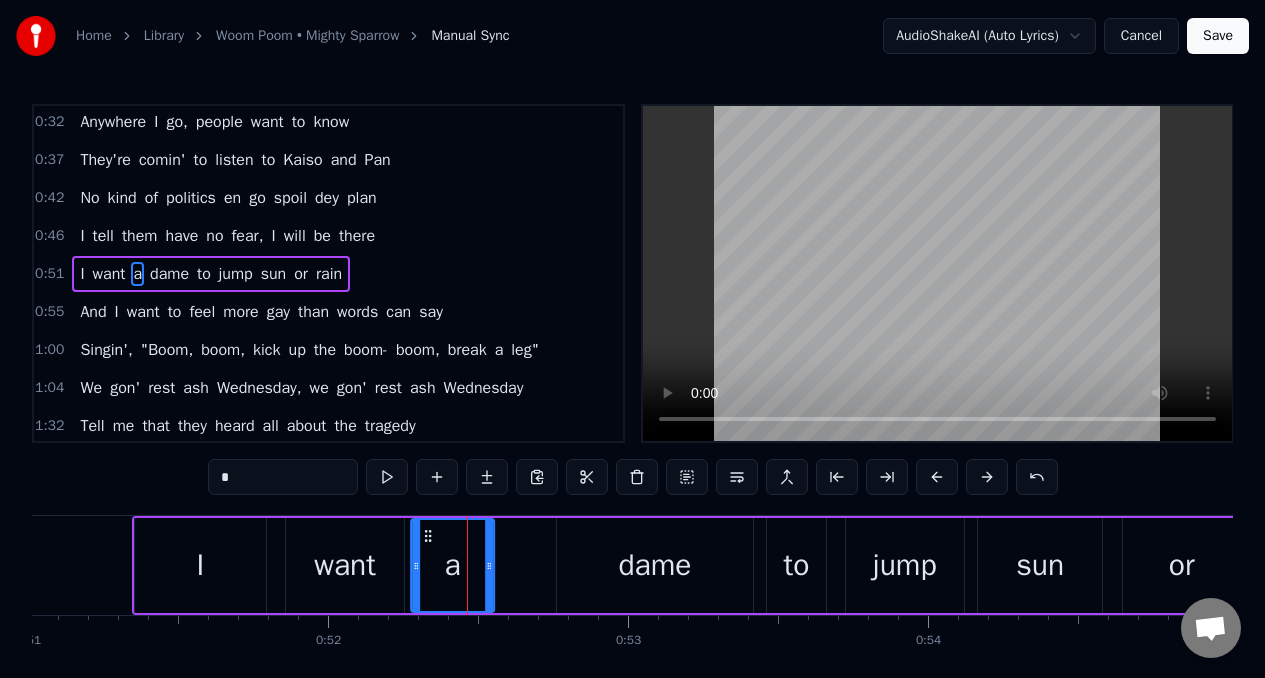 drag, startPoint x: 459, startPoint y: 539, endPoint x: 428, endPoint y: 535, distance: 31.257 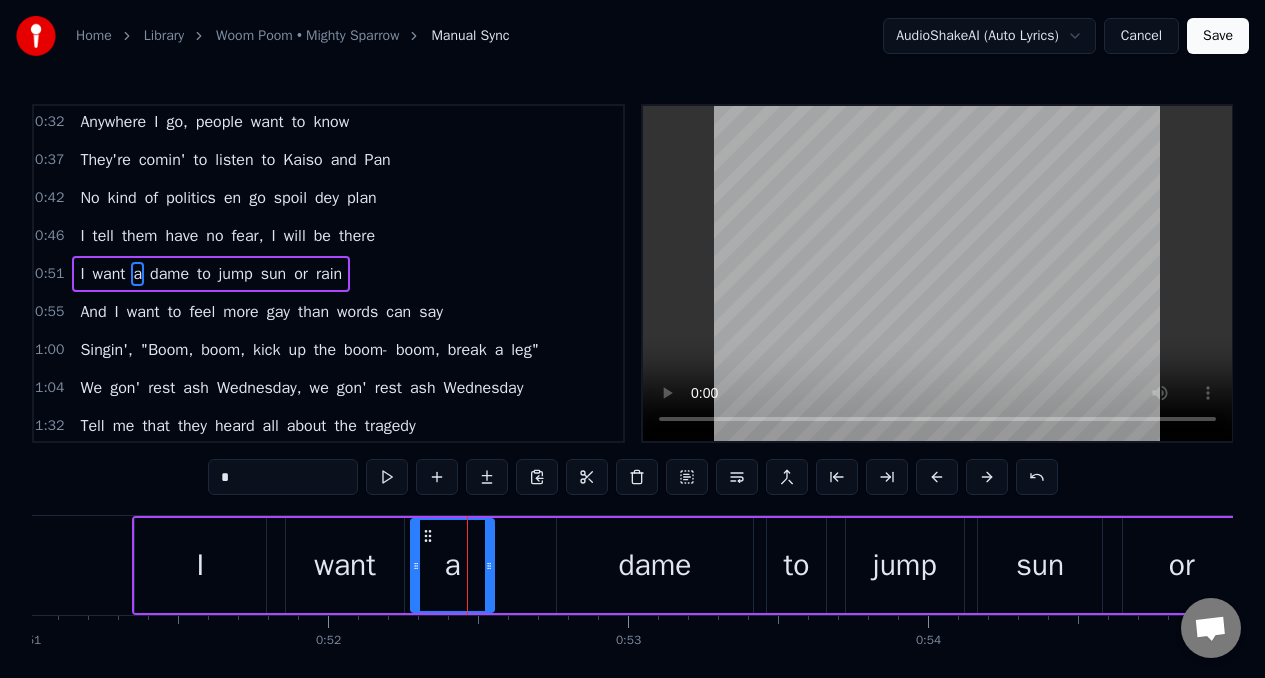 click on "*" at bounding box center [283, 477] 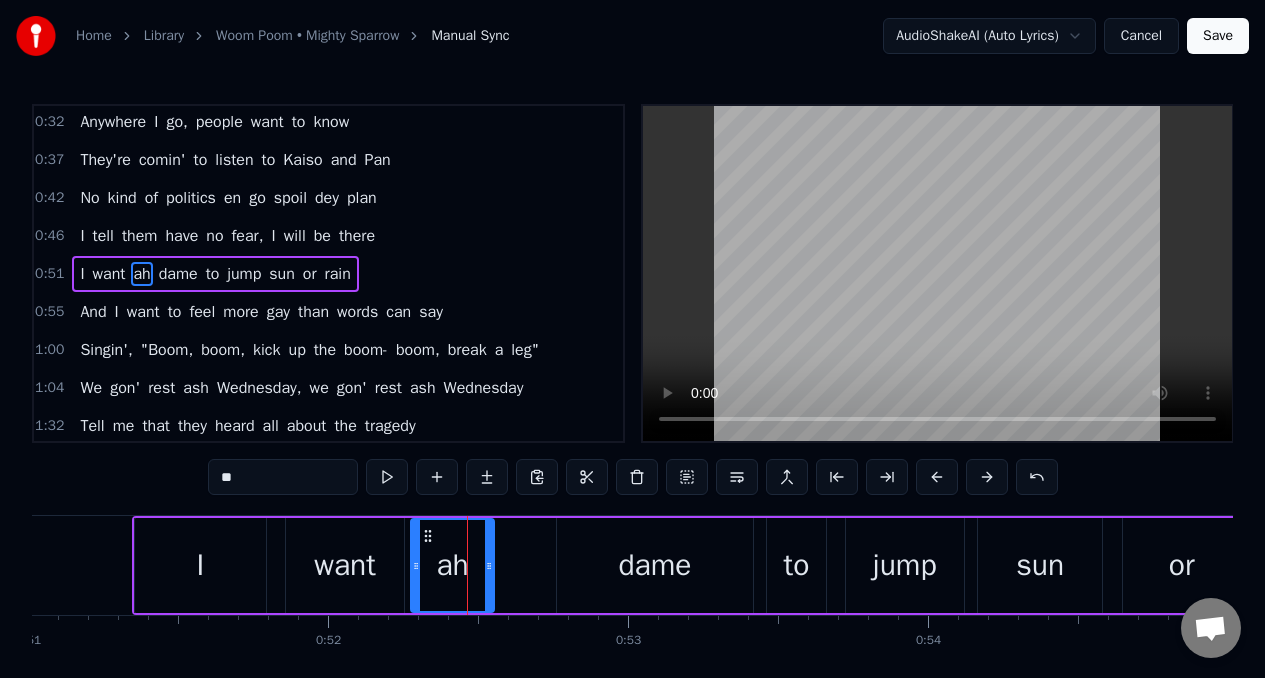 click on "I" at bounding box center (200, 565) 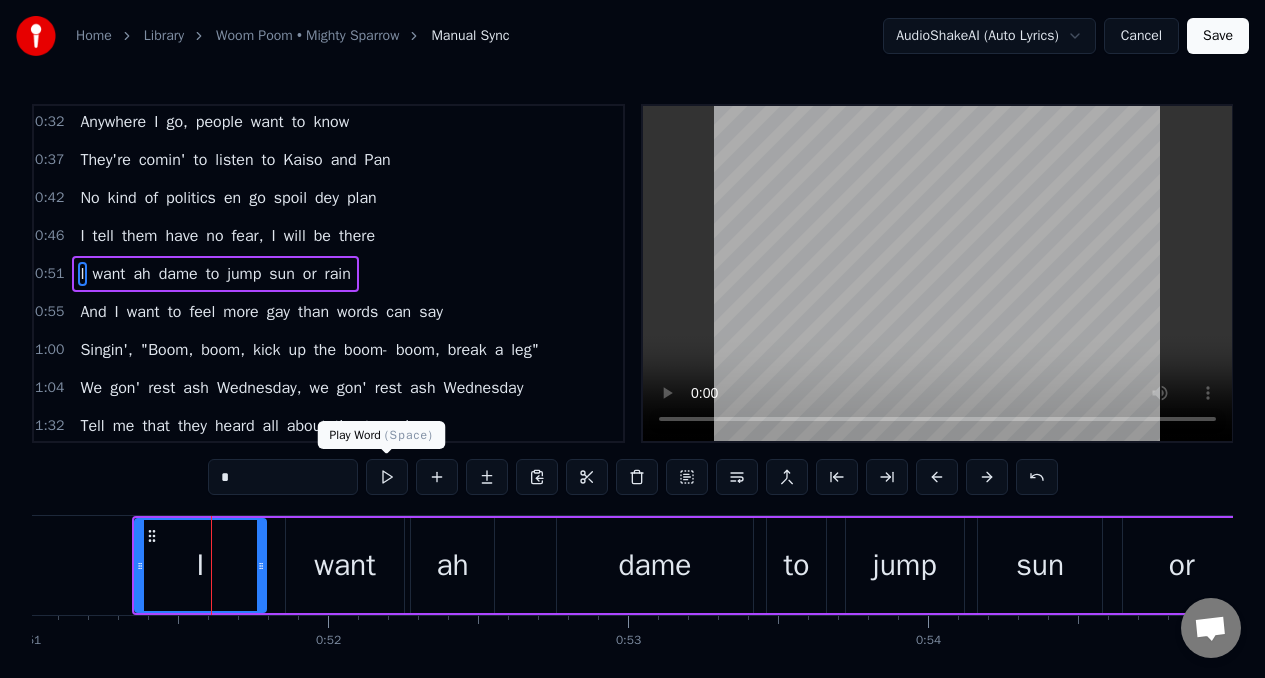click at bounding box center (387, 477) 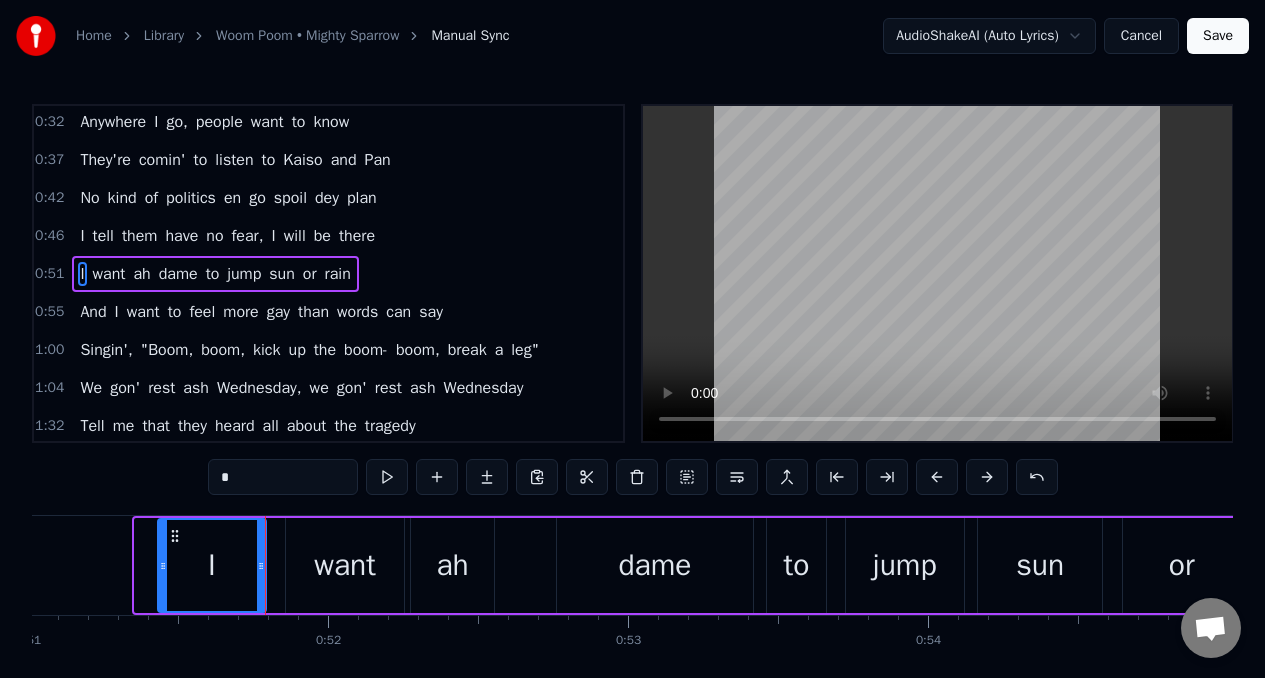 drag, startPoint x: 137, startPoint y: 563, endPoint x: 160, endPoint y: 567, distance: 23.345236 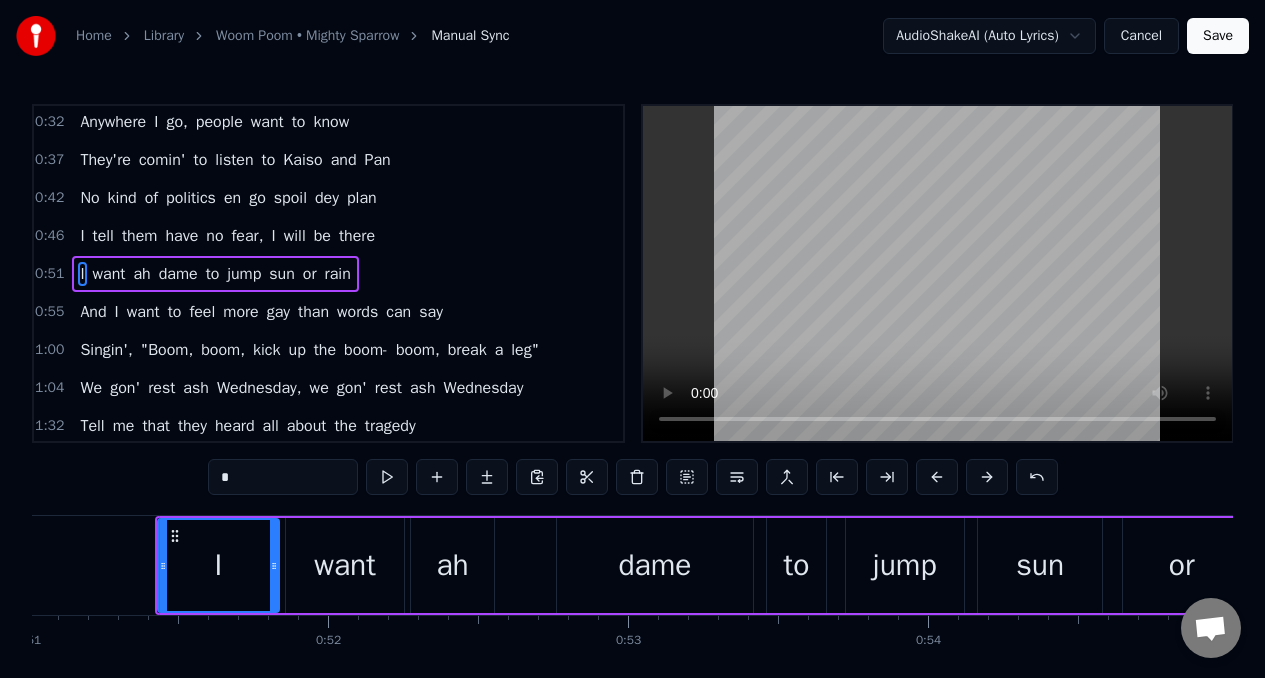 drag, startPoint x: 259, startPoint y: 567, endPoint x: 274, endPoint y: 568, distance: 15.033297 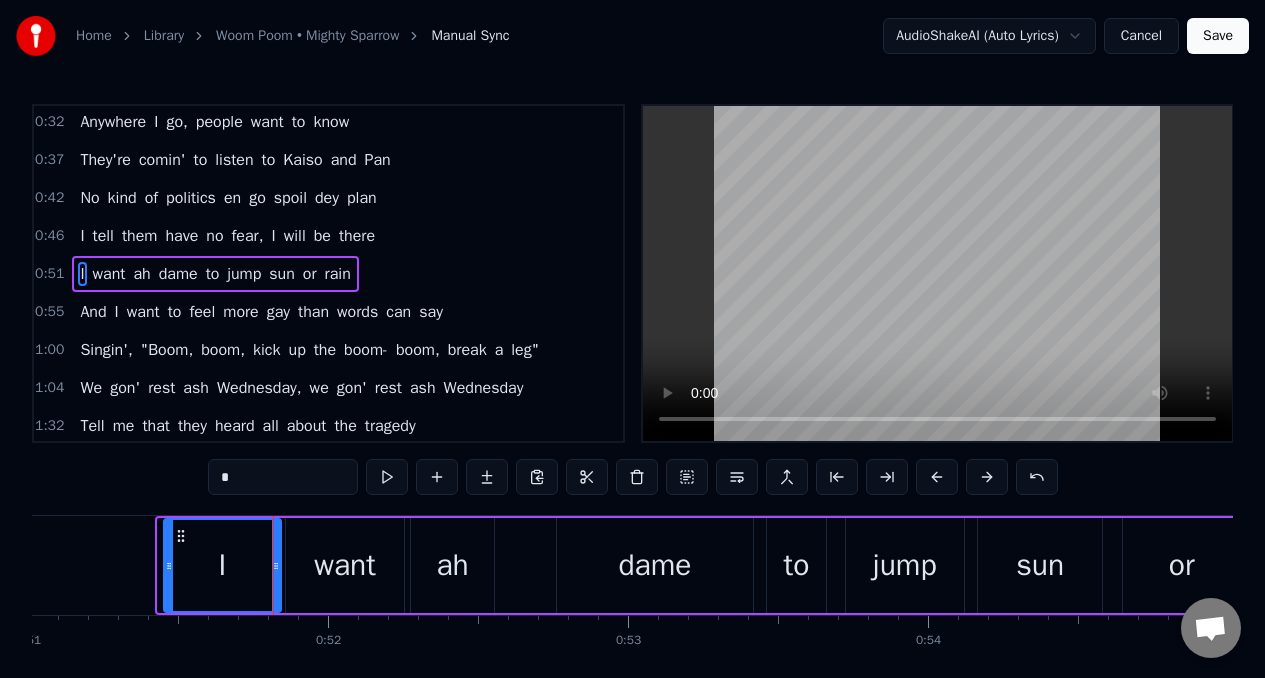 click 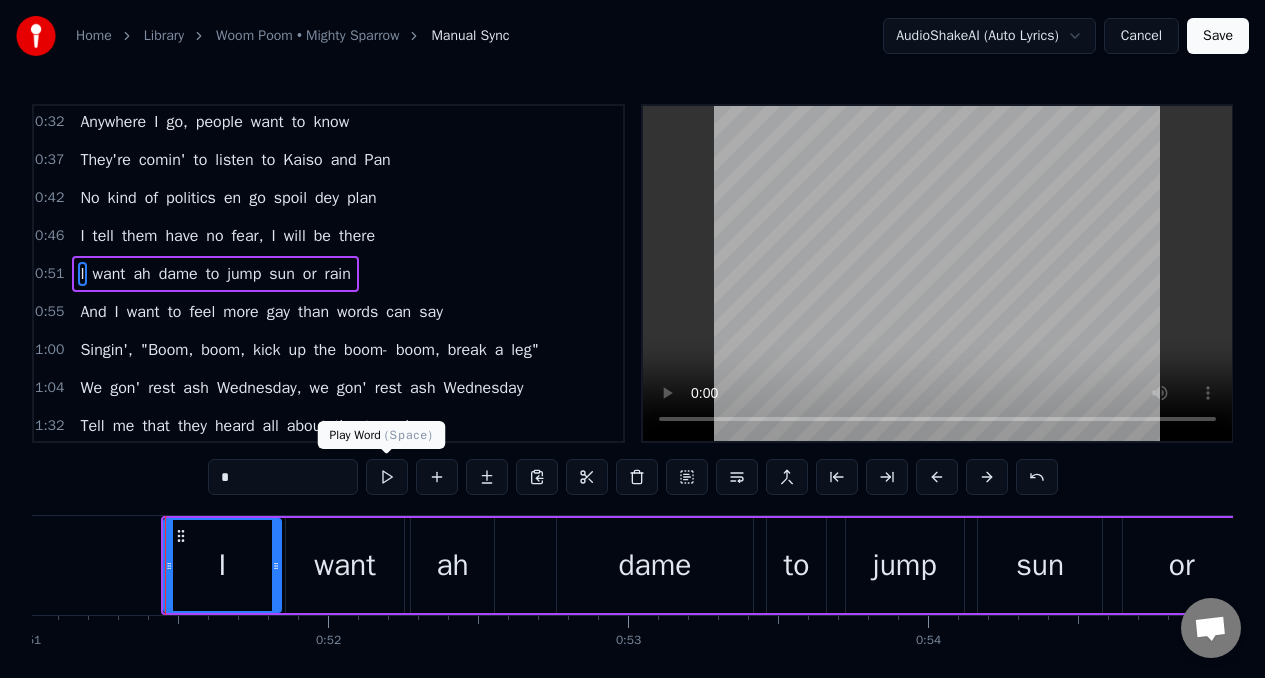 click at bounding box center [387, 477] 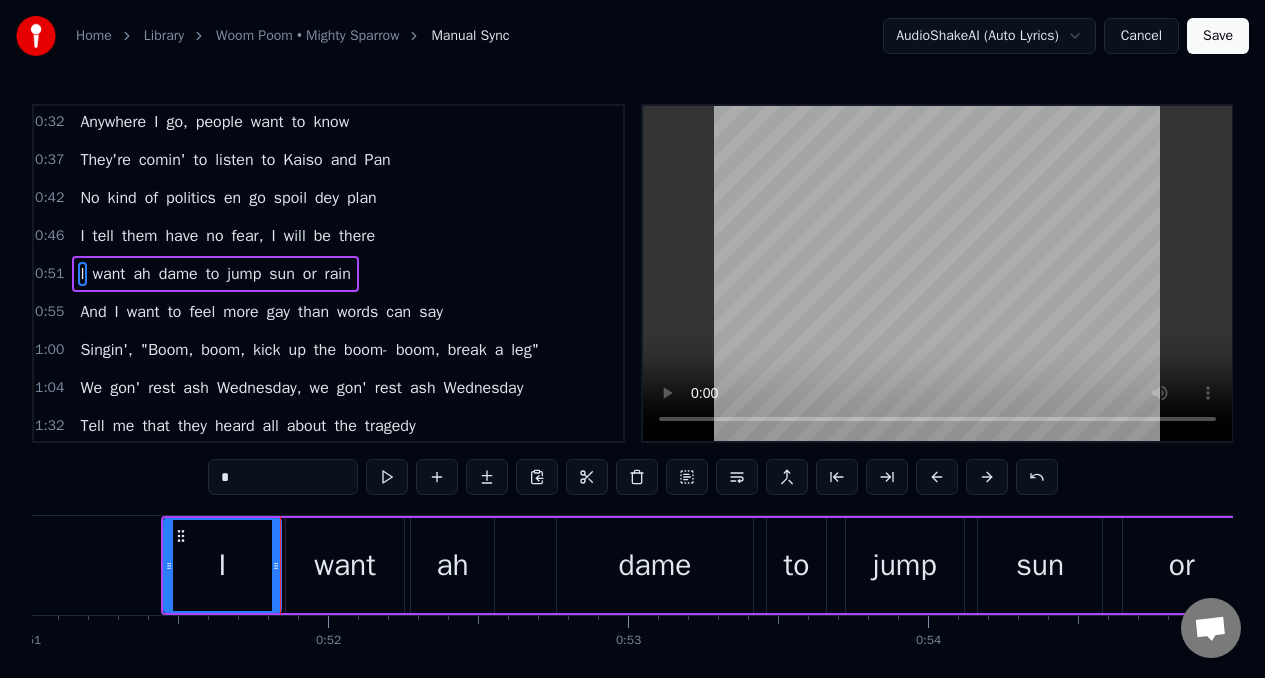 click 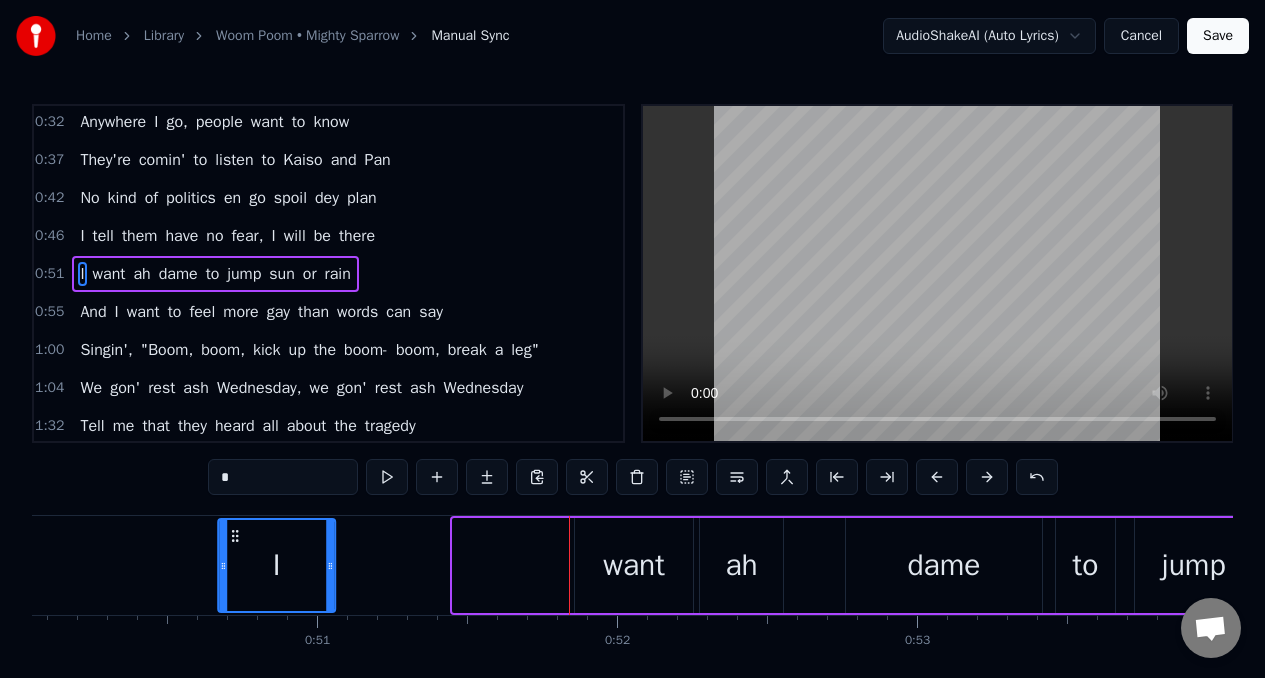 scroll, scrollTop: 0, scrollLeft: 15007, axis: horizontal 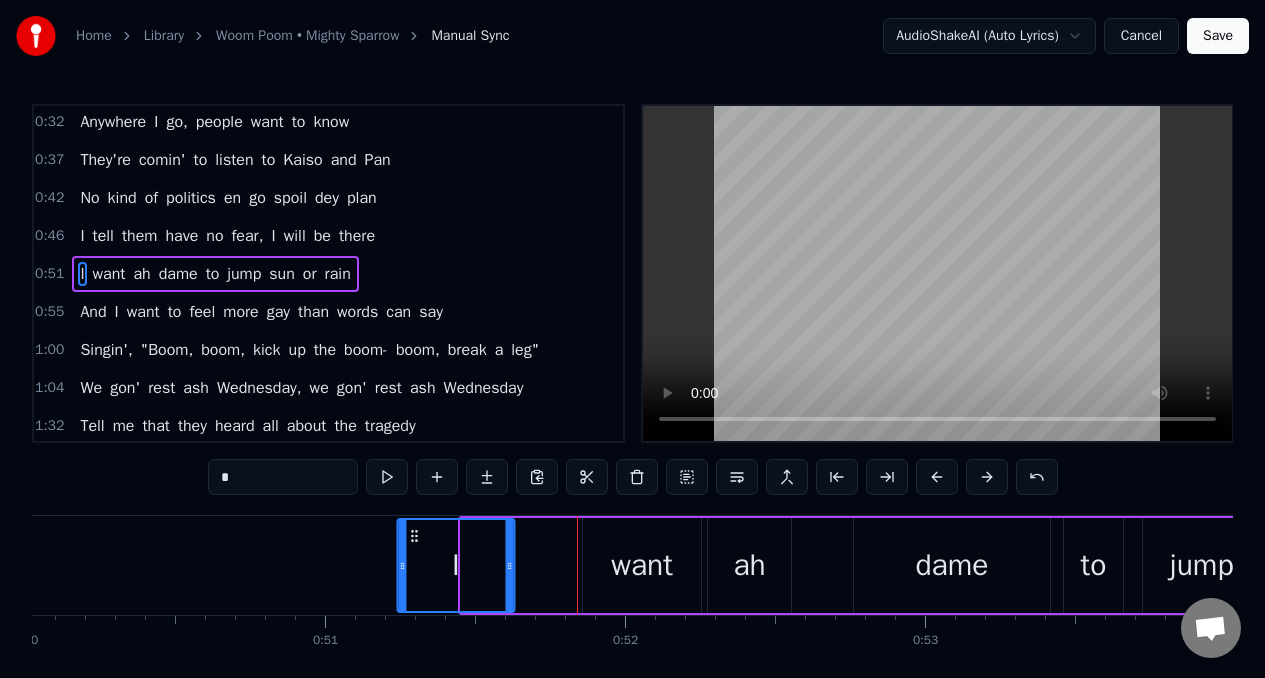 drag, startPoint x: 180, startPoint y: 539, endPoint x: 414, endPoint y: 525, distance: 234.41843 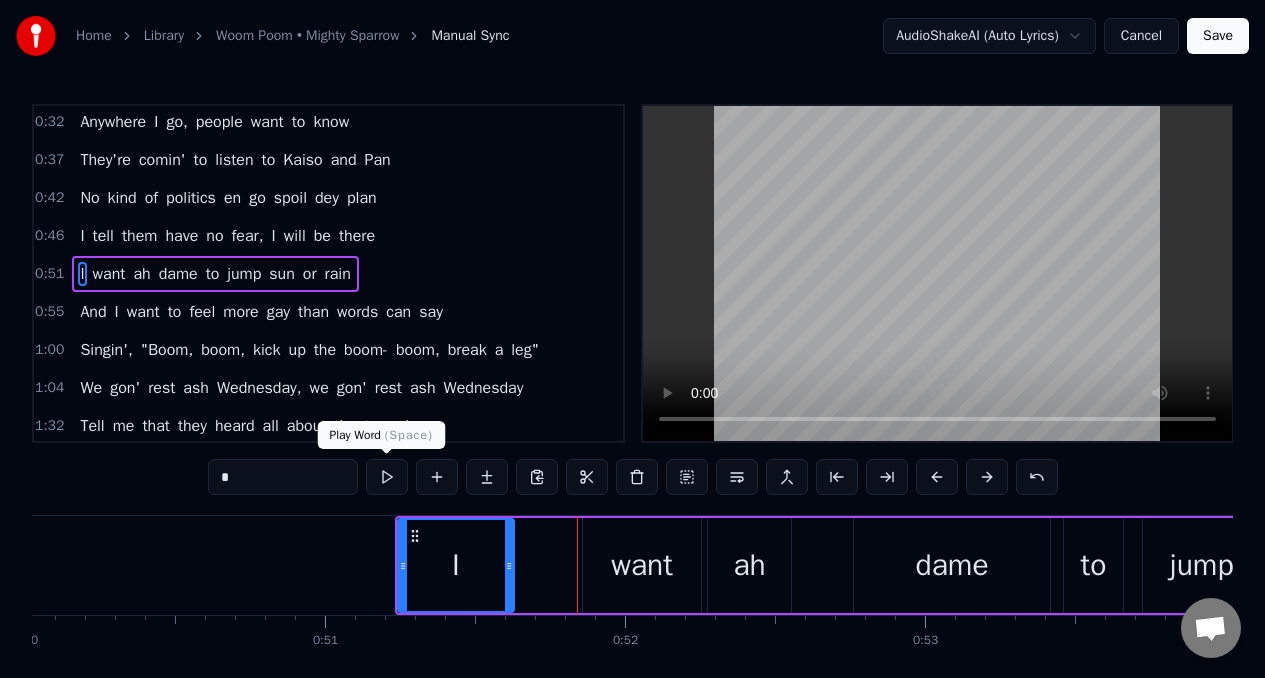 click at bounding box center [387, 477] 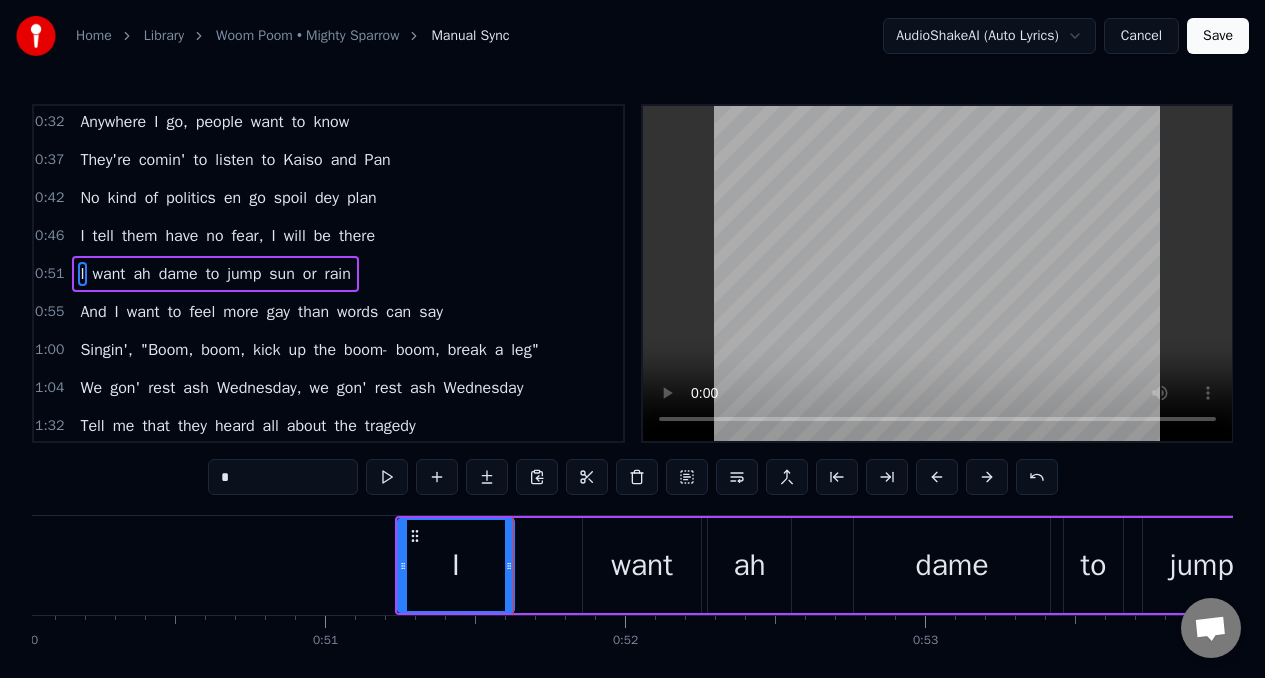 click at bounding box center (387, 477) 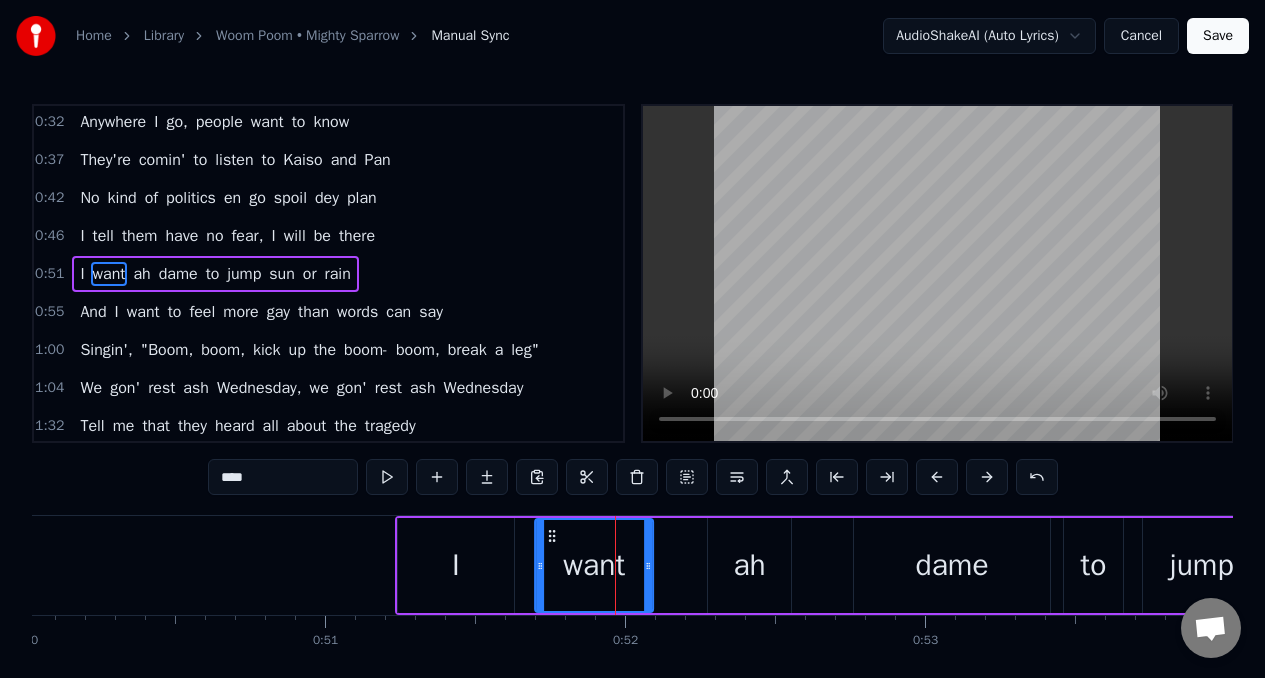 drag, startPoint x: 601, startPoint y: 539, endPoint x: 560, endPoint y: 557, distance: 44.777225 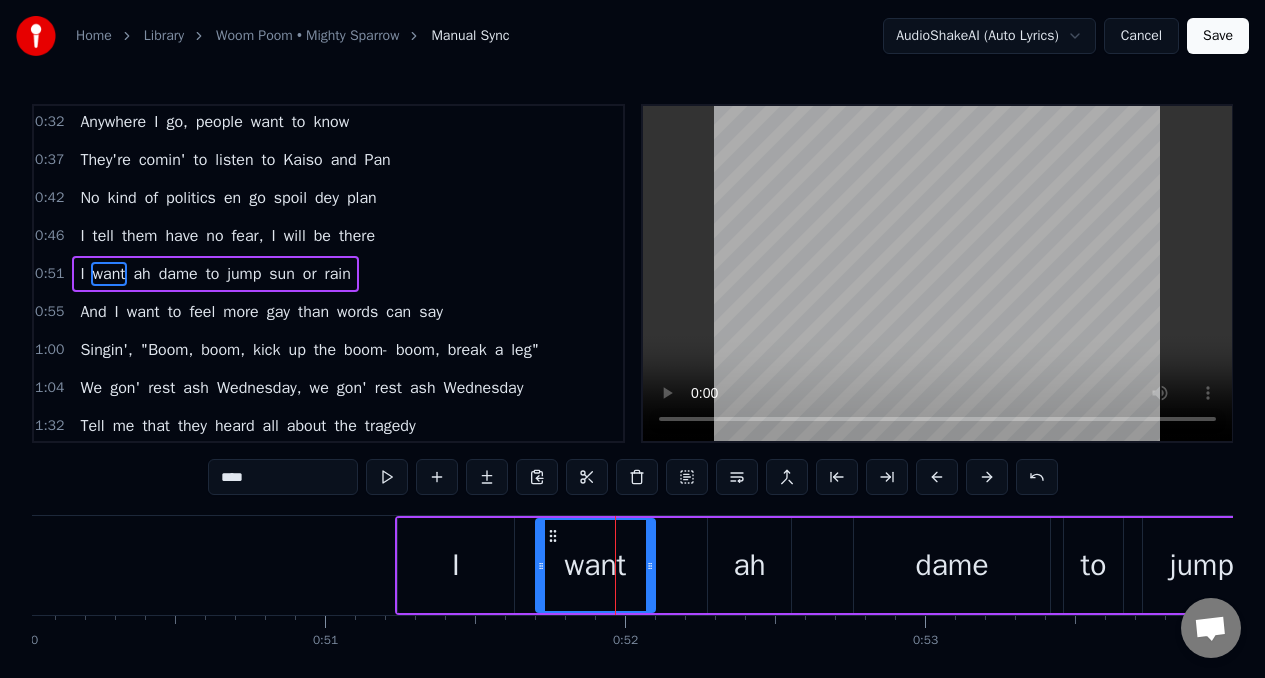 click on "ah" at bounding box center (749, 565) 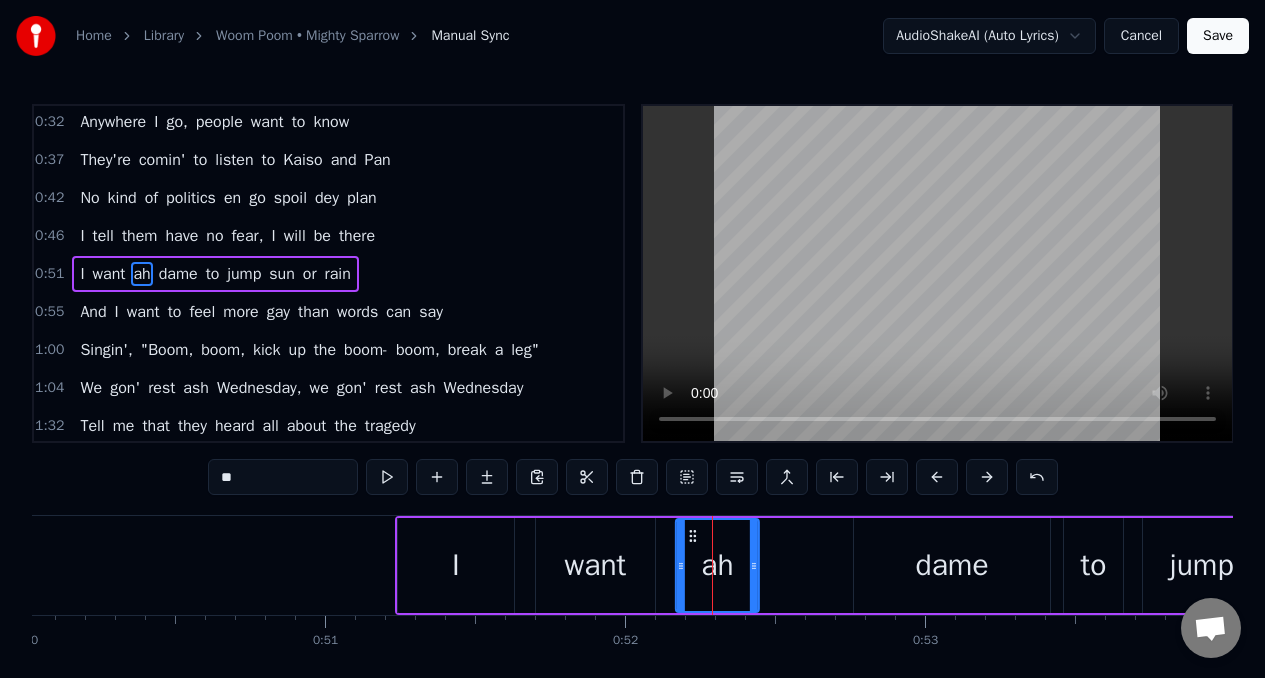 drag, startPoint x: 727, startPoint y: 538, endPoint x: 694, endPoint y: 540, distance: 33.06055 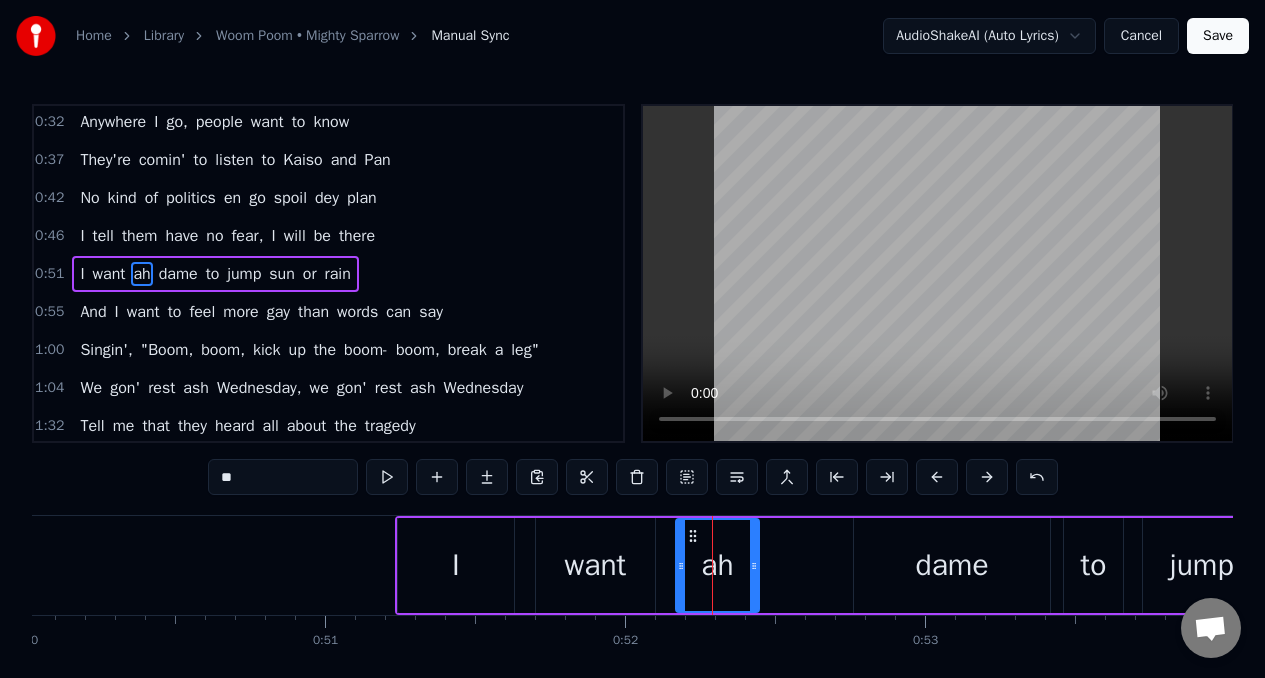 drag, startPoint x: 446, startPoint y: 565, endPoint x: 425, endPoint y: 546, distance: 28.319605 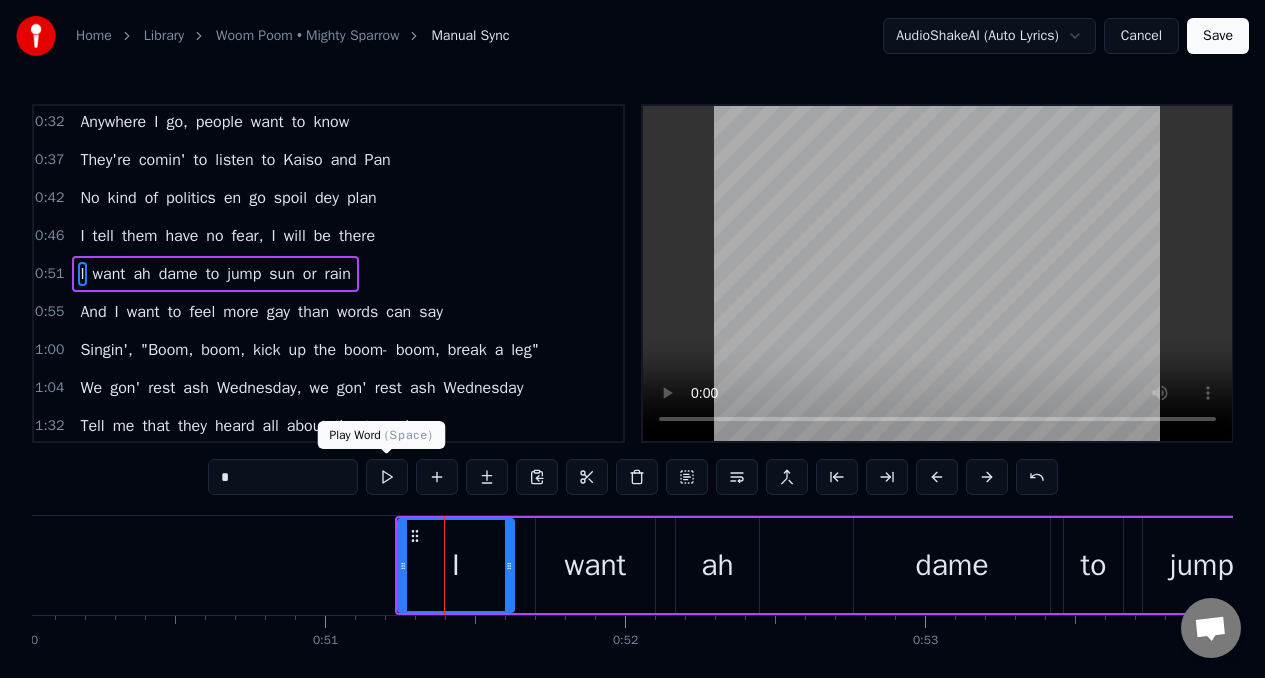 click at bounding box center (387, 477) 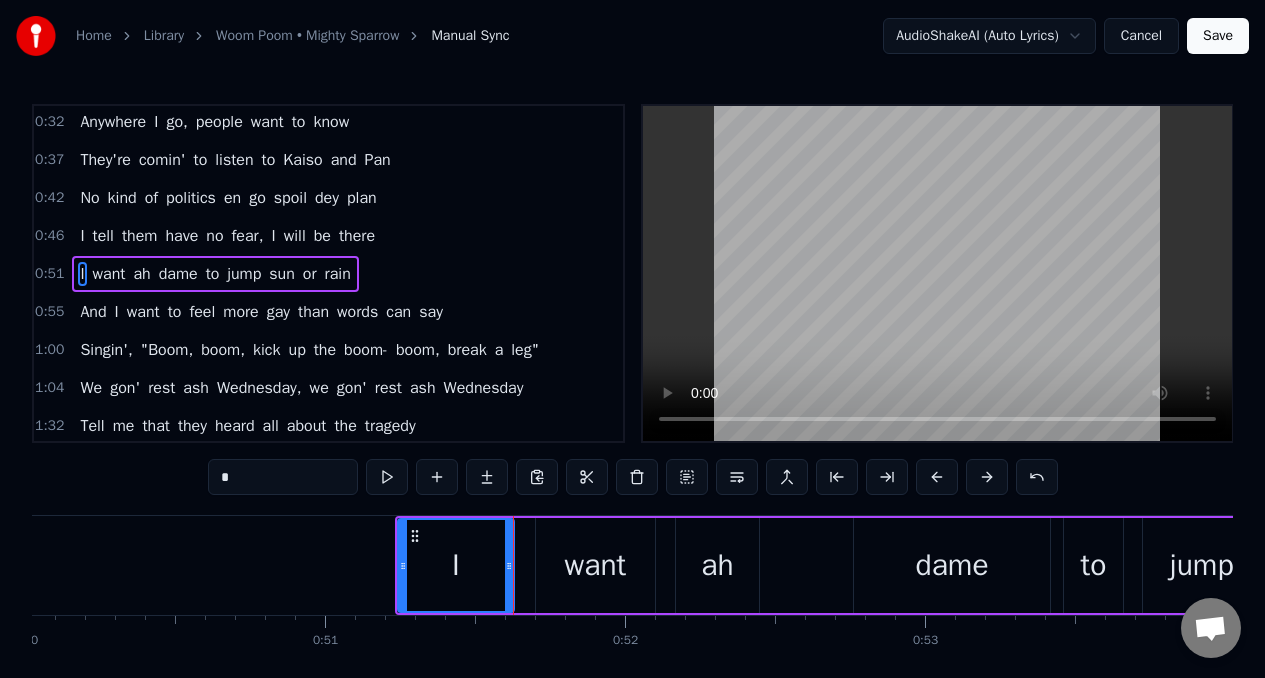 click on "want" at bounding box center (596, 565) 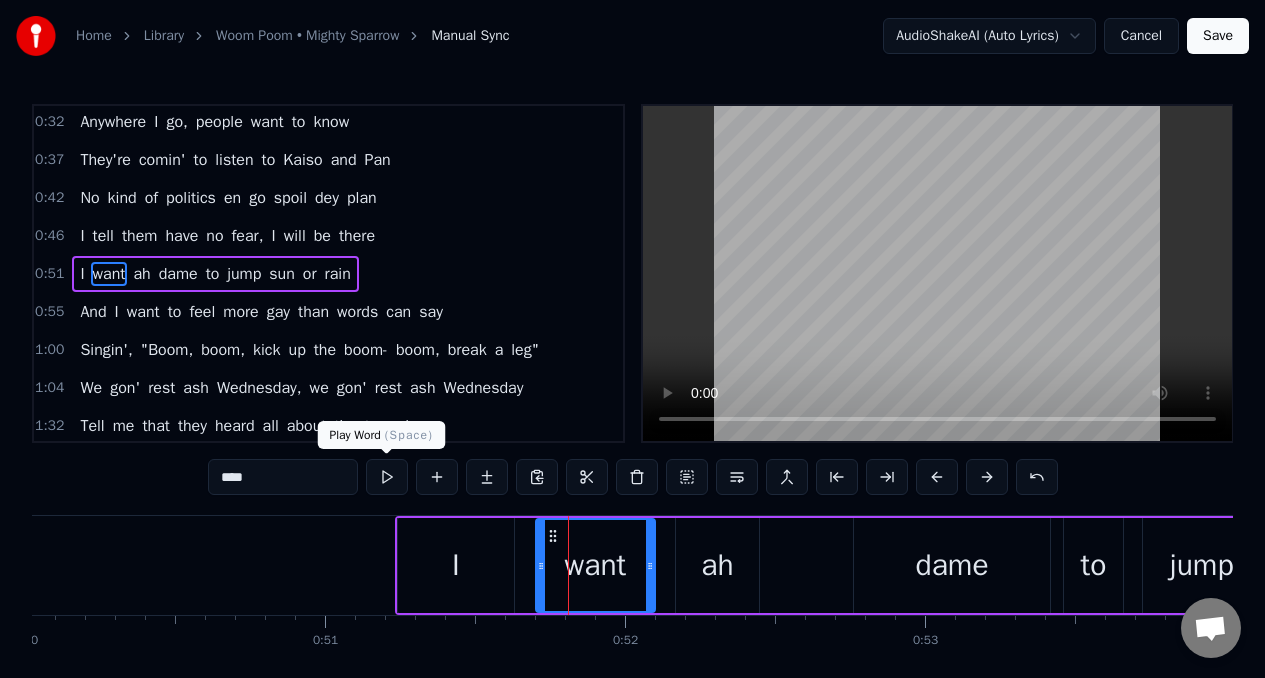 click at bounding box center (387, 477) 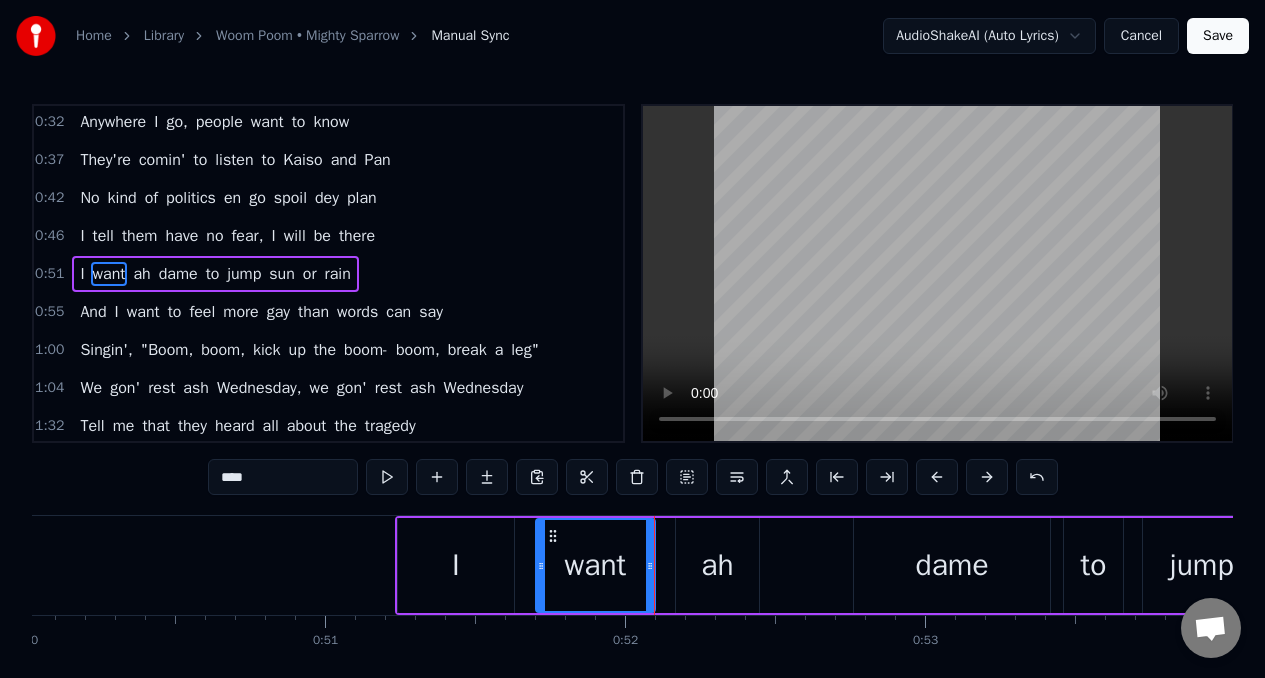 click on "ah" at bounding box center (717, 565) 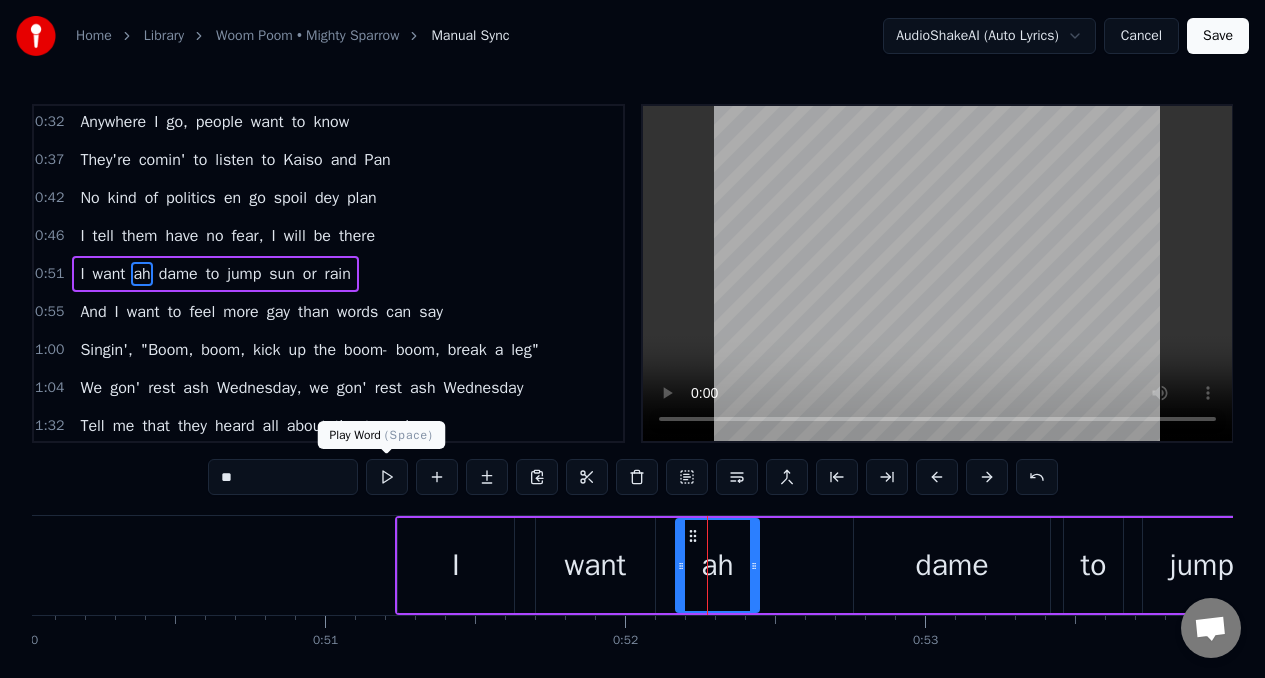 click at bounding box center (387, 477) 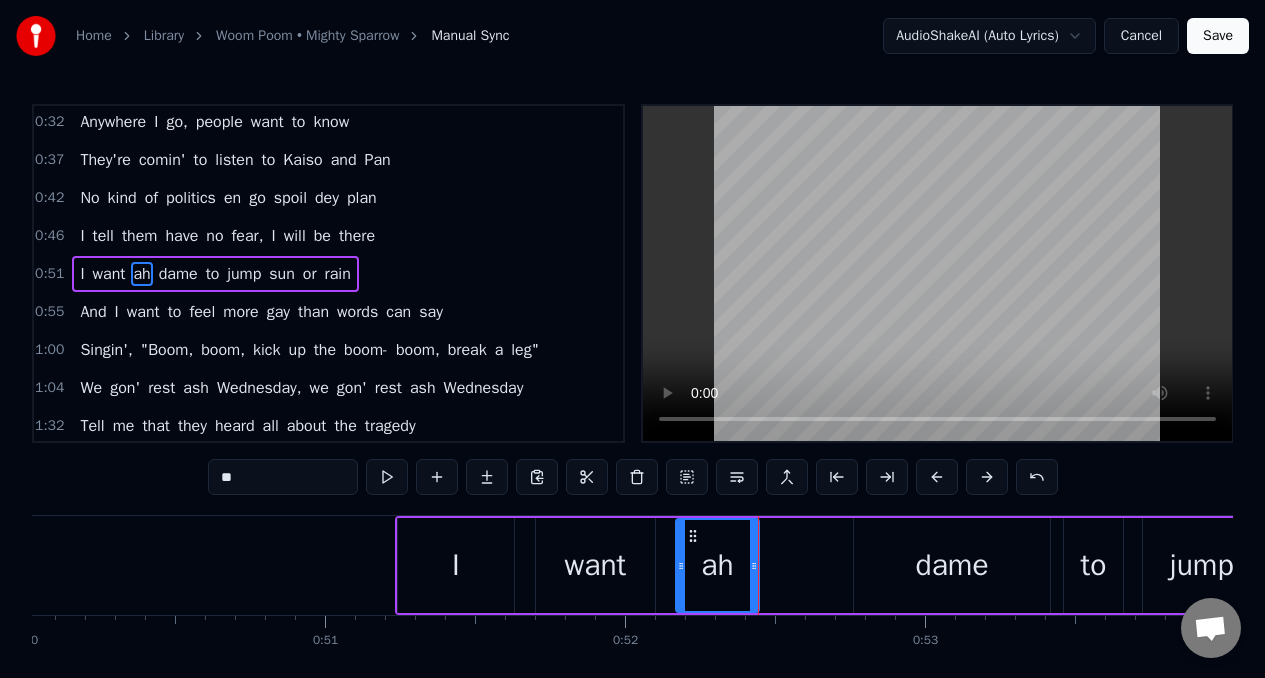 click at bounding box center [387, 477] 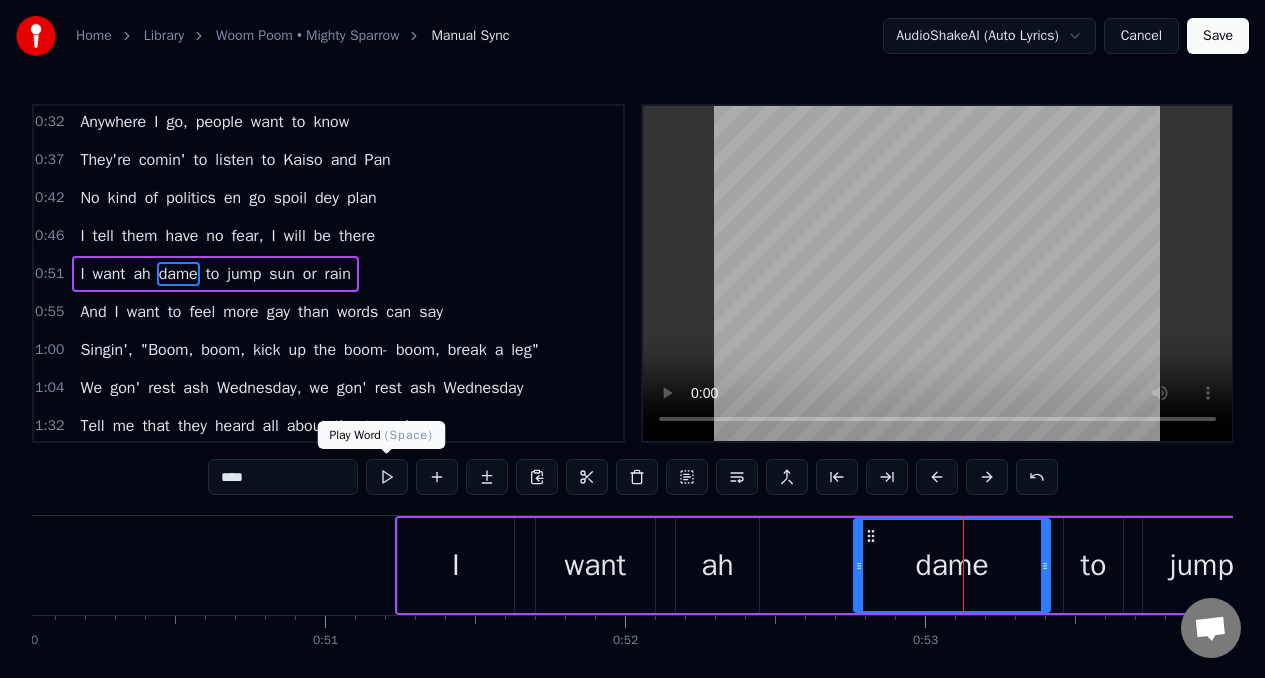 click at bounding box center (387, 477) 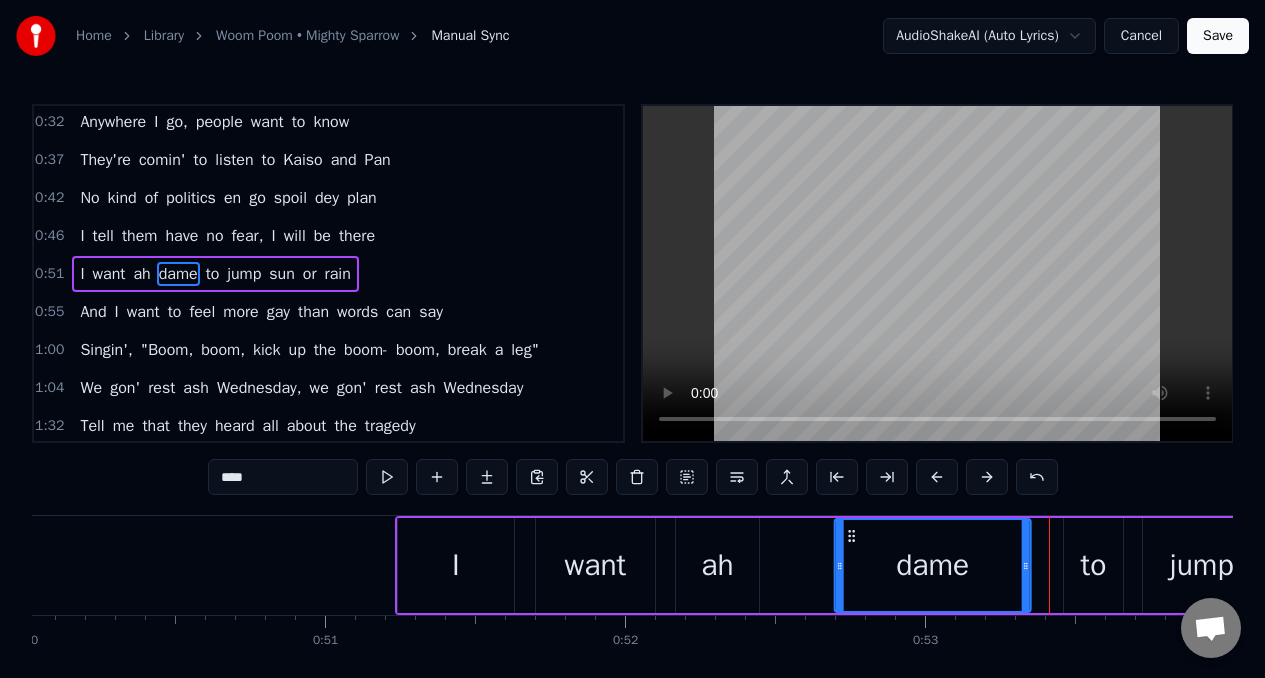 drag, startPoint x: 869, startPoint y: 538, endPoint x: 849, endPoint y: 538, distance: 20 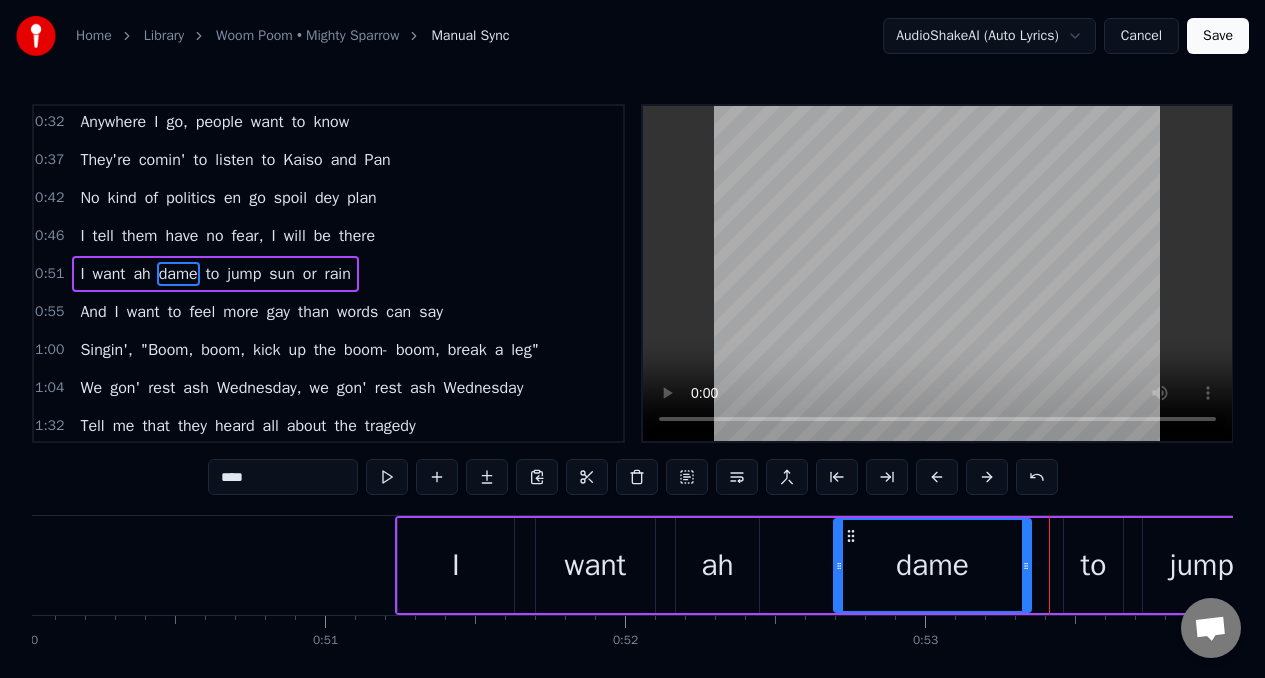 click on "I want ah dame to jump sun or rain" at bounding box center (1034, 565) 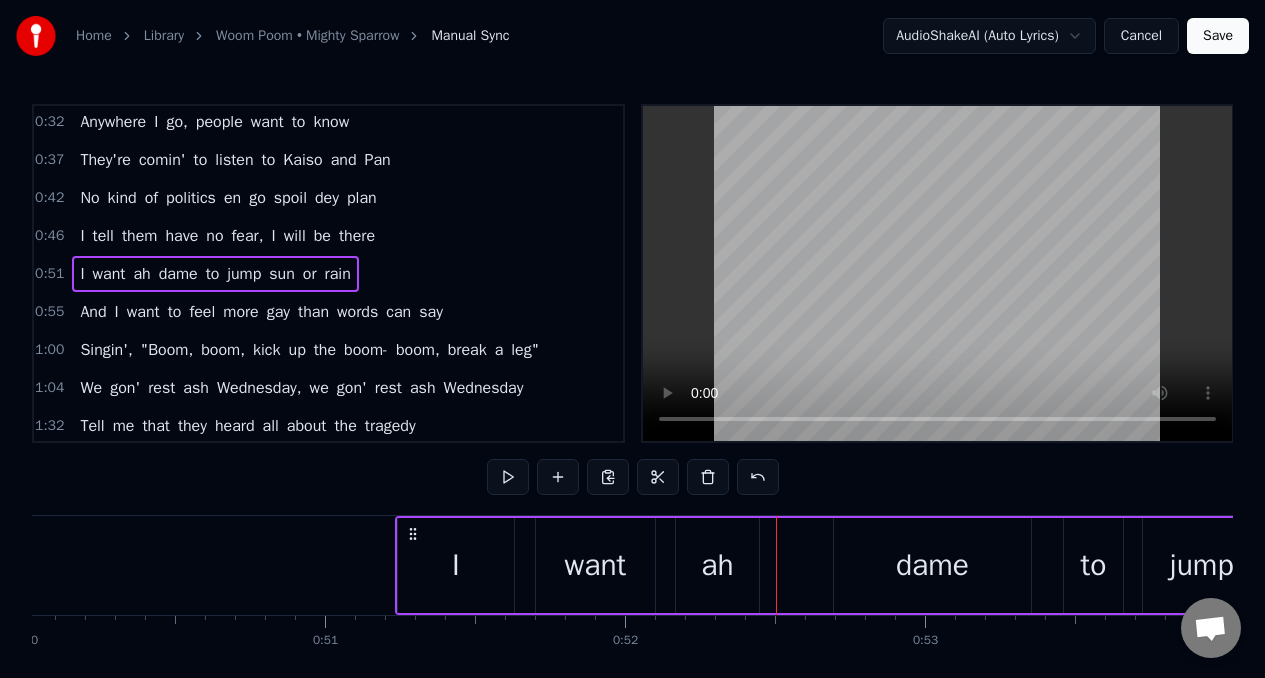 click on "dame" at bounding box center (178, 274) 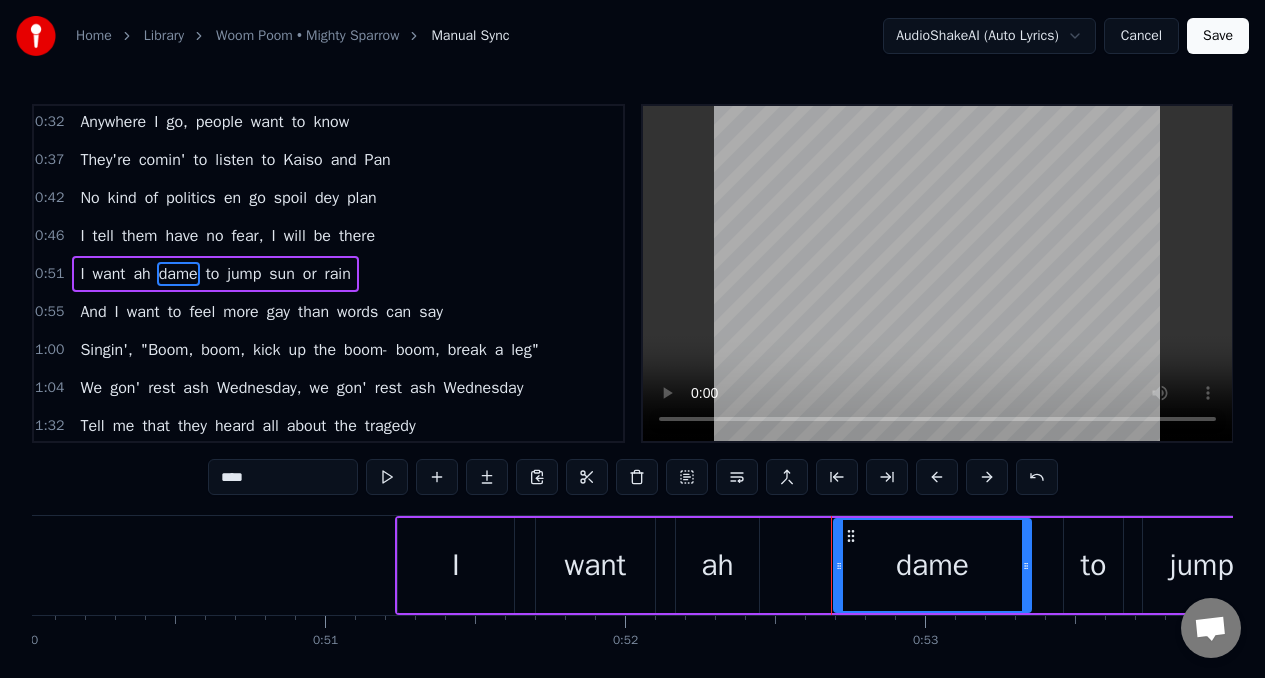 click on "to" at bounding box center [1094, 565] 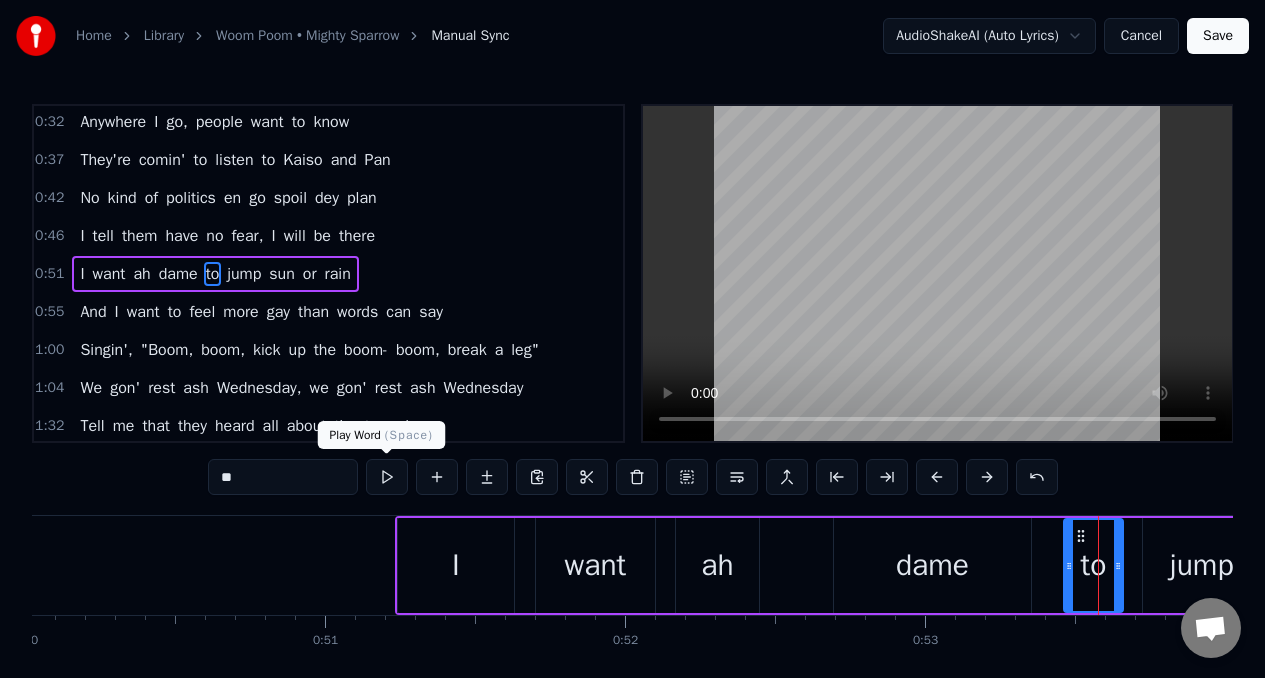 click at bounding box center (387, 477) 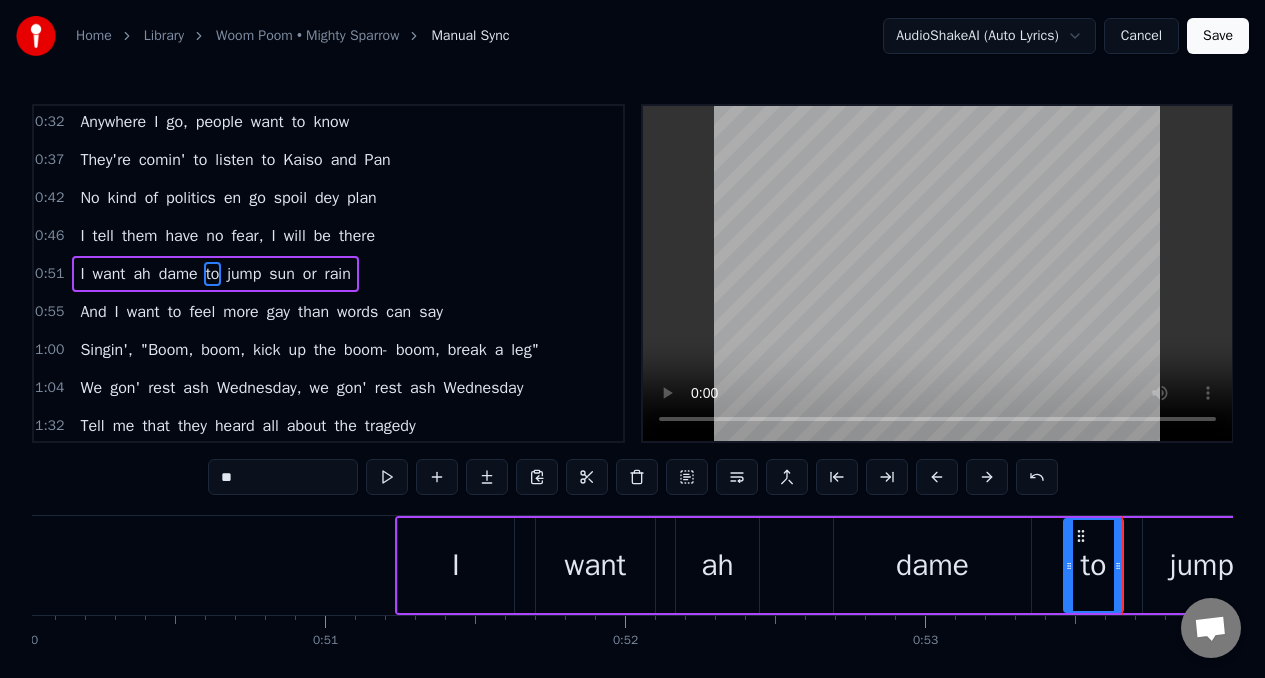 type 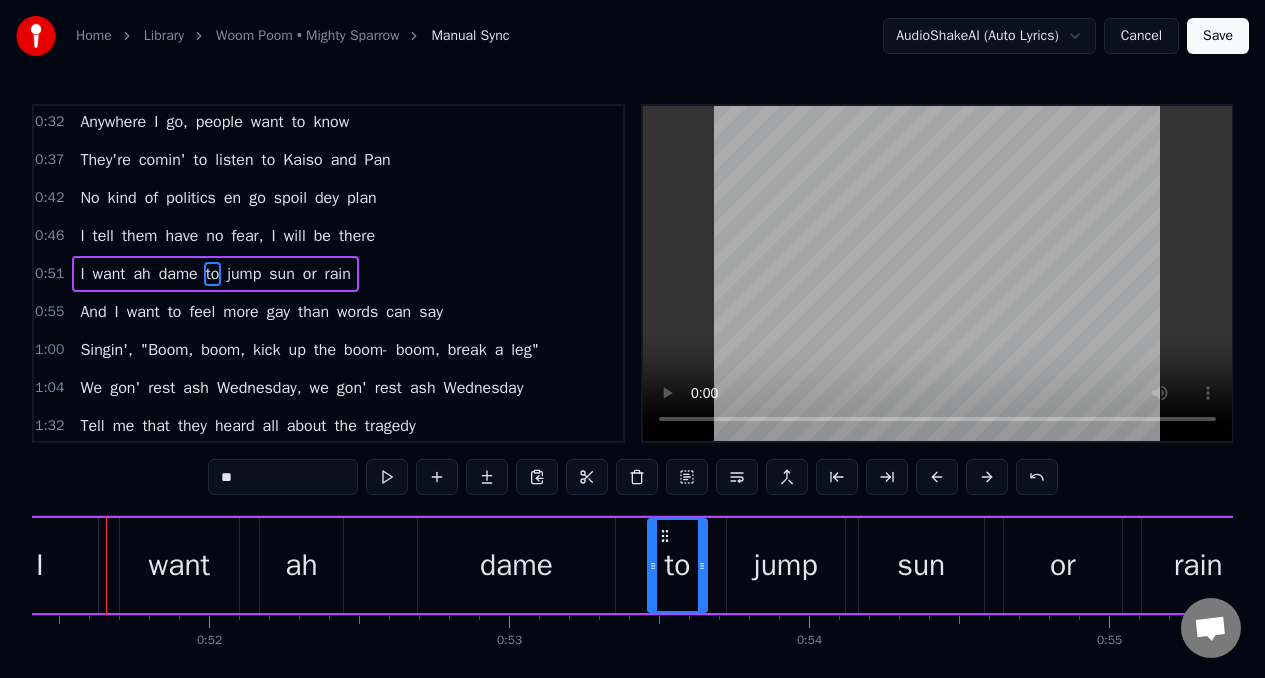 scroll, scrollTop: 0, scrollLeft: 15480, axis: horizontal 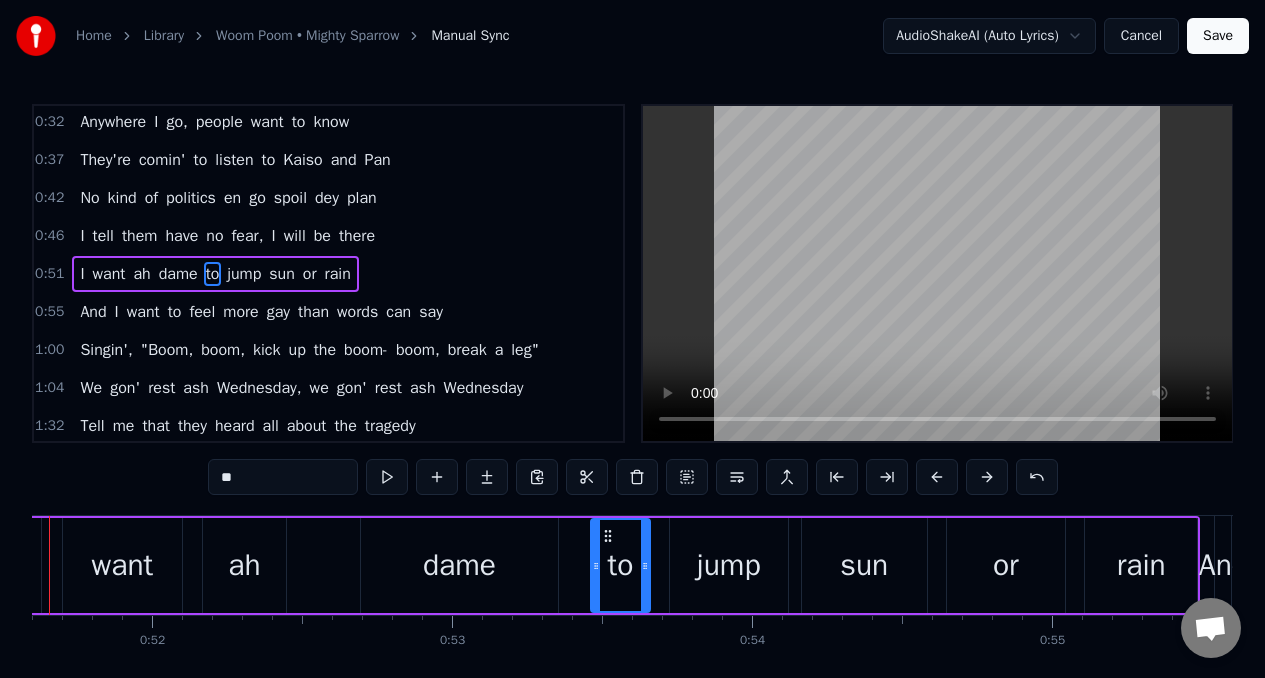 click on "want" at bounding box center (123, 565) 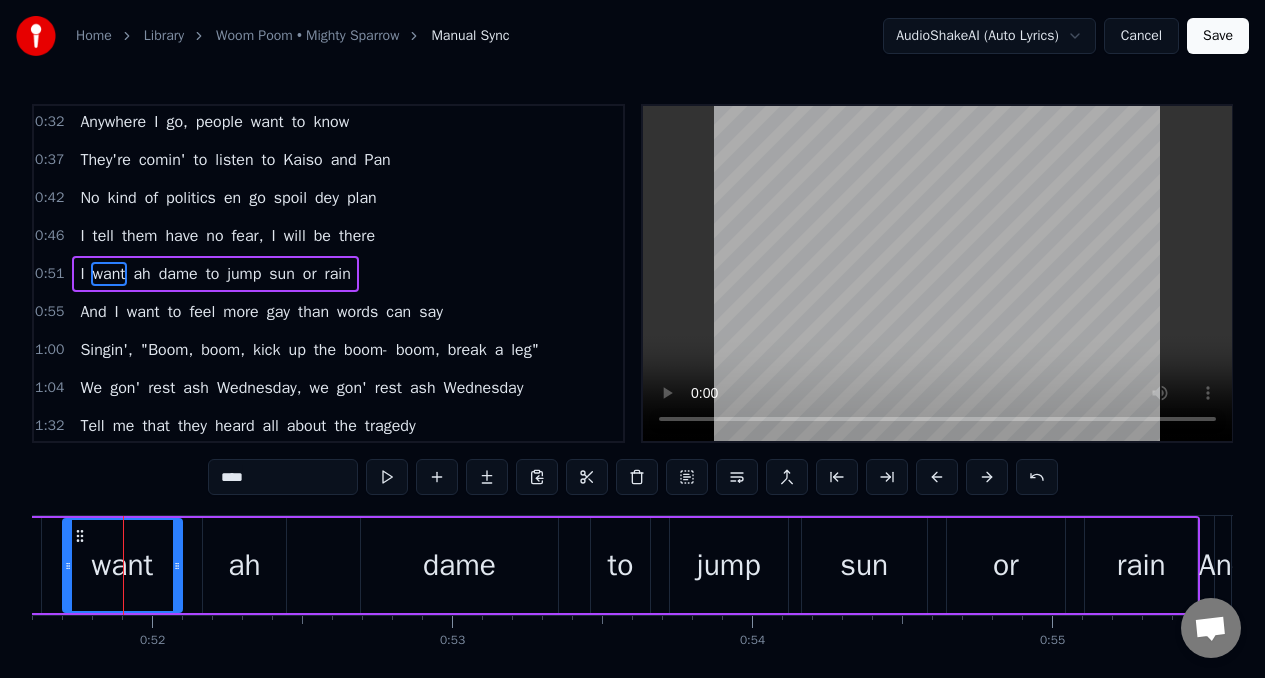 scroll, scrollTop: 0, scrollLeft: 15471, axis: horizontal 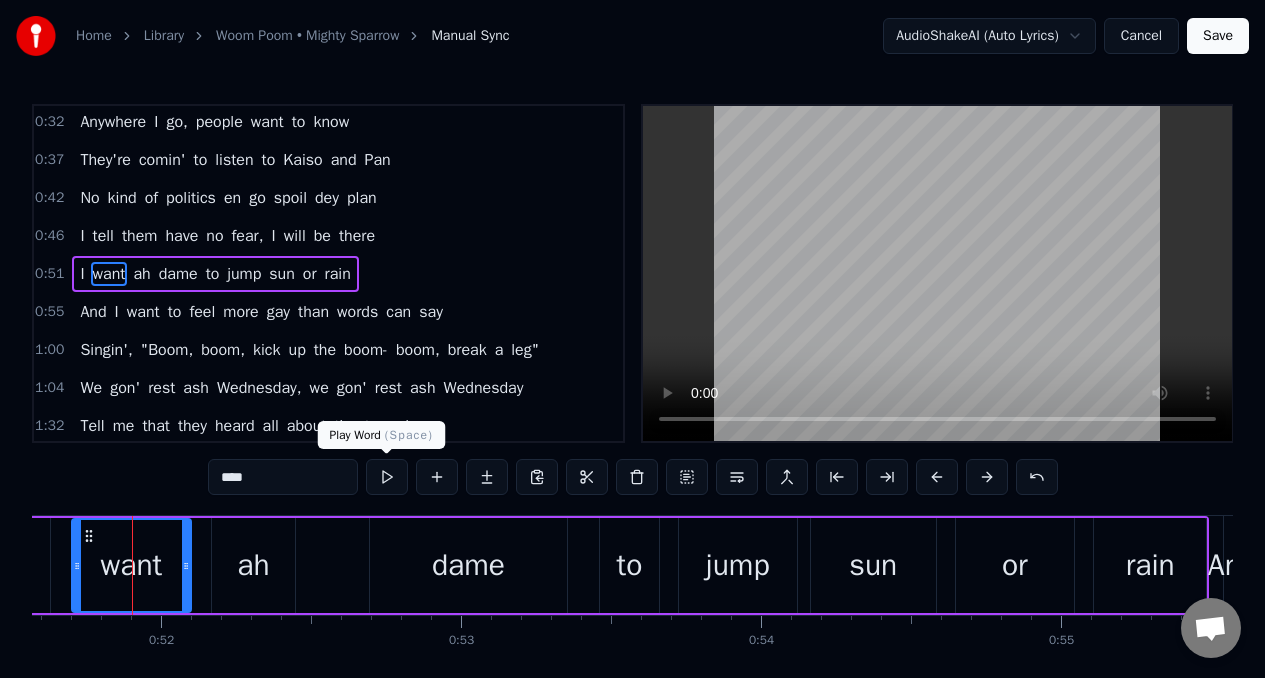 click at bounding box center (387, 477) 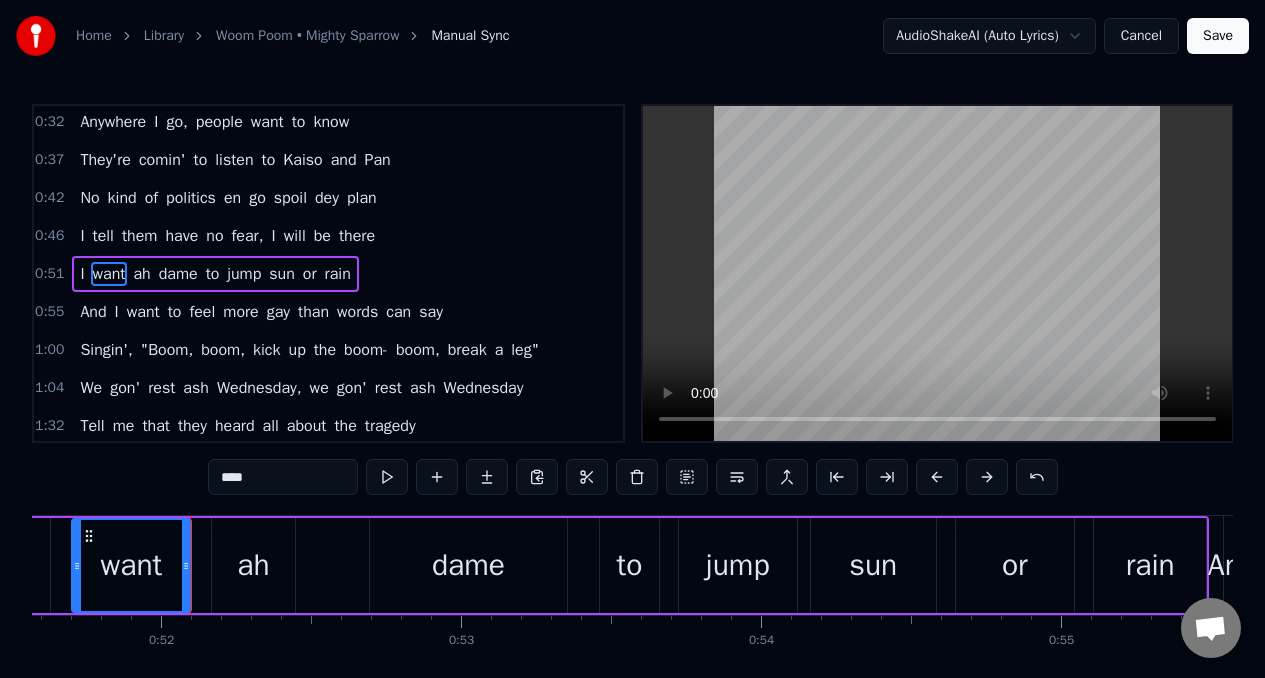 scroll, scrollTop: 0, scrollLeft: 15418, axis: horizontal 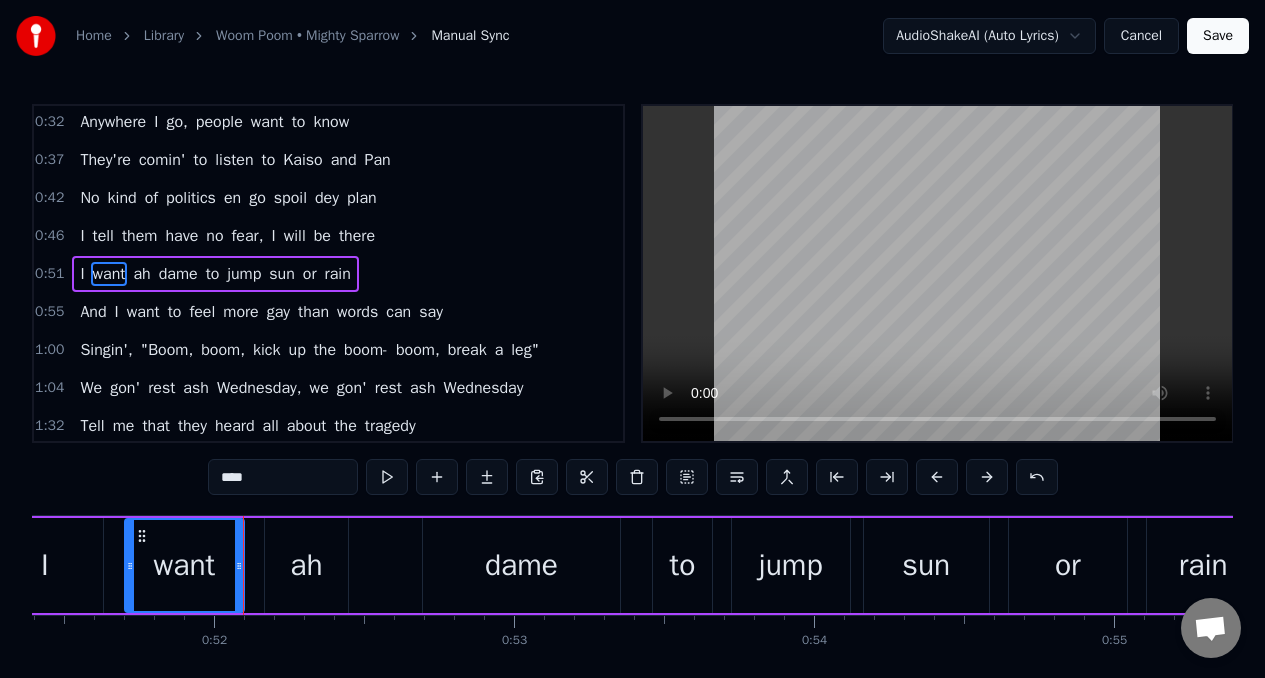click on "ah" at bounding box center (306, 565) 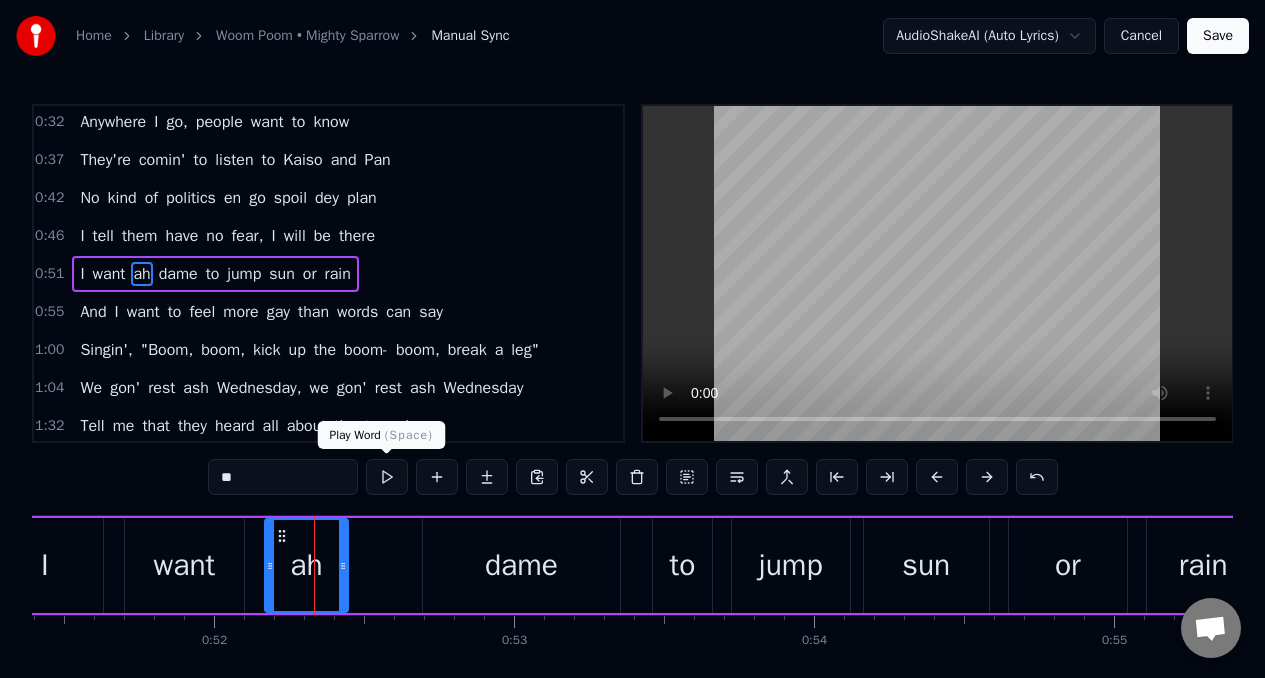click at bounding box center (387, 477) 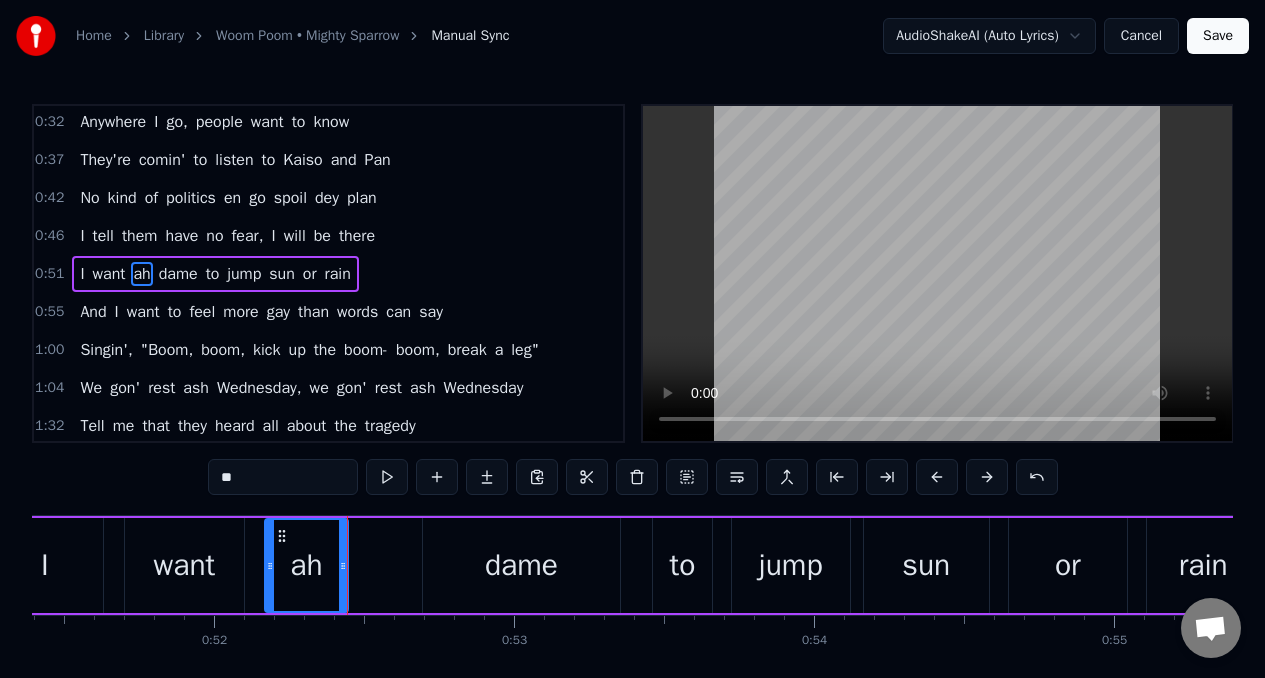 click on "I want ah dame to jump sun or rain" at bounding box center [623, 565] 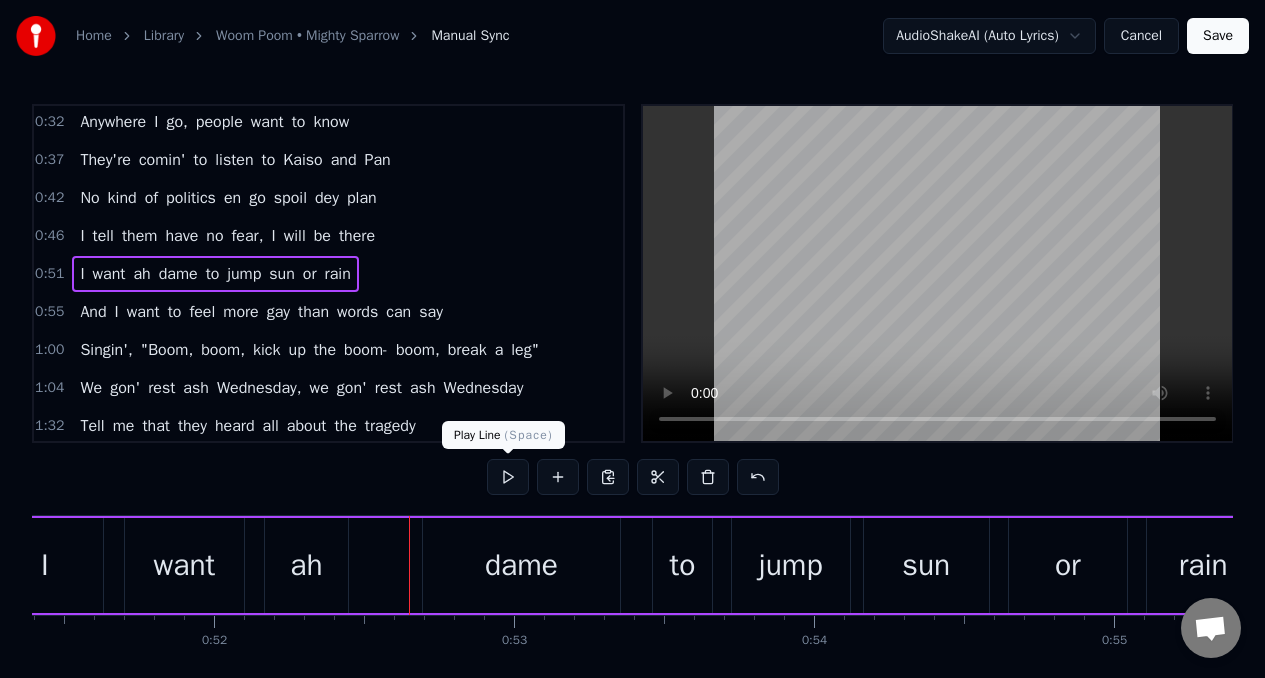 click at bounding box center [508, 477] 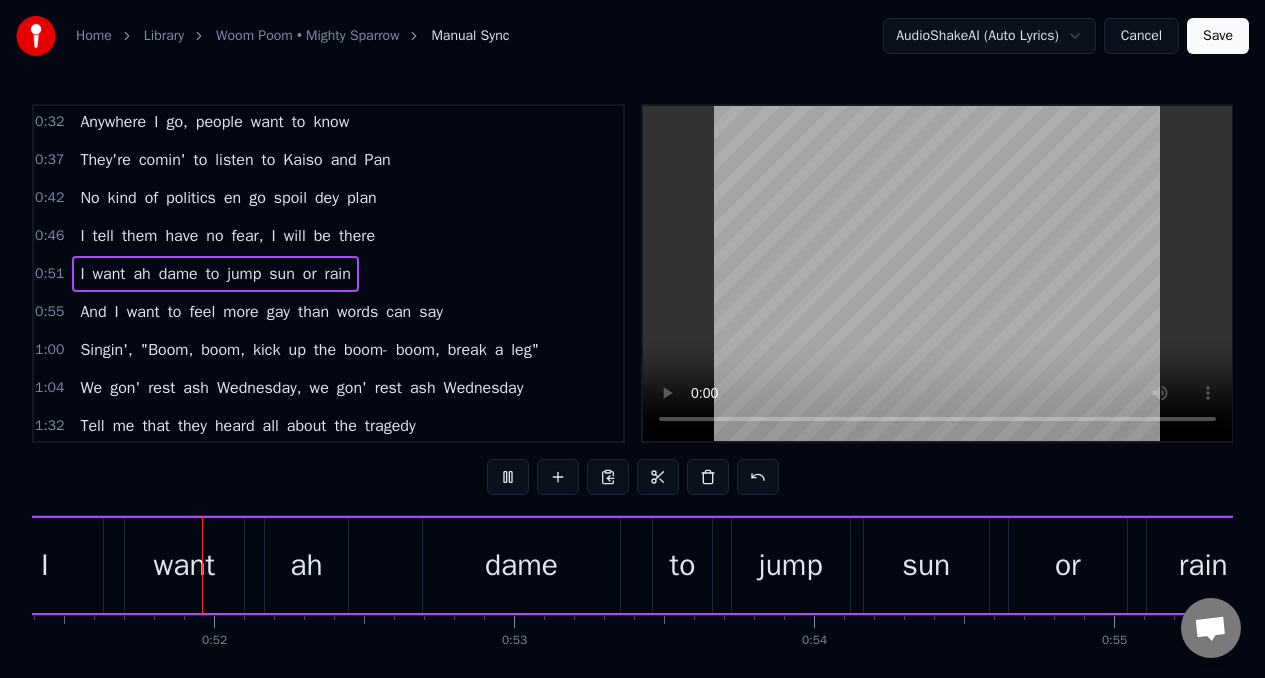 scroll, scrollTop: 0, scrollLeft: 15270, axis: horizontal 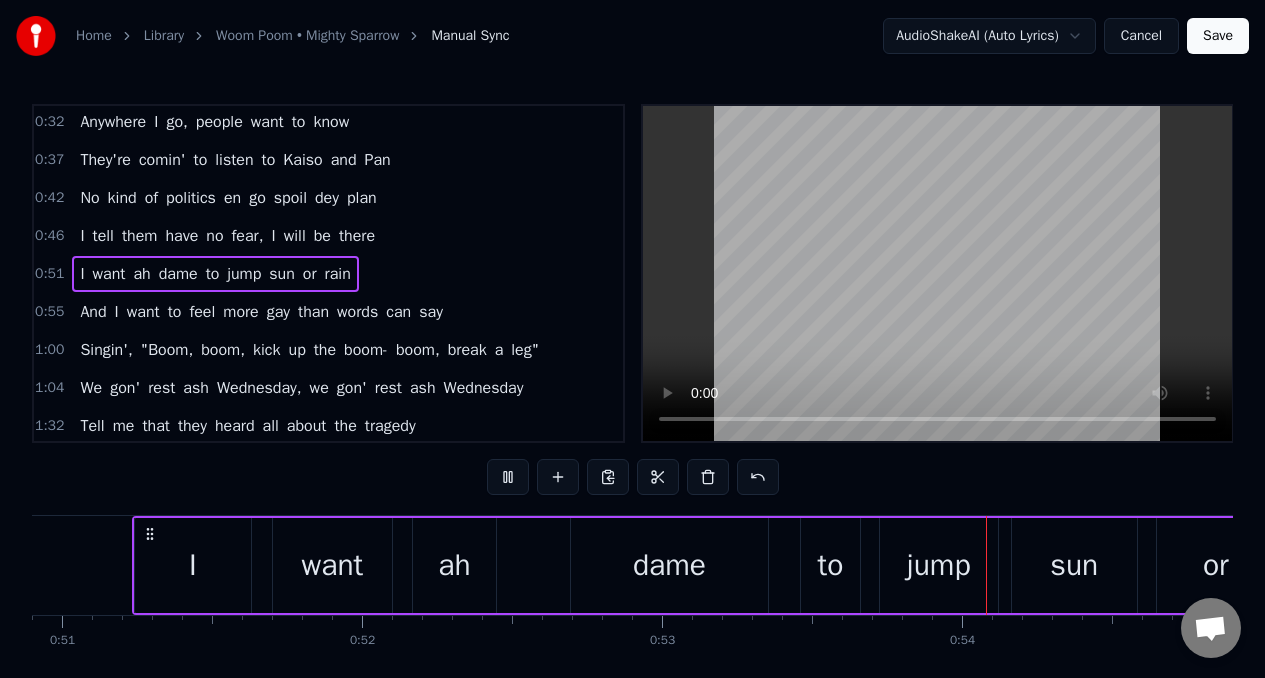 click at bounding box center [508, 477] 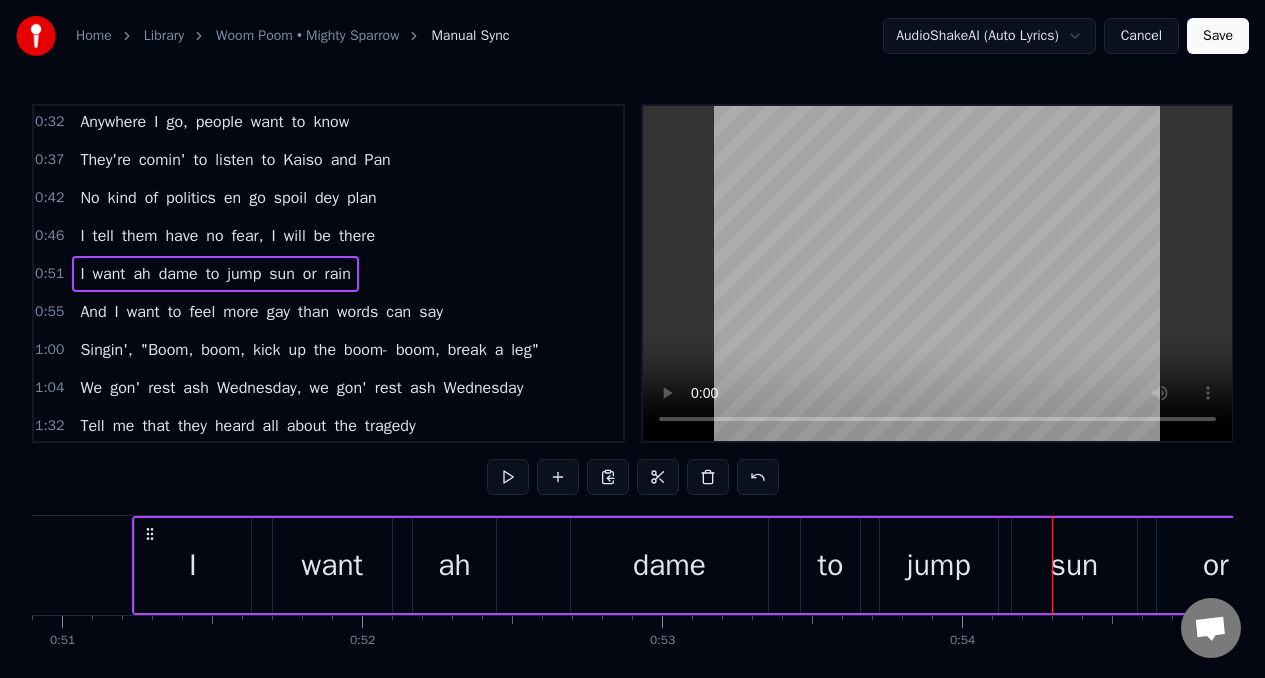 click on "dame" at bounding box center (669, 565) 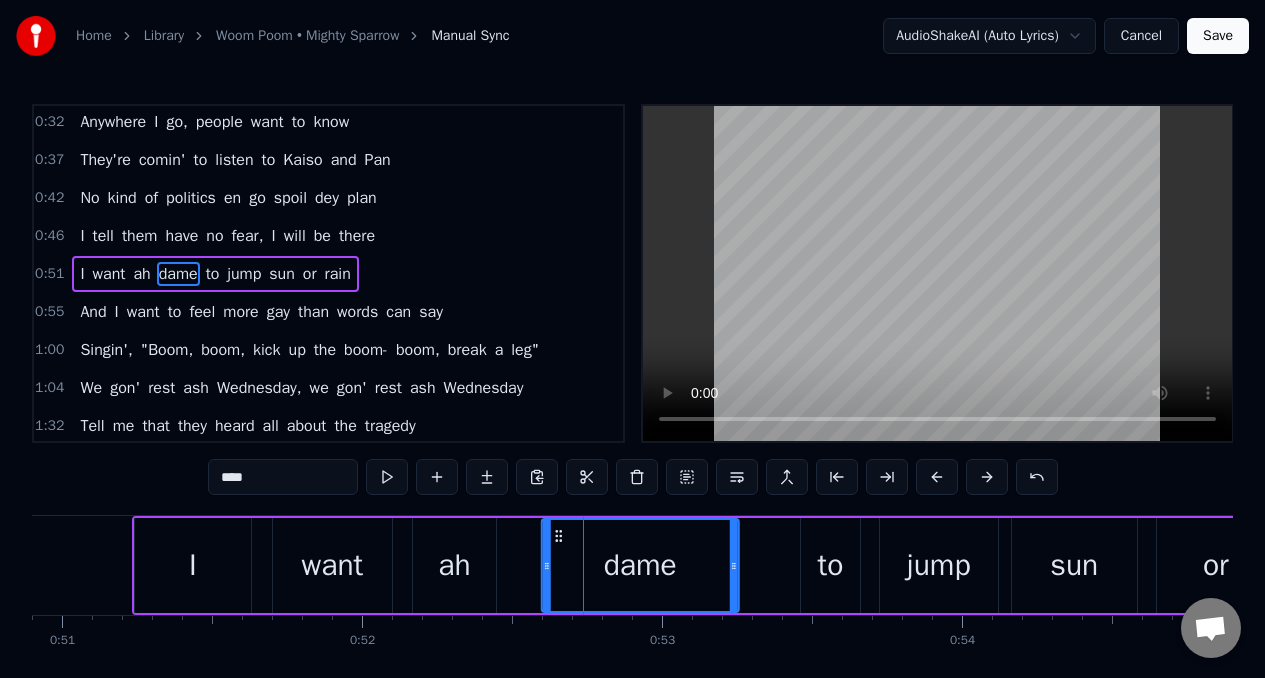 drag, startPoint x: 587, startPoint y: 537, endPoint x: 558, endPoint y: 539, distance: 29.068884 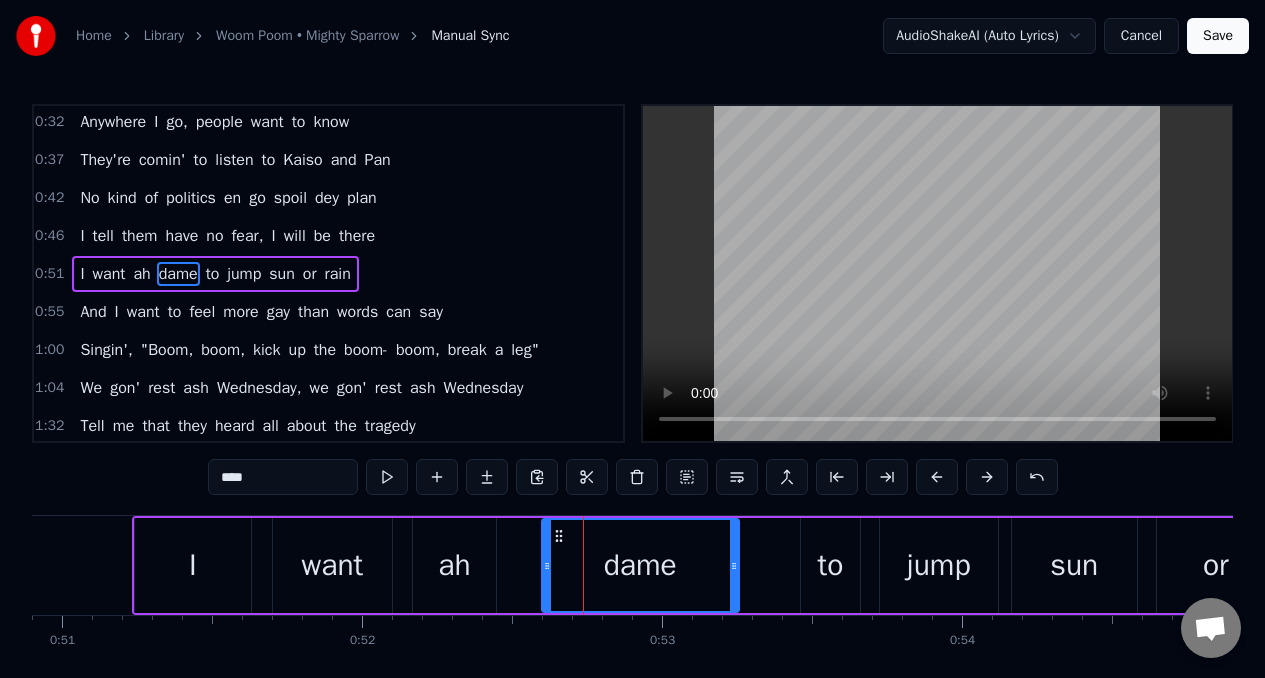 click on "to" at bounding box center (831, 565) 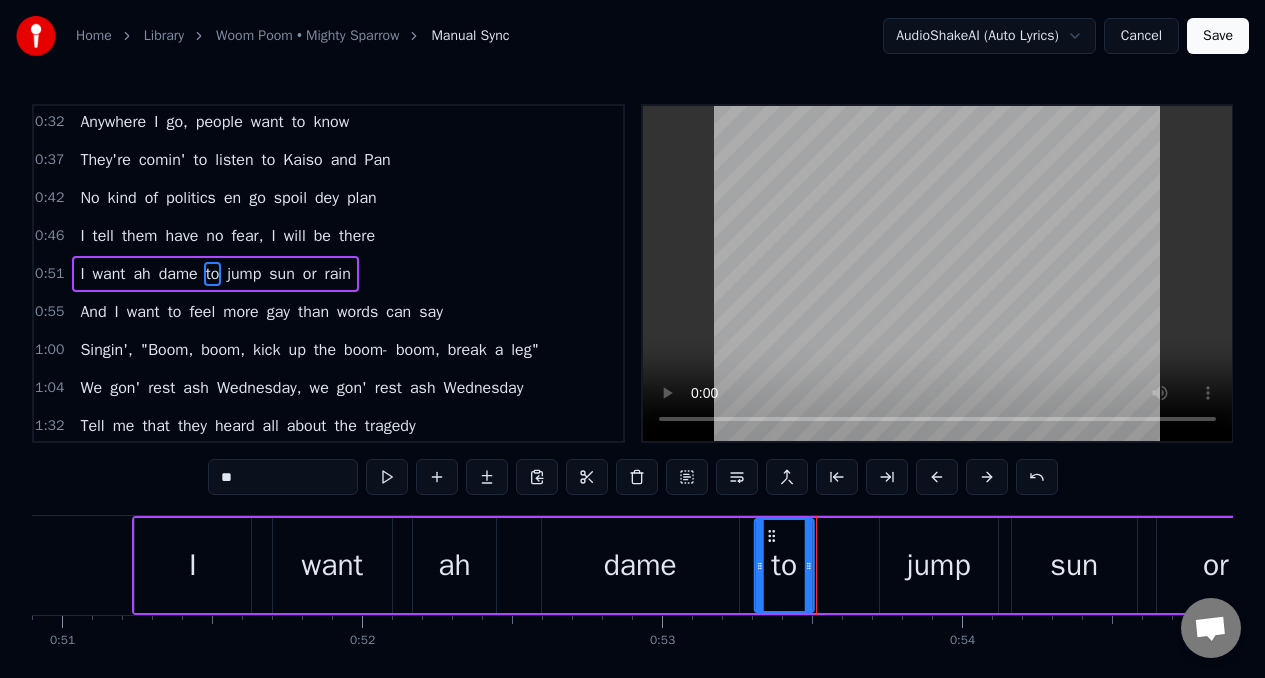 drag, startPoint x: 819, startPoint y: 537, endPoint x: 773, endPoint y: 535, distance: 46.043457 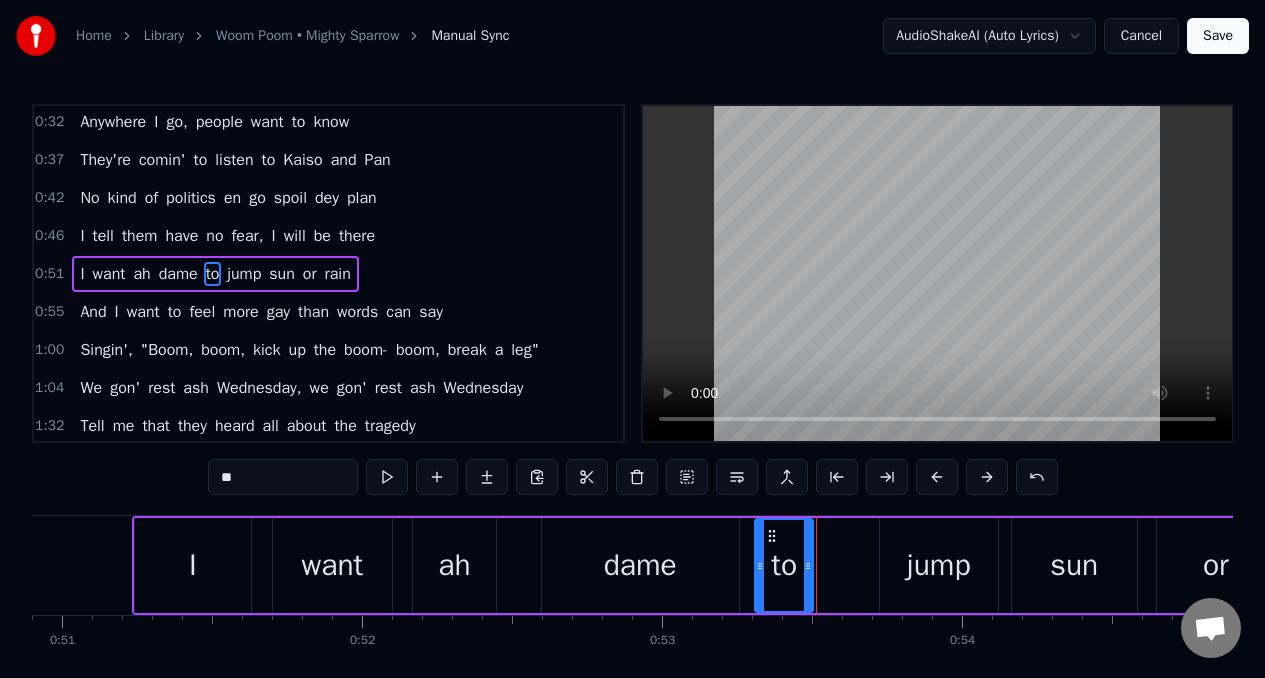 click on "jump" at bounding box center [939, 565] 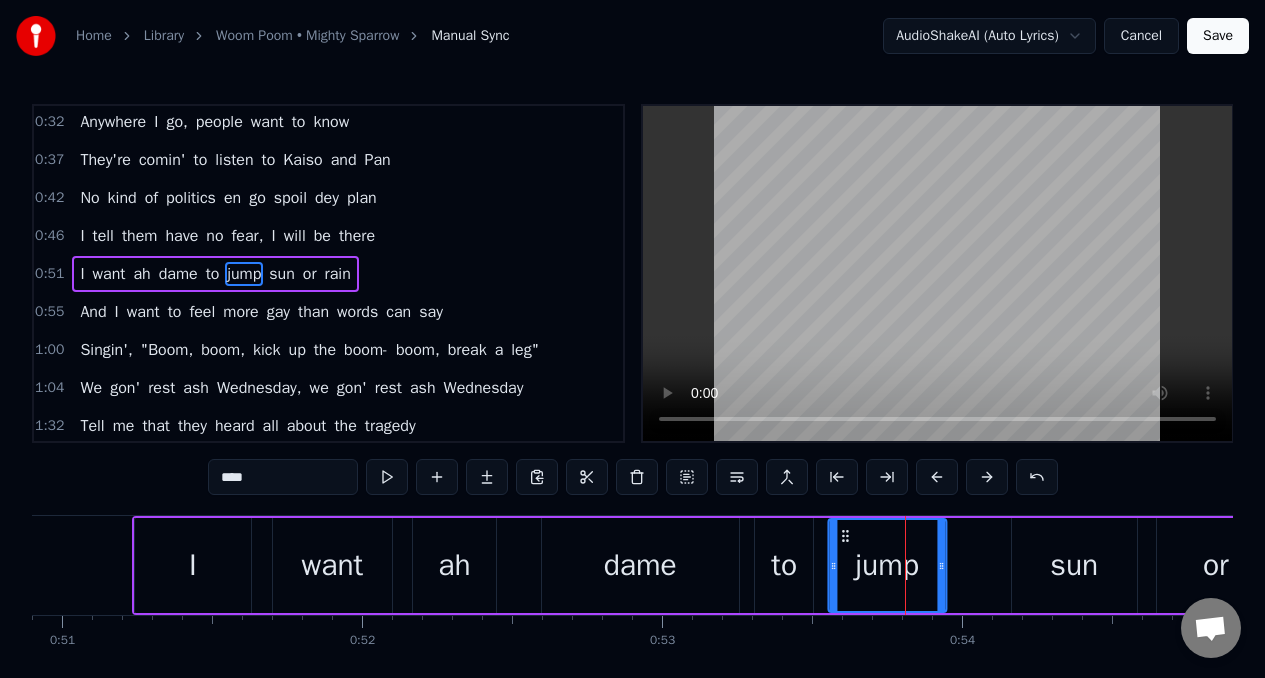 drag, startPoint x: 899, startPoint y: 536, endPoint x: 869, endPoint y: 541, distance: 30.413813 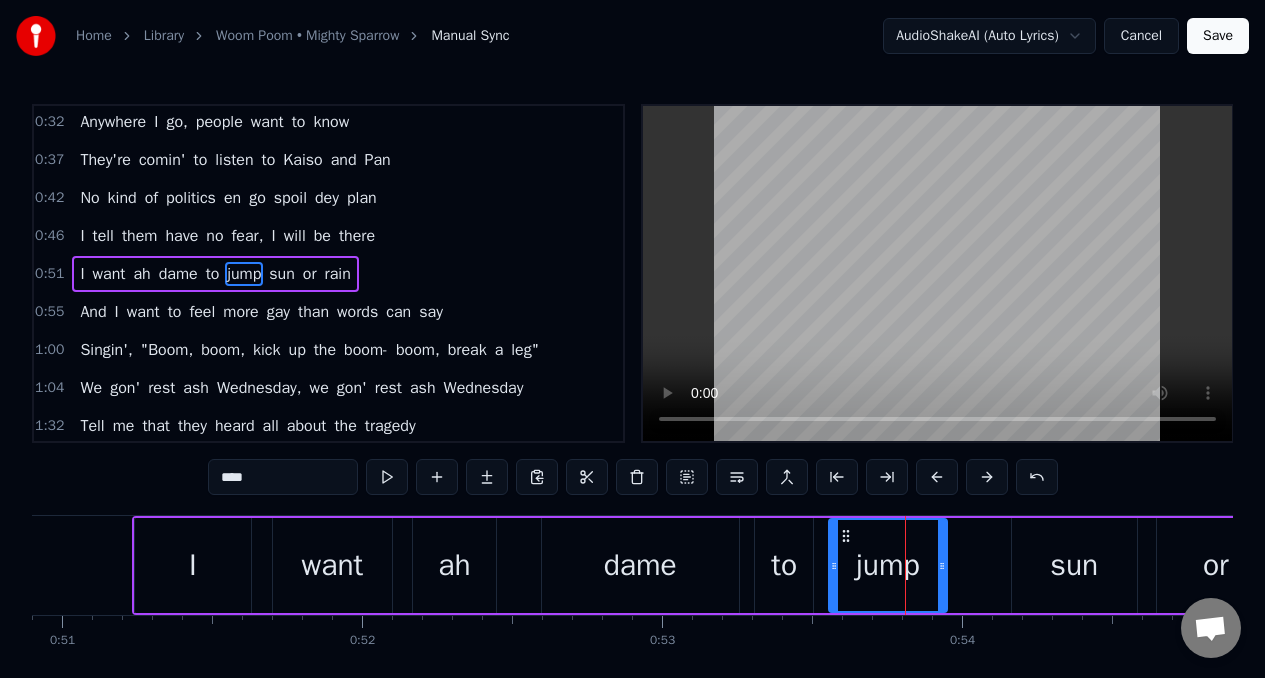 click on "sun" at bounding box center (1074, 565) 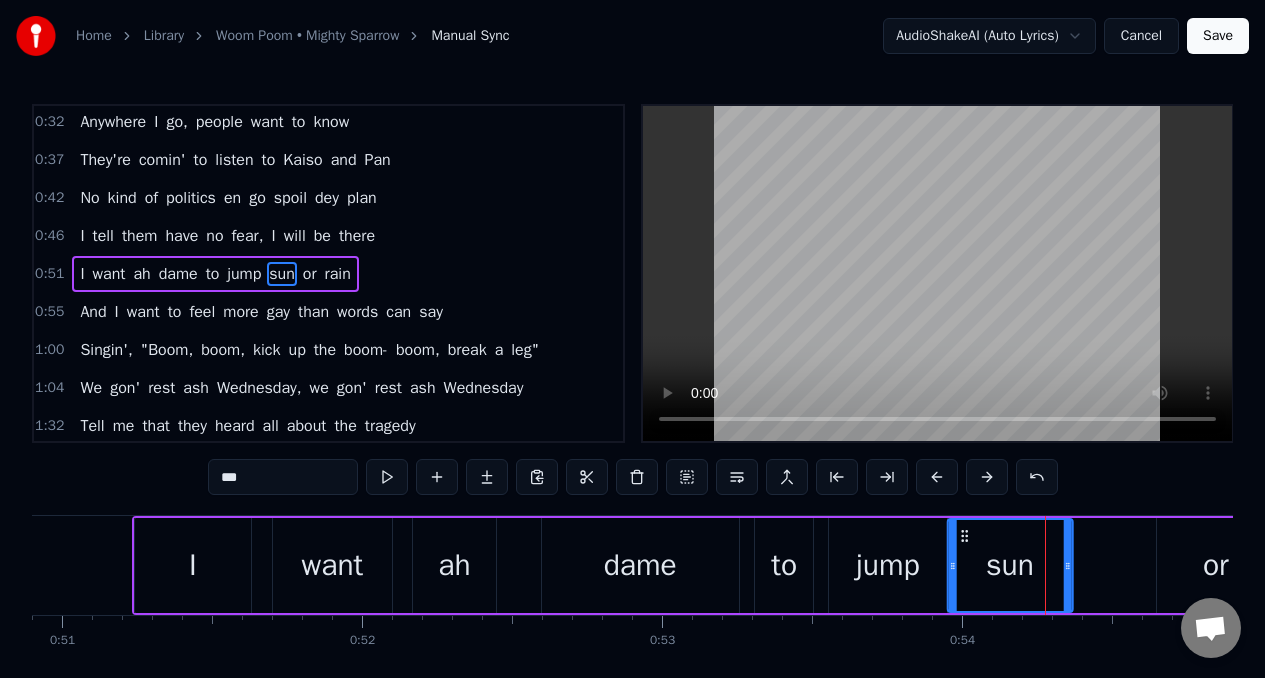 drag, startPoint x: 1030, startPoint y: 533, endPoint x: 966, endPoint y: 531, distance: 64.03124 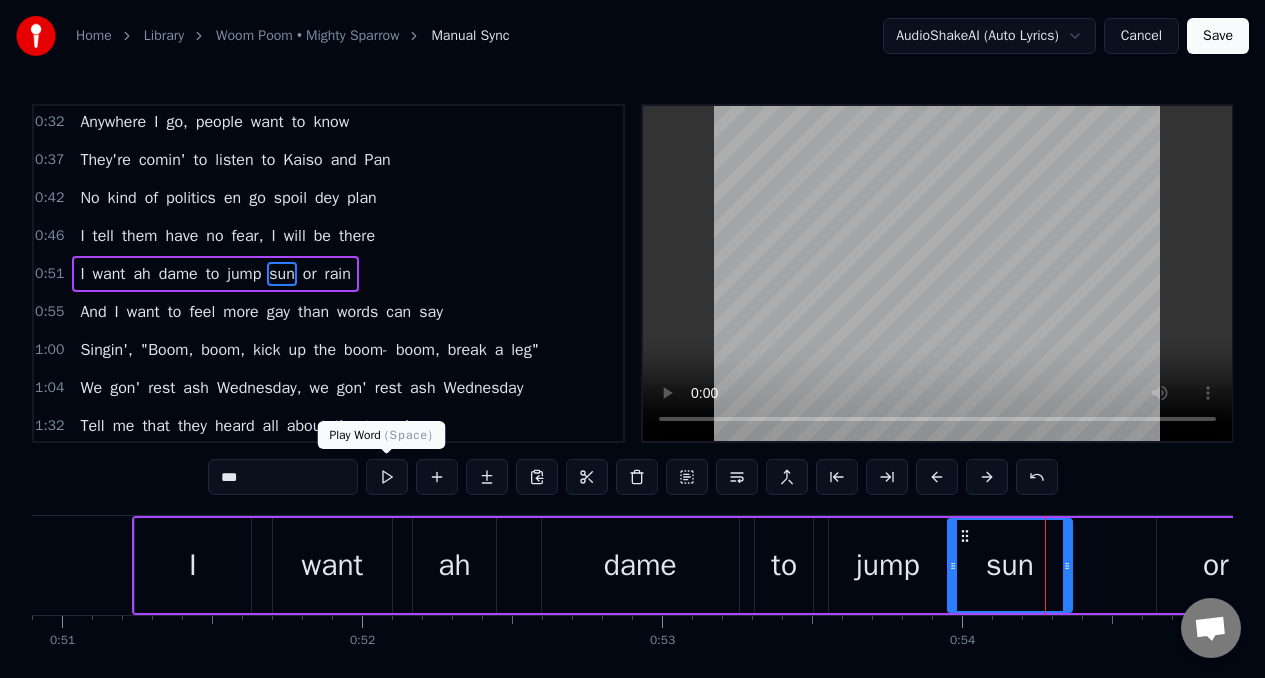 click at bounding box center [387, 477] 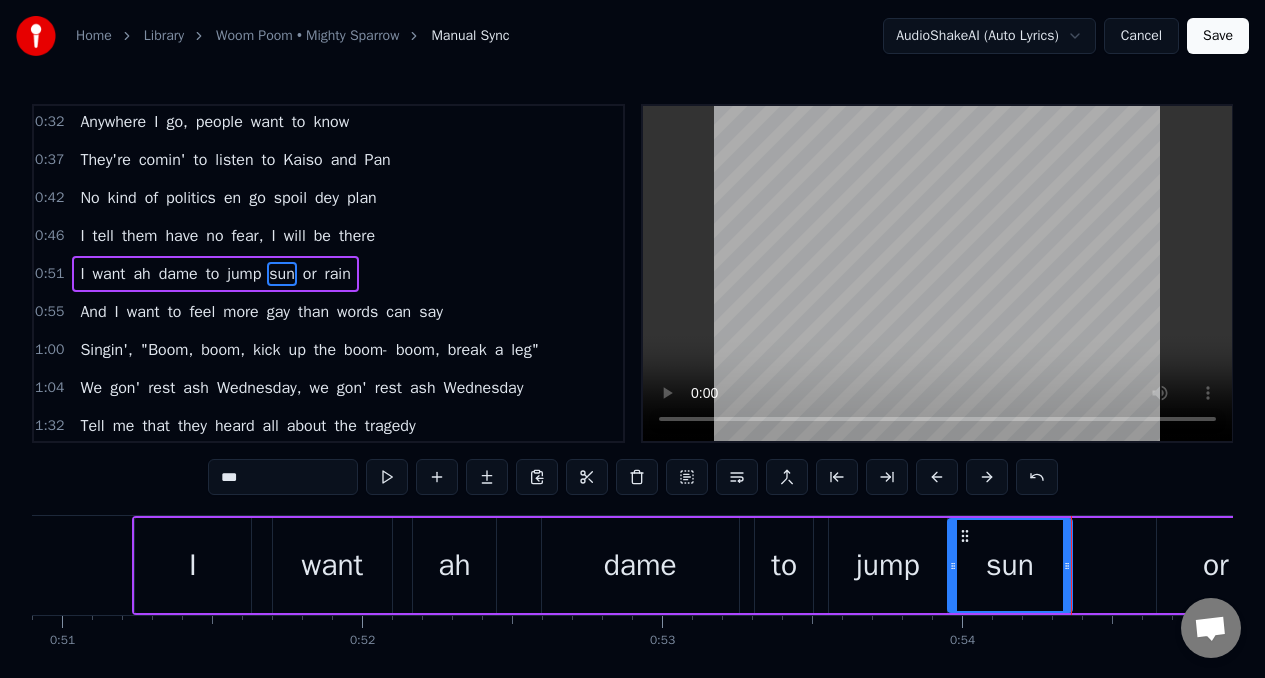 click at bounding box center [387, 477] 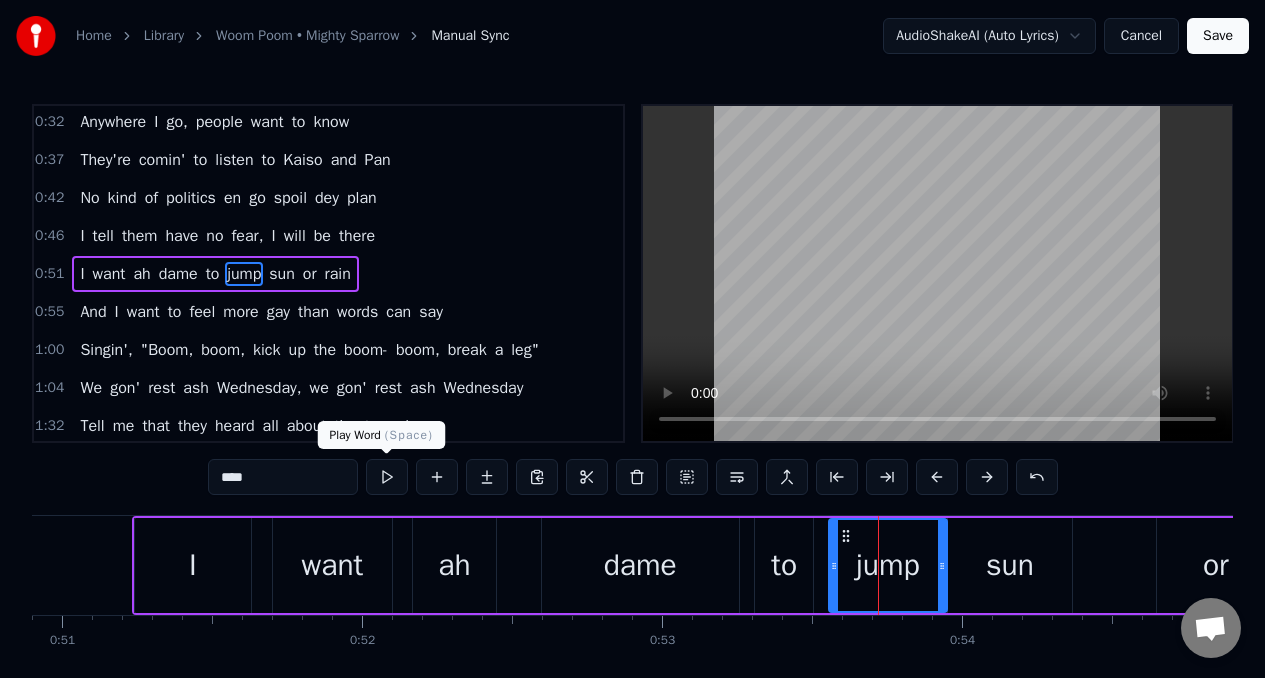 click at bounding box center [387, 477] 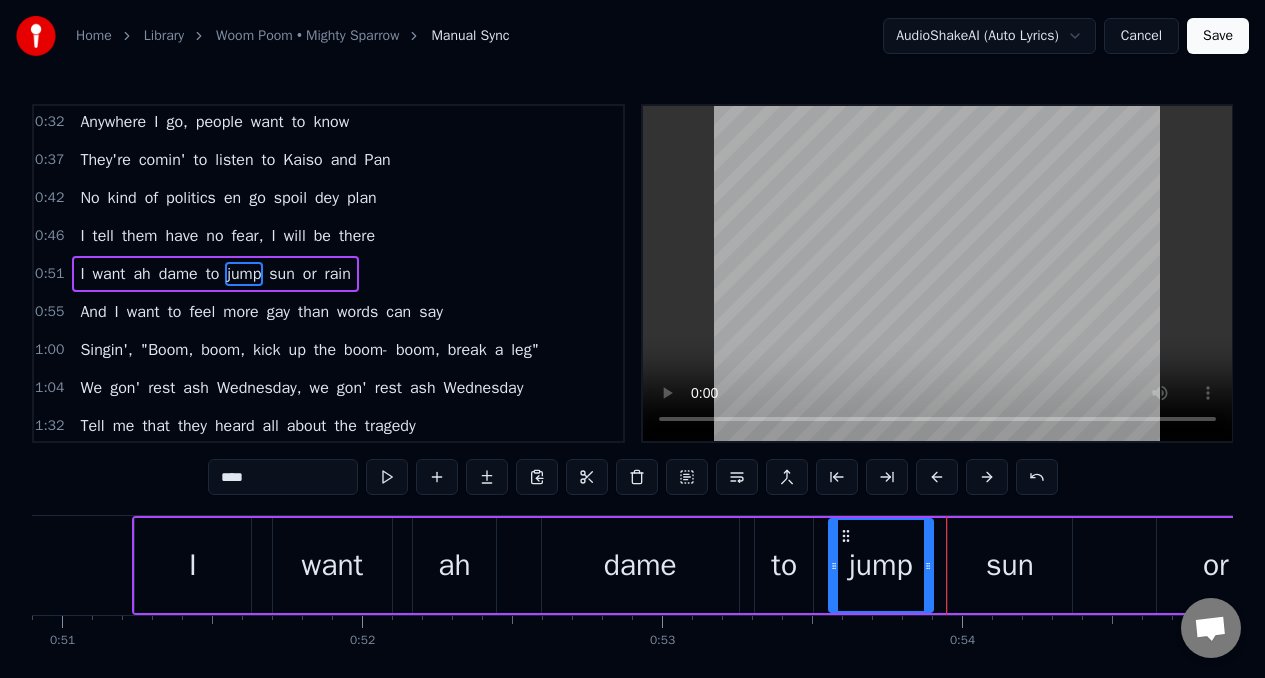 drag, startPoint x: 941, startPoint y: 547, endPoint x: 927, endPoint y: 548, distance: 14.035668 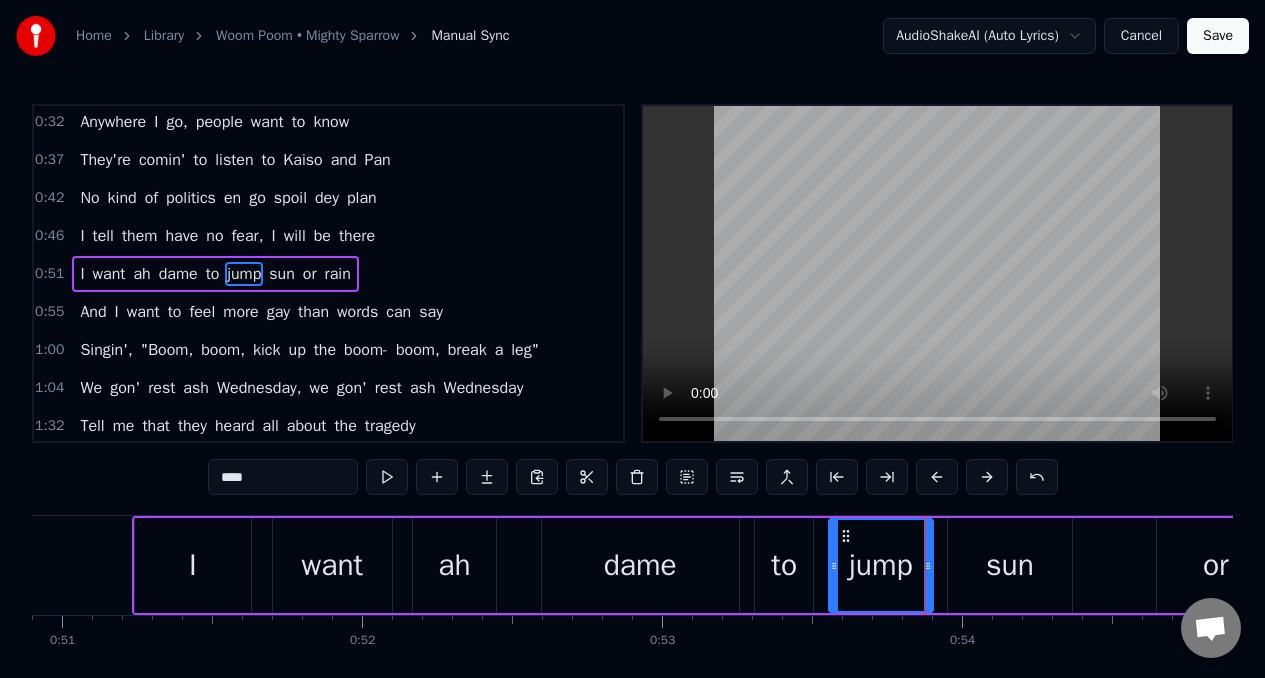 click on "sun" at bounding box center [1010, 565] 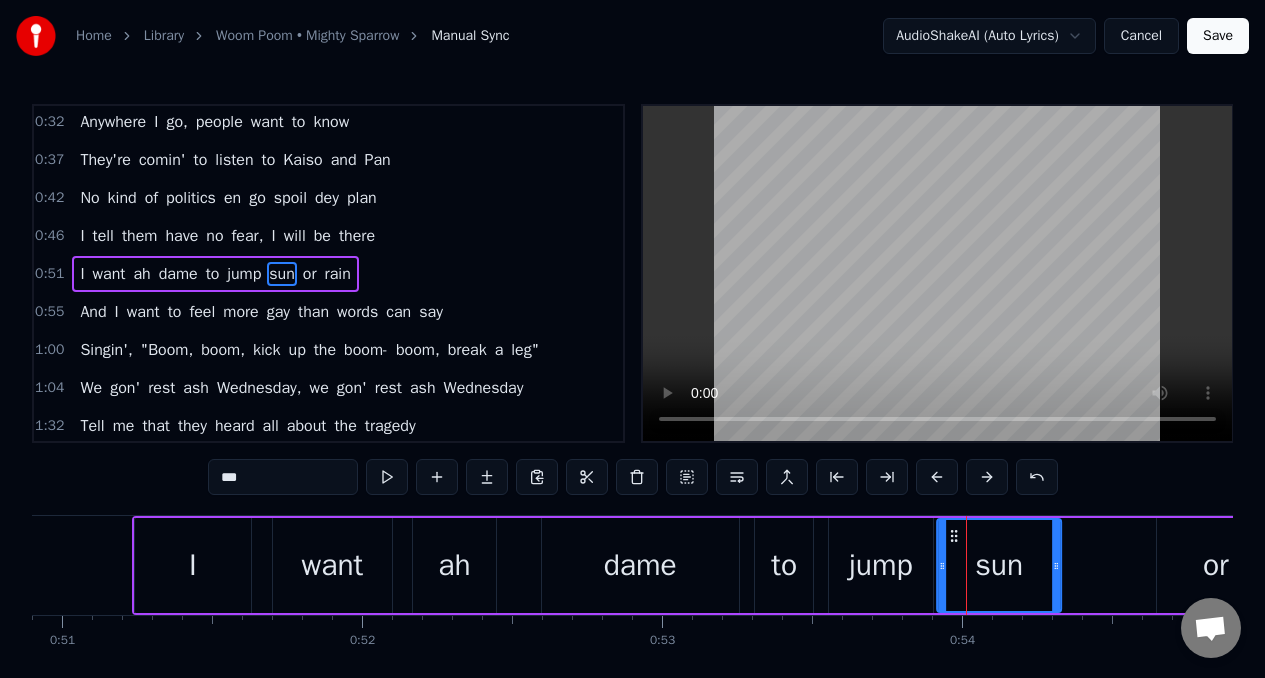 drag, startPoint x: 966, startPoint y: 535, endPoint x: 955, endPoint y: 535, distance: 11 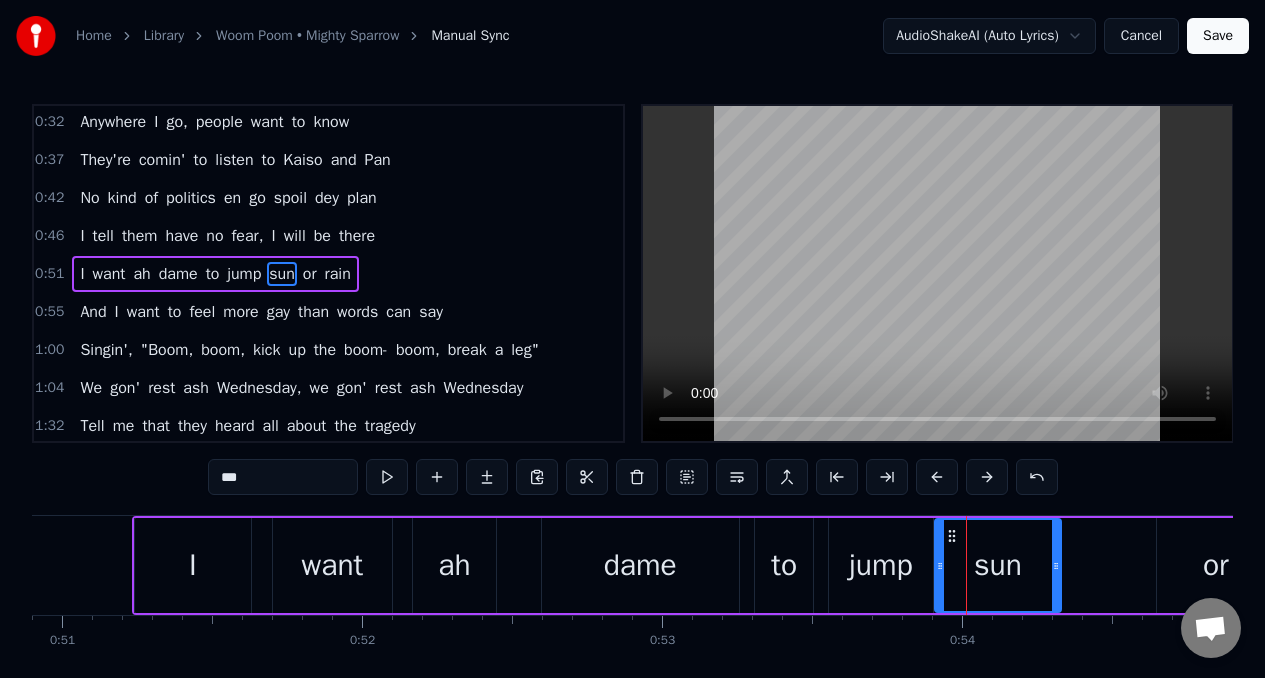 click 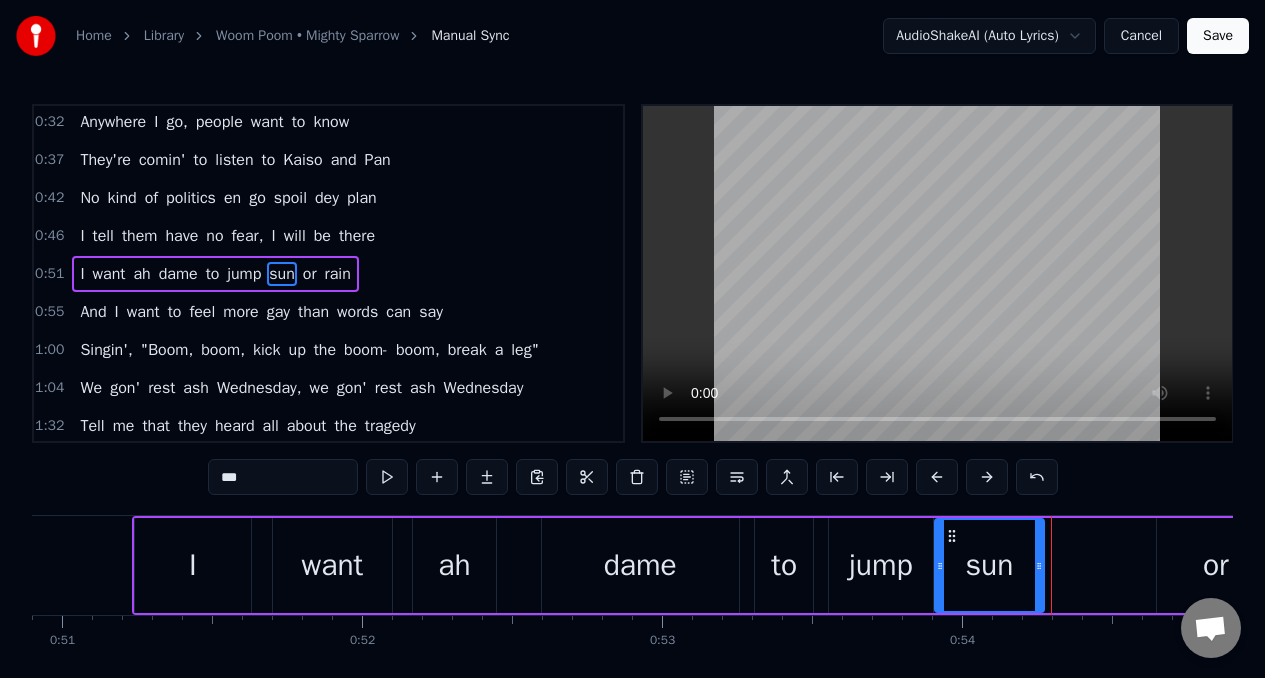 drag, startPoint x: 1057, startPoint y: 558, endPoint x: 1028, endPoint y: 557, distance: 29.017237 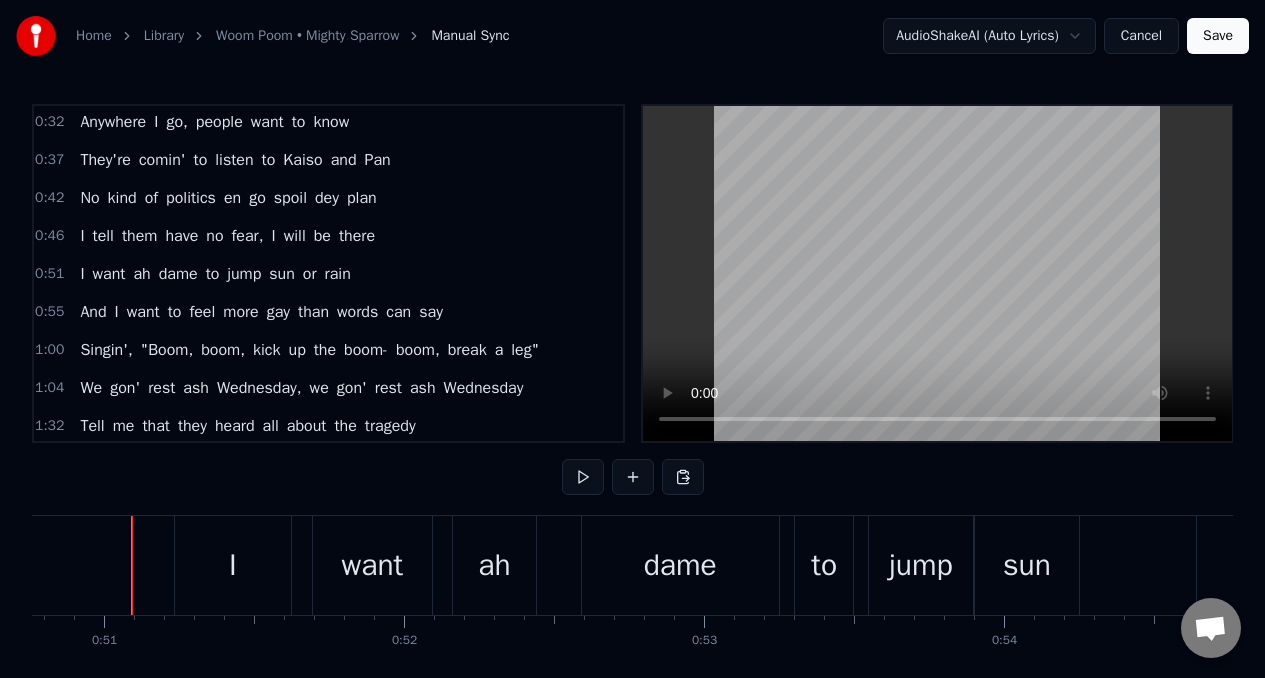 scroll, scrollTop: 0, scrollLeft: 15227, axis: horizontal 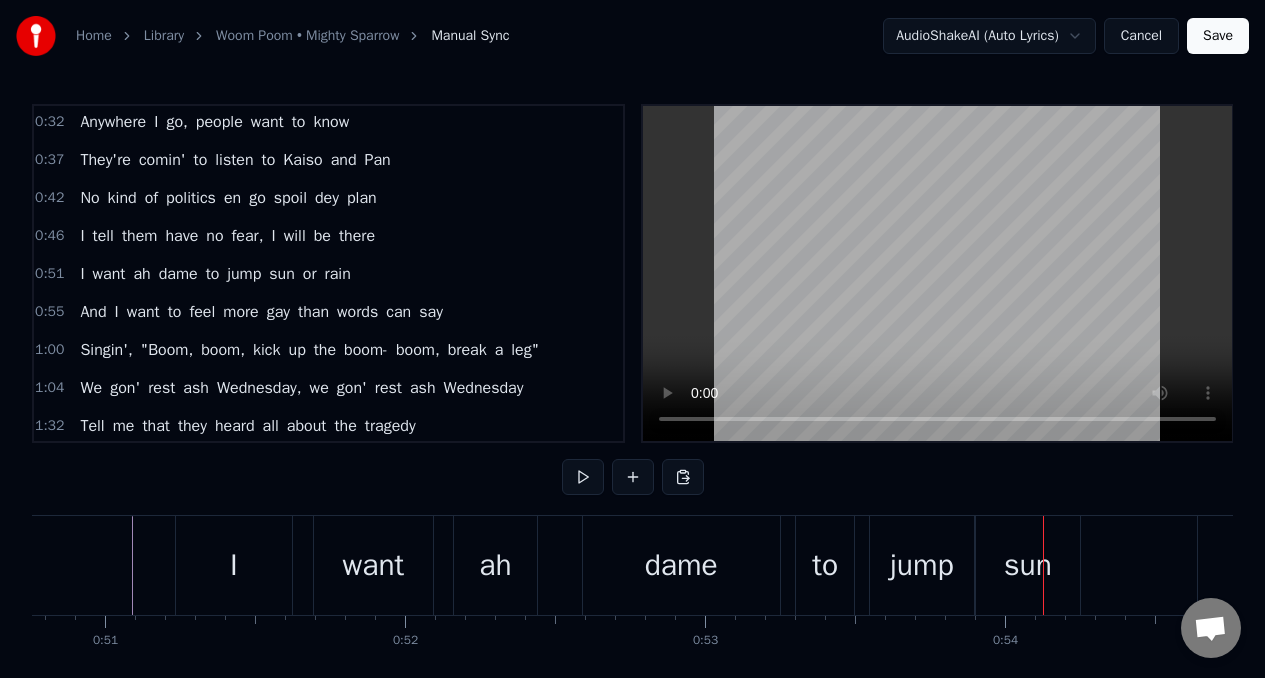click on "dame" at bounding box center [681, 565] 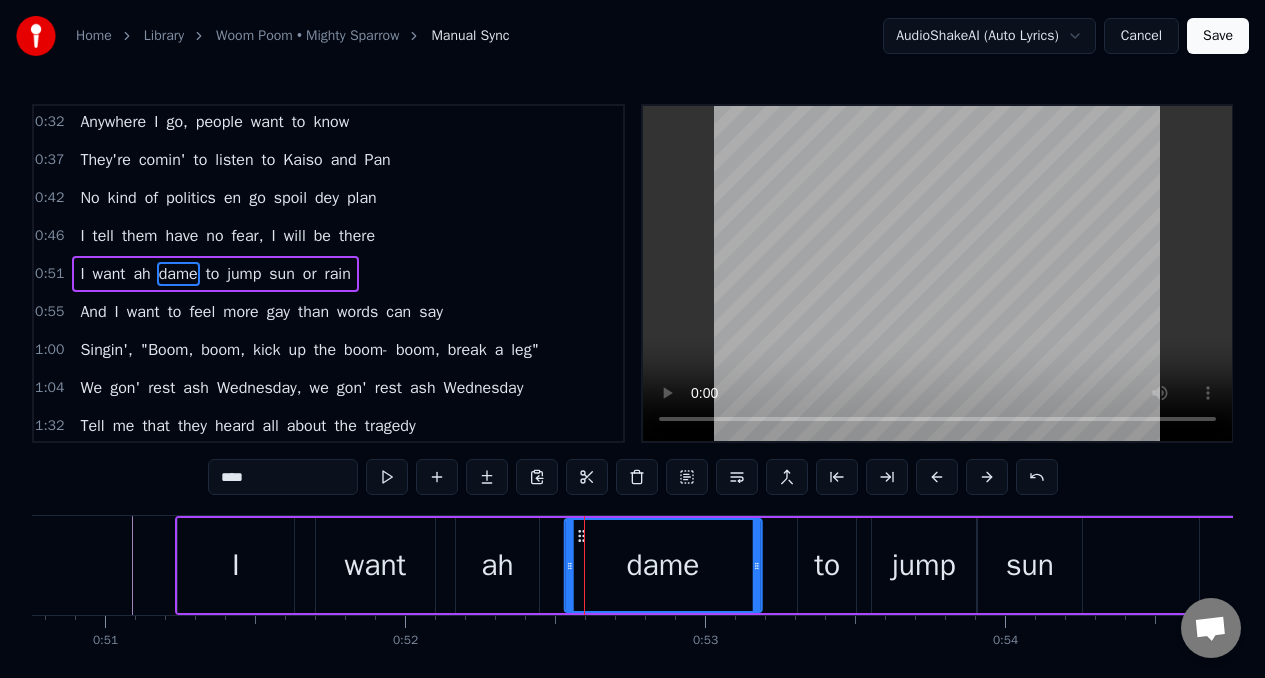 drag, startPoint x: 601, startPoint y: 534, endPoint x: 580, endPoint y: 532, distance: 21.095022 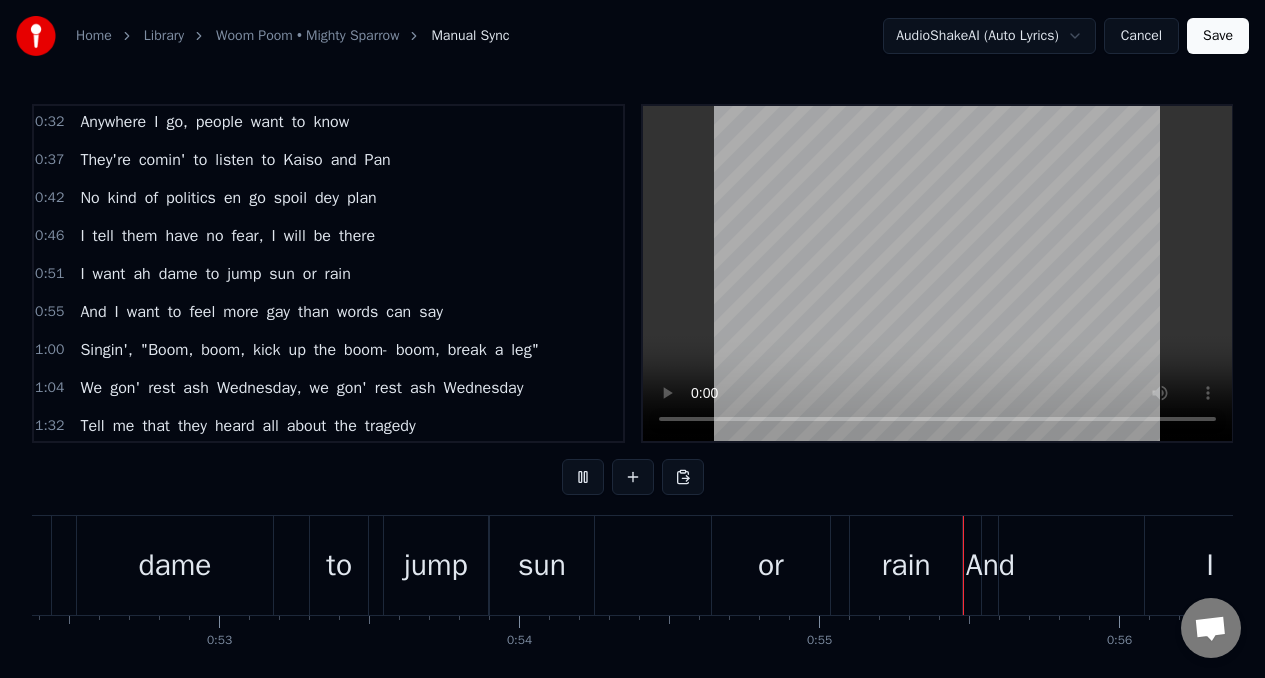 scroll, scrollTop: 0, scrollLeft: 16286, axis: horizontal 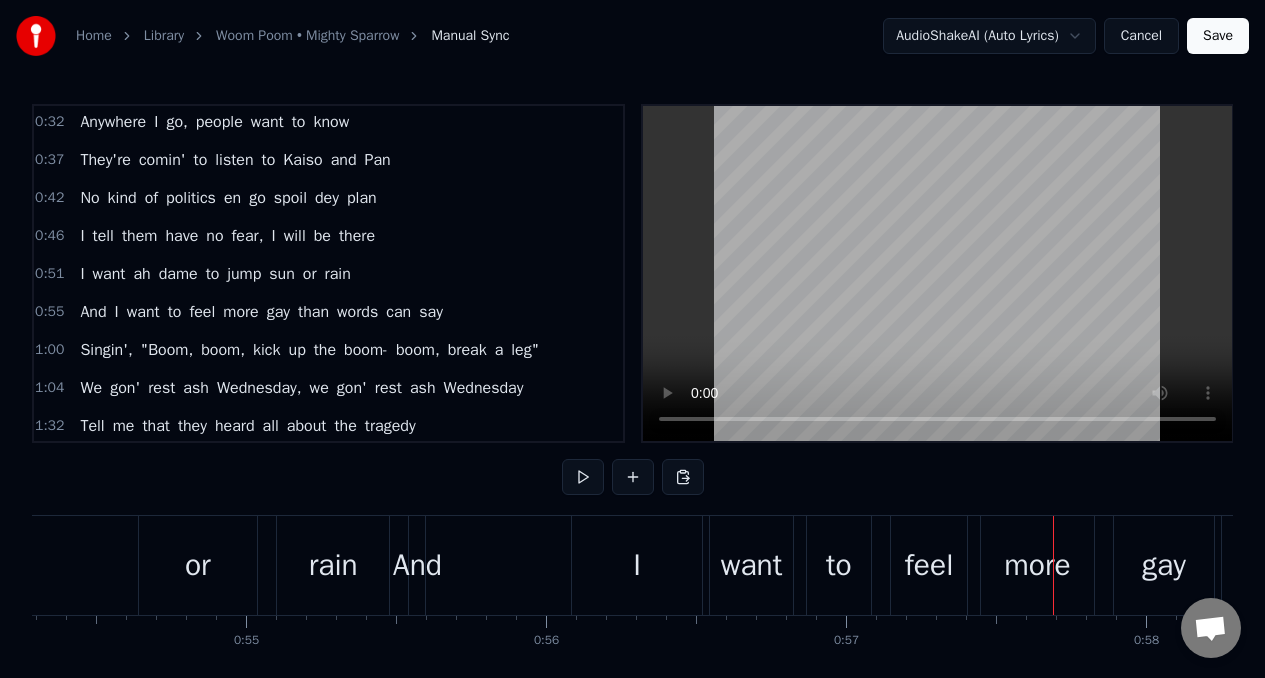 drag, startPoint x: 220, startPoint y: 541, endPoint x: 201, endPoint y: 545, distance: 19.416489 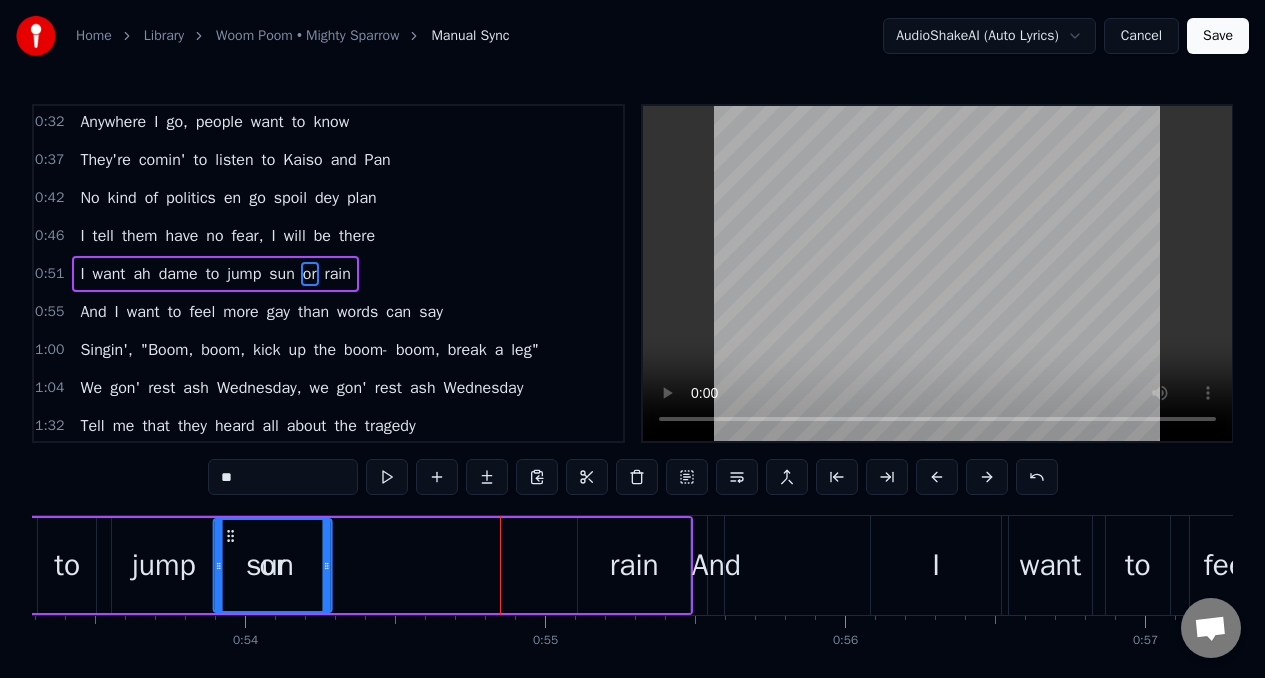scroll, scrollTop: 0, scrollLeft: 15984, axis: horizontal 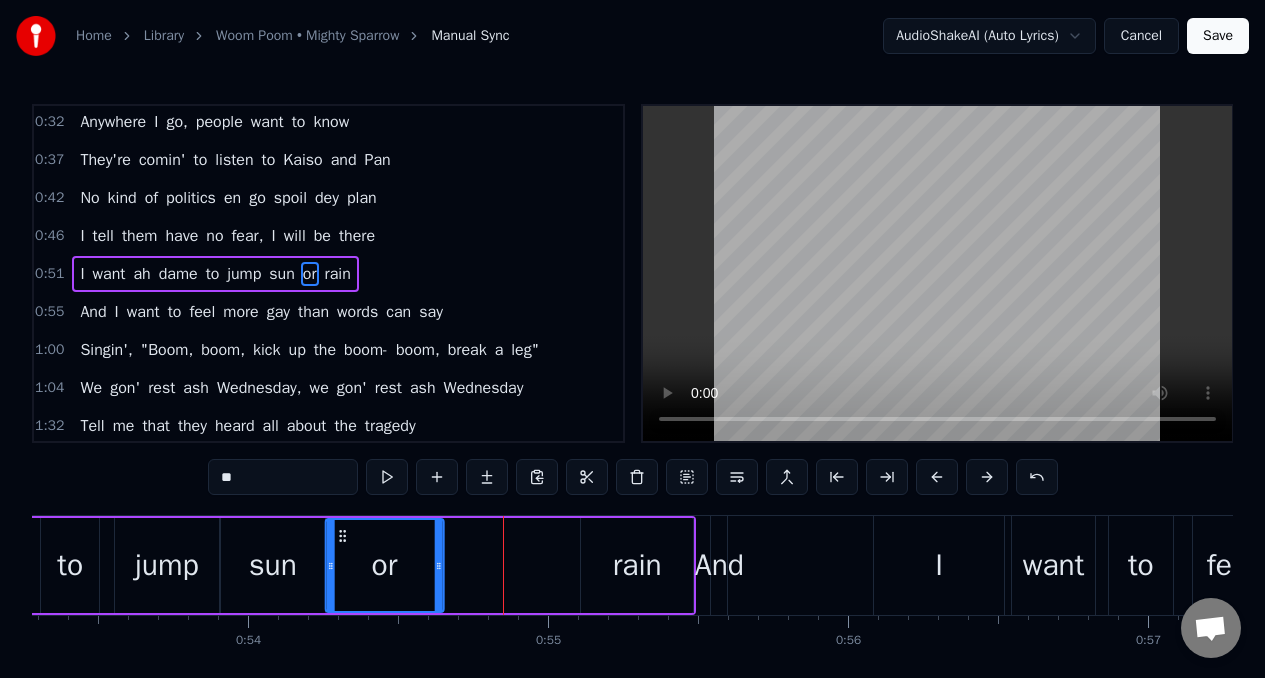 drag, startPoint x: 161, startPoint y: 538, endPoint x: 346, endPoint y: 529, distance: 185.2188 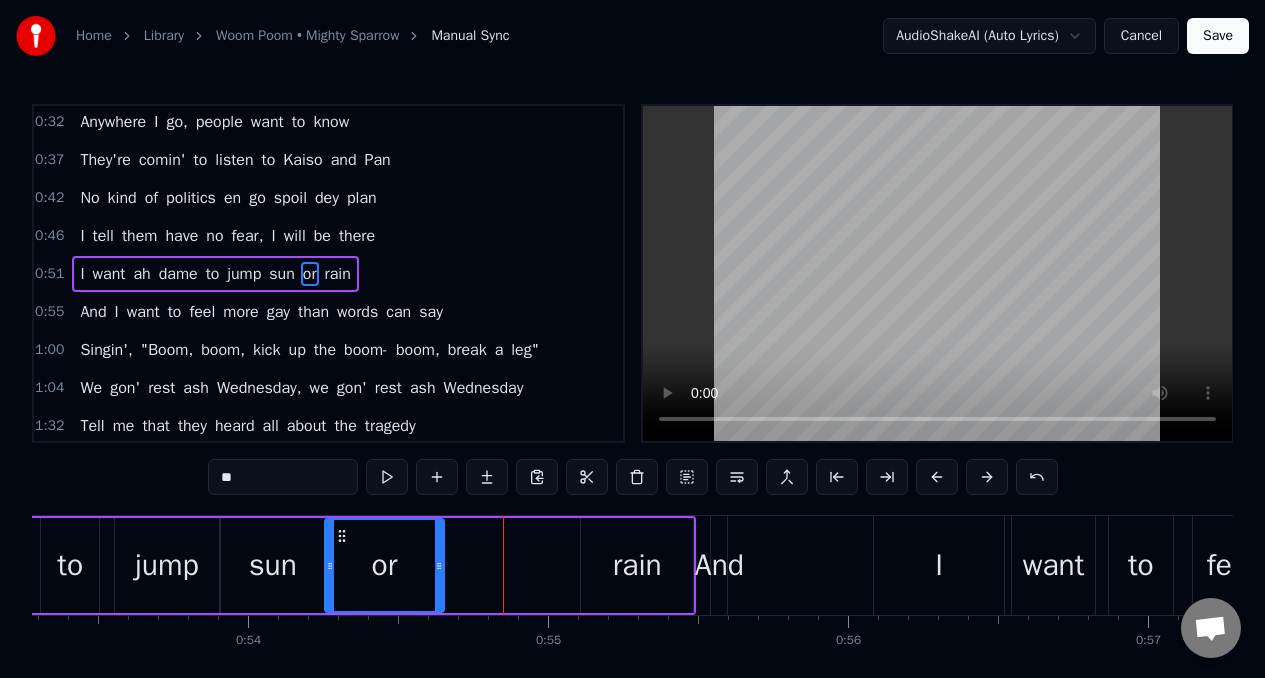click on "I want ah dame to jump sun or rain" at bounding box center (57, 565) 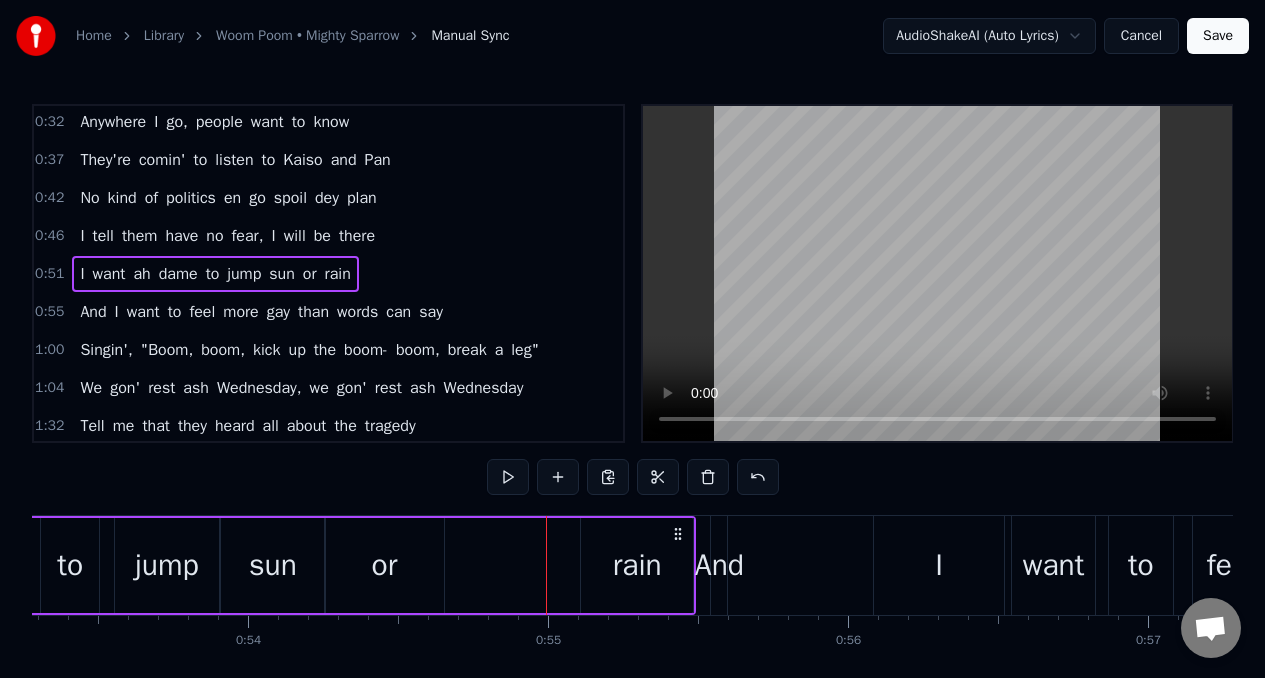 click on "rain" at bounding box center (637, 565) 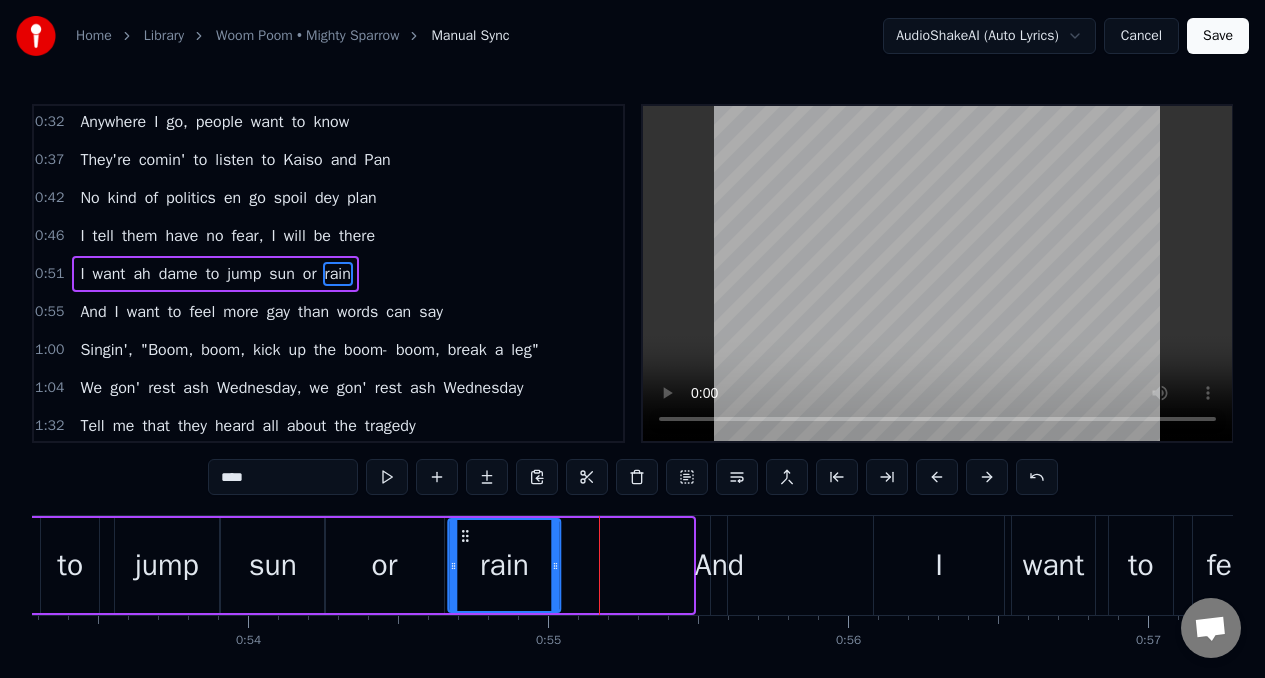 drag, startPoint x: 599, startPoint y: 536, endPoint x: 467, endPoint y: 539, distance: 132.03409 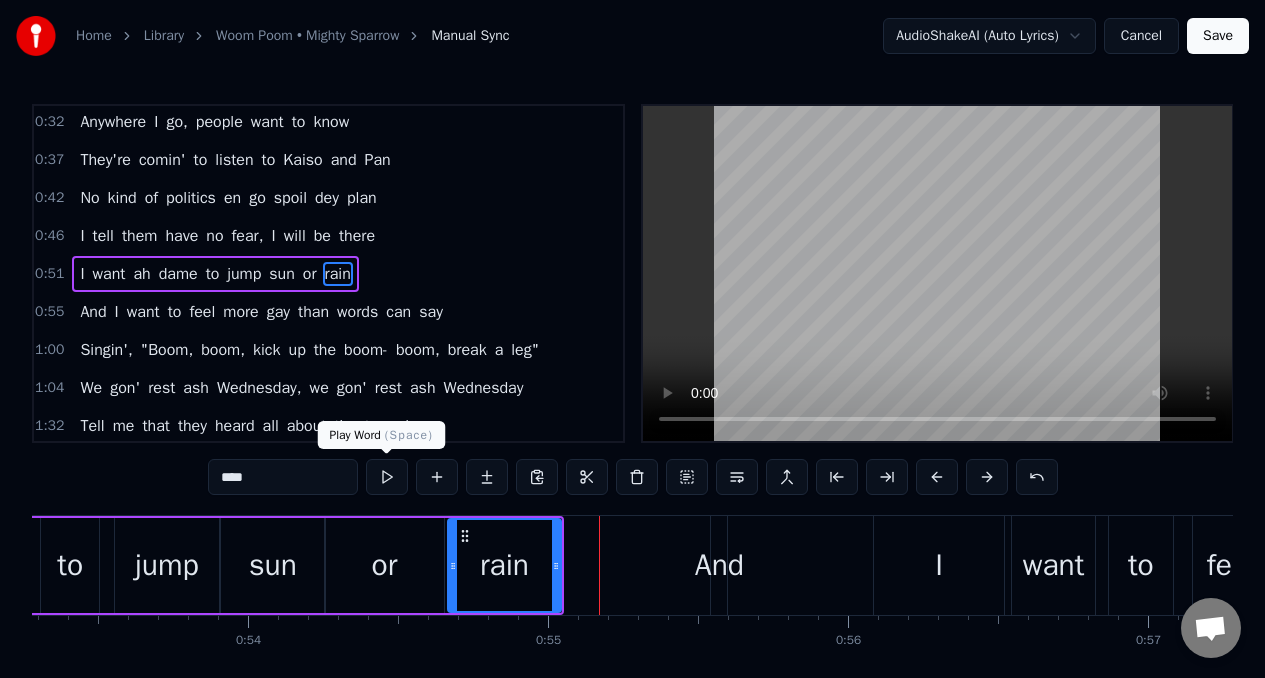 click at bounding box center [387, 477] 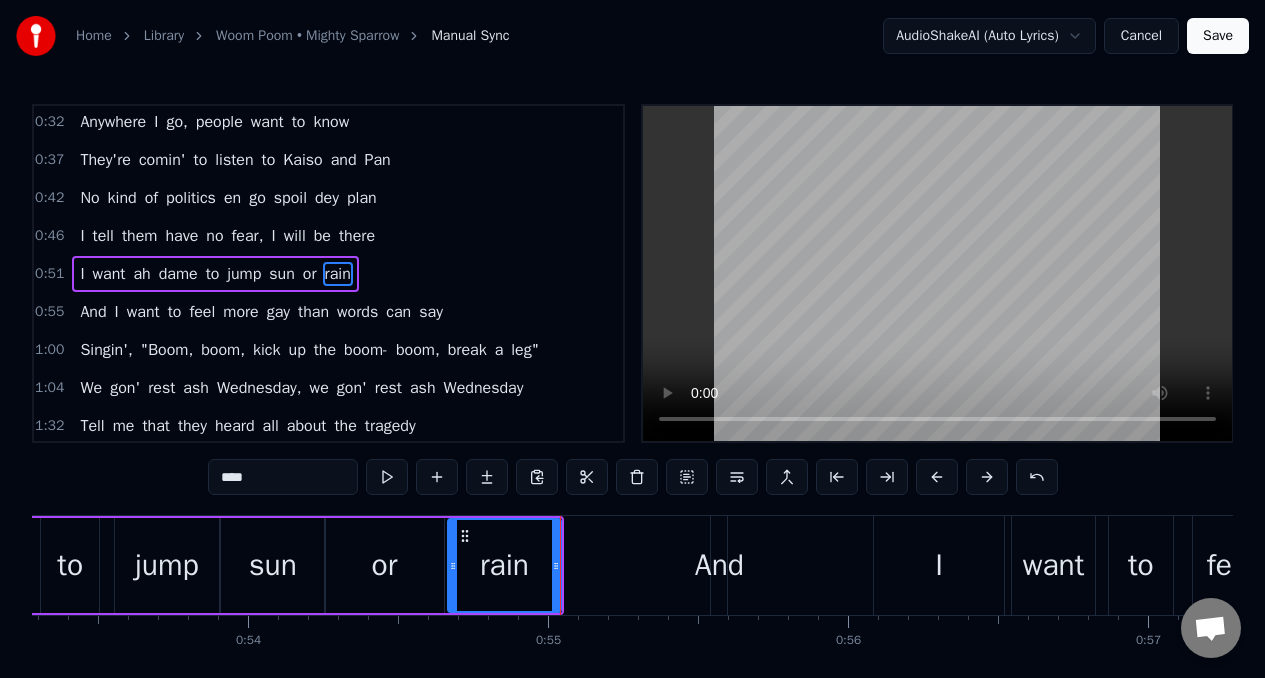 click at bounding box center (387, 477) 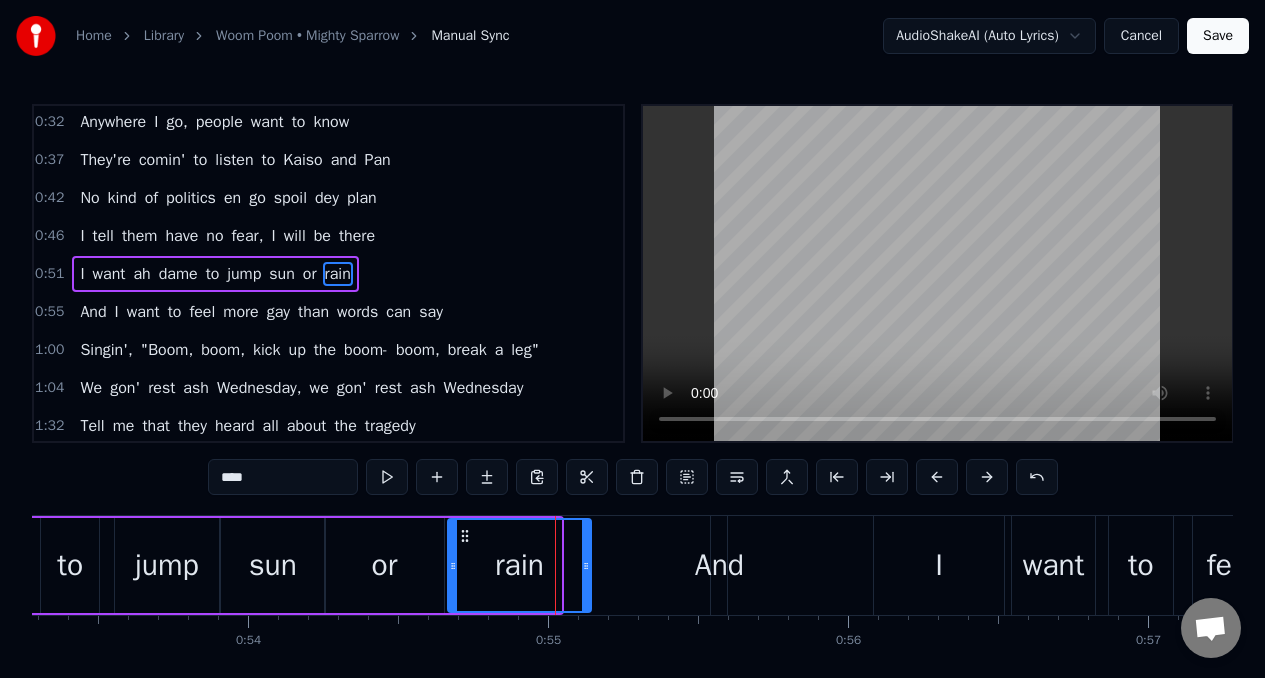 drag, startPoint x: 556, startPoint y: 571, endPoint x: 591, endPoint y: 576, distance: 35.35534 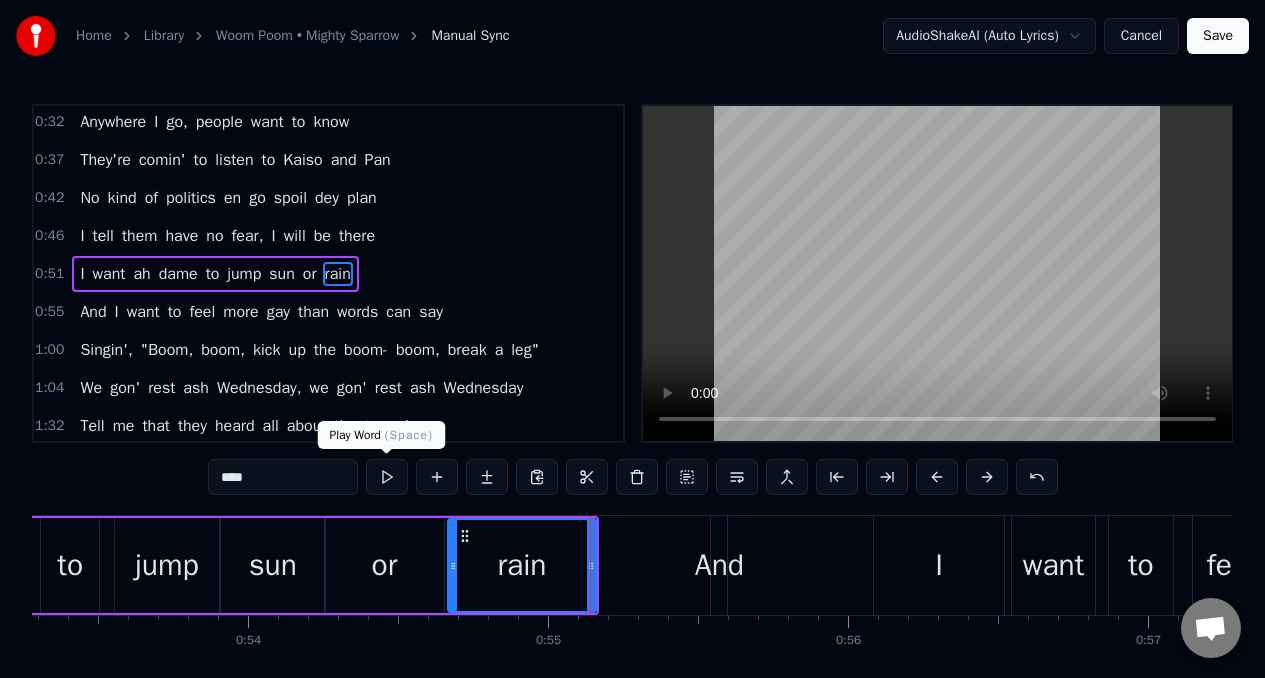 click at bounding box center [387, 477] 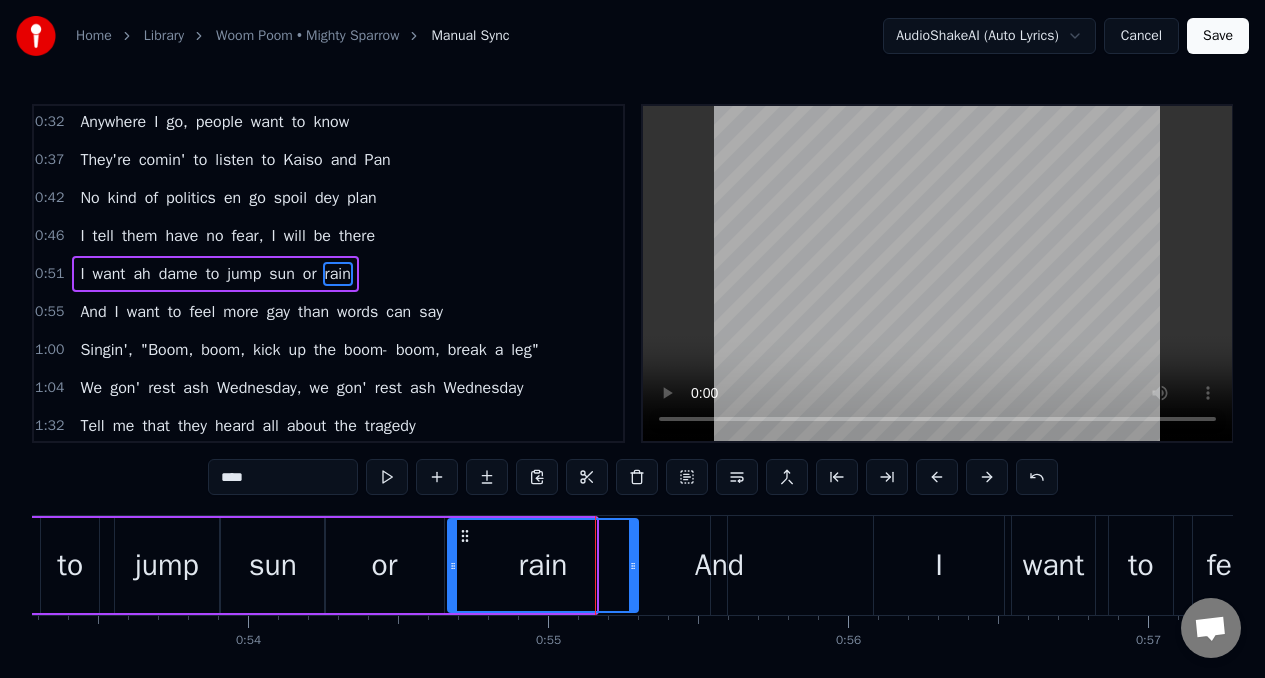 drag, startPoint x: 590, startPoint y: 567, endPoint x: 638, endPoint y: 568, distance: 48.010414 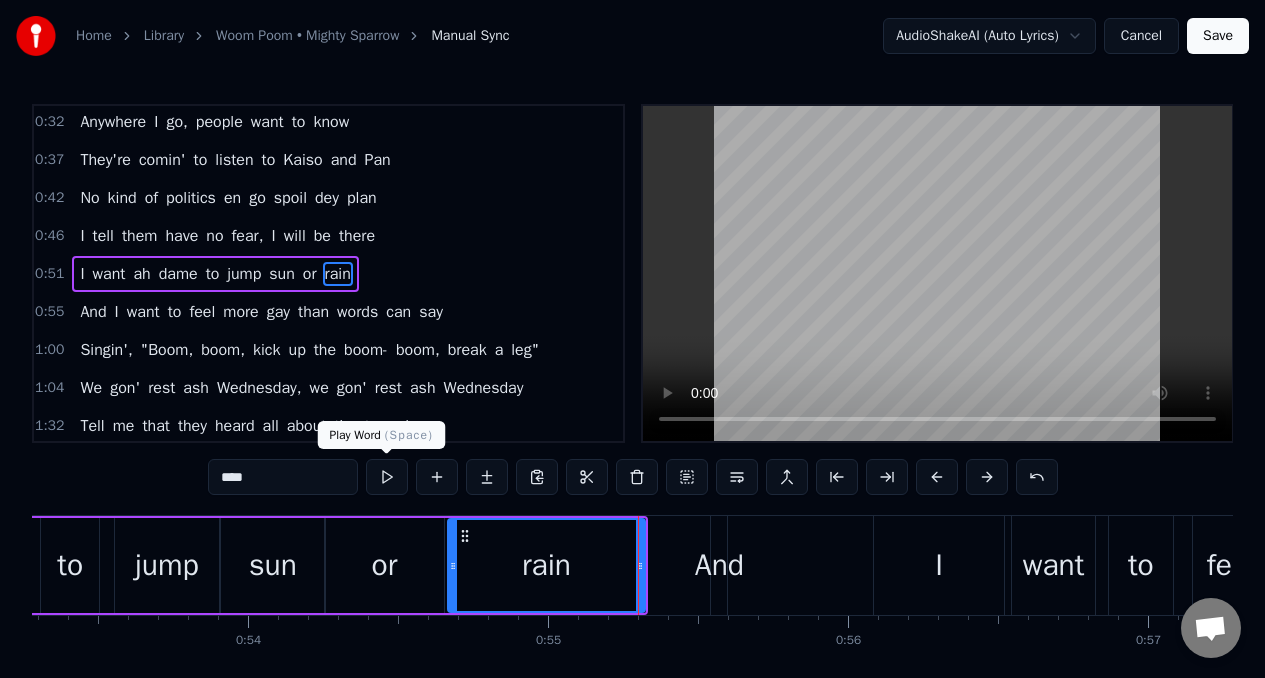 click at bounding box center (387, 477) 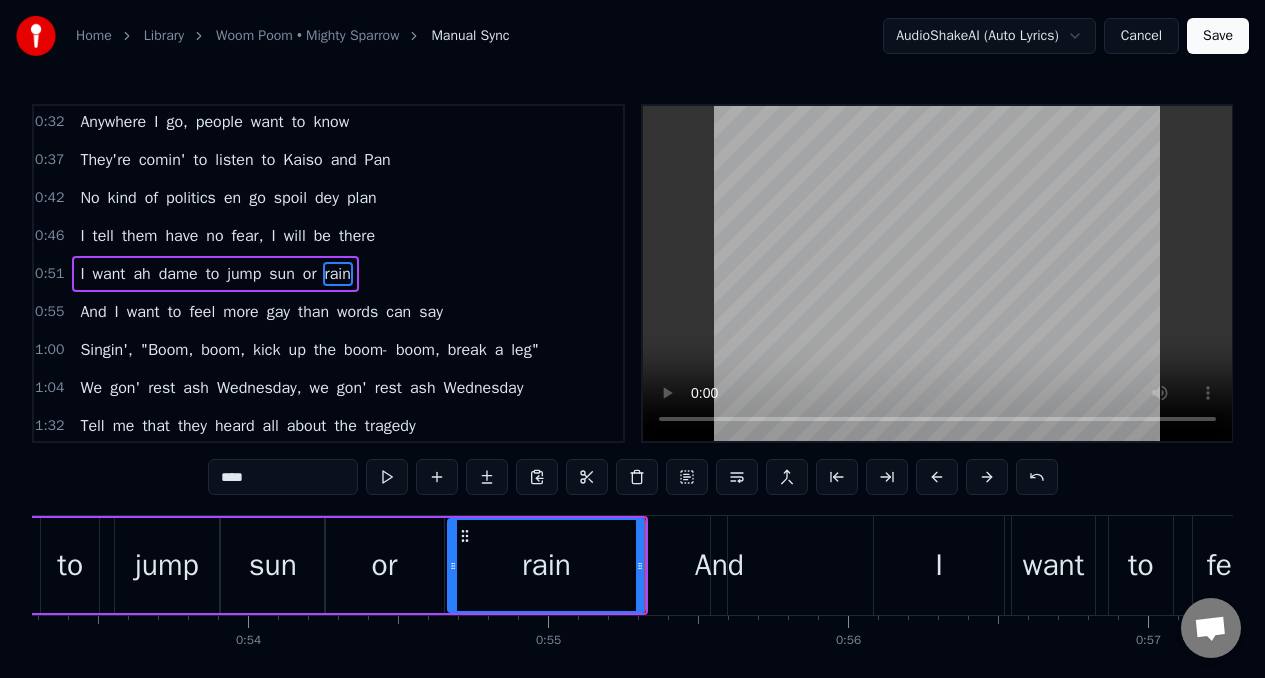 click at bounding box center [387, 477] 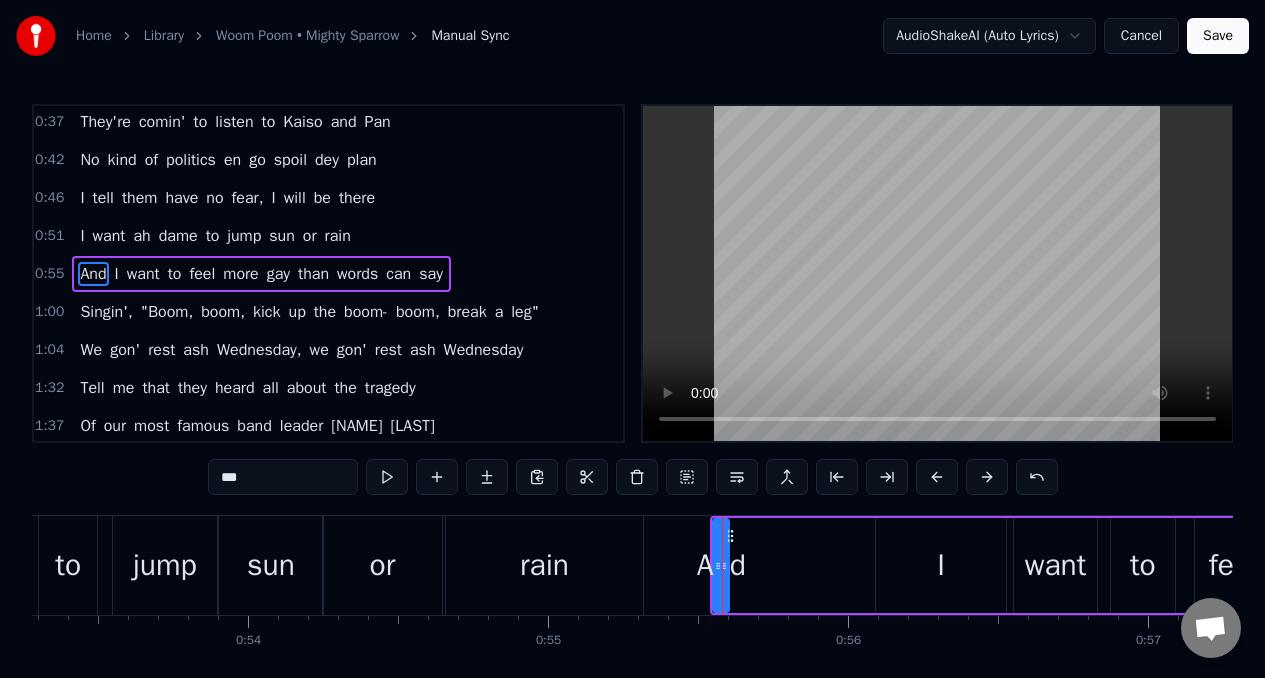 scroll, scrollTop: 117, scrollLeft: 0, axis: vertical 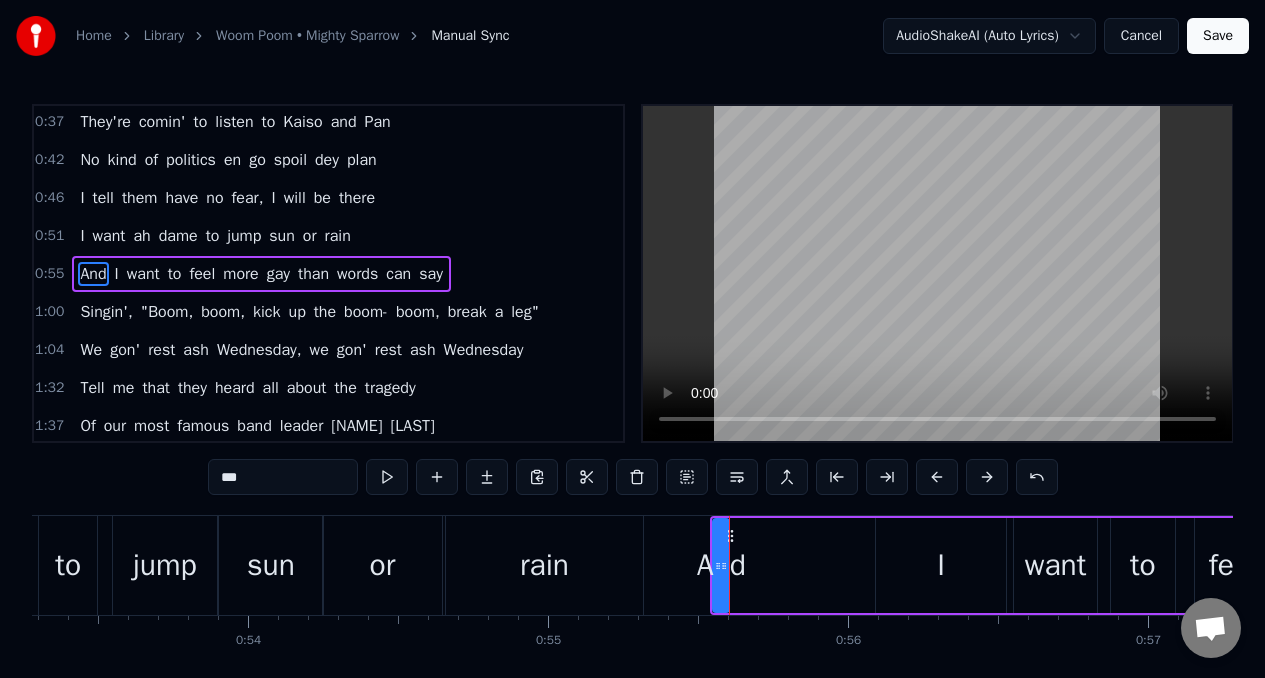 click at bounding box center (387, 477) 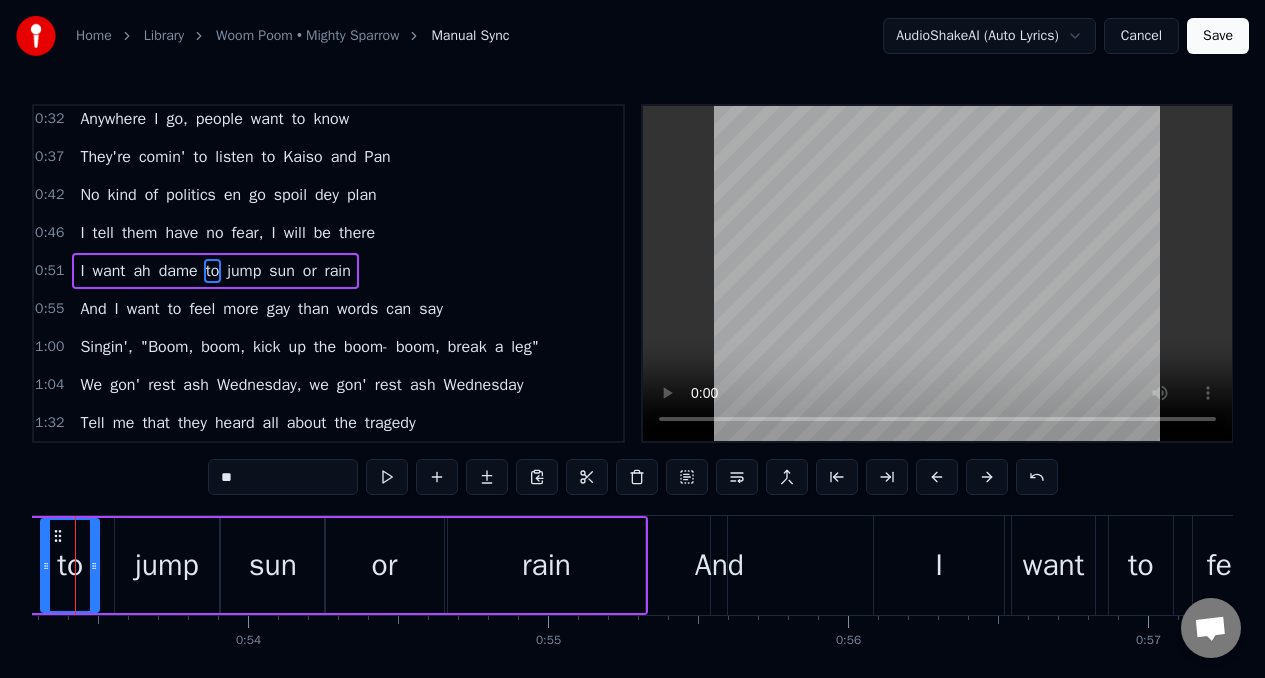 scroll, scrollTop: 79, scrollLeft: 0, axis: vertical 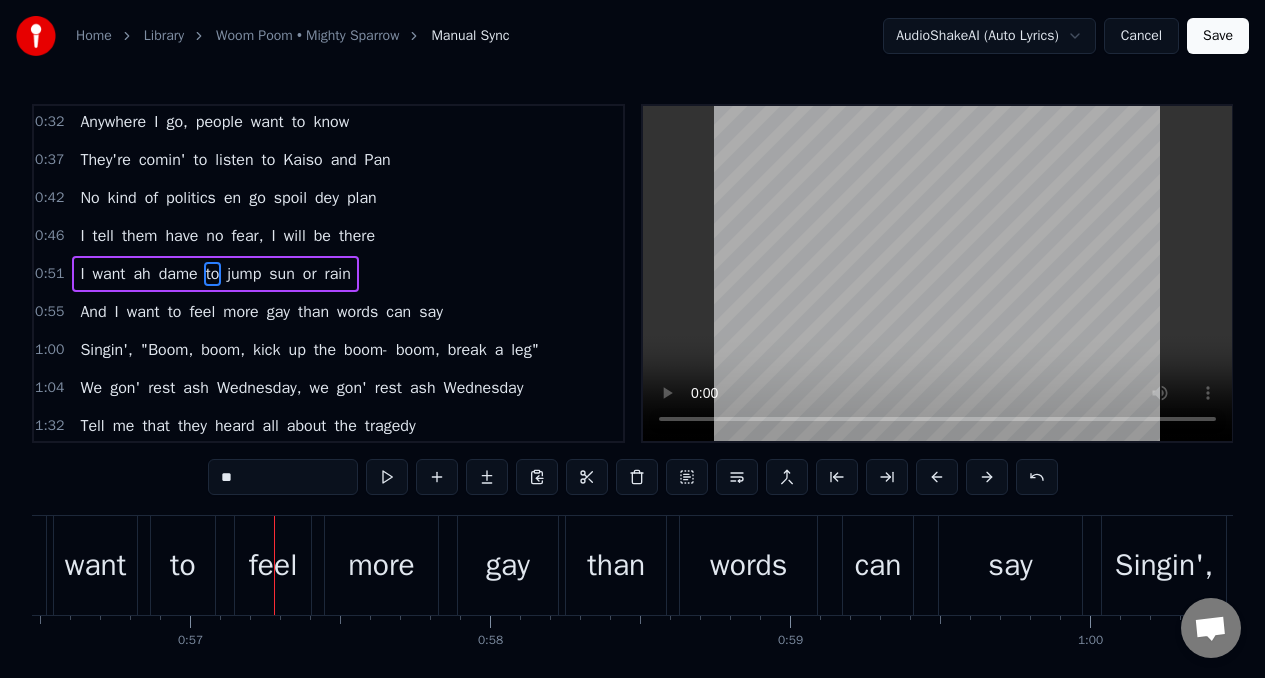 click on "And" at bounding box center (93, 312) 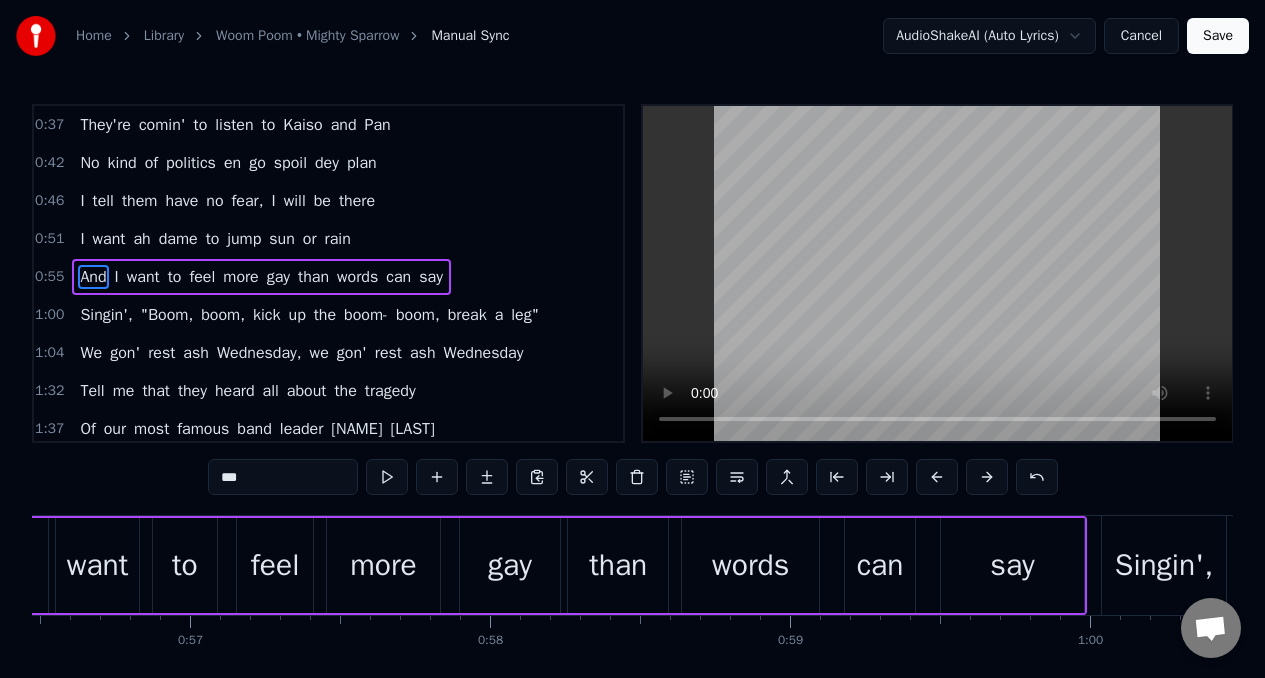 scroll, scrollTop: 117, scrollLeft: 0, axis: vertical 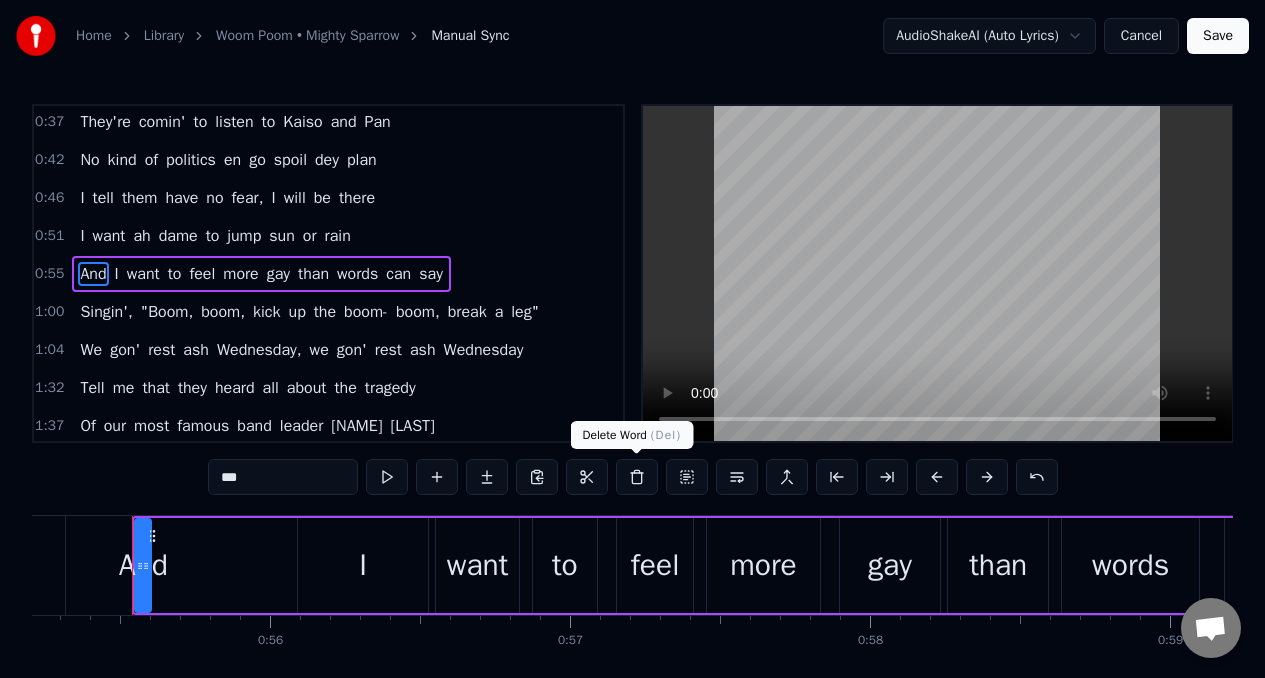 click at bounding box center [637, 477] 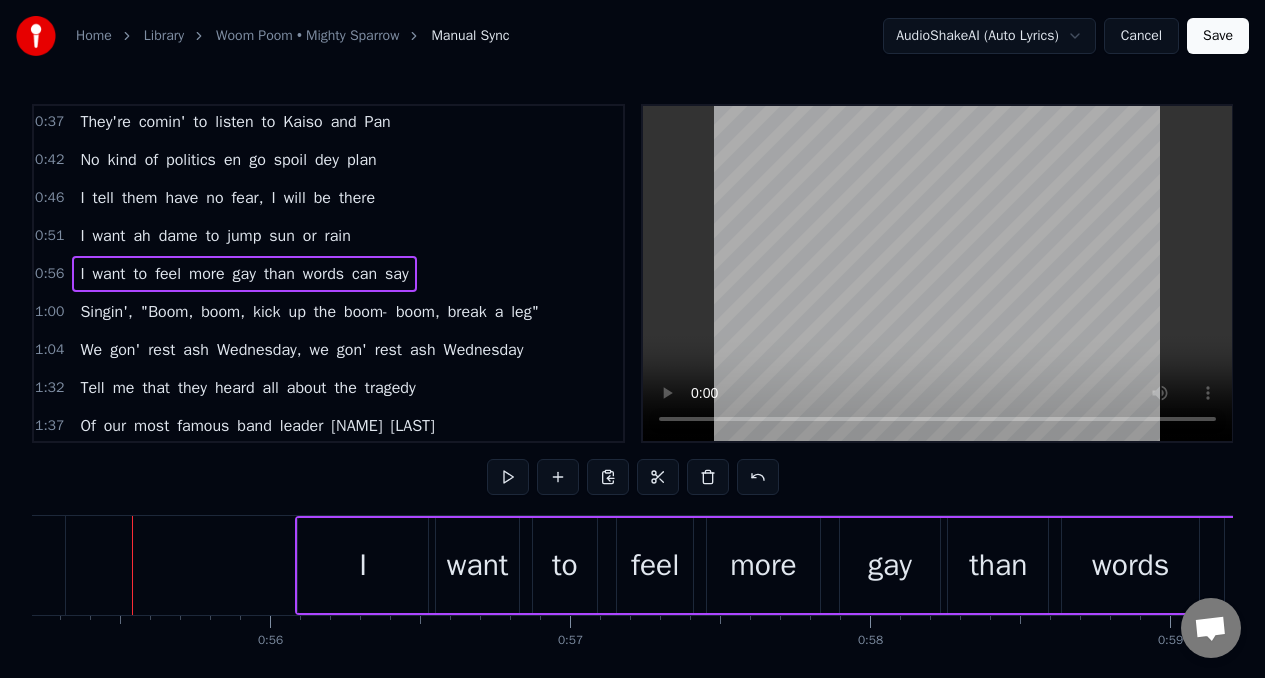 click on "I" at bounding box center [363, 565] 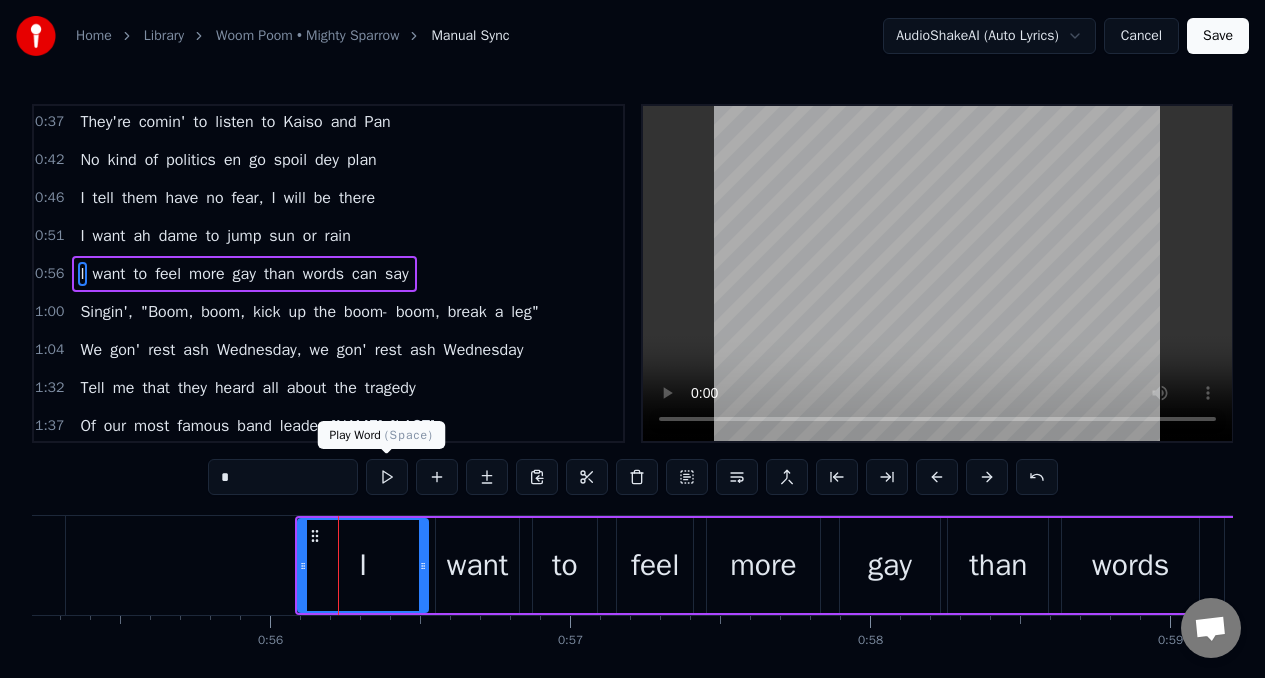 click at bounding box center [387, 477] 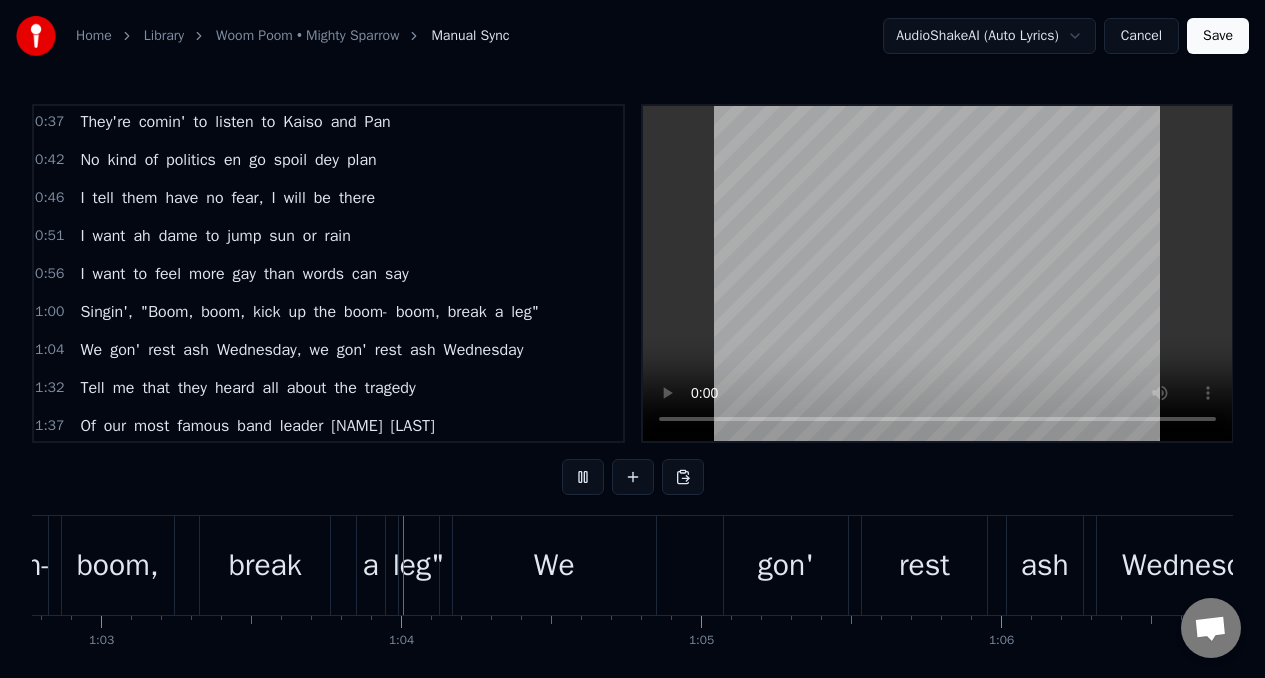 scroll, scrollTop: 0, scrollLeft: 18850, axis: horizontal 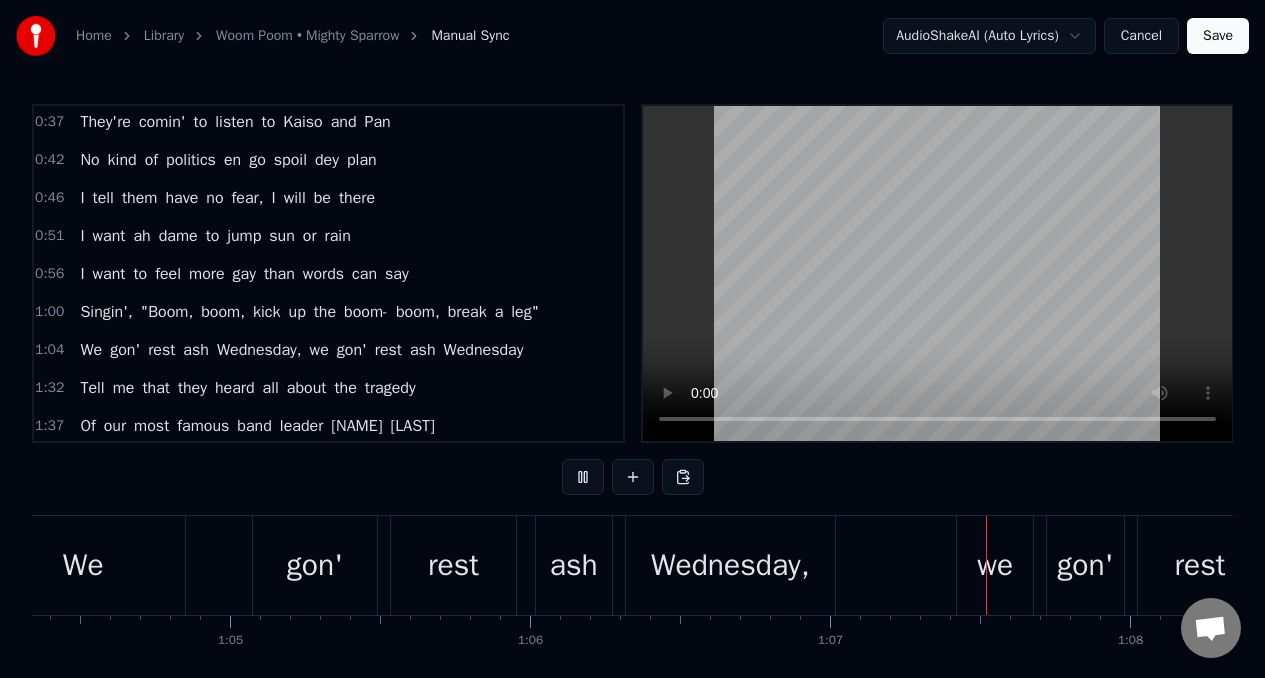 click on "boom," at bounding box center (418, 312) 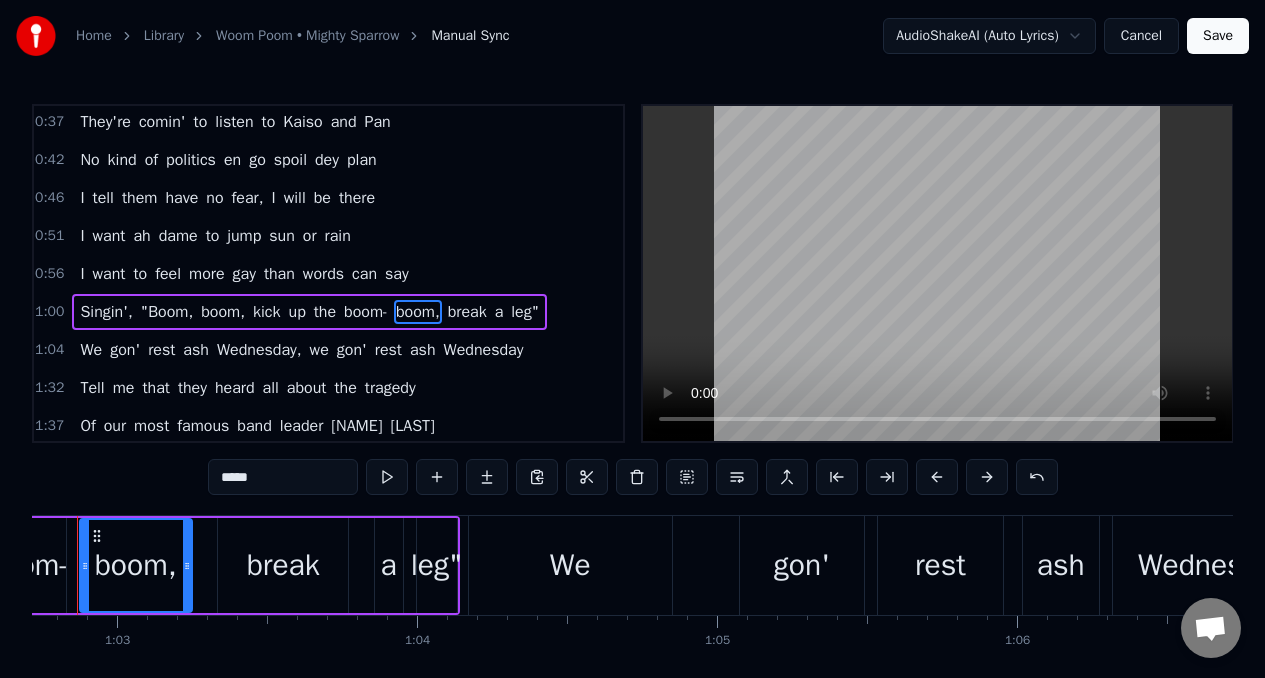 scroll, scrollTop: 0, scrollLeft: 18759, axis: horizontal 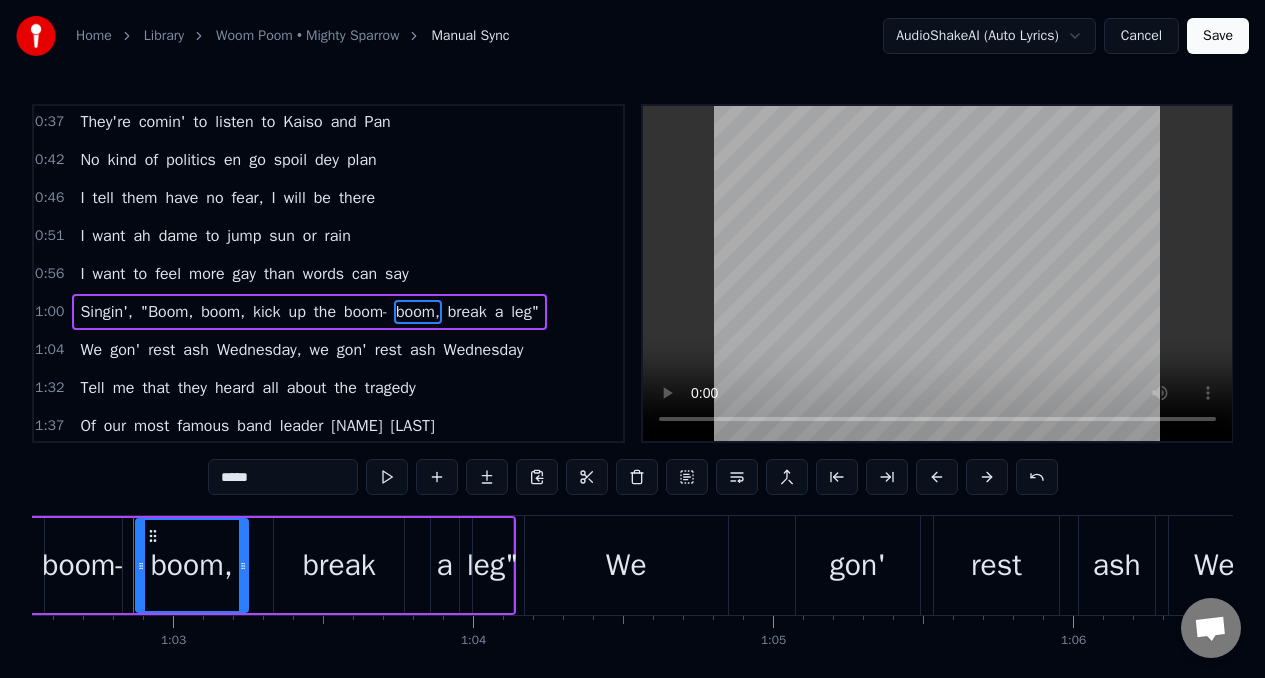 click on "a" at bounding box center (444, 565) 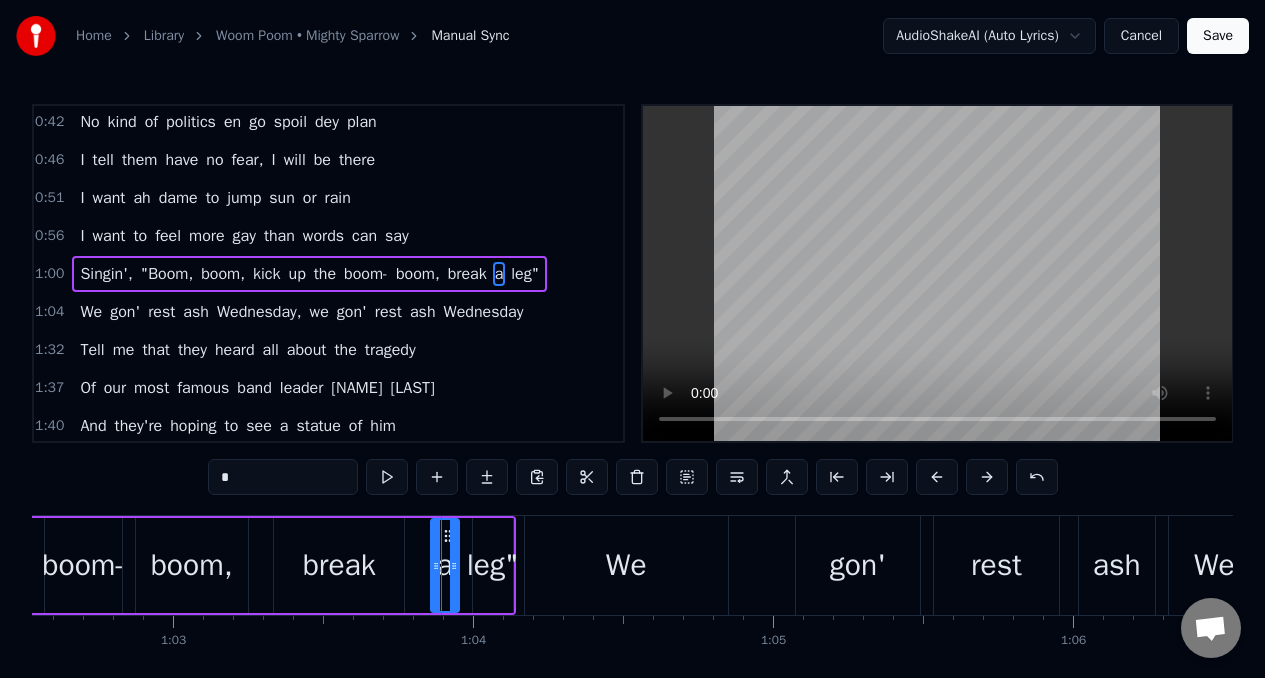 scroll, scrollTop: 155, scrollLeft: 0, axis: vertical 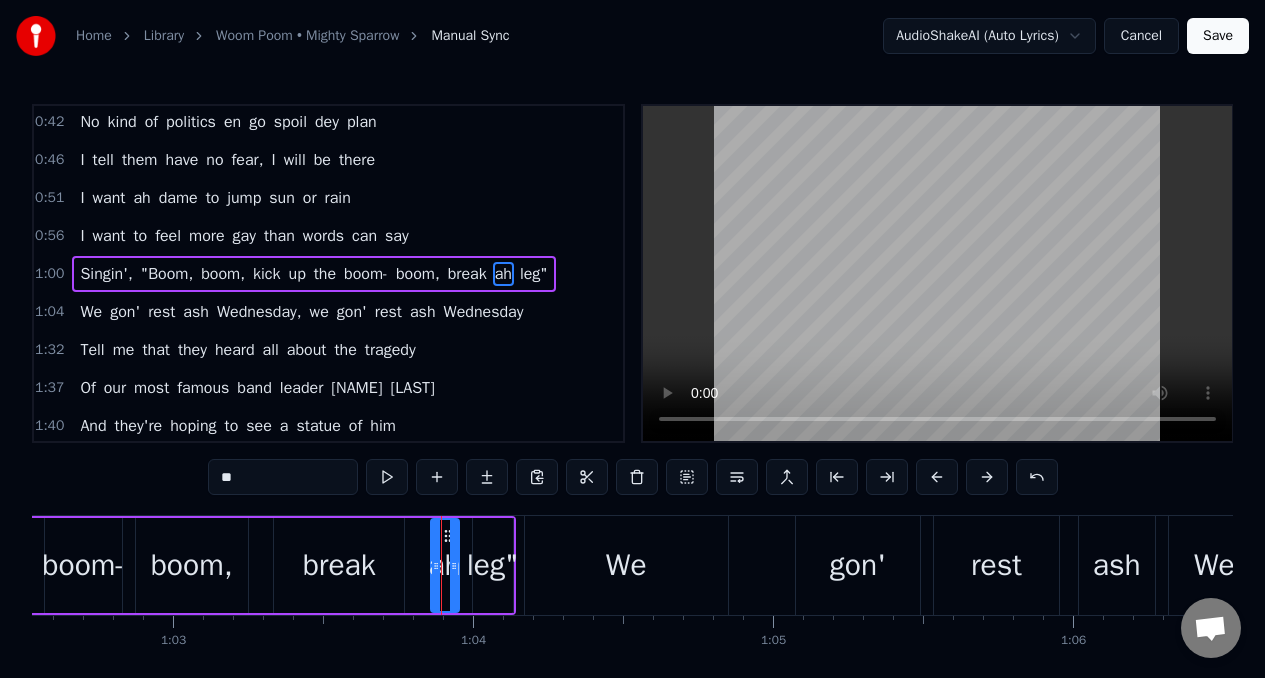 click on "leg"" at bounding box center [493, 565] 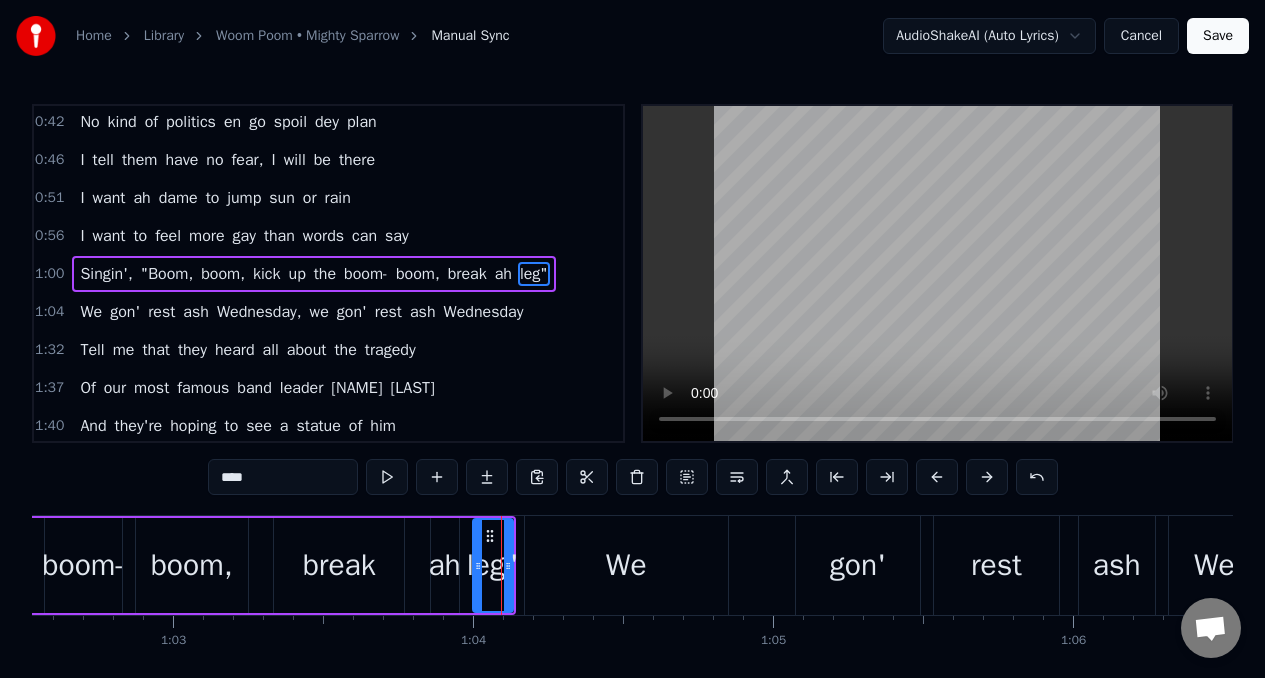 click on "****" at bounding box center [283, 477] 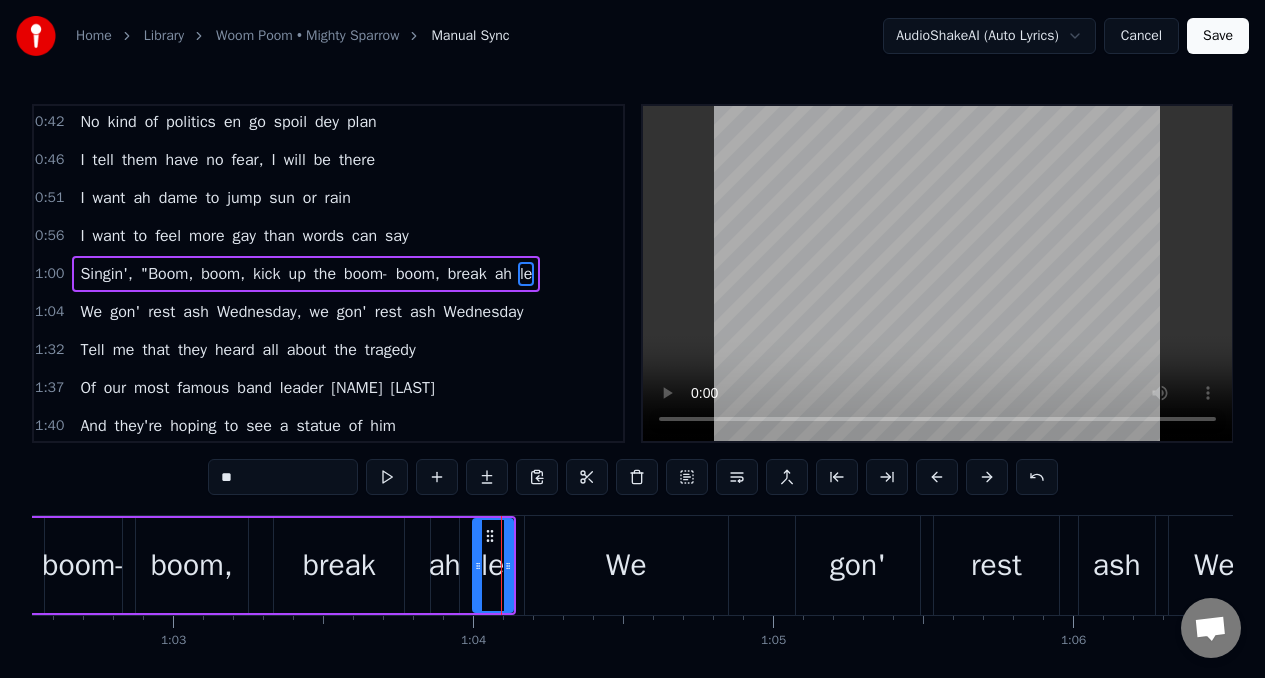 type on "*" 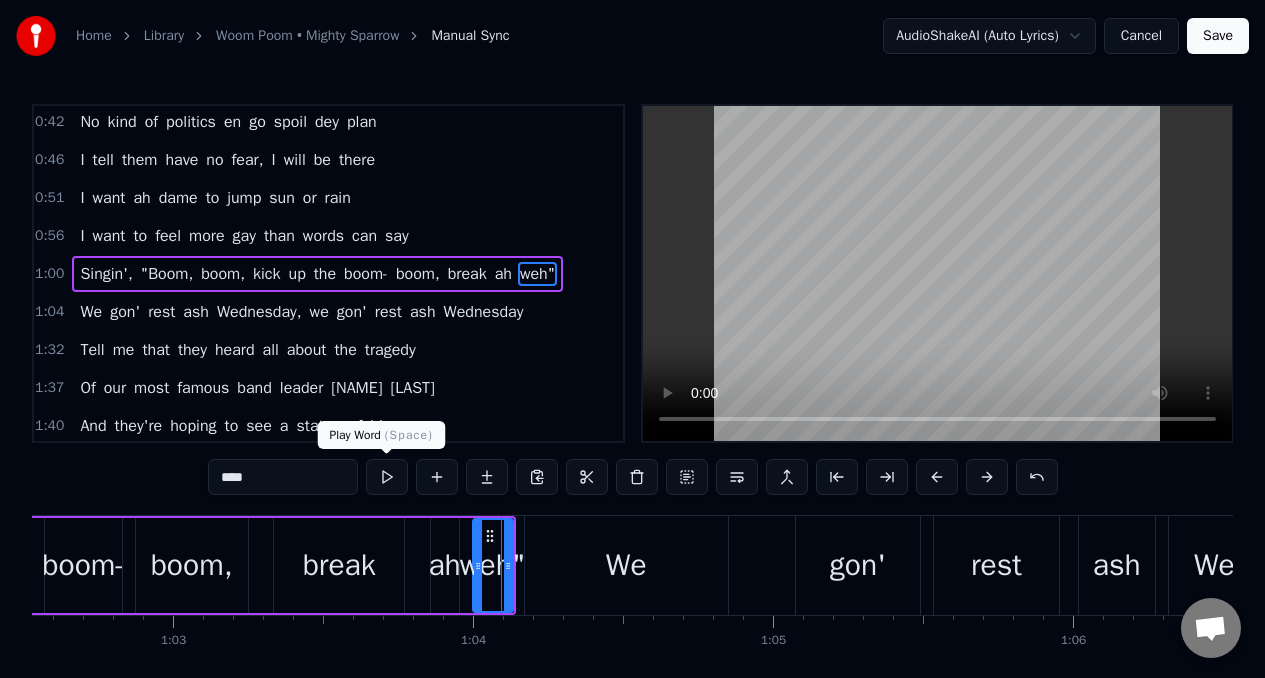 click at bounding box center [387, 477] 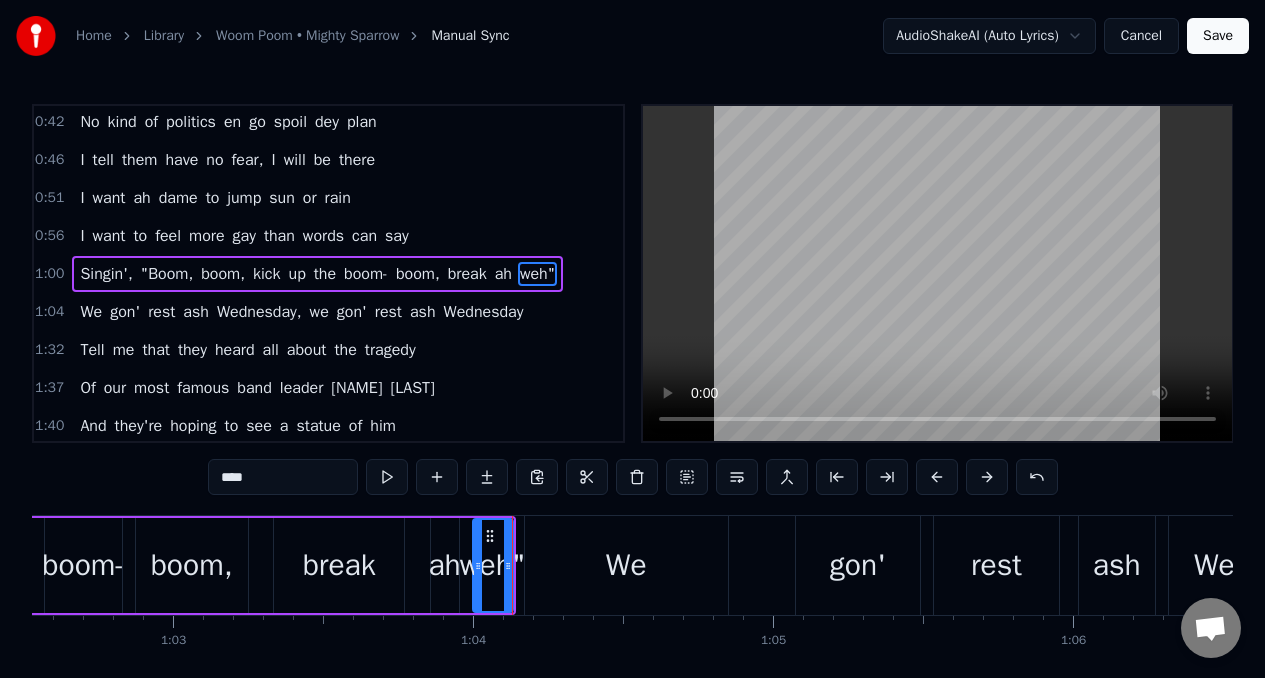 click at bounding box center (387, 477) 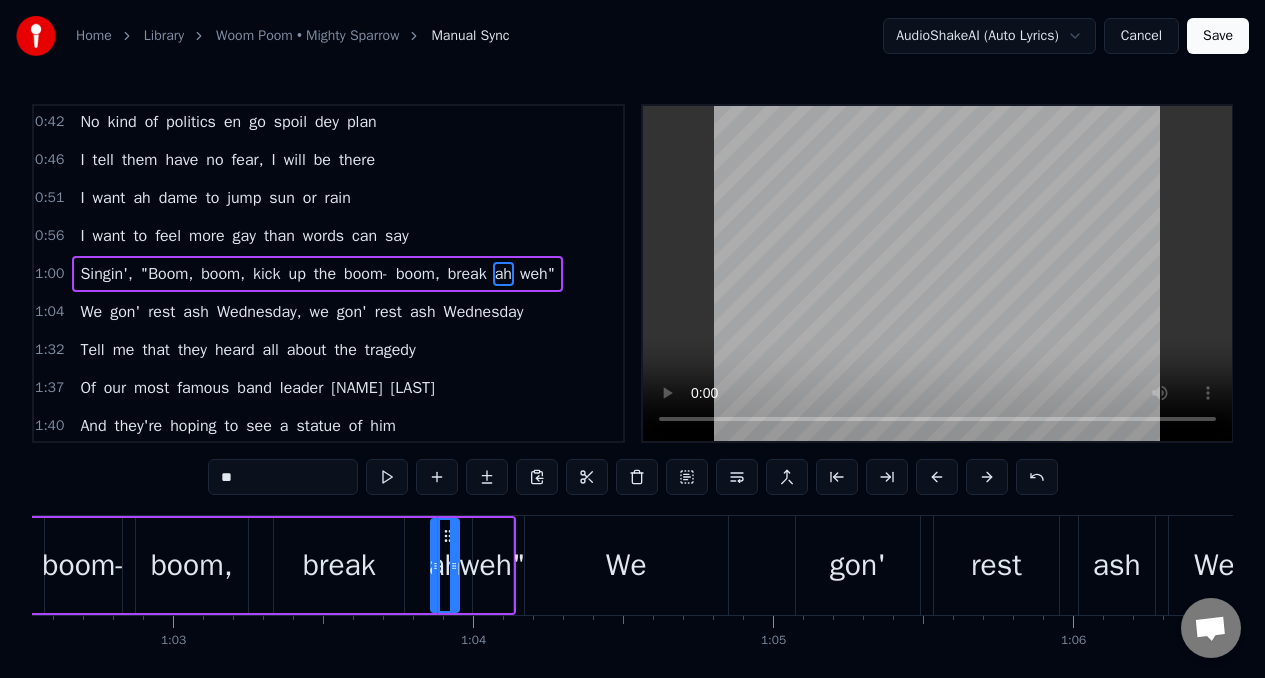 click on "weh"" at bounding box center (493, 565) 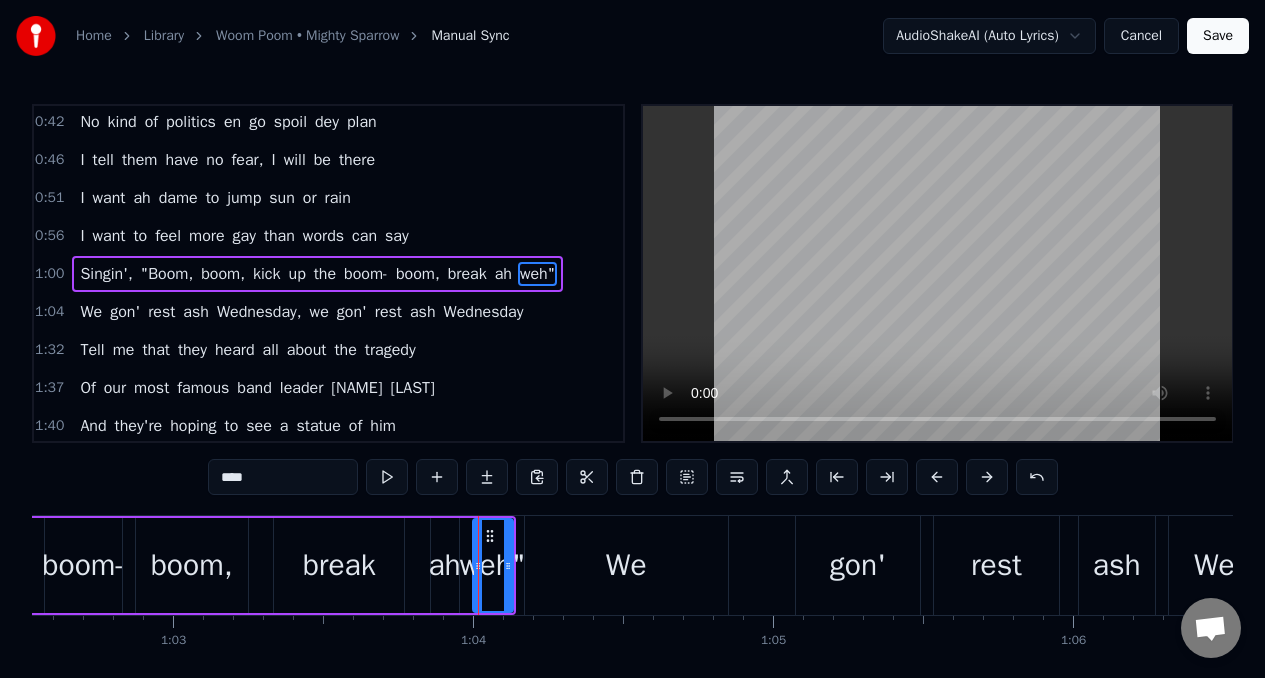 click on "ah" at bounding box center [444, 565] 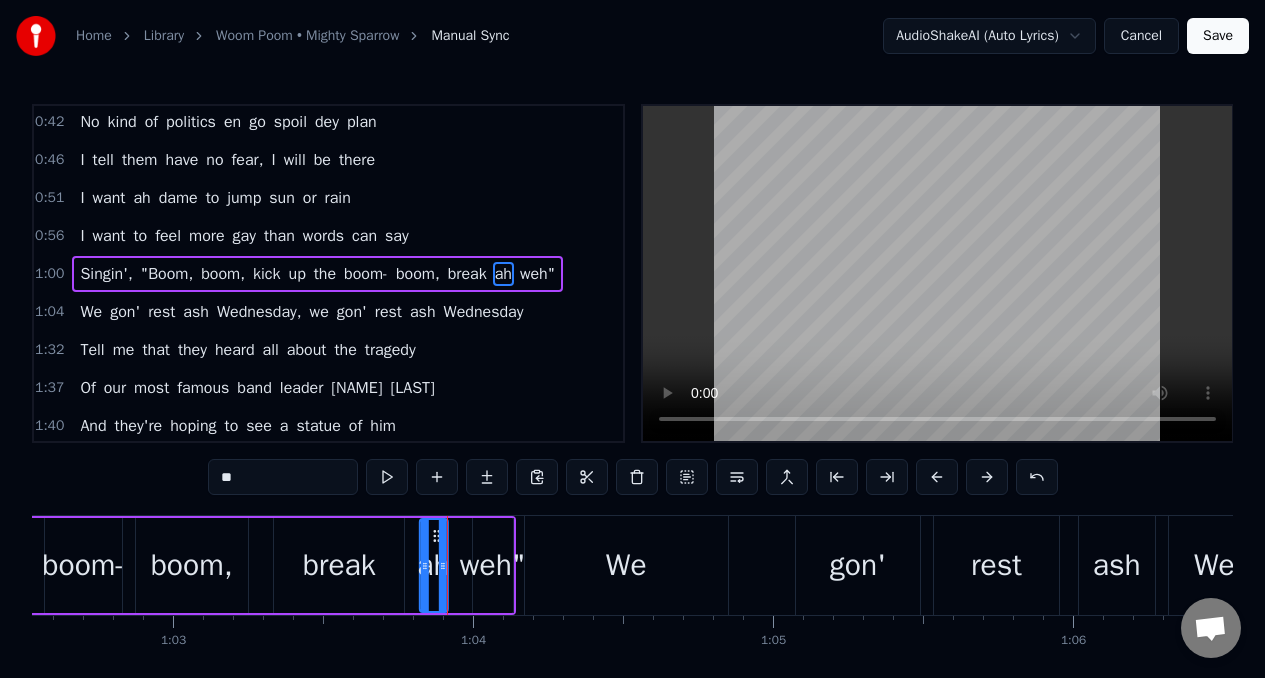 drag, startPoint x: 441, startPoint y: 540, endPoint x: 430, endPoint y: 542, distance: 11.18034 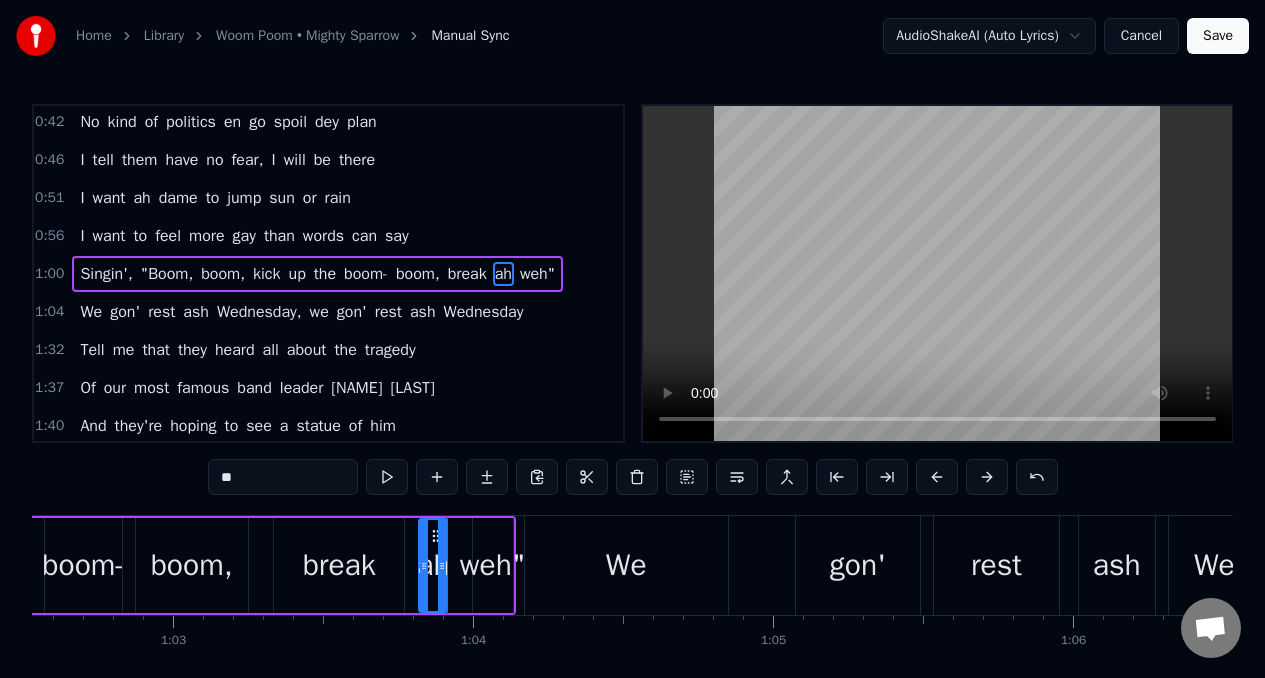 click on "break" at bounding box center [339, 565] 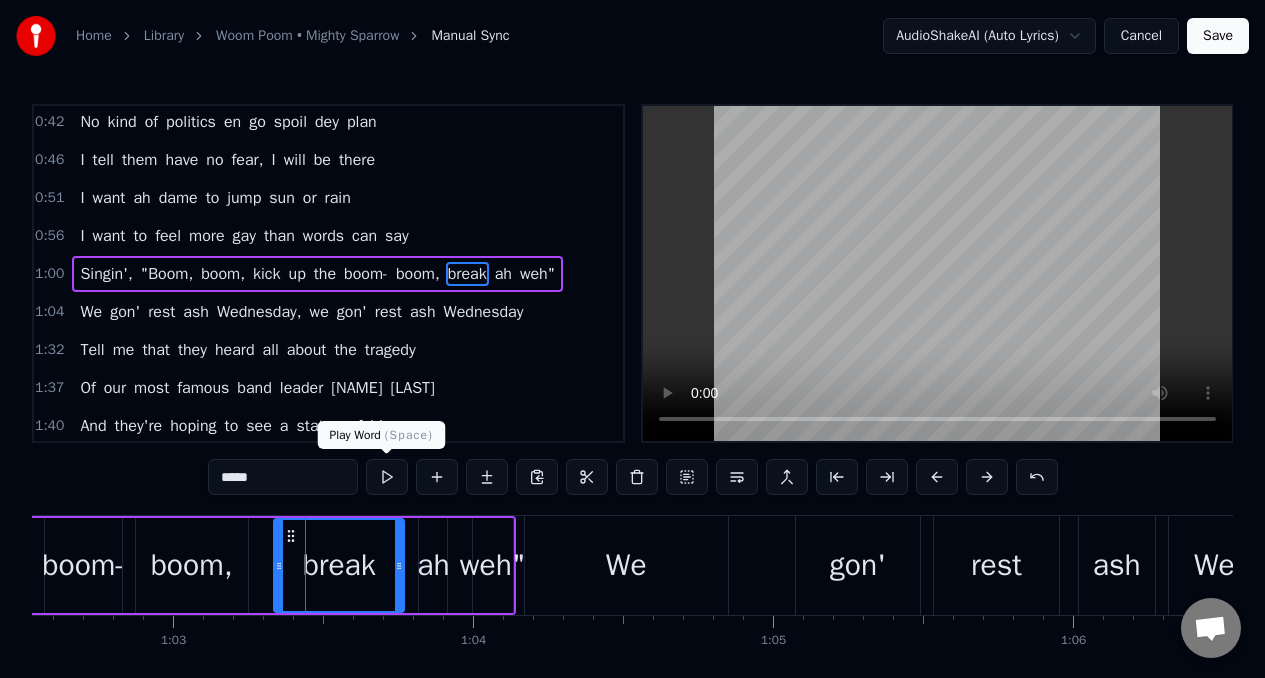 click at bounding box center (387, 477) 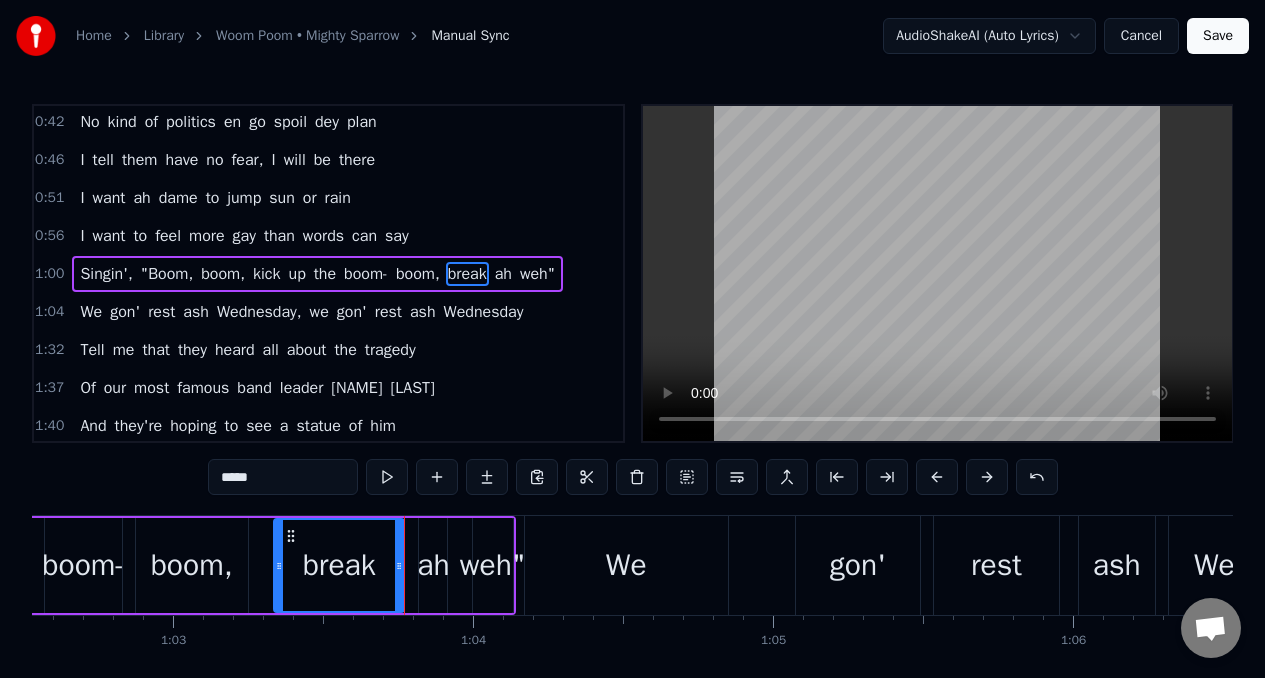 click at bounding box center [387, 477] 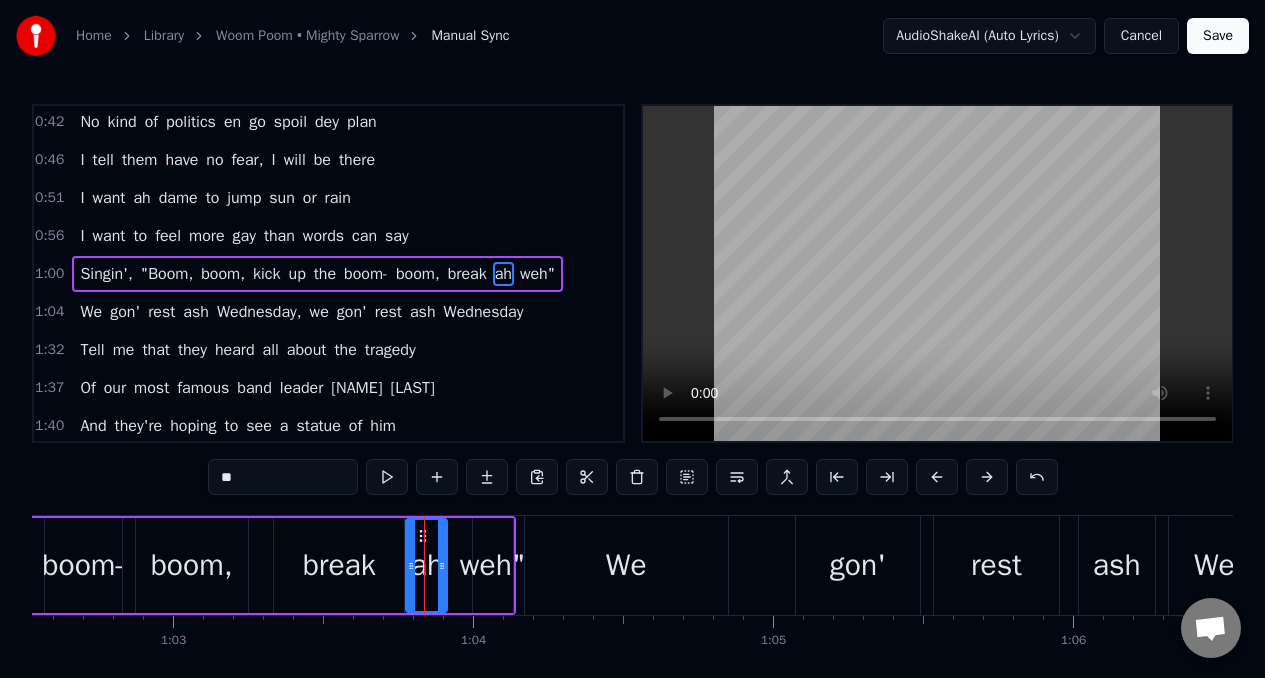 drag, startPoint x: 425, startPoint y: 539, endPoint x: 412, endPoint y: 541, distance: 13.152946 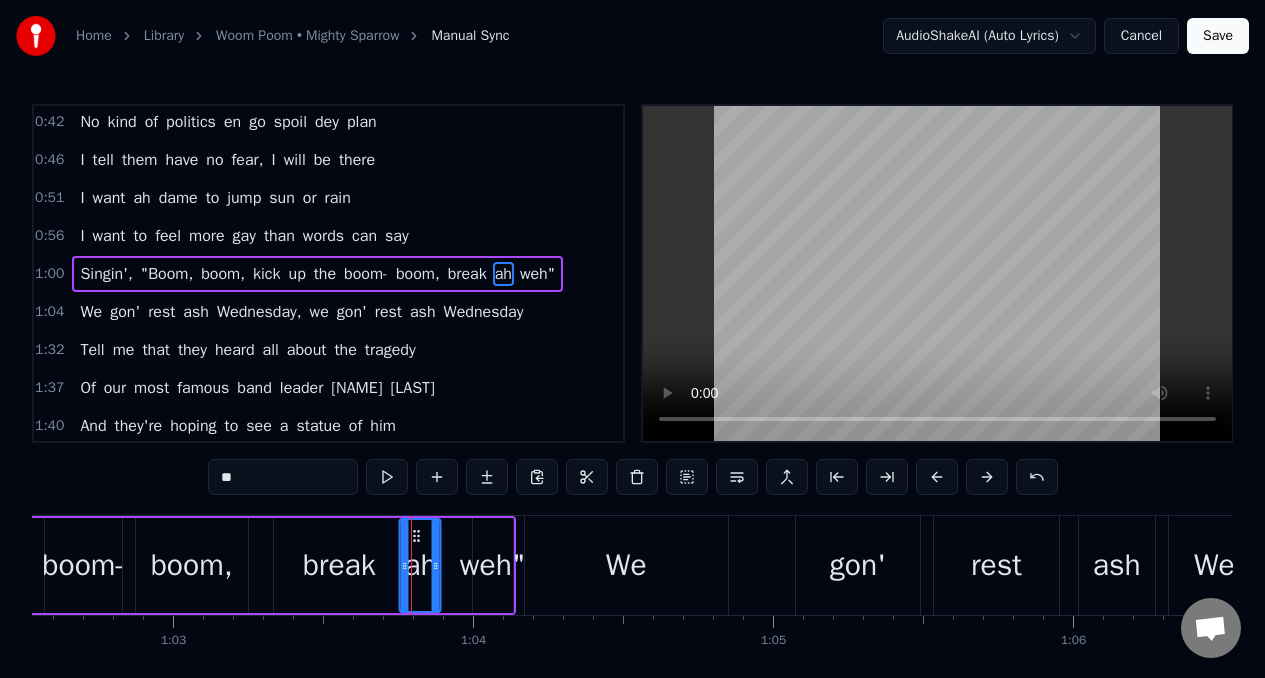 click 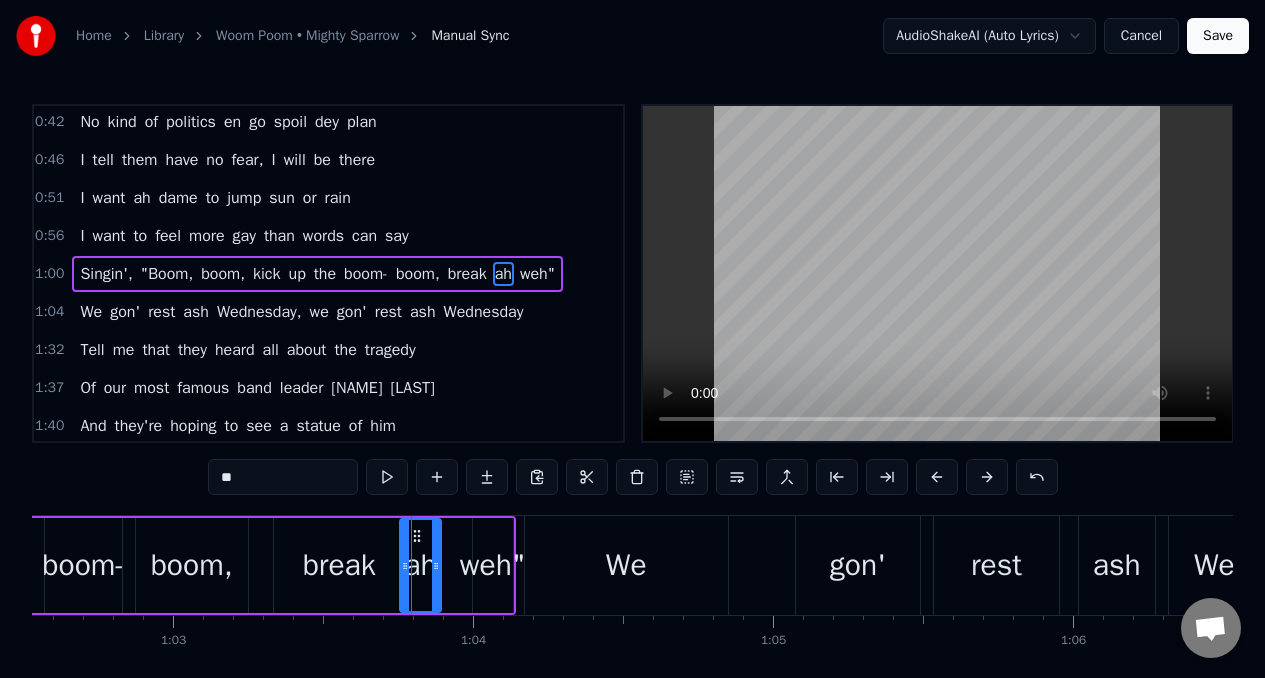 click on "weh"" at bounding box center [493, 565] 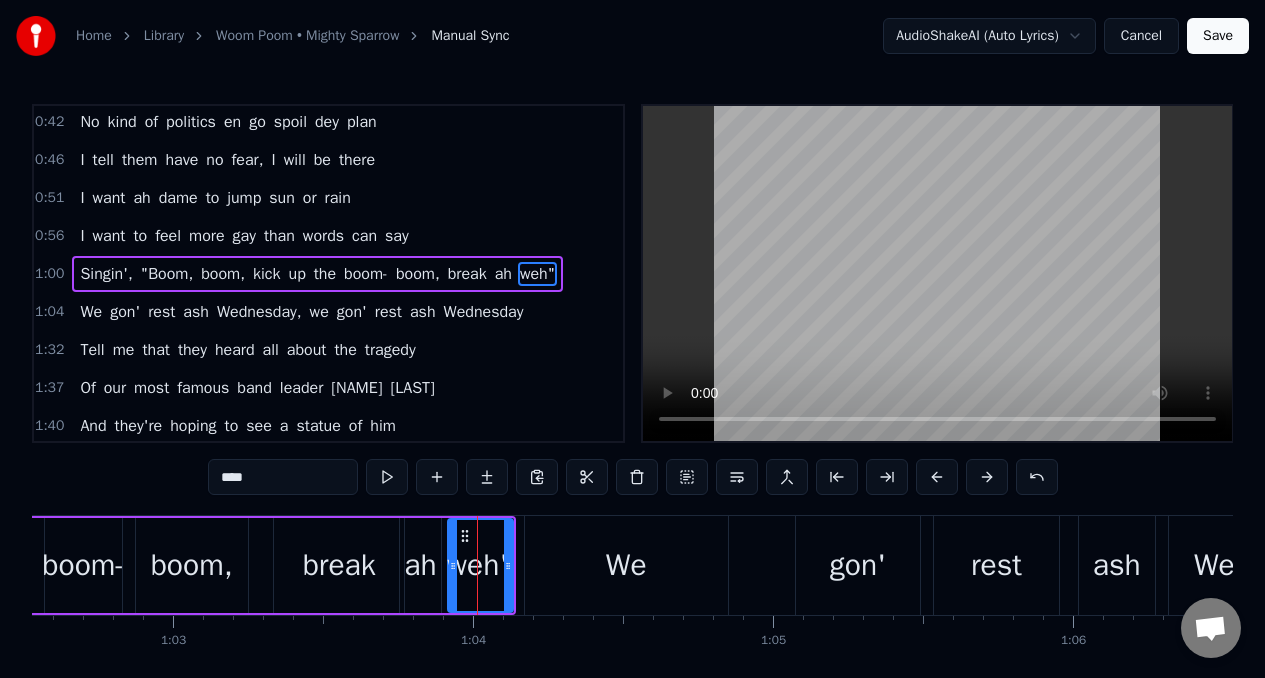 drag, startPoint x: 477, startPoint y: 550, endPoint x: 445, endPoint y: 546, distance: 32.24903 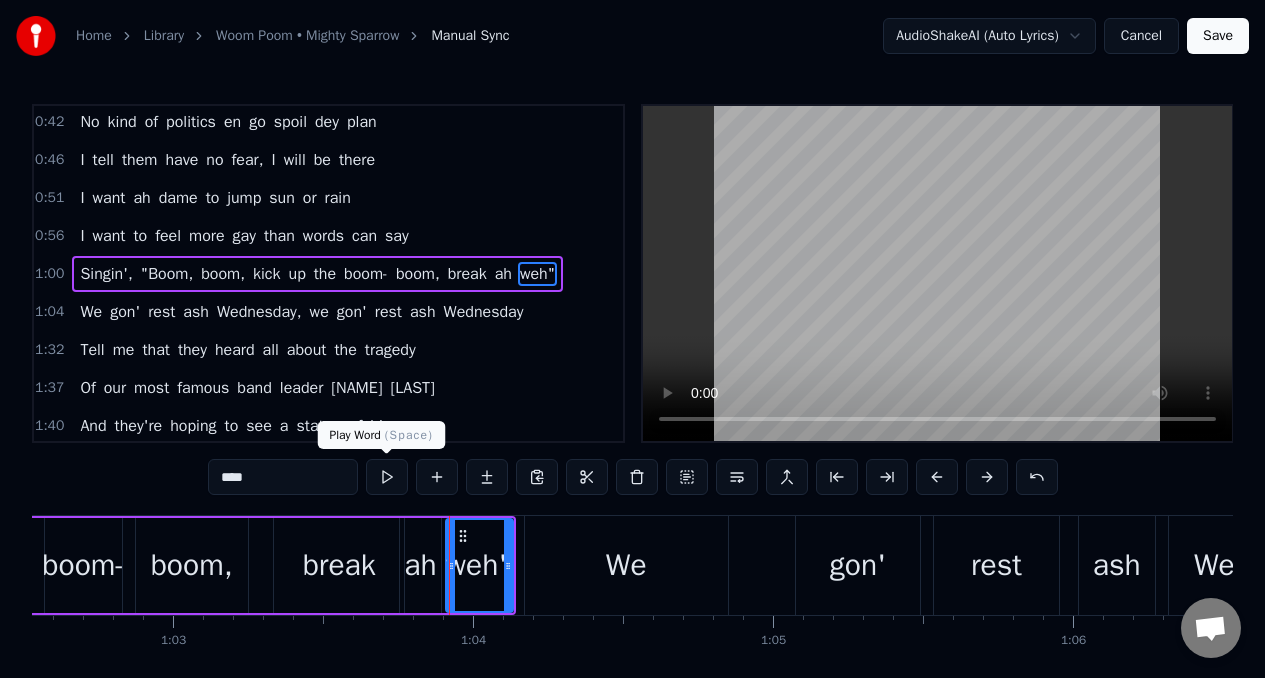click at bounding box center (387, 477) 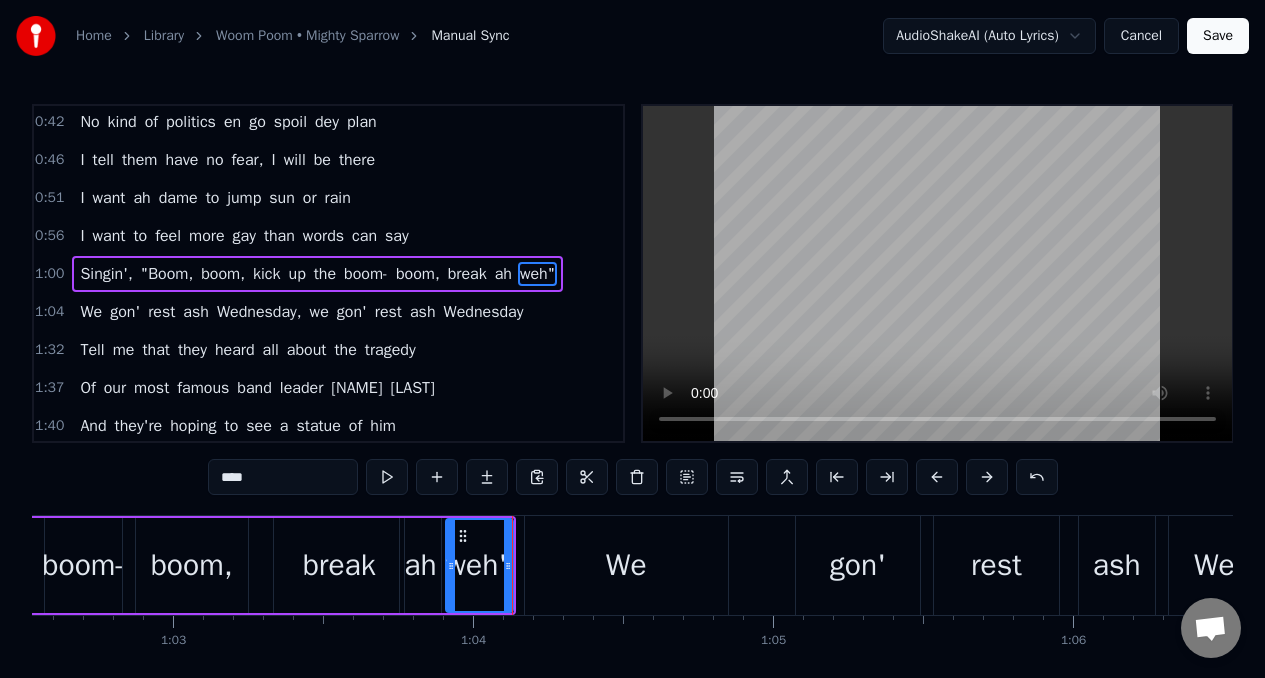 click on "Singin', "Boom, boom, kick up the boom- boom, break ah weh"" at bounding box center (-100, 565) 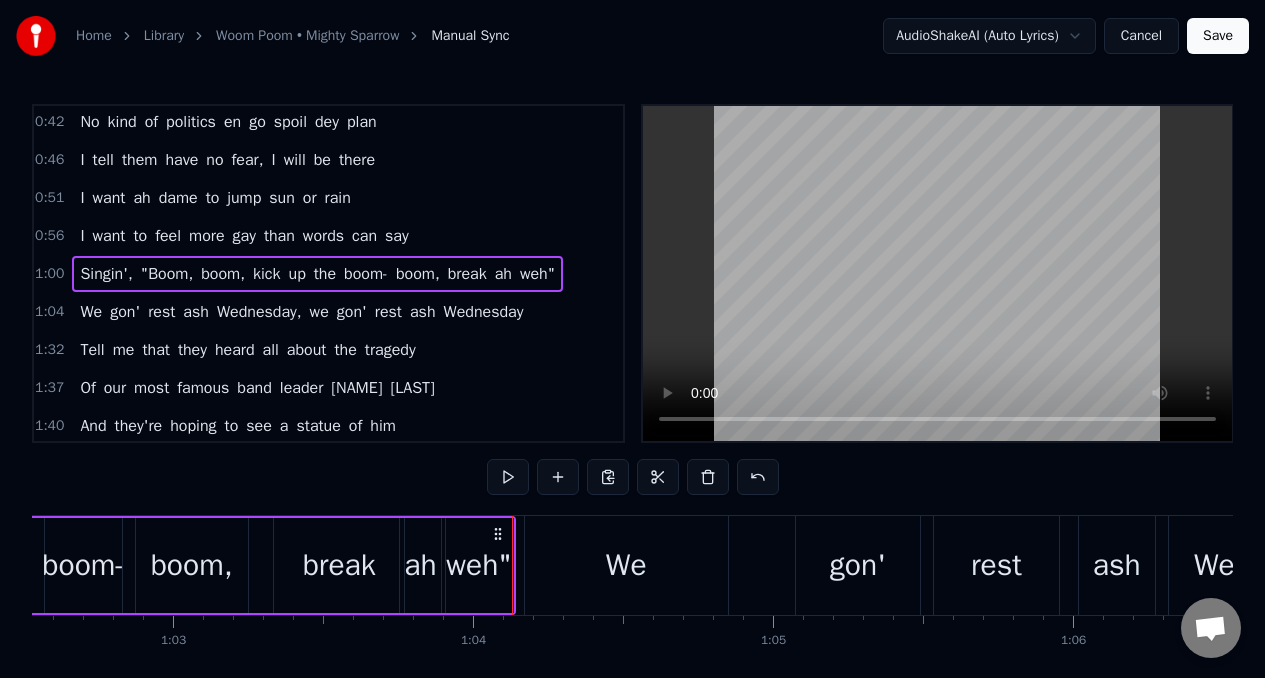 scroll, scrollTop: 0, scrollLeft: 18665, axis: horizontal 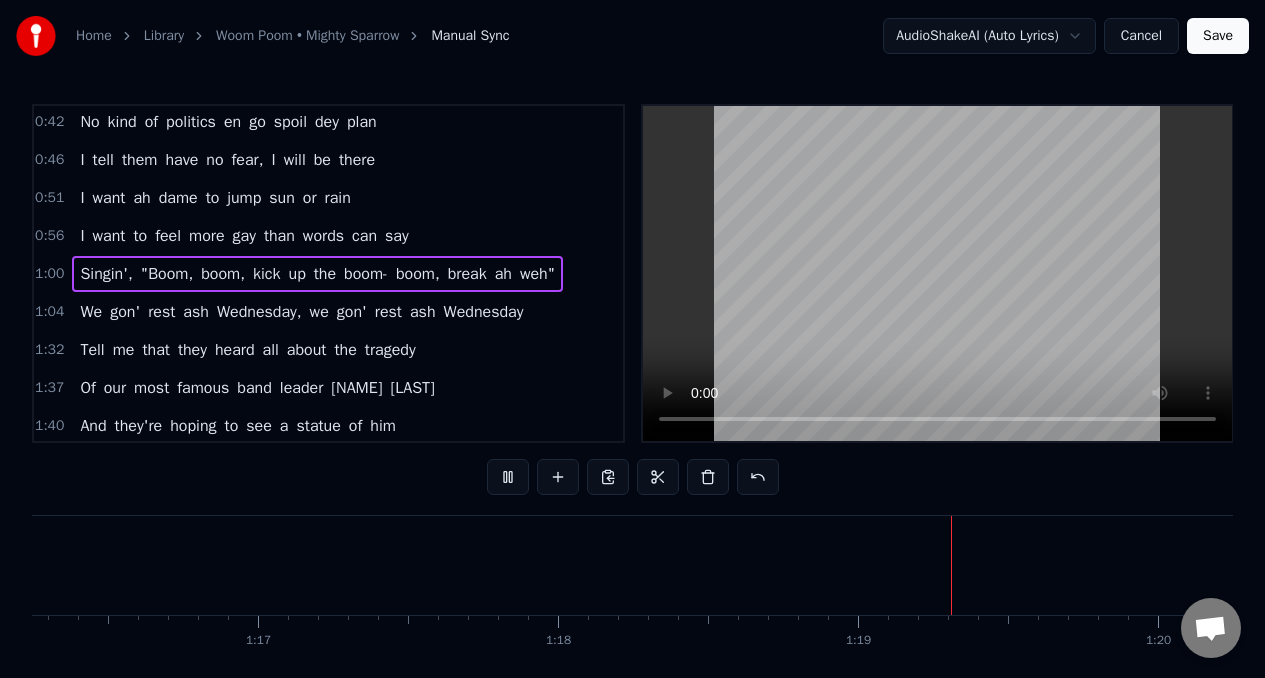 click on "rest" at bounding box center [388, 312] 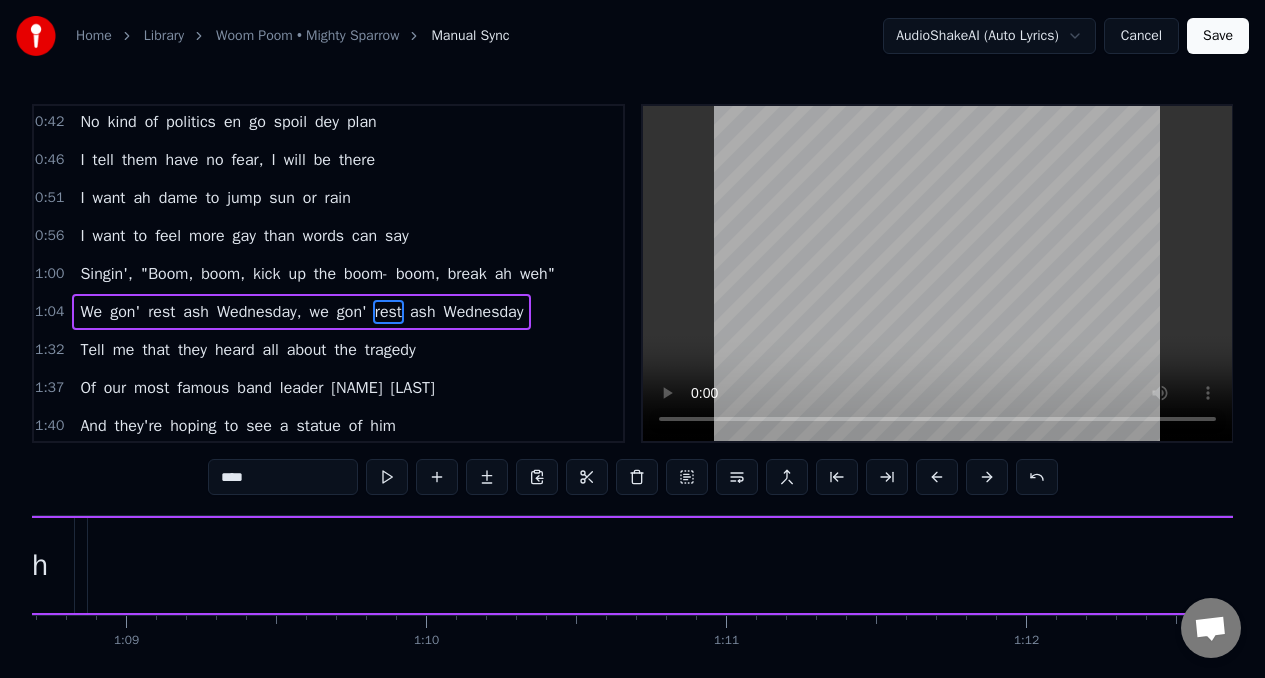 scroll, scrollTop: 0, scrollLeft: 20306, axis: horizontal 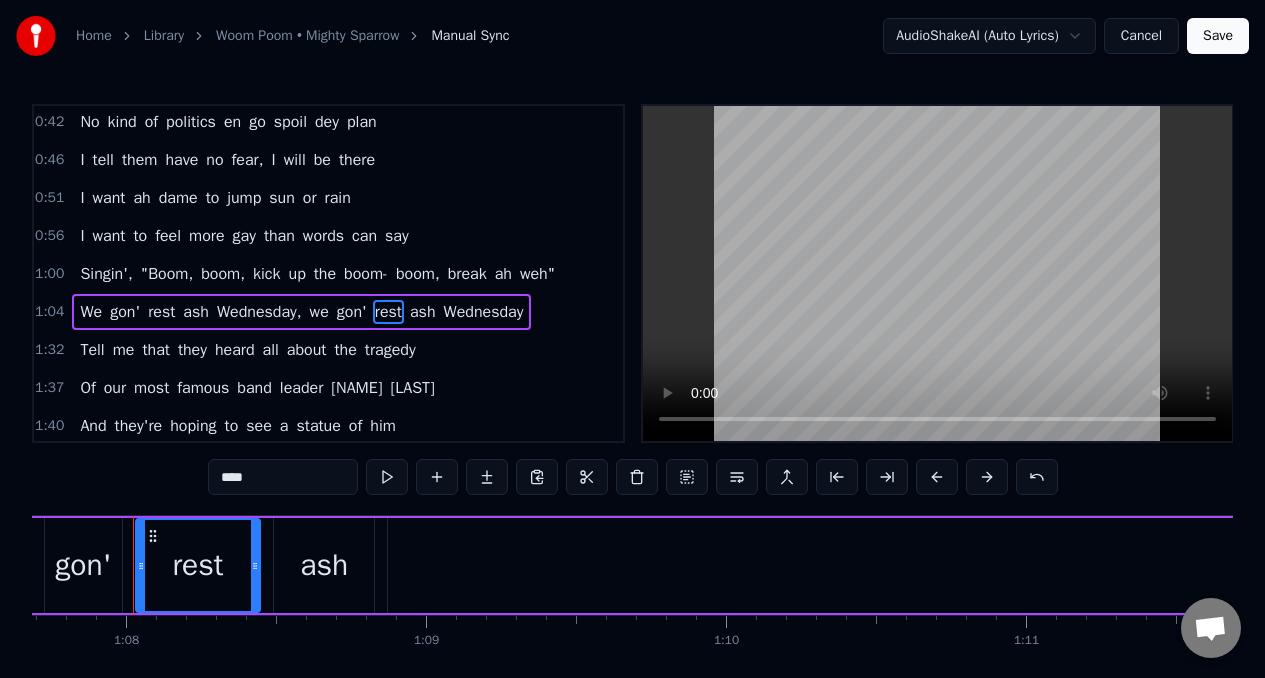 click on "ash" at bounding box center (324, 565) 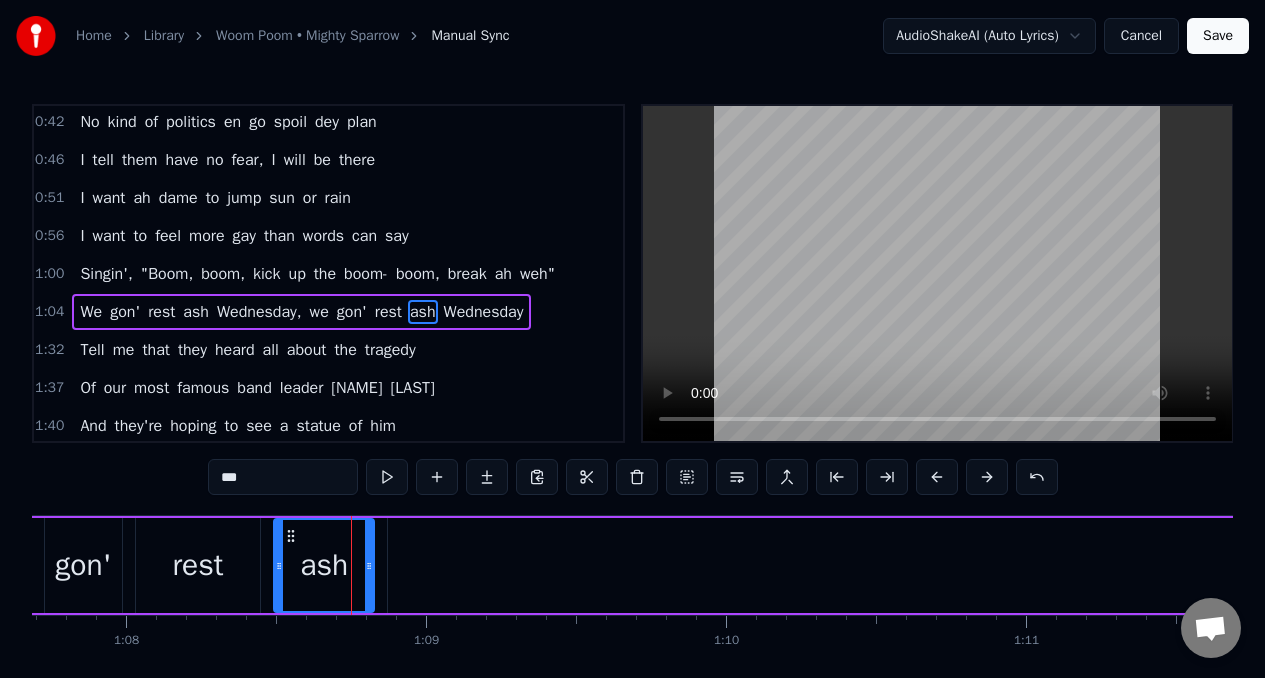 scroll, scrollTop: 193, scrollLeft: 0, axis: vertical 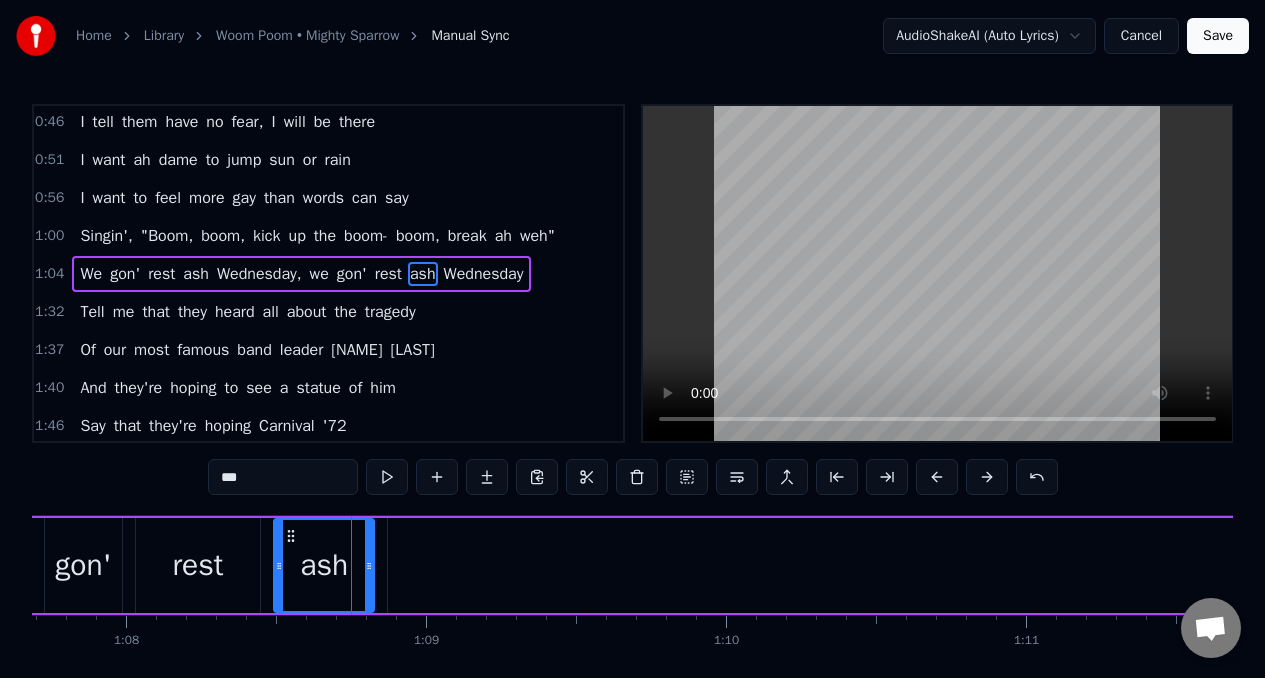 click on "***" at bounding box center [283, 477] 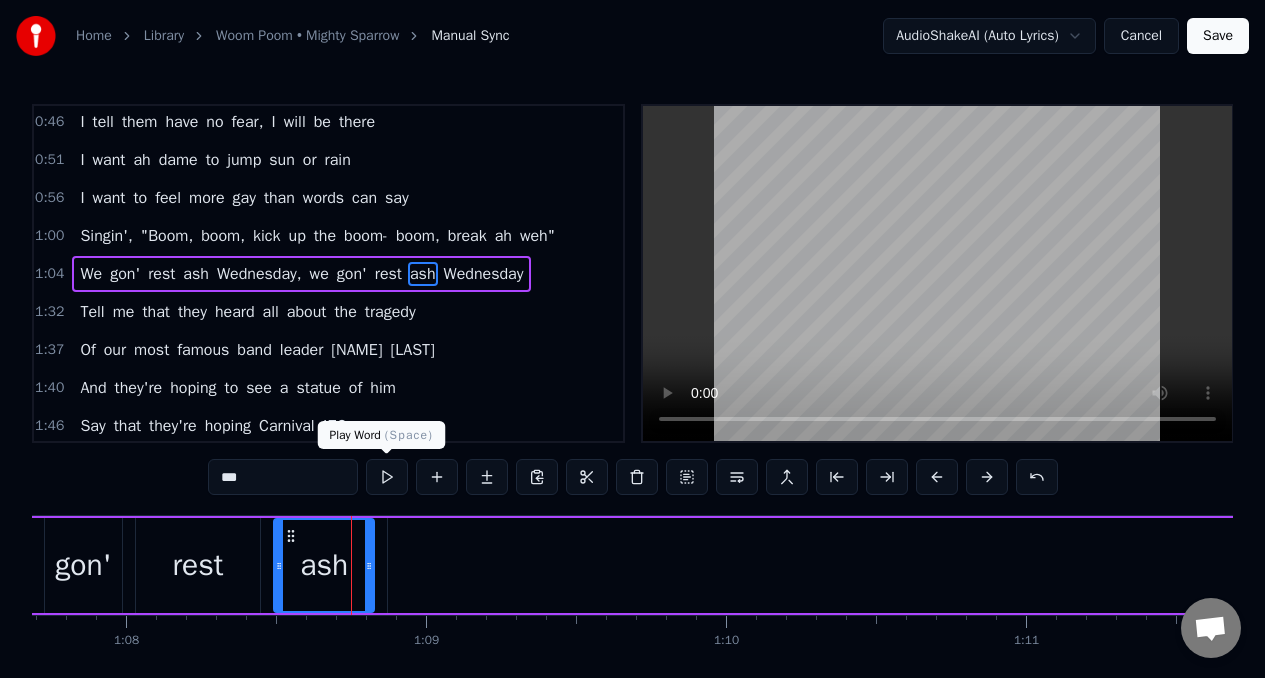 click at bounding box center (387, 477) 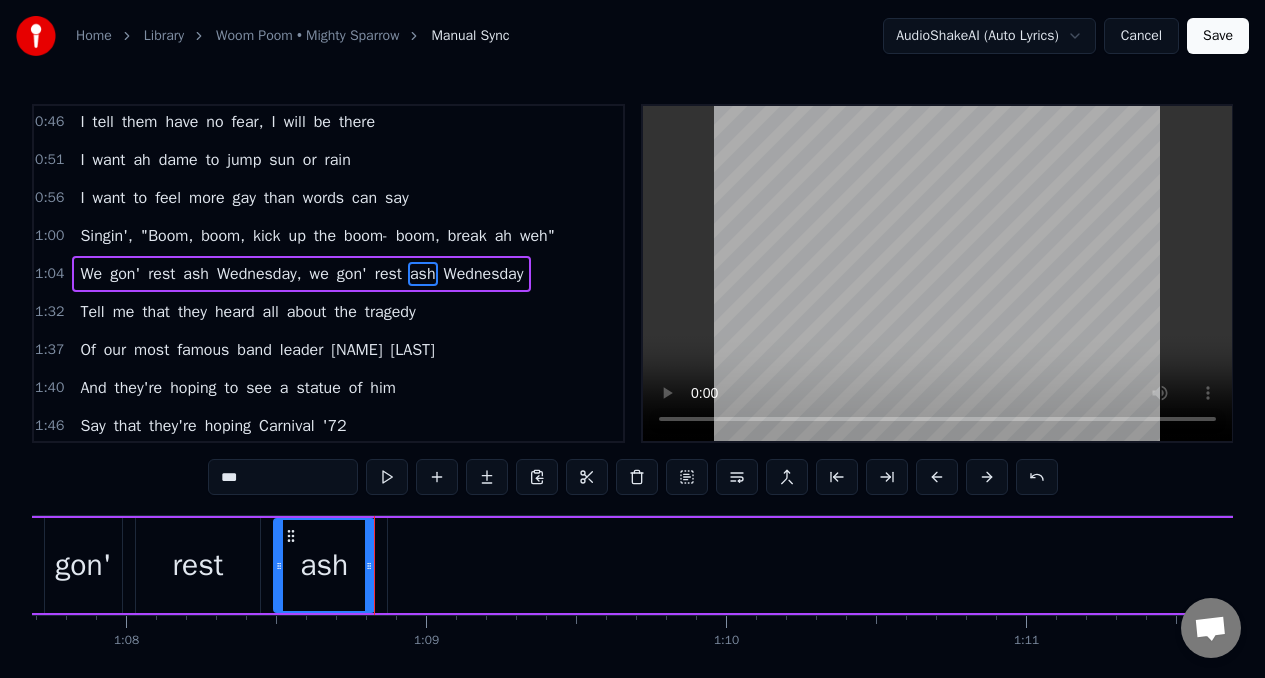 click at bounding box center [387, 477] 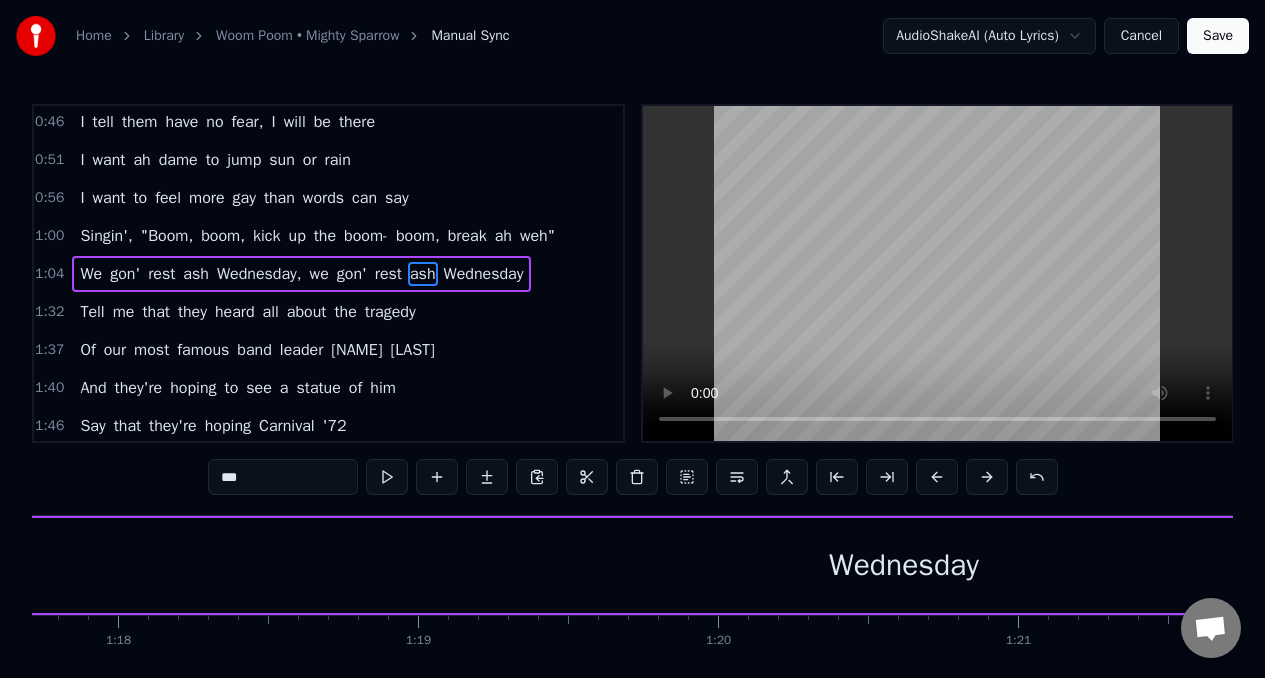 scroll, scrollTop: 0, scrollLeft: 23455, axis: horizontal 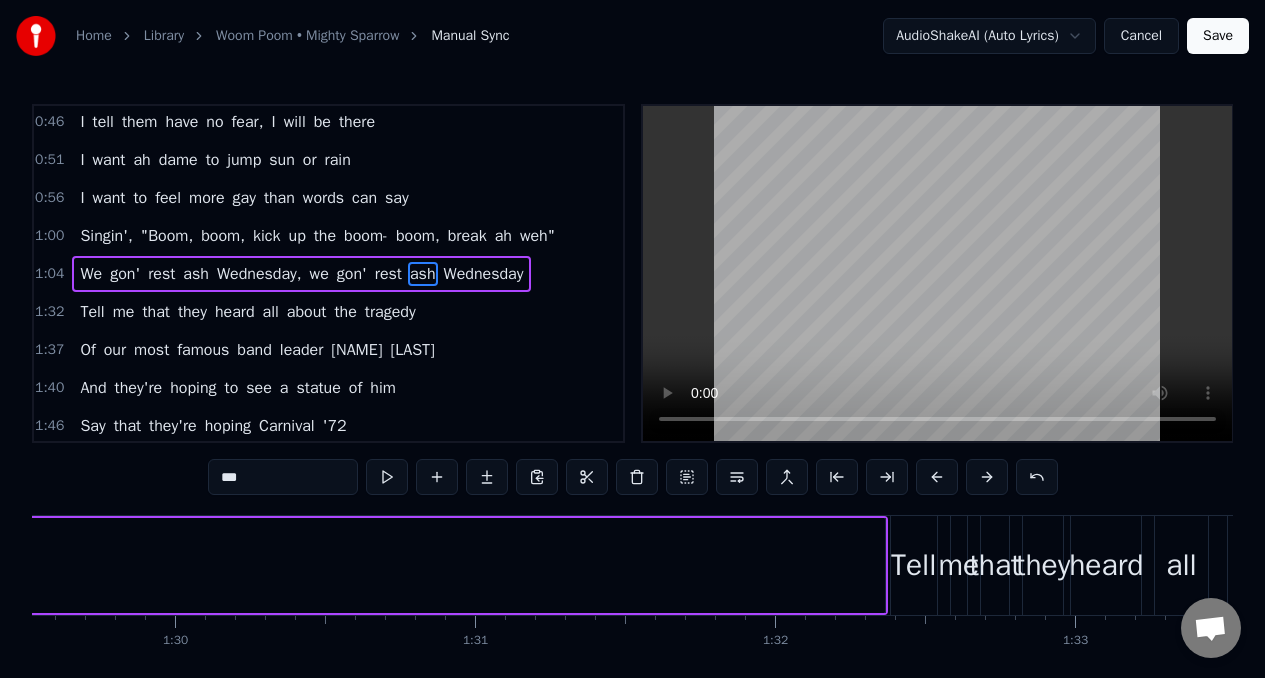 click on "Wednesday" at bounding box center [-2640, 565] 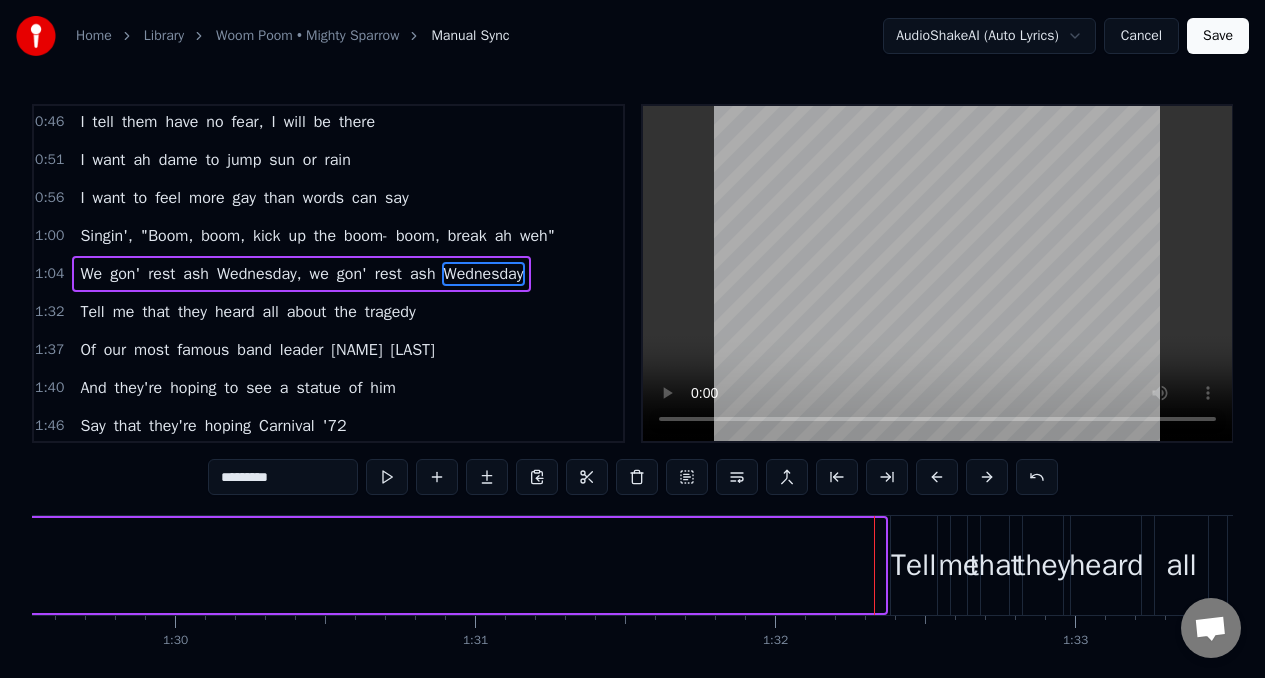 drag, startPoint x: 882, startPoint y: 574, endPoint x: 15, endPoint y: 615, distance: 867.9689 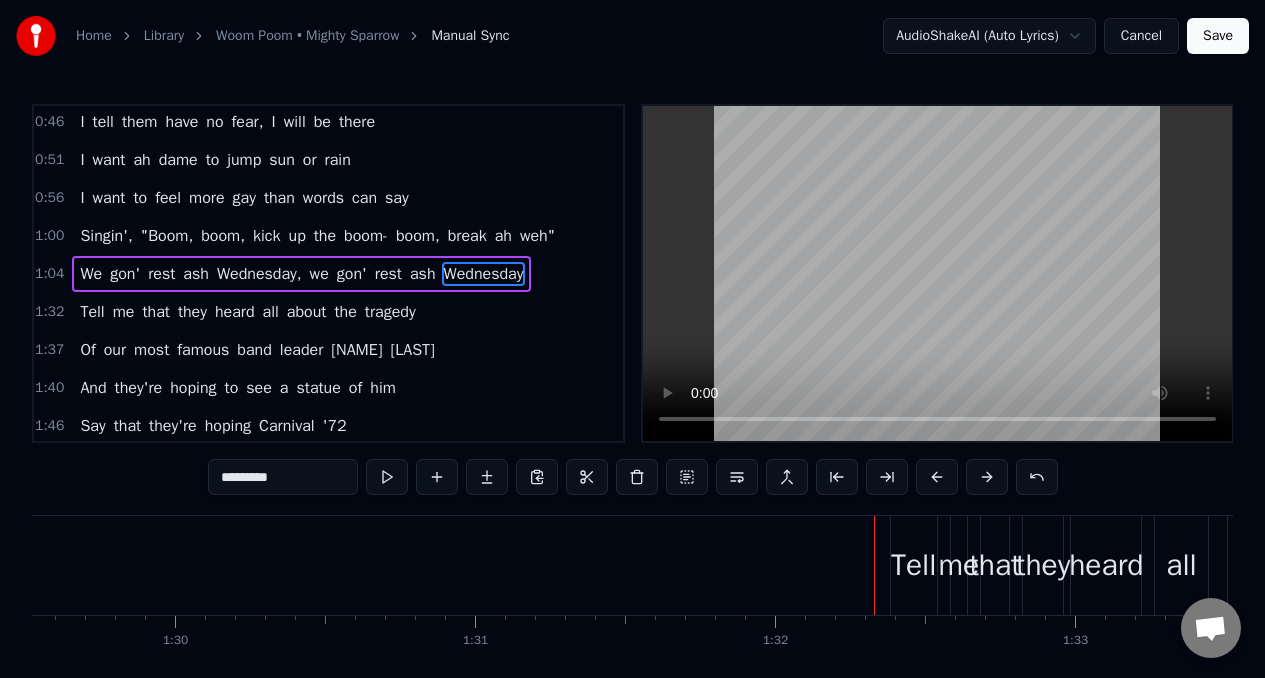 click on "we" at bounding box center (319, 274) 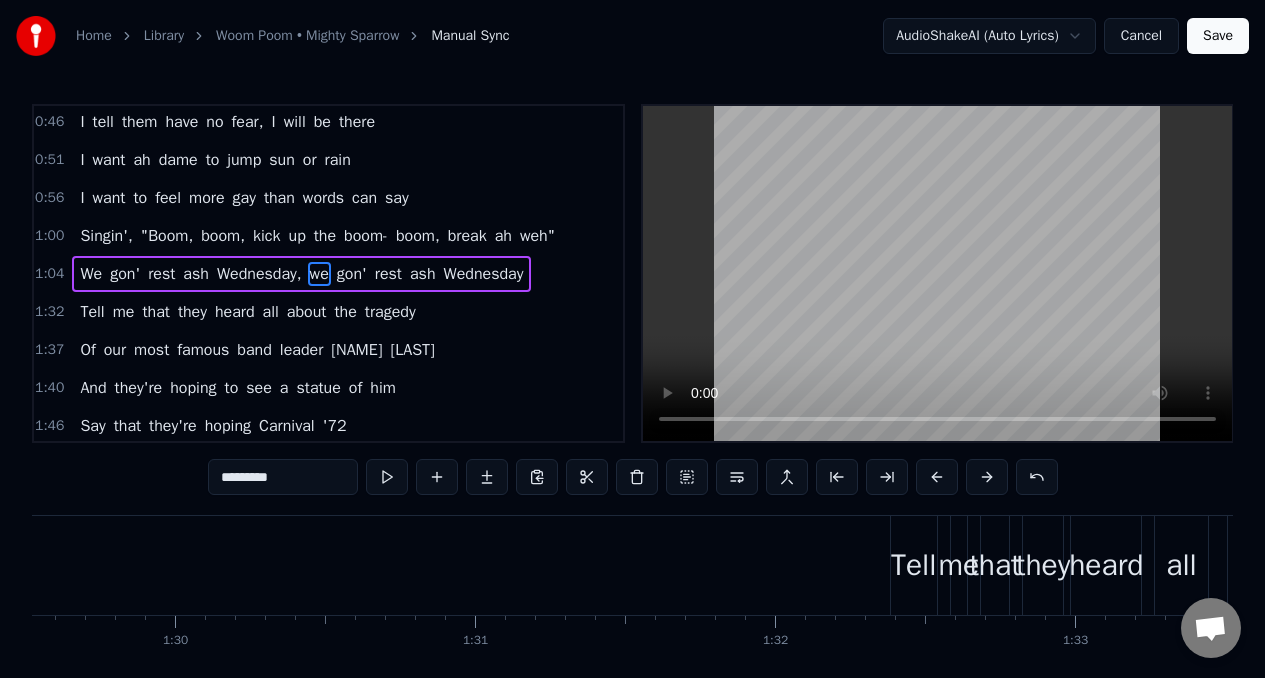 type on "**" 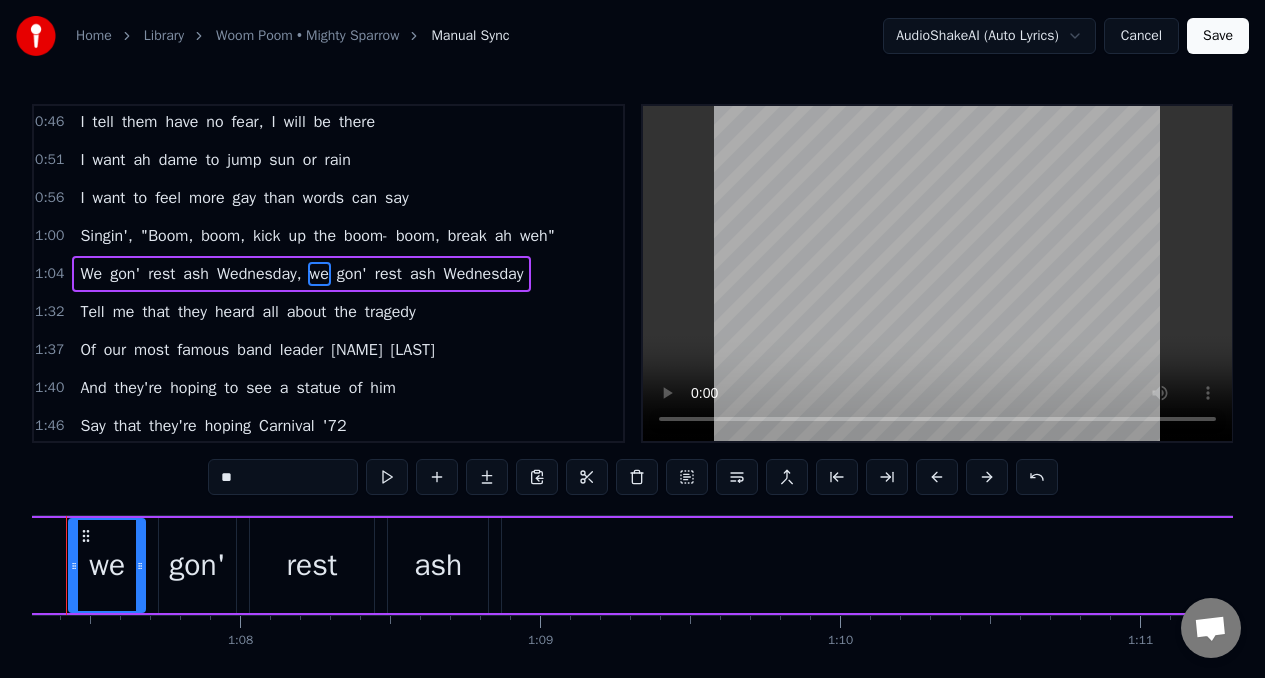 scroll, scrollTop: 0, scrollLeft: 20126, axis: horizontal 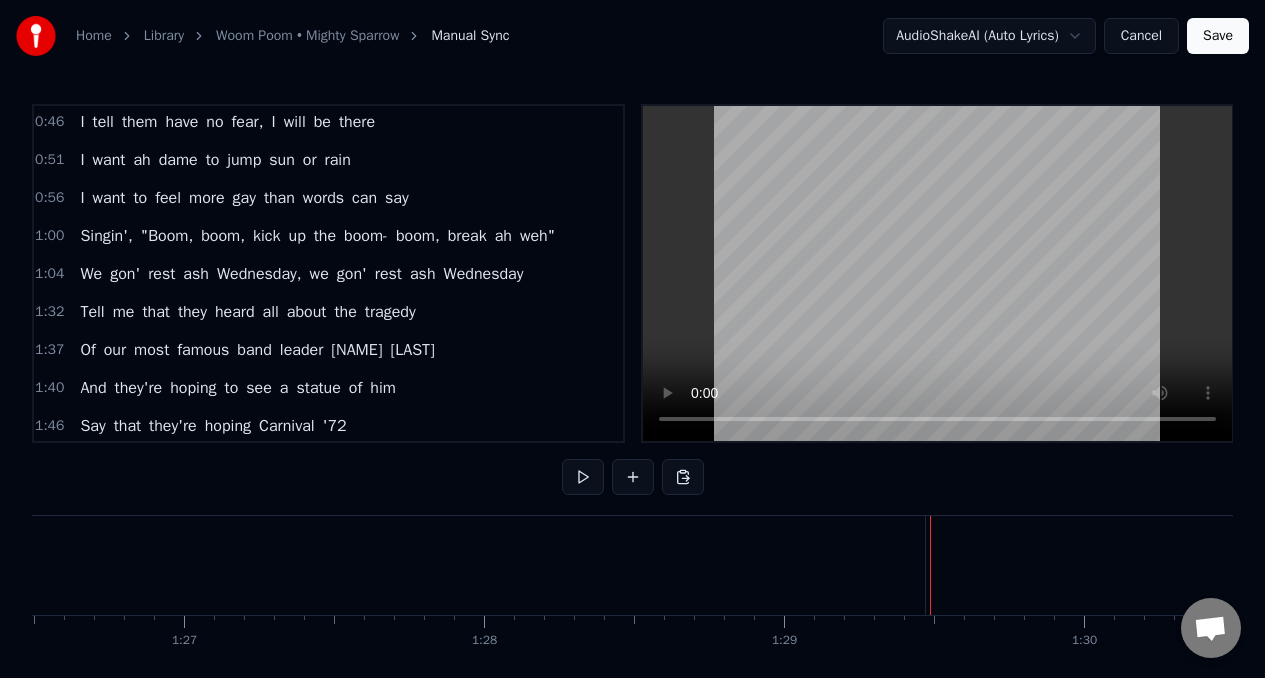 click on "Wednesday" at bounding box center (-2166, 565) 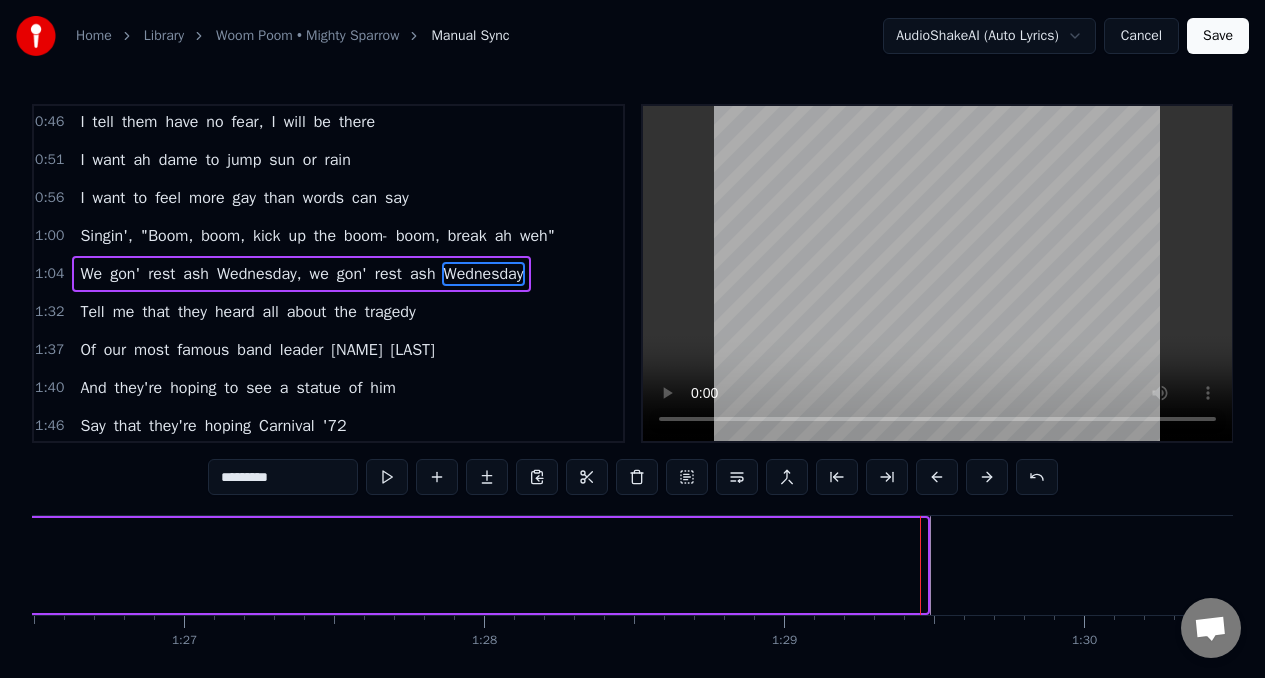 drag, startPoint x: 924, startPoint y: 564, endPoint x: 8, endPoint y: 598, distance: 916.6308 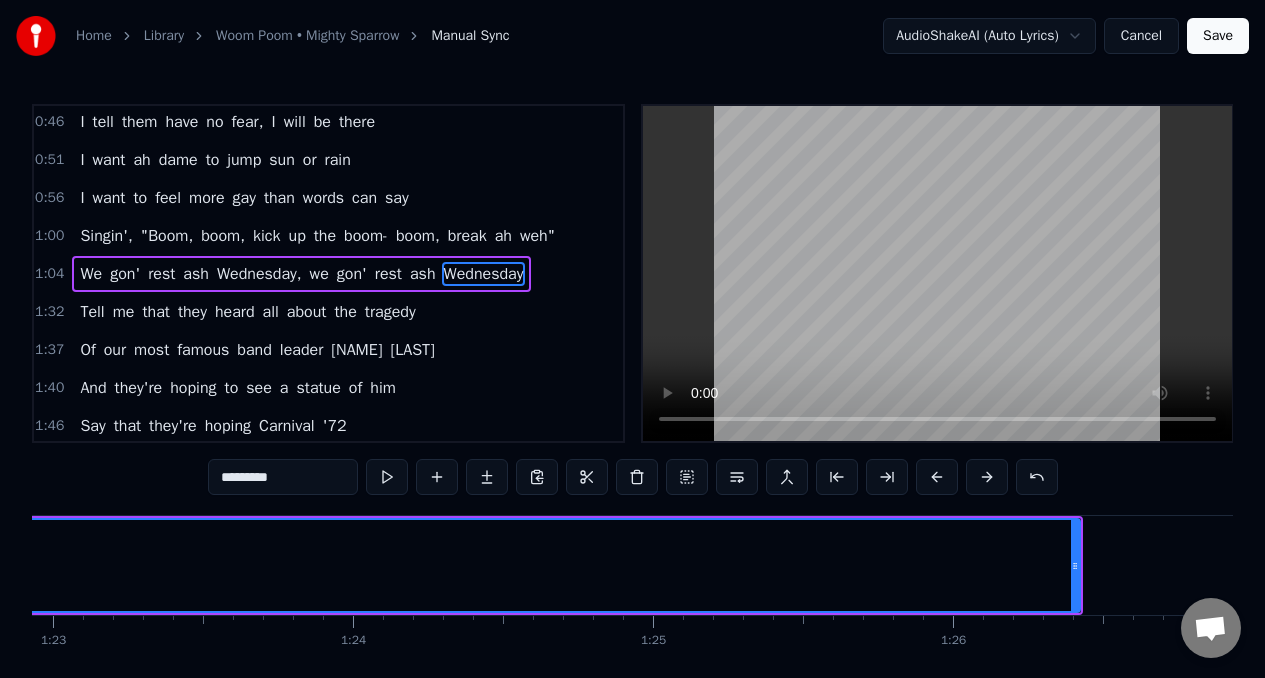 scroll, scrollTop: 0, scrollLeft: 24851, axis: horizontal 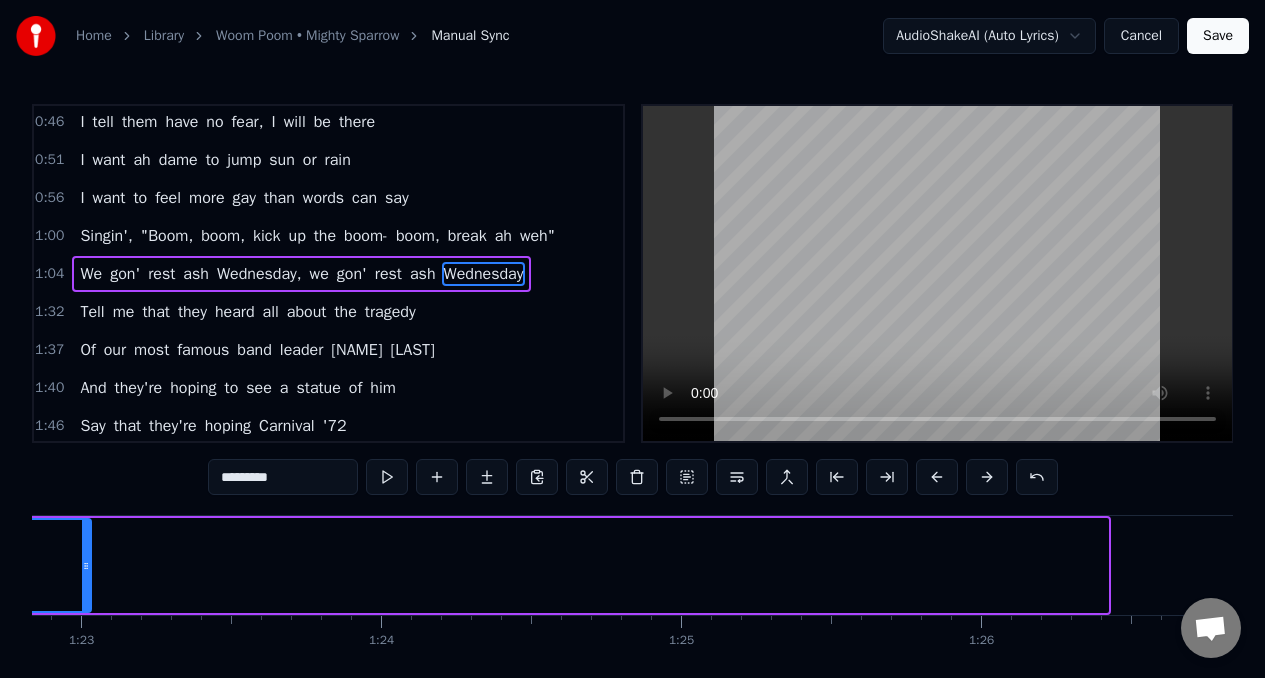 drag, startPoint x: 1104, startPoint y: 557, endPoint x: 87, endPoint y: 593, distance: 1017.63696 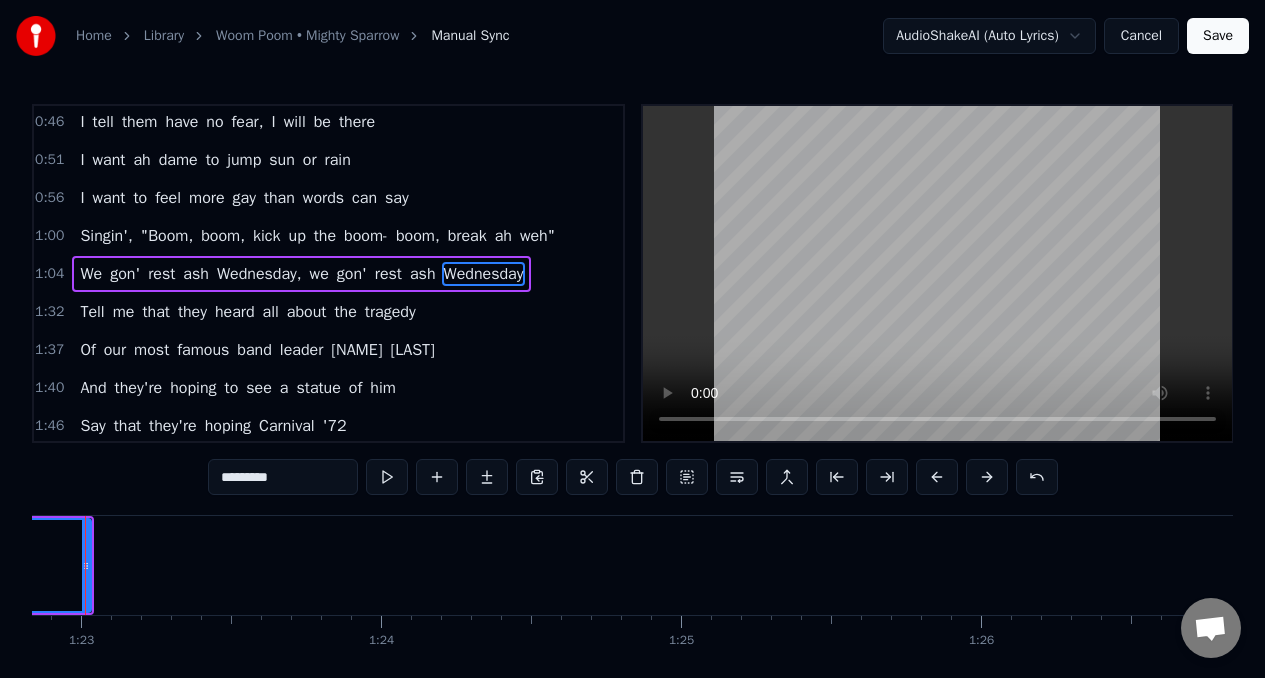 scroll, scrollTop: 0, scrollLeft: 24804, axis: horizontal 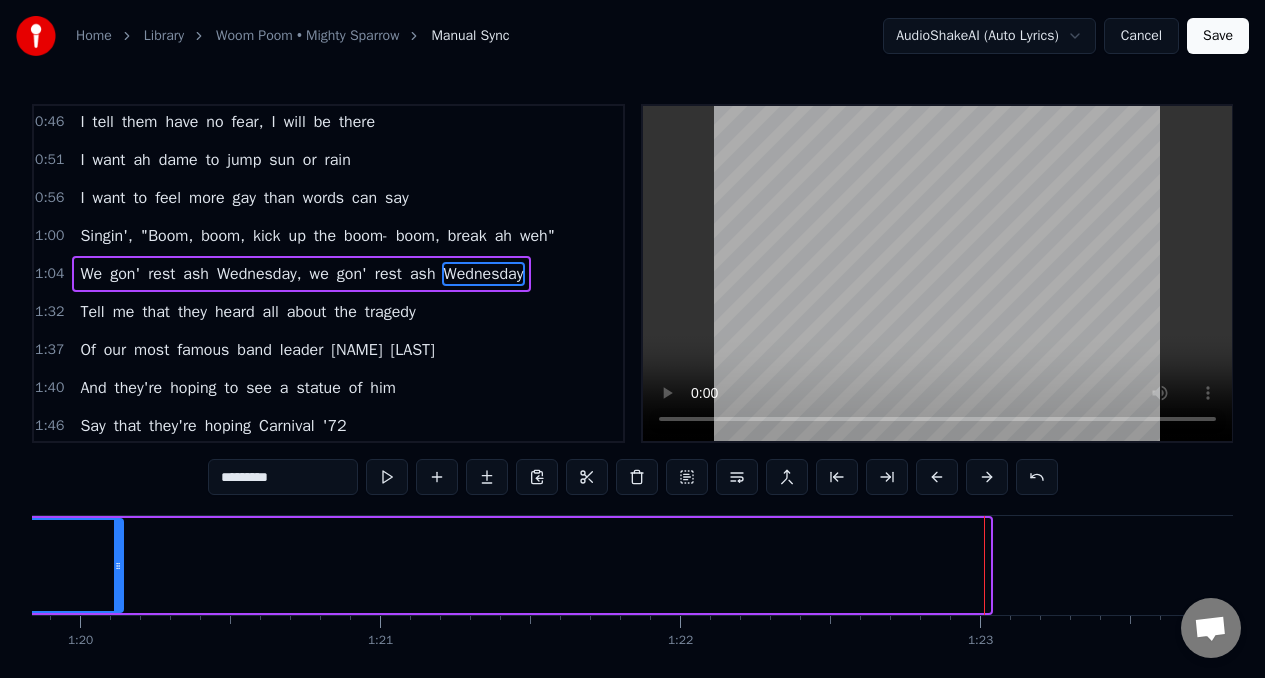 drag, startPoint x: 986, startPoint y: 566, endPoint x: 119, endPoint y: 599, distance: 867.6278 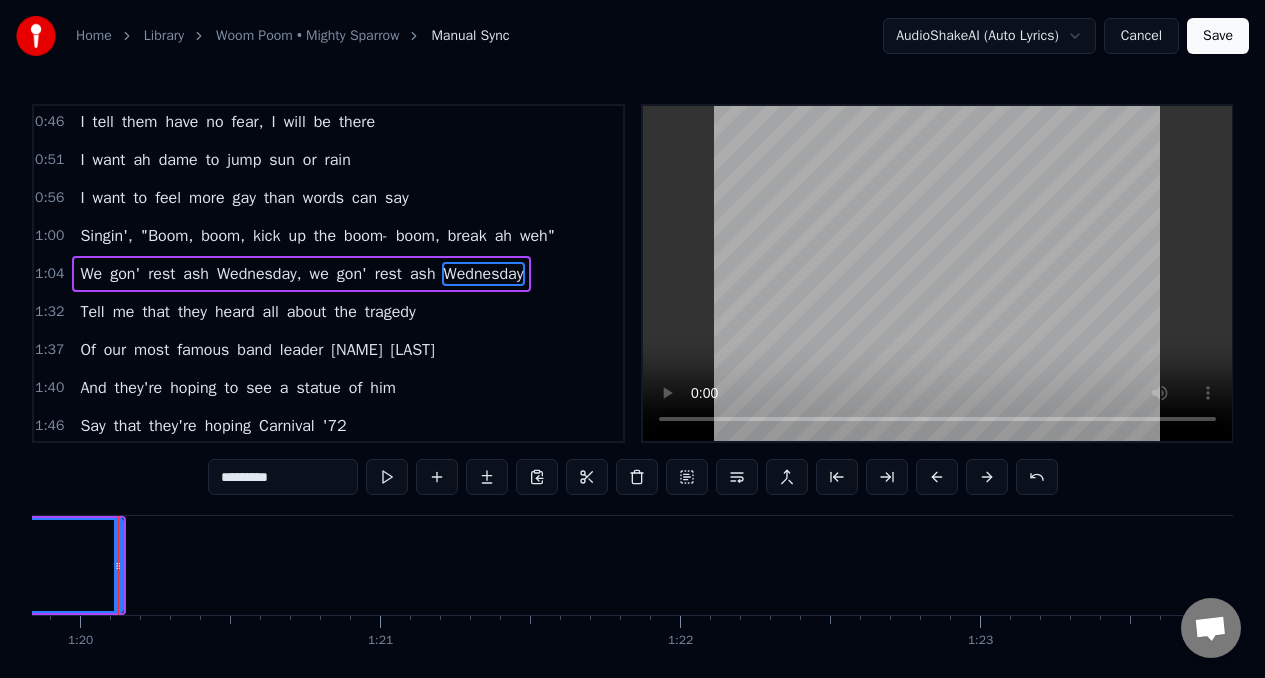 scroll, scrollTop: 0, scrollLeft: 23937, axis: horizontal 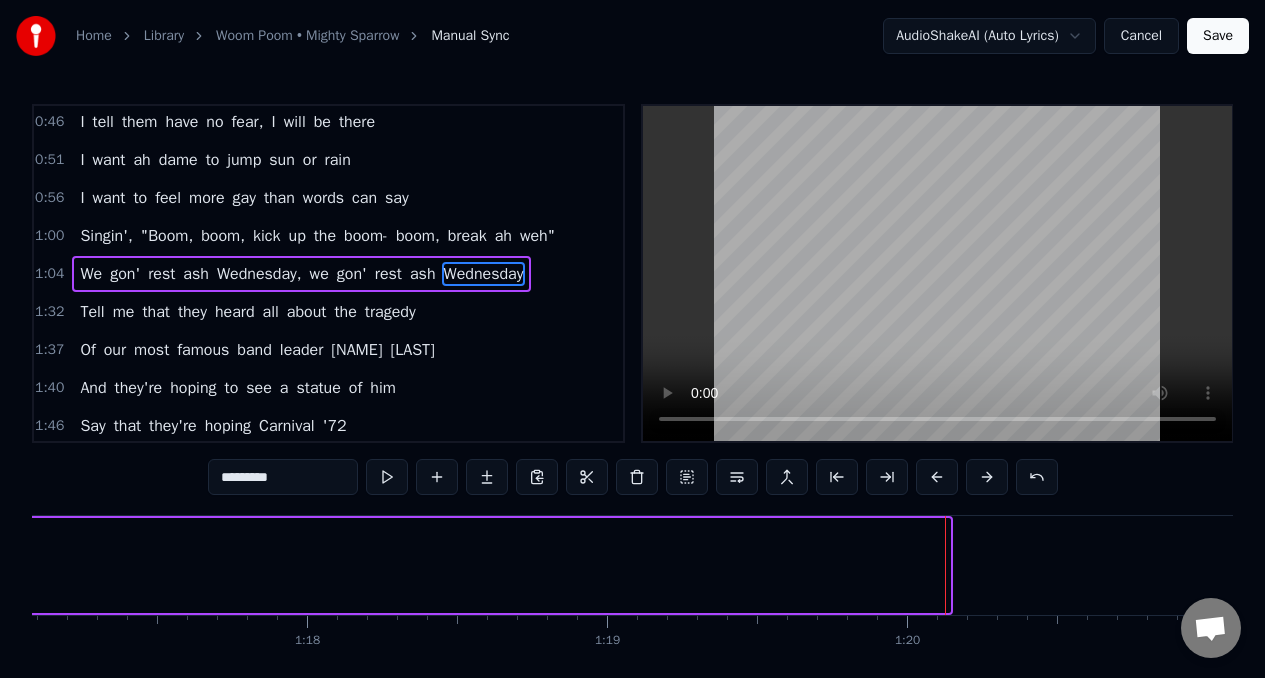 drag, startPoint x: 947, startPoint y: 563, endPoint x: 0, endPoint y: 628, distance: 949.2281 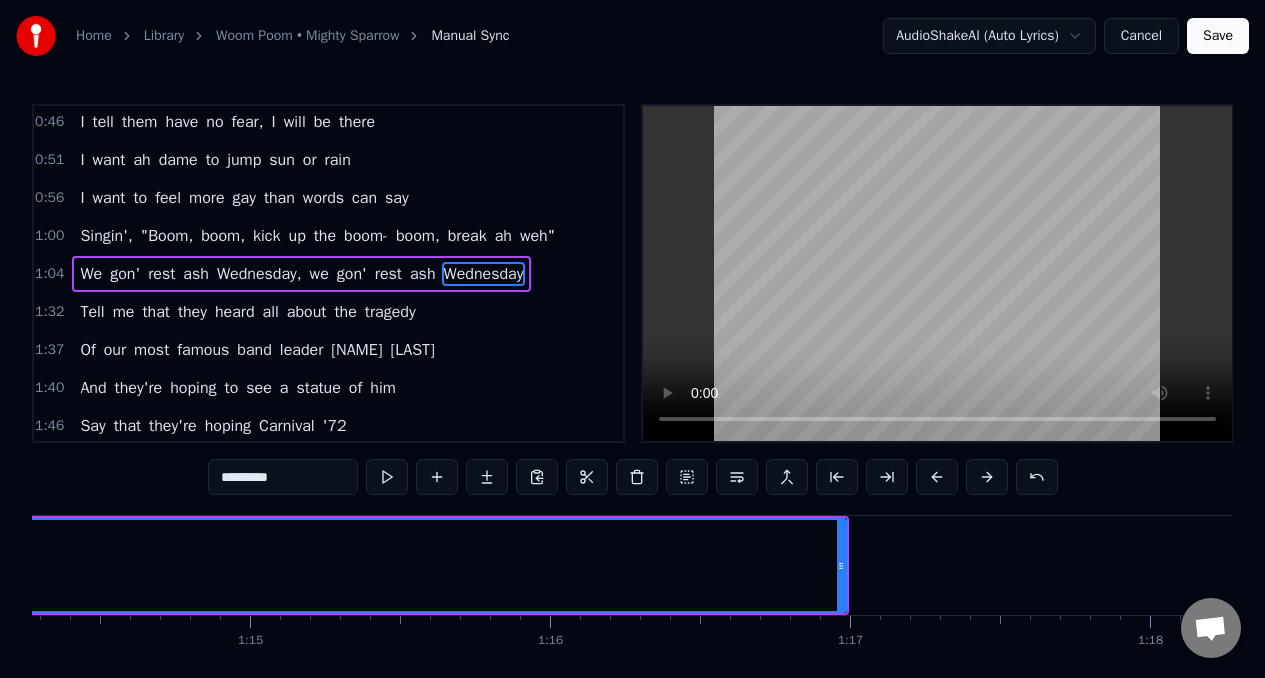 scroll, scrollTop: 0, scrollLeft: 22169, axis: horizontal 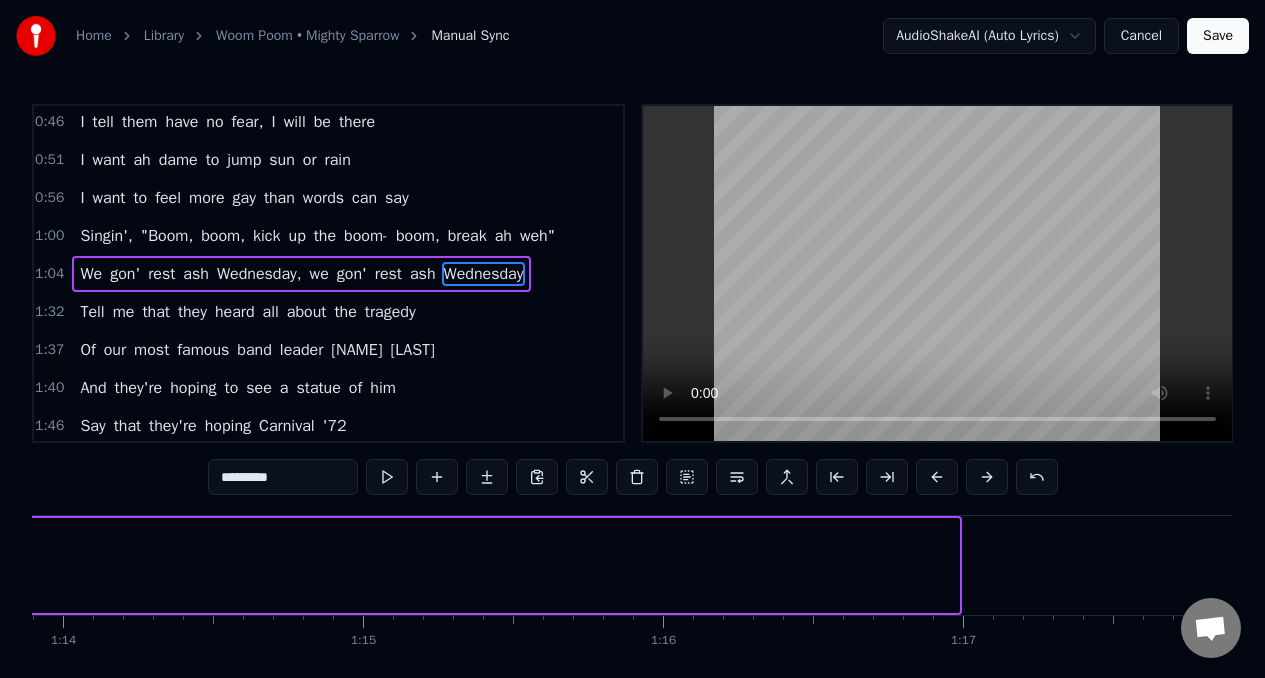 drag, startPoint x: 956, startPoint y: 563, endPoint x: 14, endPoint y: 624, distance: 943.97296 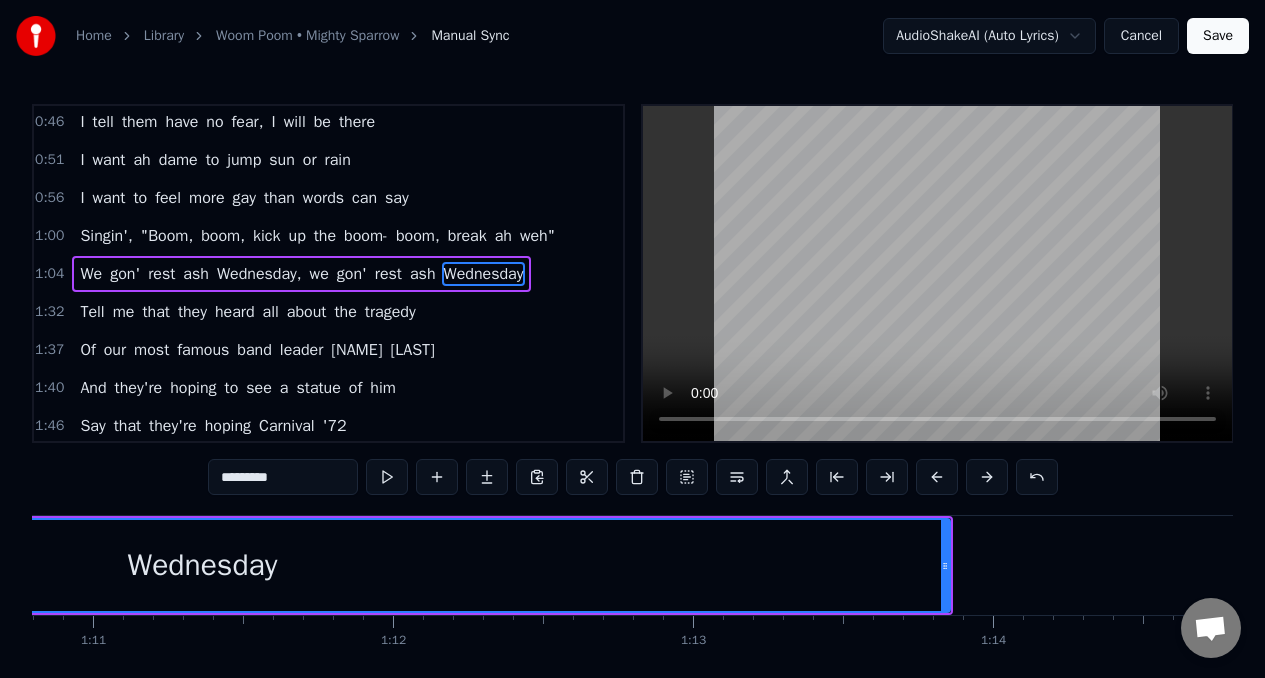 scroll, scrollTop: 0, scrollLeft: 21042, axis: horizontal 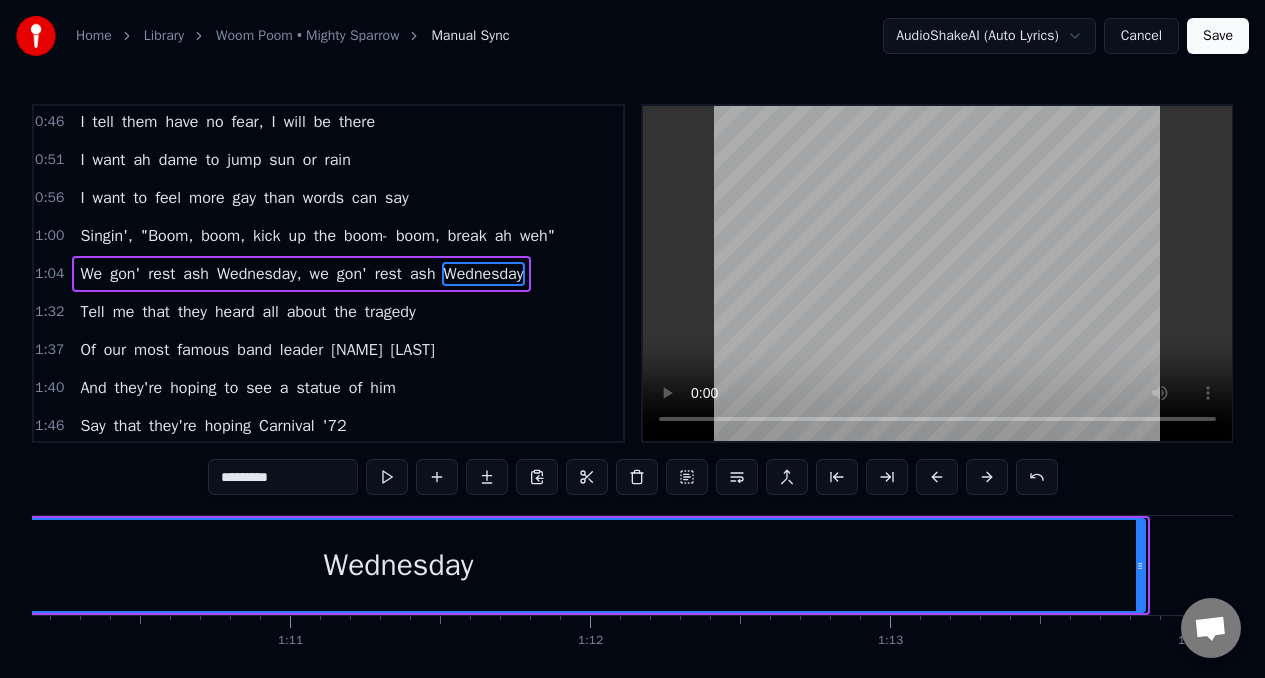 click at bounding box center [1140, 565] 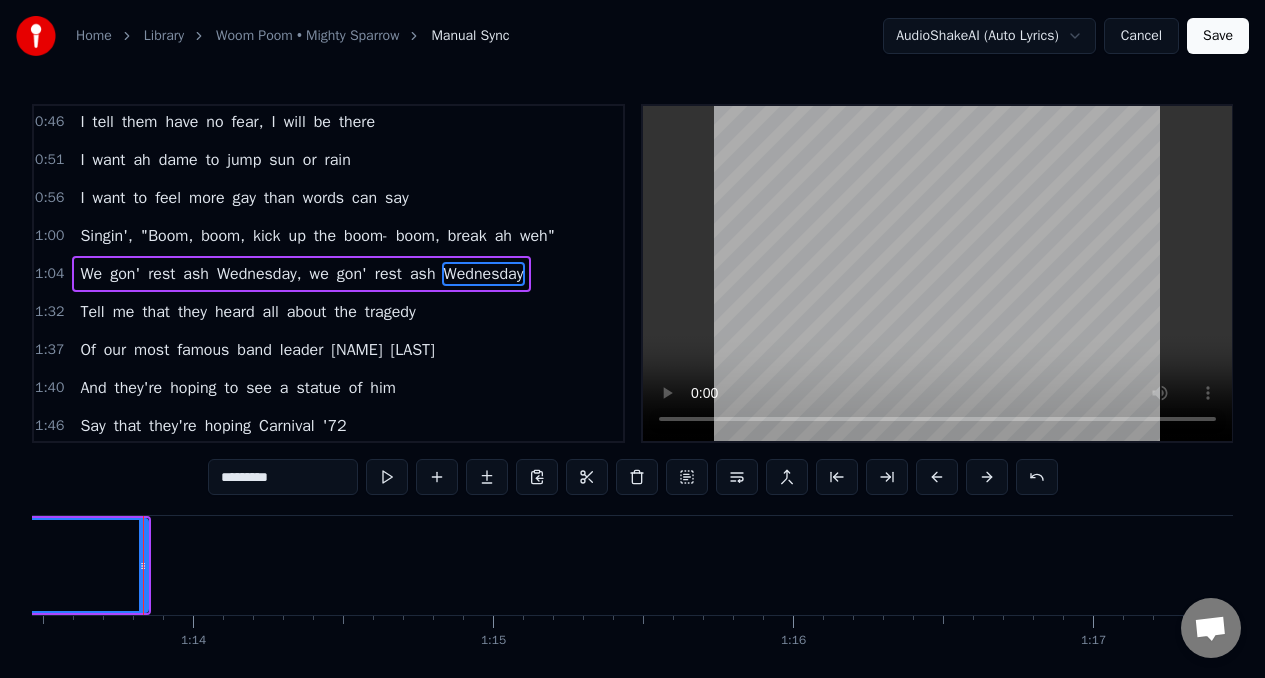 scroll, scrollTop: 0, scrollLeft: 22049, axis: horizontal 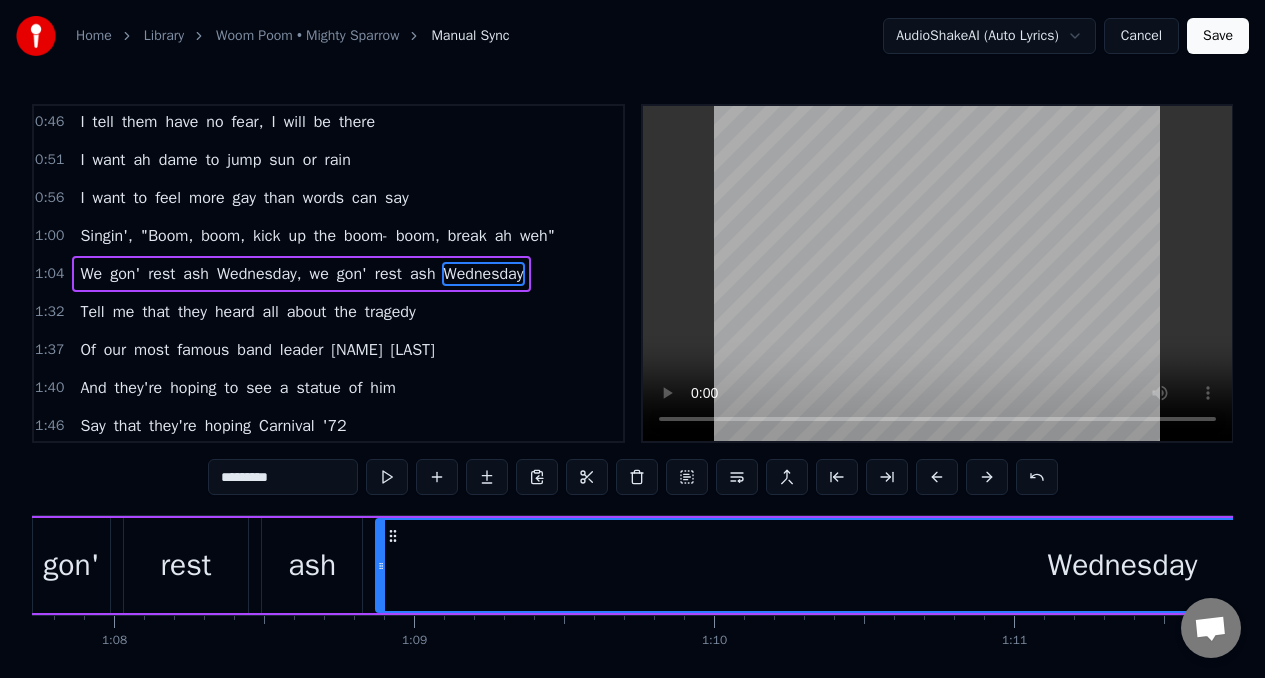 click on "Women only acted me about carnival They plannin' to come and jump and make bacchanal Anywhere I go, people want to know They're comin' to listen to Kaiso and Pan No kind of politics en go spoil dey plan I tell them have no fear, I will be there I want ah dame to jump sun or rain I want to feel more gay than words can say Singin', "Boom, boom, kick up the boom- boom, break ah weh" We gon' rest ash Wednesday, we gon' rest ash Wednesday Tell me that they heard all about the tragedy Of our most famous band leader [FIRST] [LAST] And they're hoping to see a statue of him Say that they're hoping Carnival '72 People will jump up as they usually do I told them have no fear, I will be there Honey, I want a dame to jump sun or rain I want to feel more gay than words can say Singin', "Boom, boom, shake up your boom- boom, break a leg" We gon' race ash Wednesday, we gon' race ash Wednesday I told them what country is such a paradise And so many lovely people to treat them nice And the mayor of the town will take them hmm I" at bounding box center [632, 590] 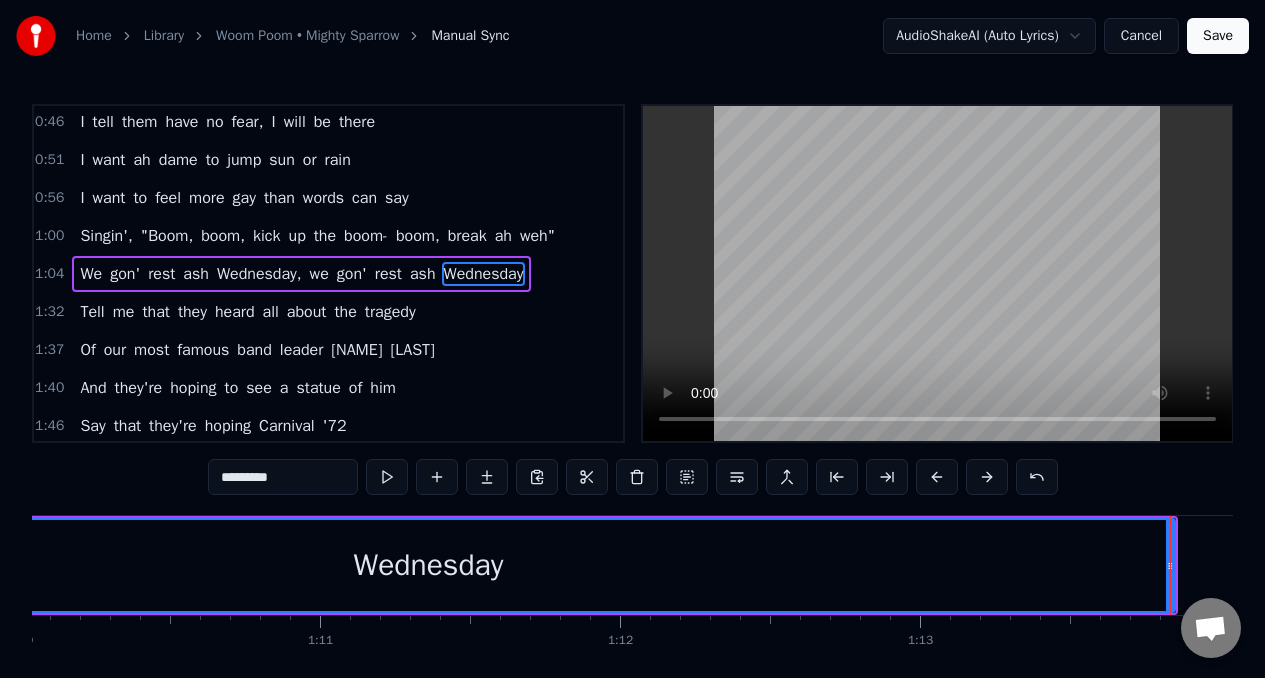 scroll, scrollTop: 0, scrollLeft: 21040, axis: horizontal 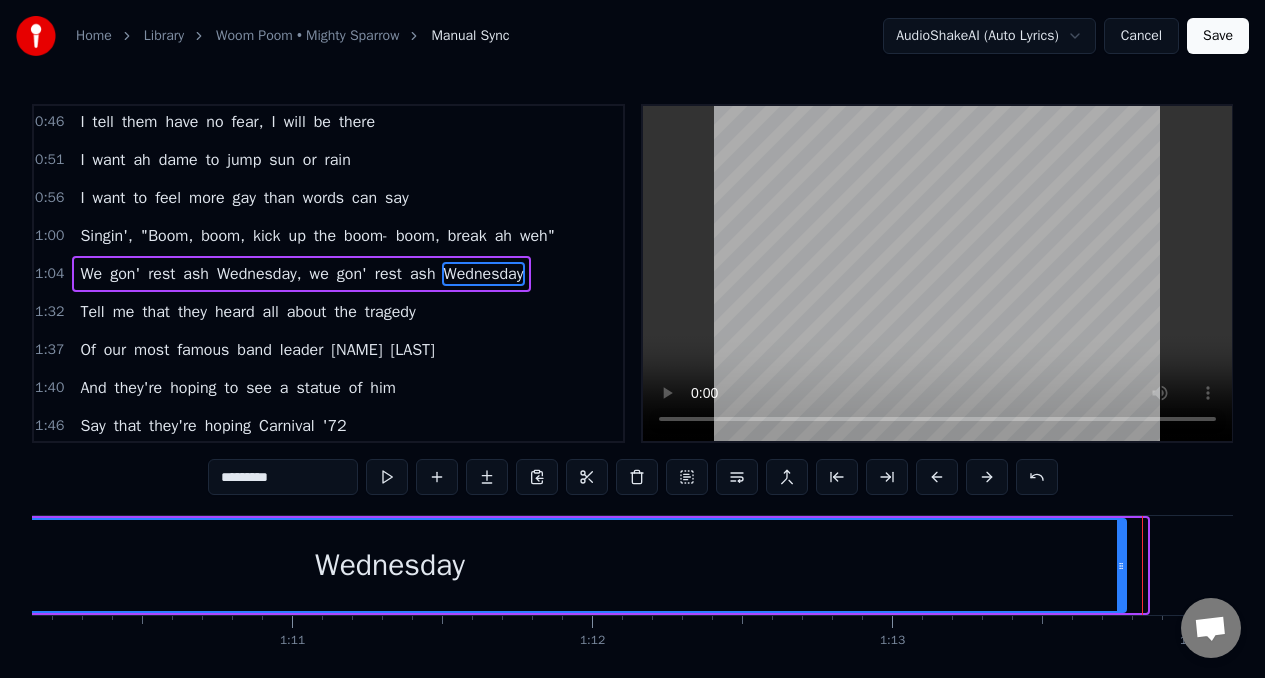 drag, startPoint x: 1140, startPoint y: 570, endPoint x: 1119, endPoint y: 573, distance: 21.213203 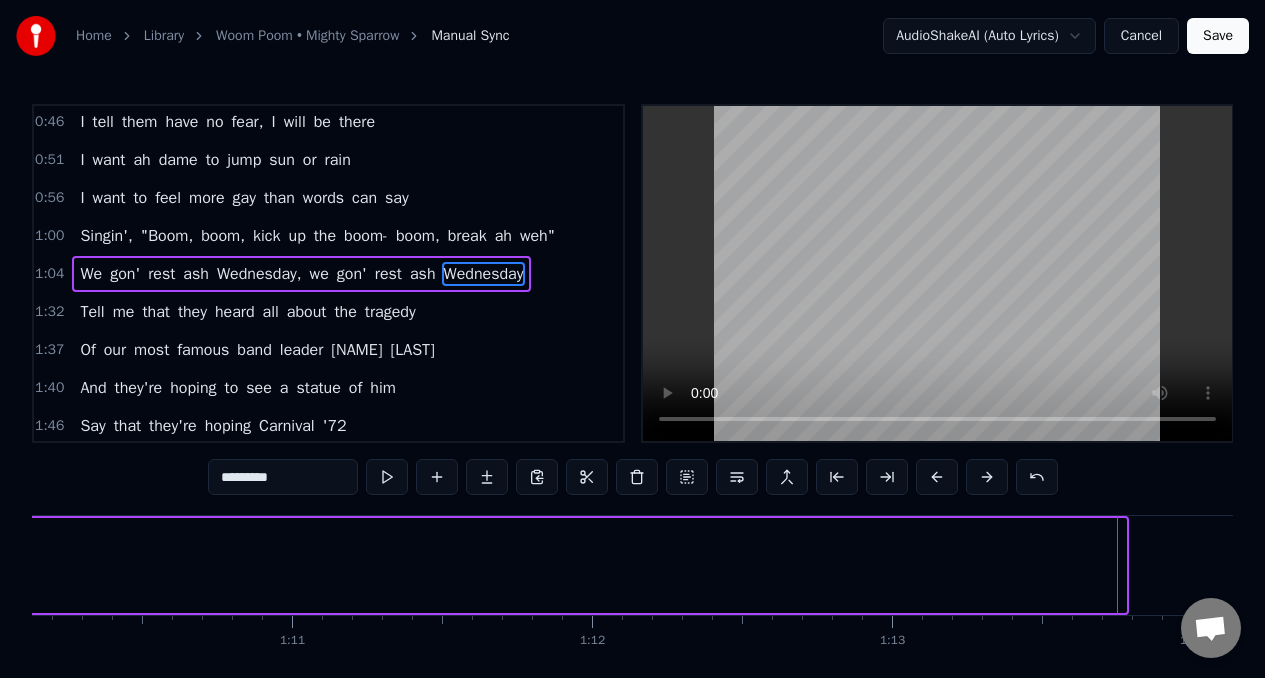 drag, startPoint x: 1121, startPoint y: 568, endPoint x: 0, endPoint y: 644, distance: 1123.5734 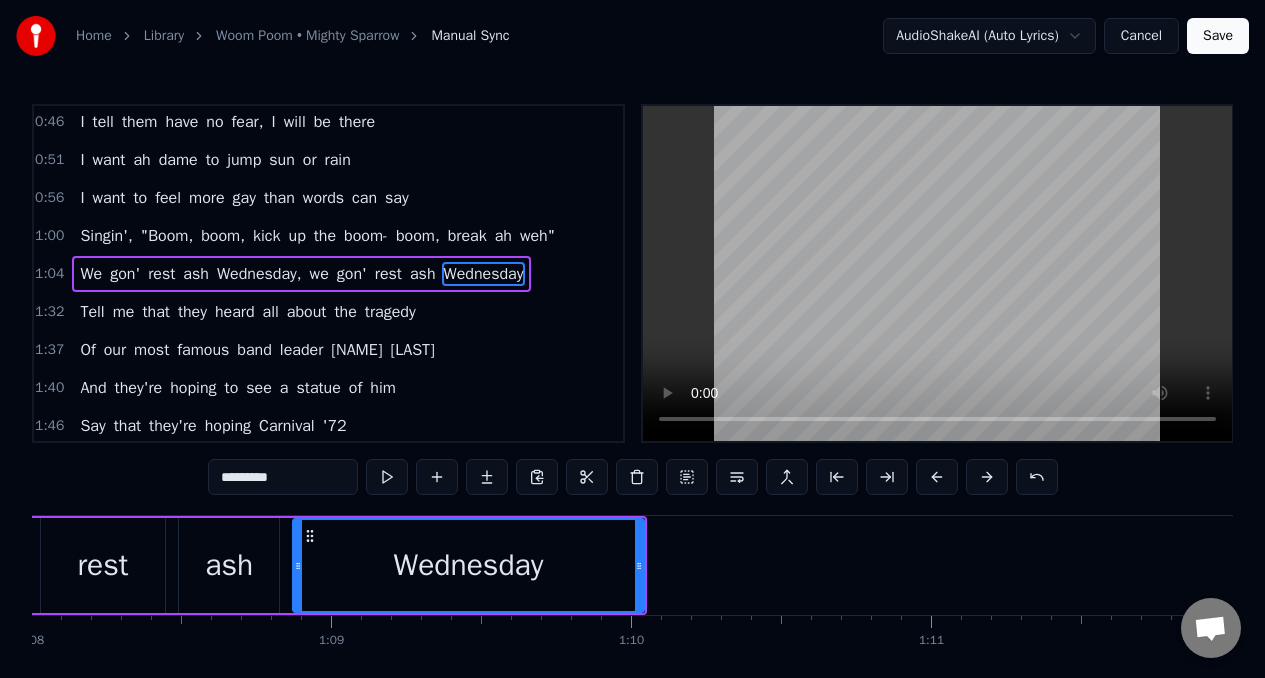 scroll, scrollTop: 0, scrollLeft: 20373, axis: horizontal 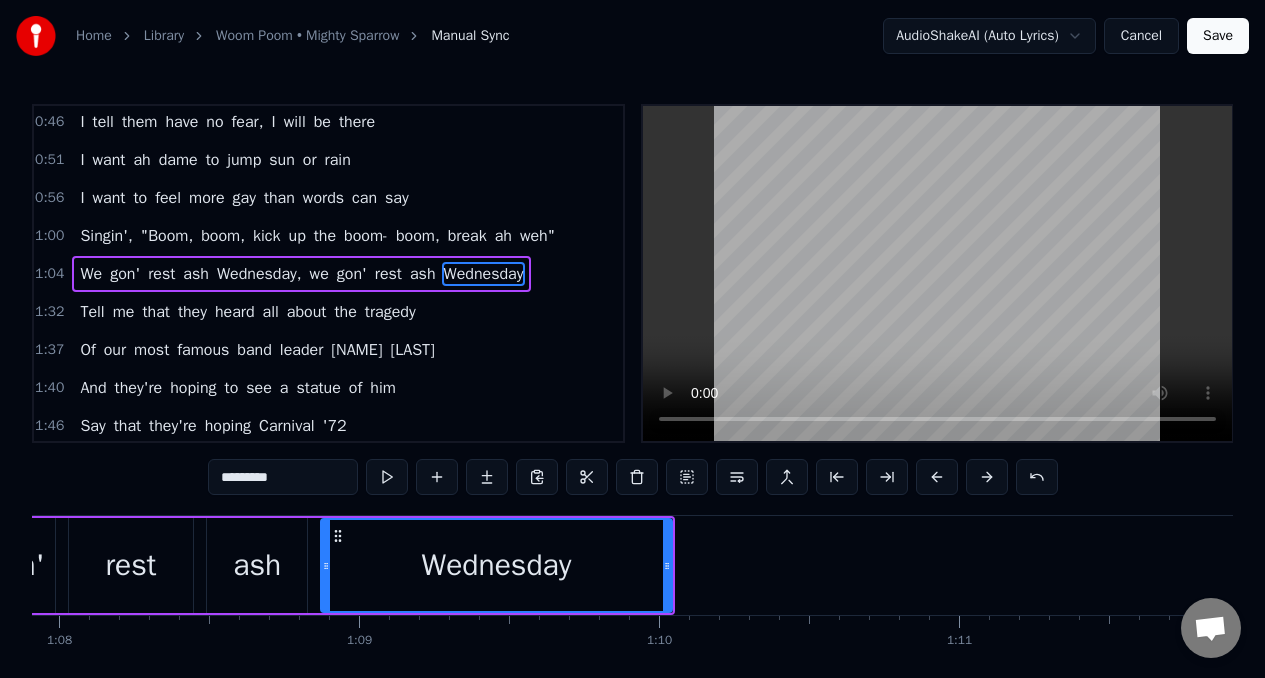 click on "*********" at bounding box center (283, 477) 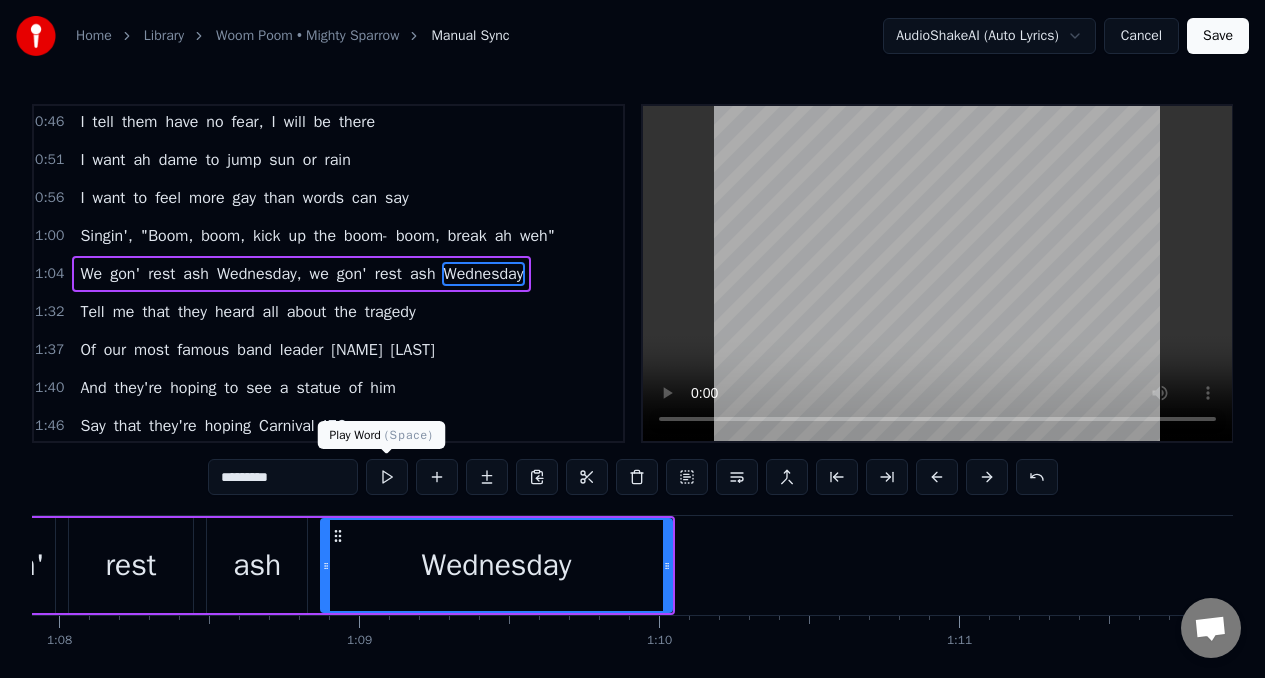 click at bounding box center (387, 477) 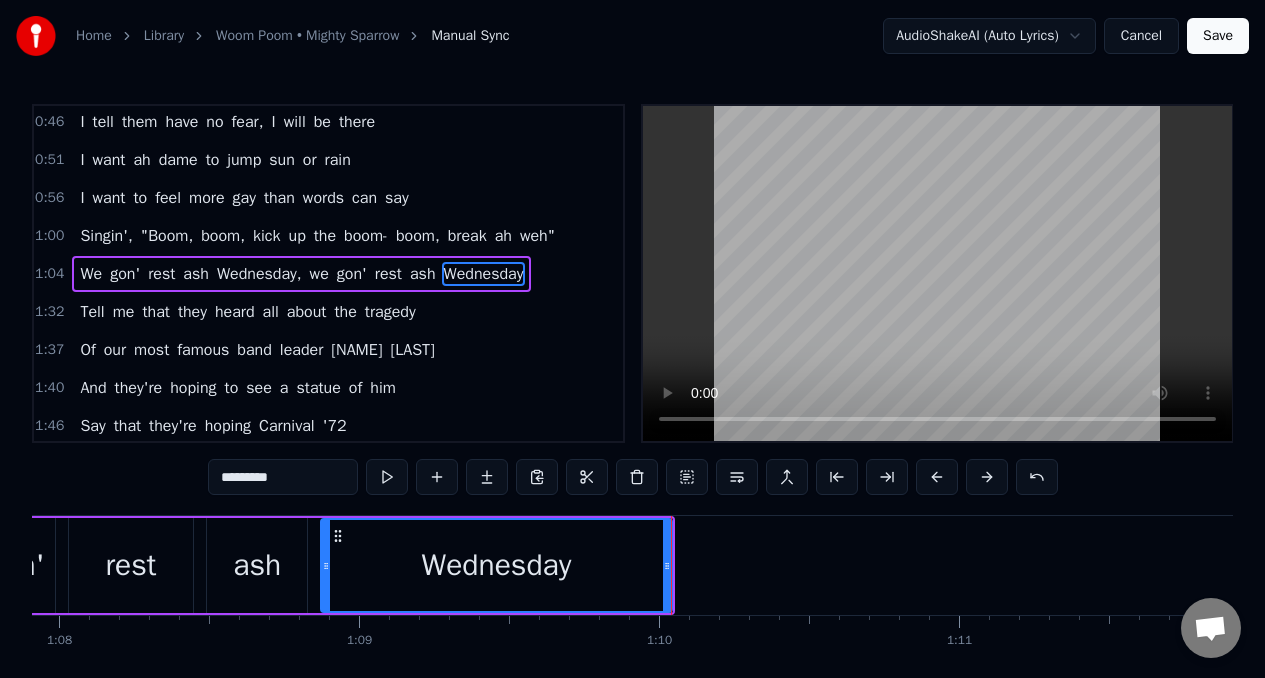 click at bounding box center [671, 565] 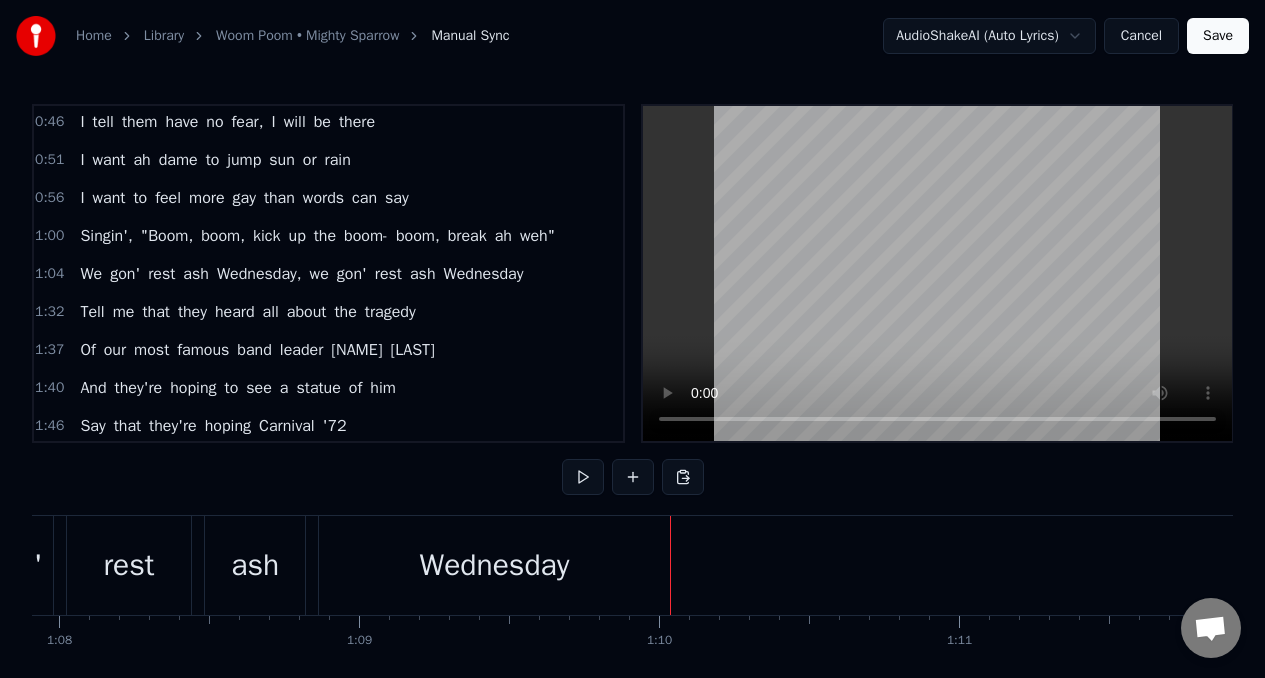 click at bounding box center [670, 565] 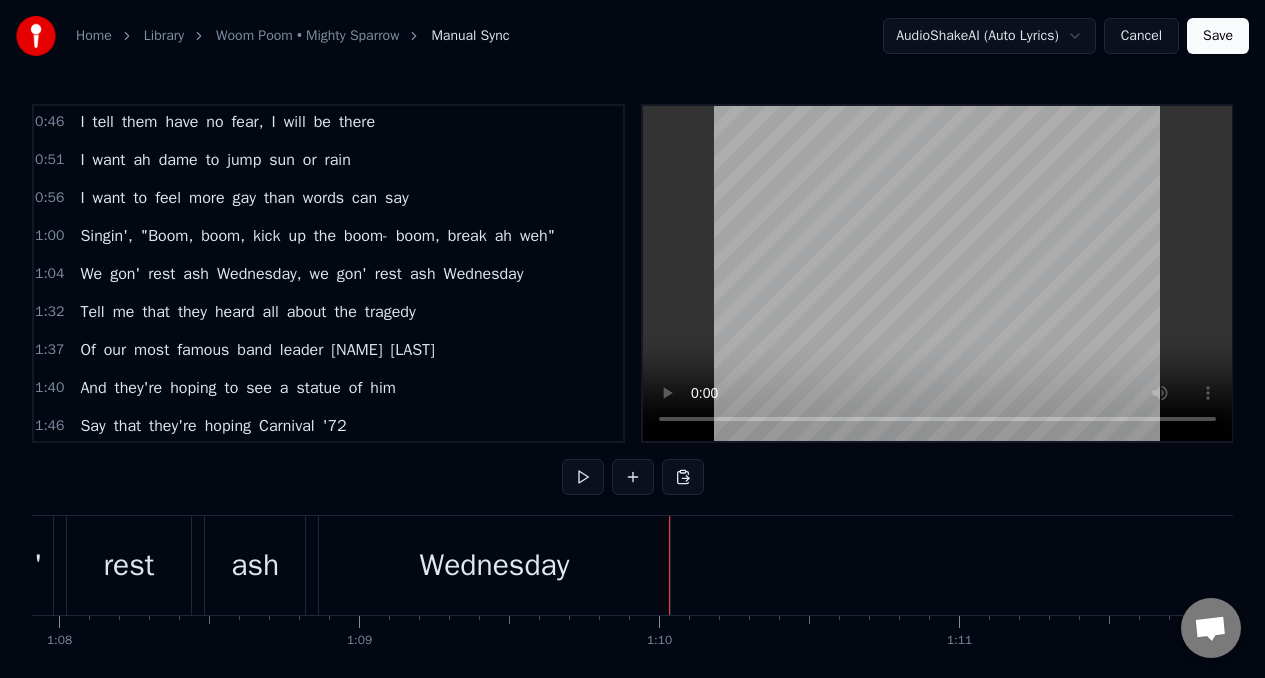 click on "Wednesday" at bounding box center (494, 565) 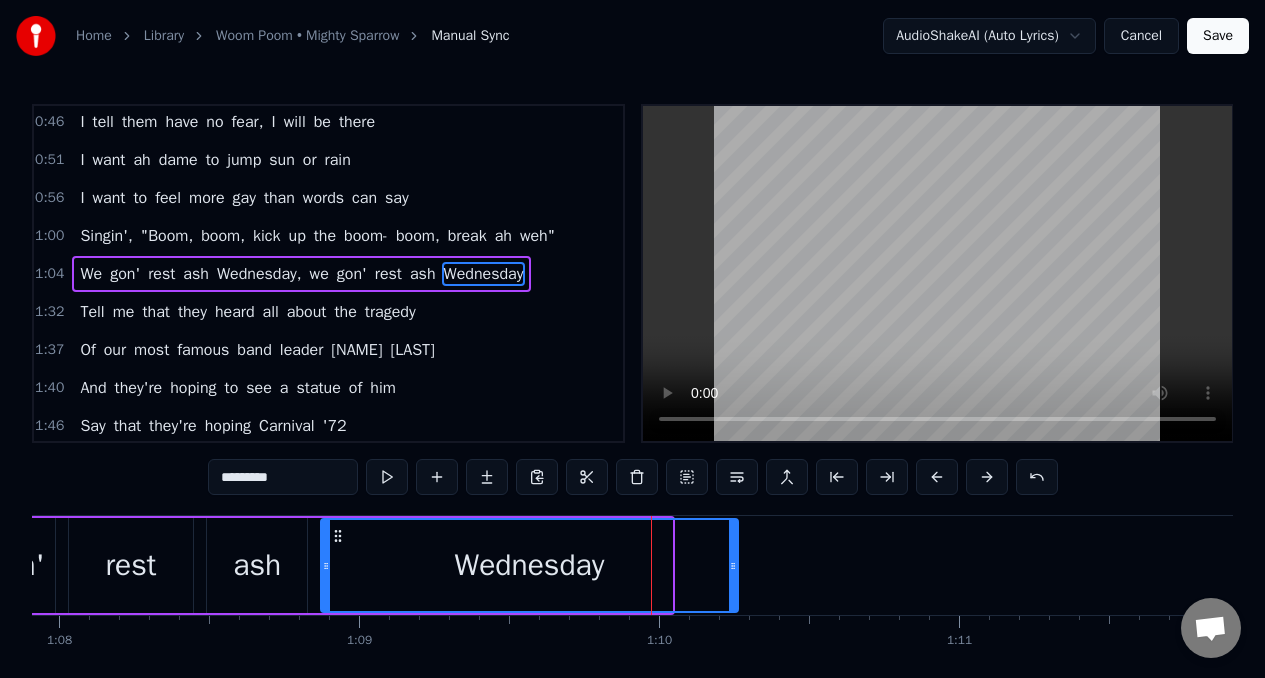 drag, startPoint x: 666, startPoint y: 568, endPoint x: 735, endPoint y: 568, distance: 69 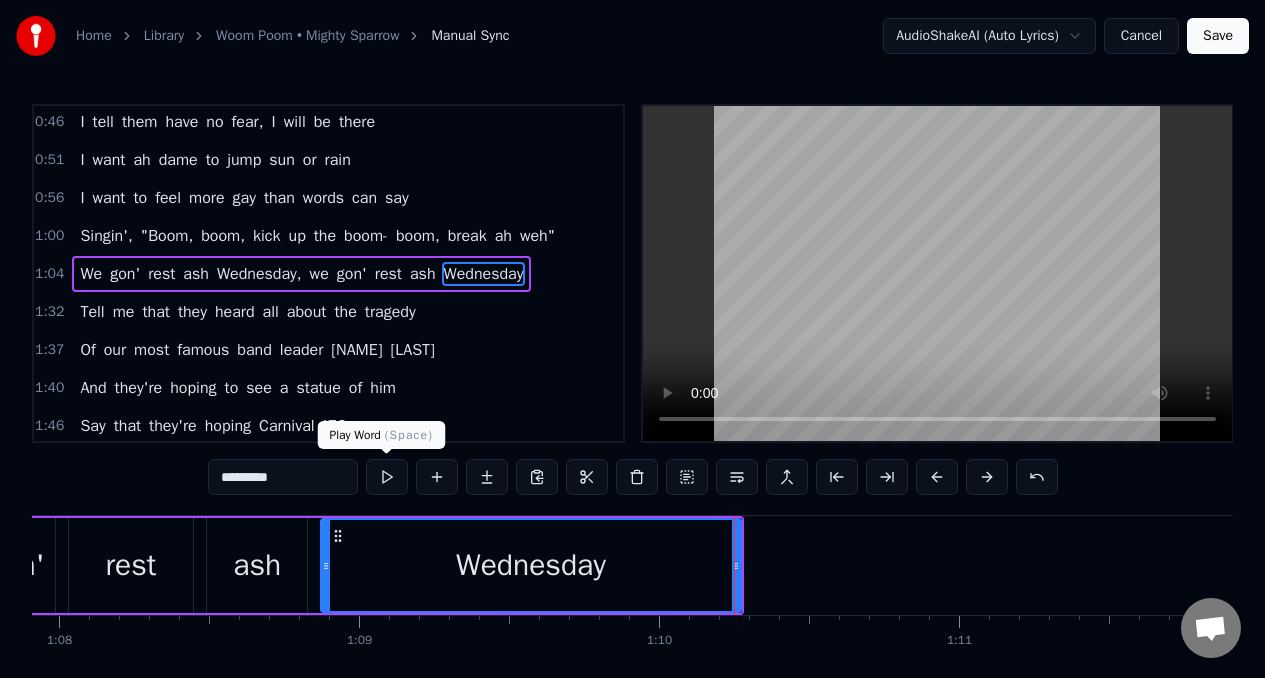 click at bounding box center (387, 477) 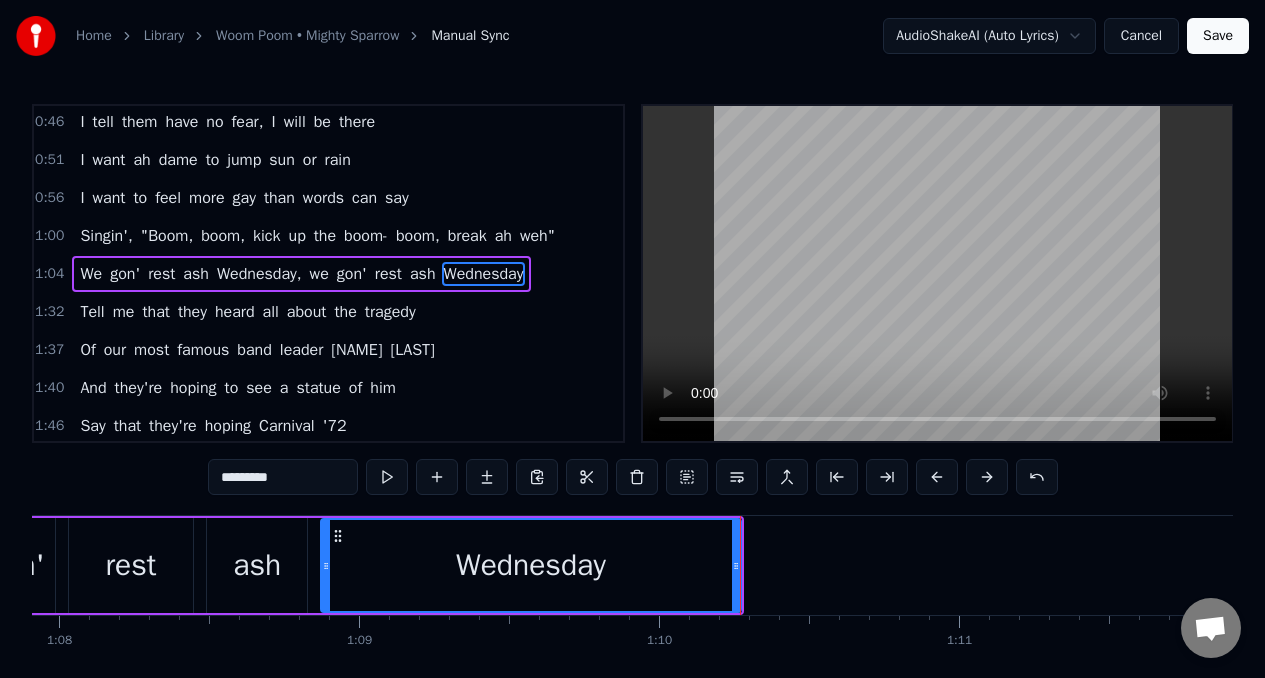 click on "rest" at bounding box center (130, 565) 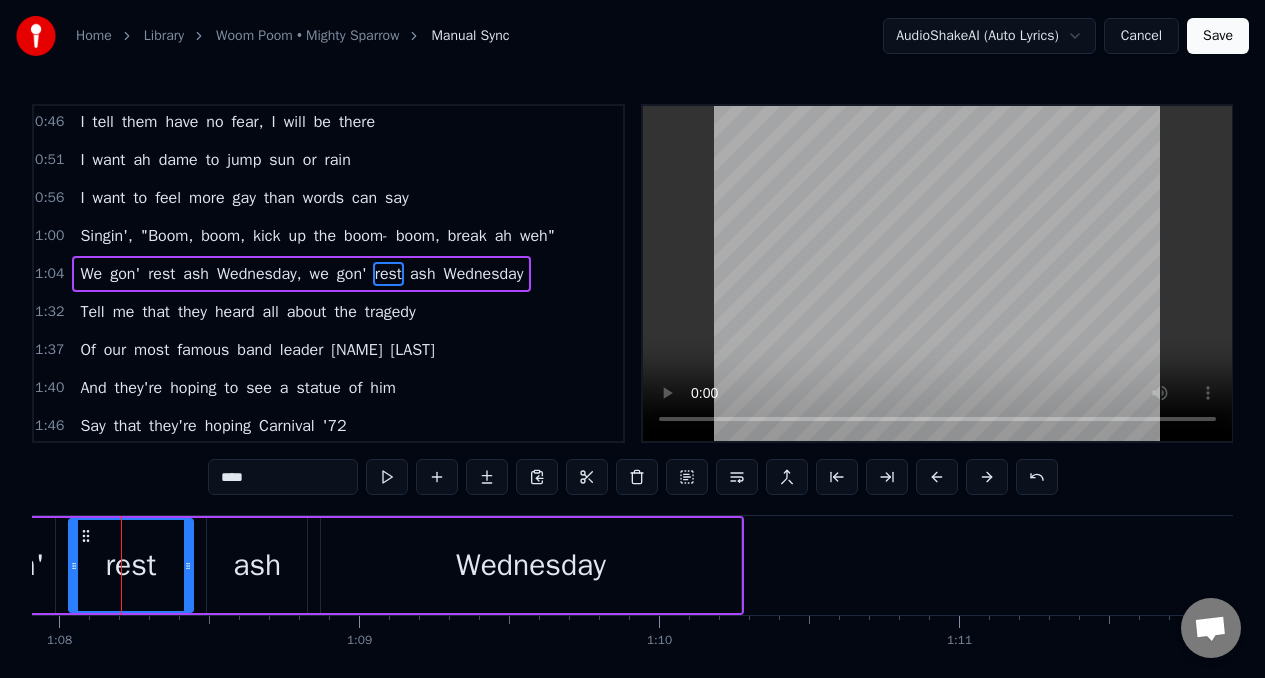 scroll, scrollTop: 0, scrollLeft: 20361, axis: horizontal 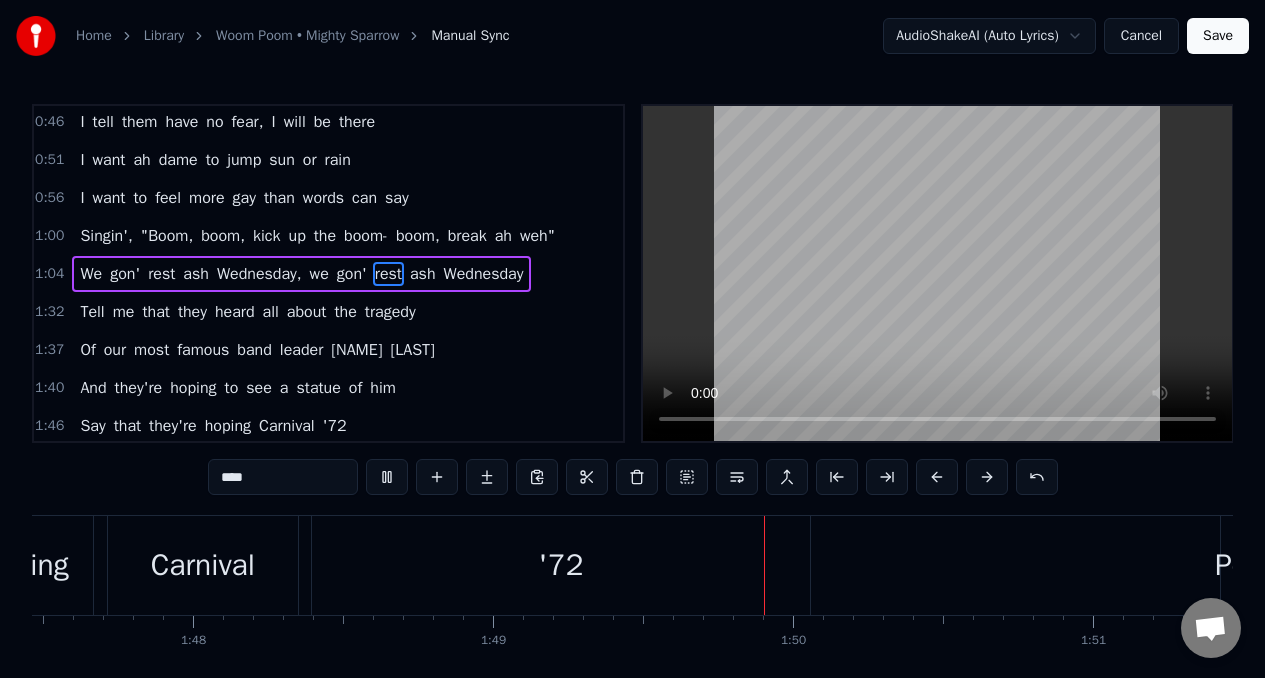click on "him" at bounding box center (383, 388) 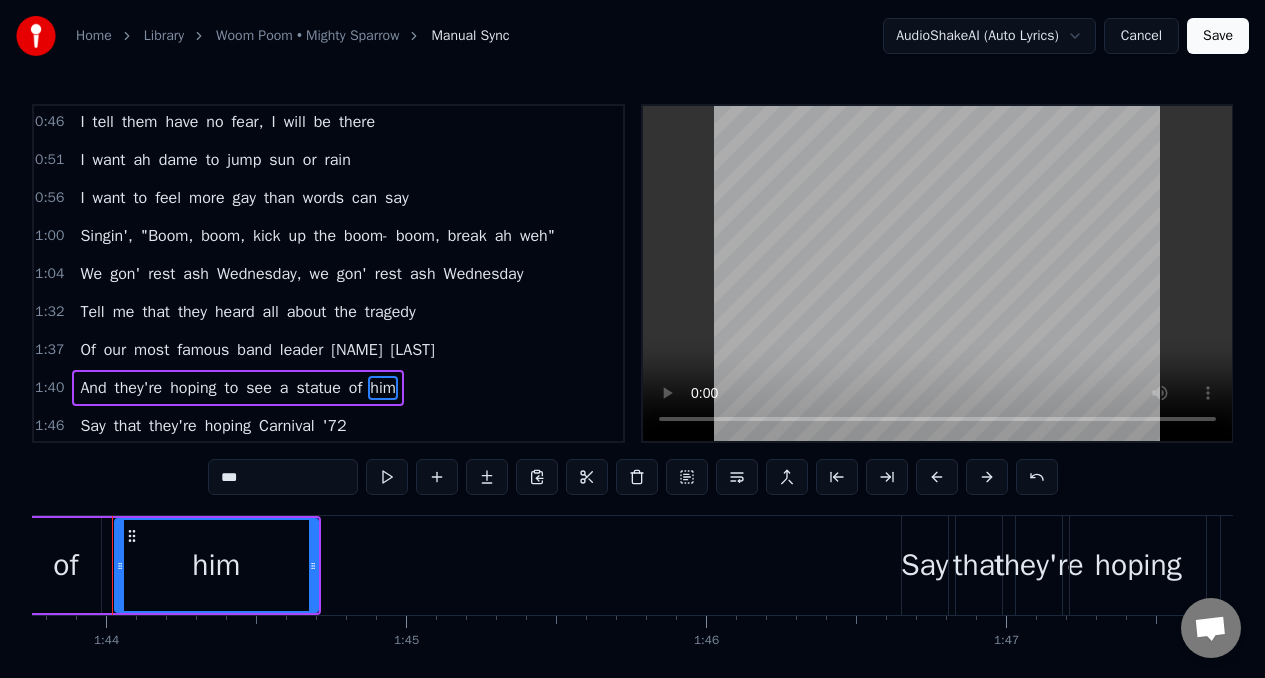scroll, scrollTop: 0, scrollLeft: 31106, axis: horizontal 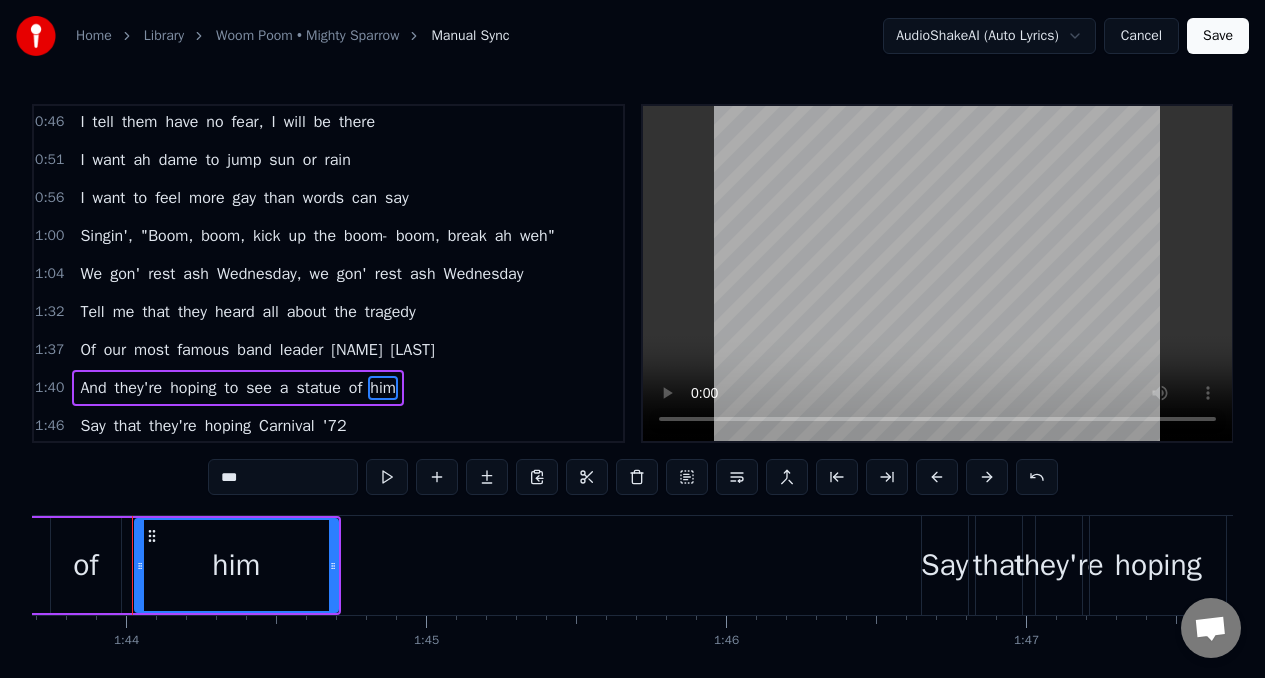 click on "***" at bounding box center (283, 477) 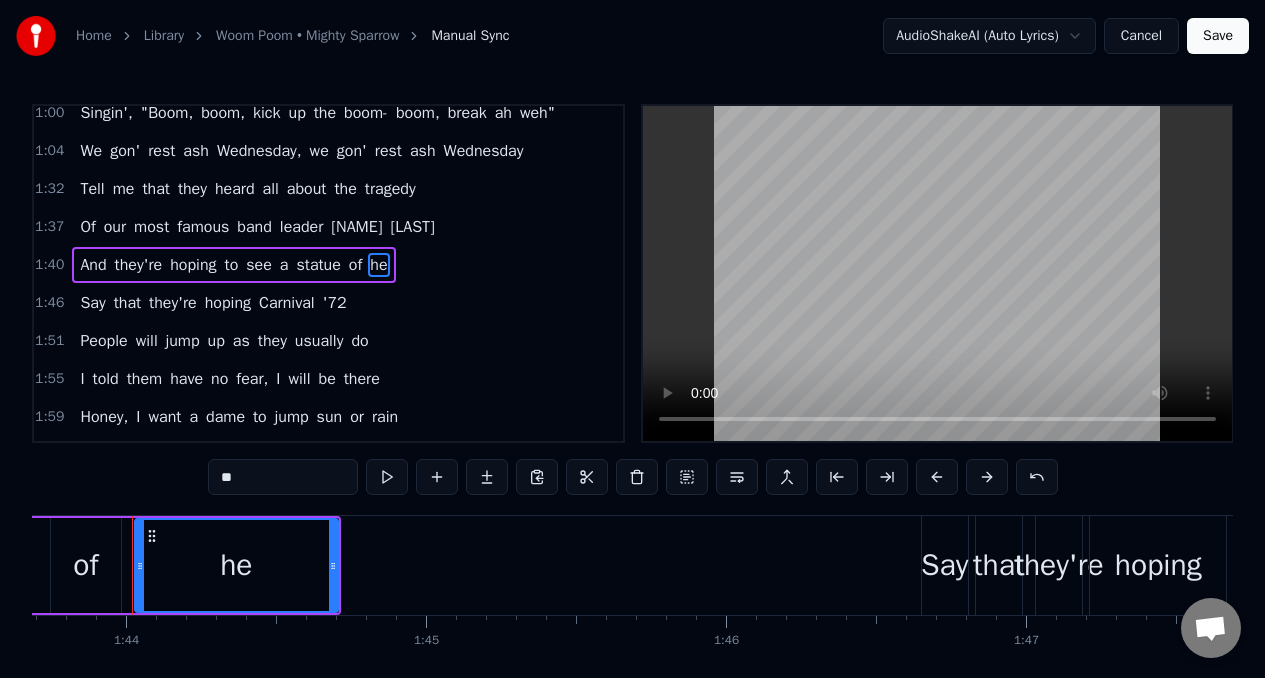 scroll, scrollTop: 318, scrollLeft: 0, axis: vertical 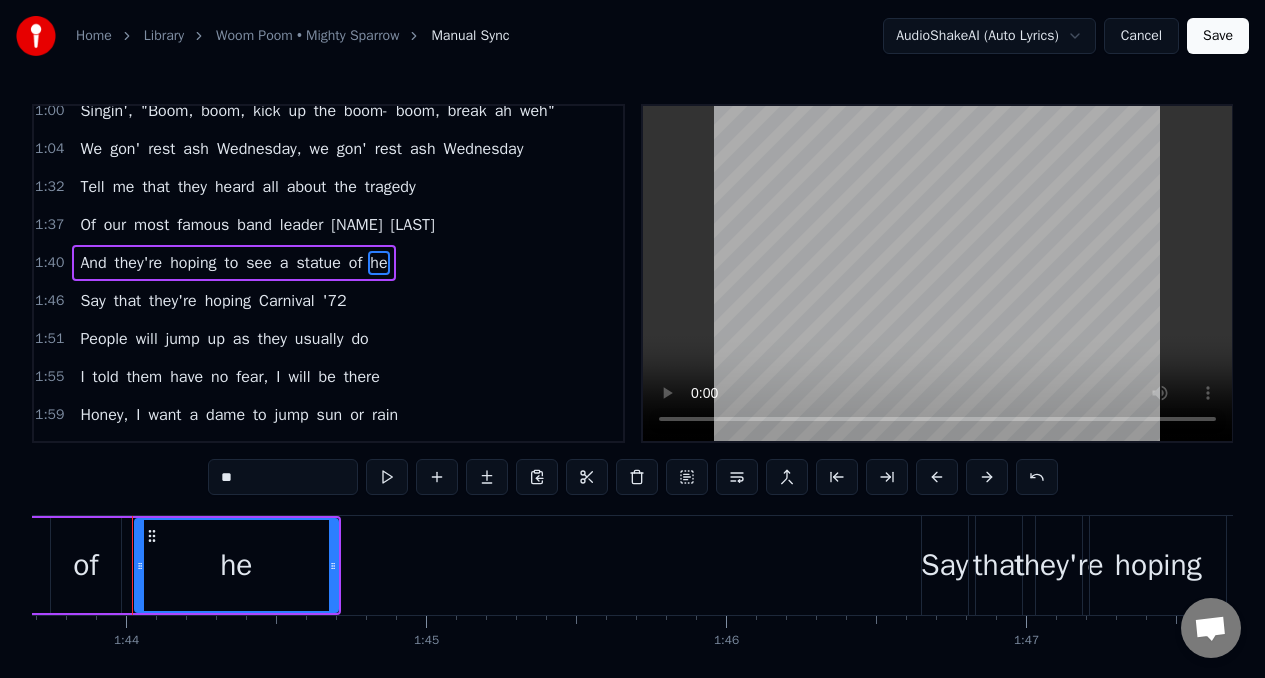 click on "Say" at bounding box center (92, 301) 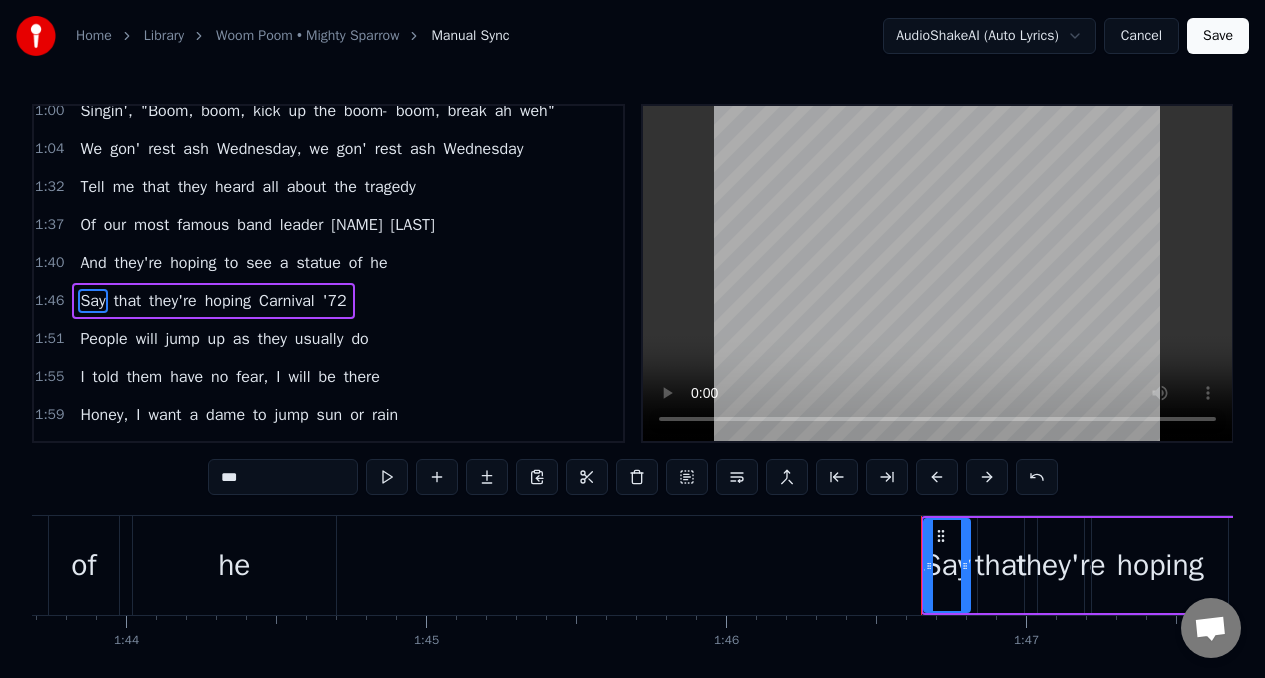 scroll, scrollTop: 345, scrollLeft: 0, axis: vertical 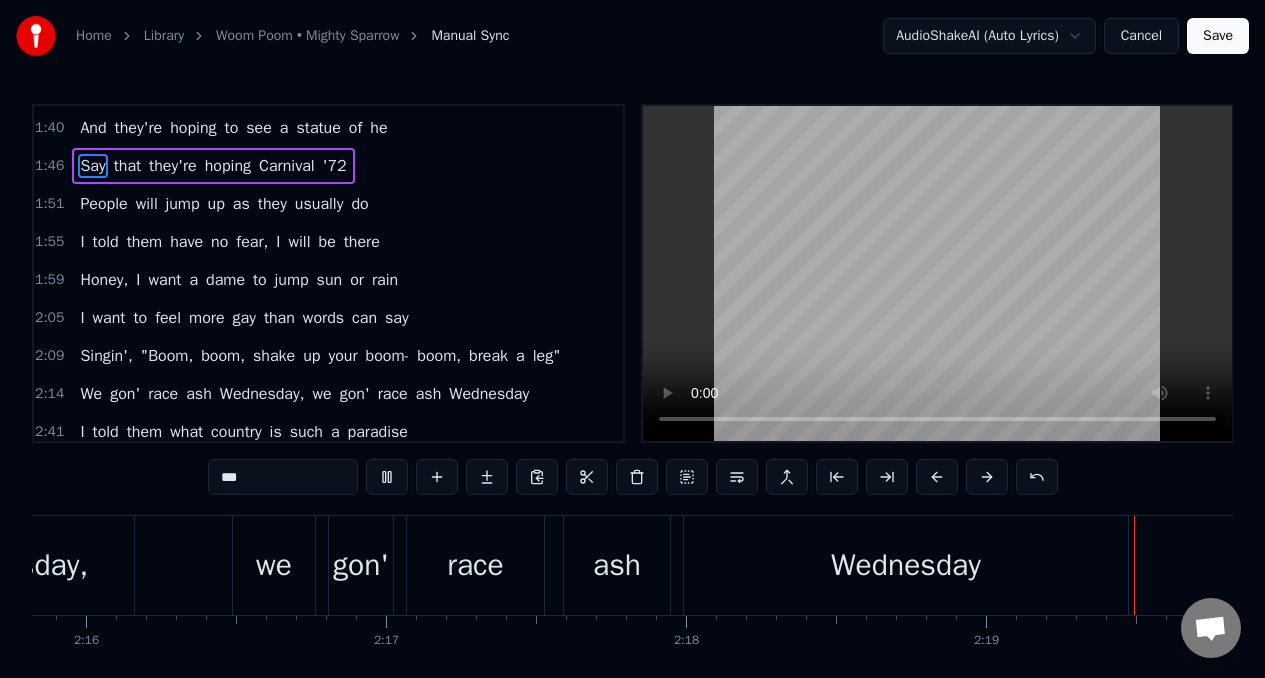 click on "a" at bounding box center (520, 356) 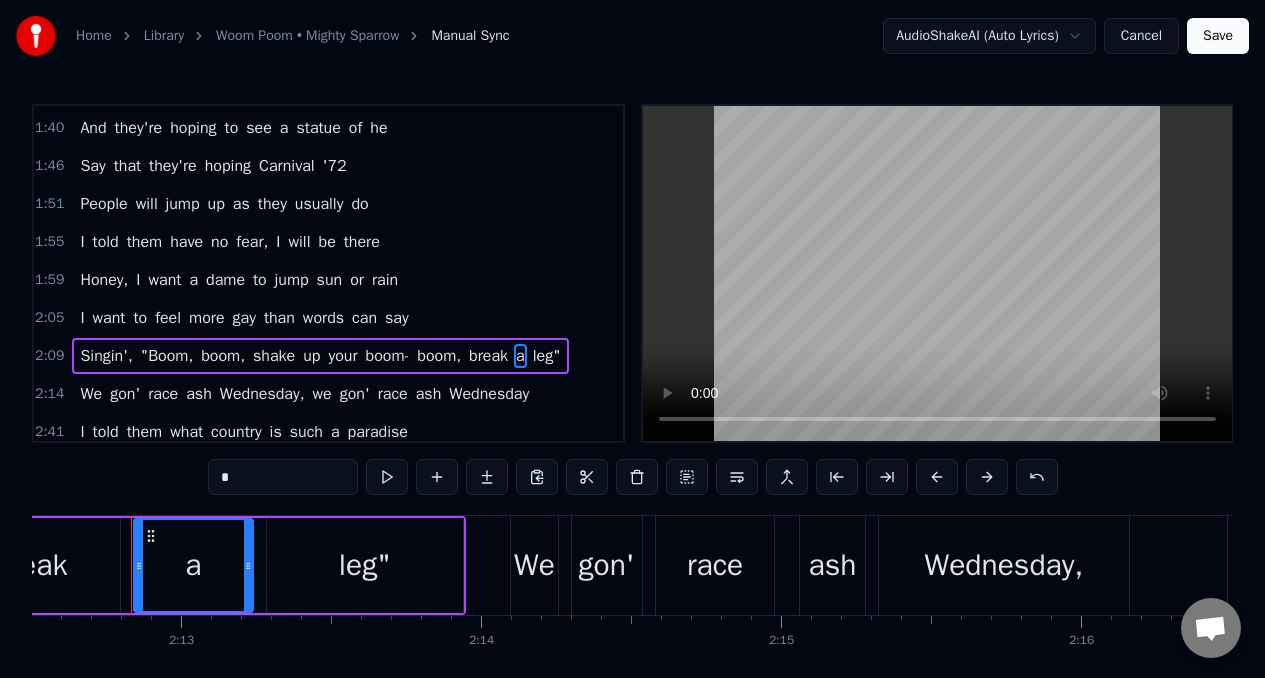scroll, scrollTop: 0, scrollLeft: 39750, axis: horizontal 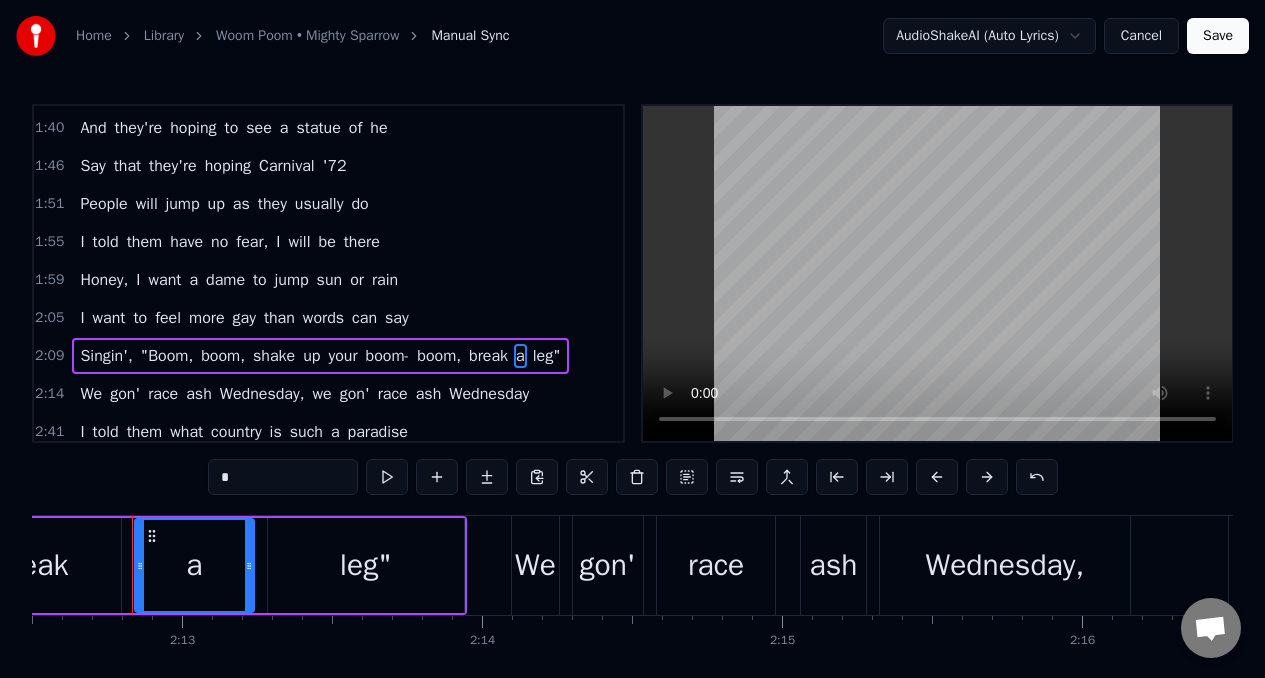 click on "*" at bounding box center [283, 477] 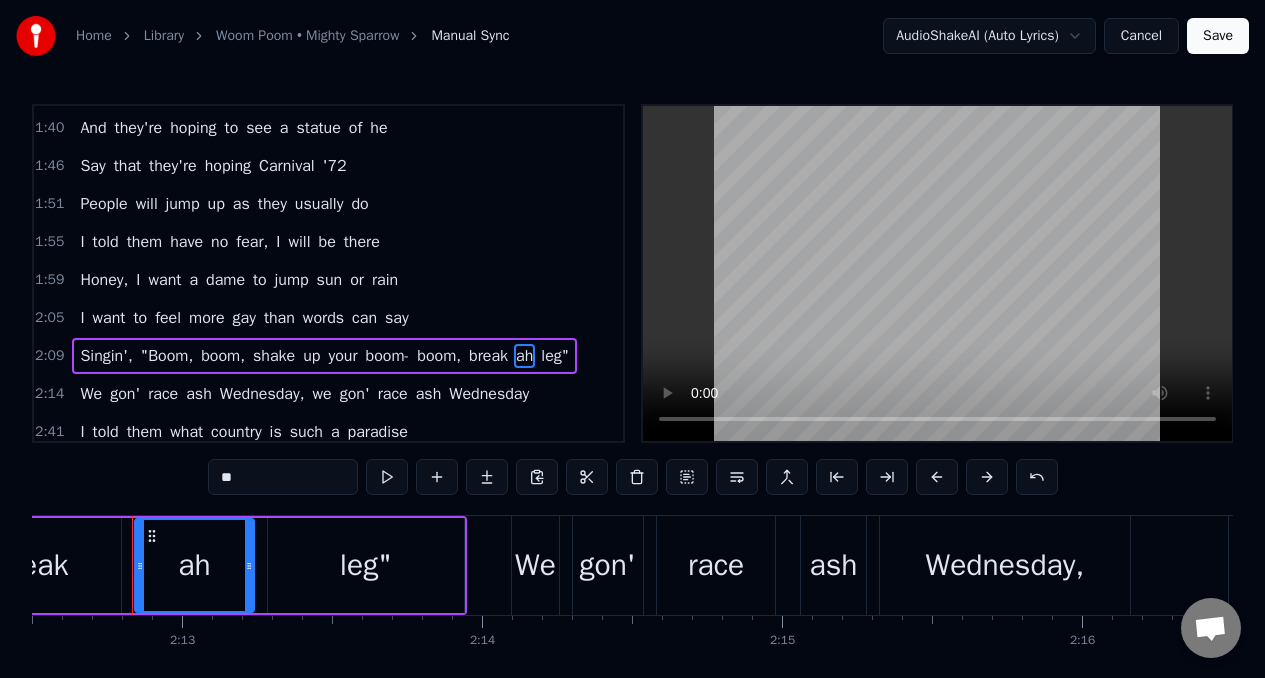 click on "leg"" at bounding box center (555, 356) 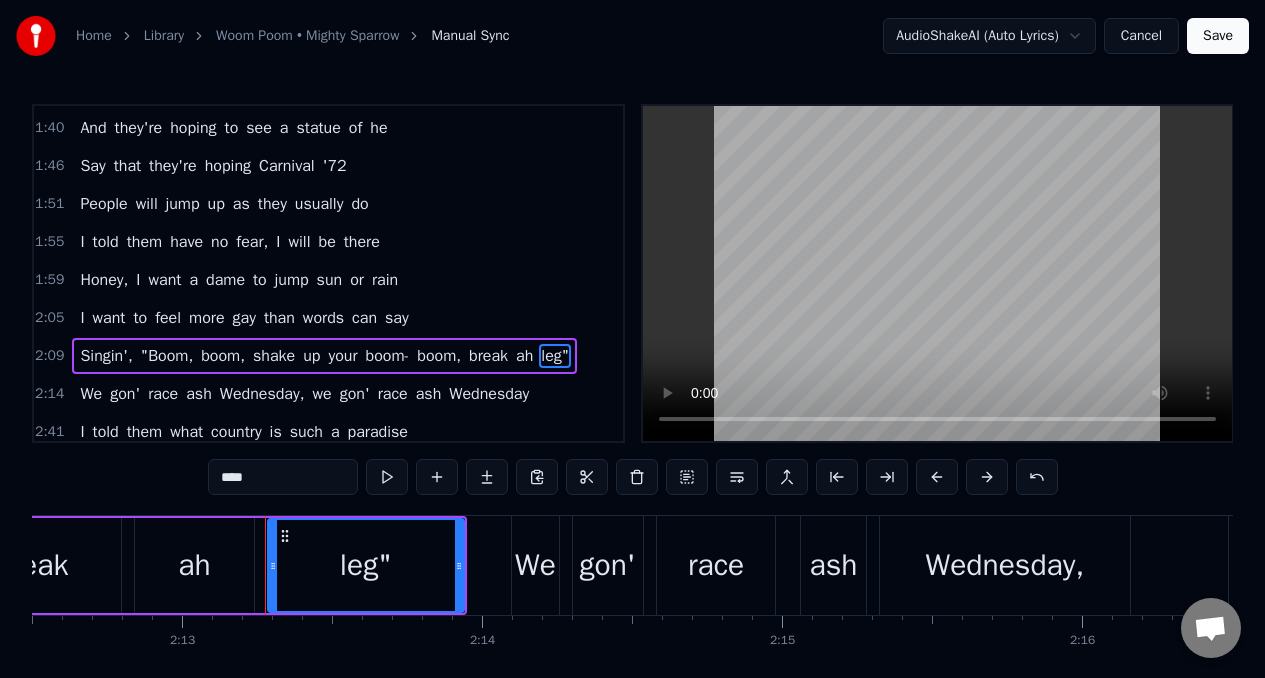 scroll, scrollTop: 535, scrollLeft: 0, axis: vertical 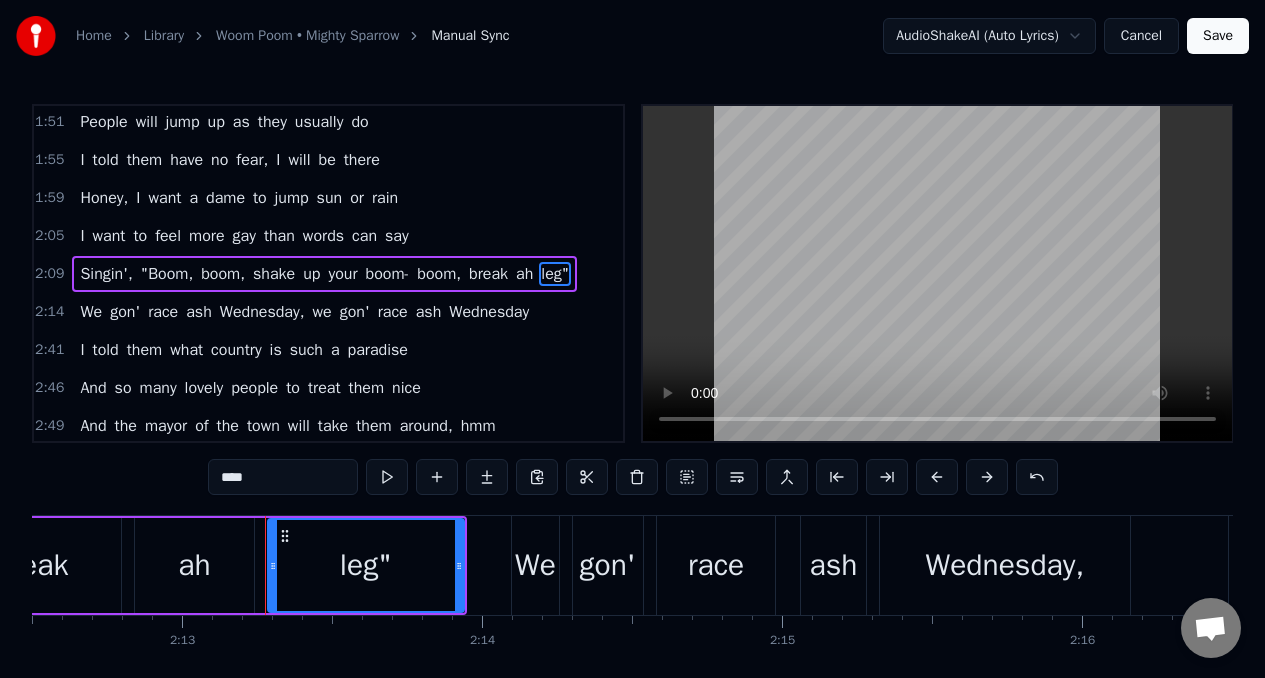 click on "****" at bounding box center [283, 477] 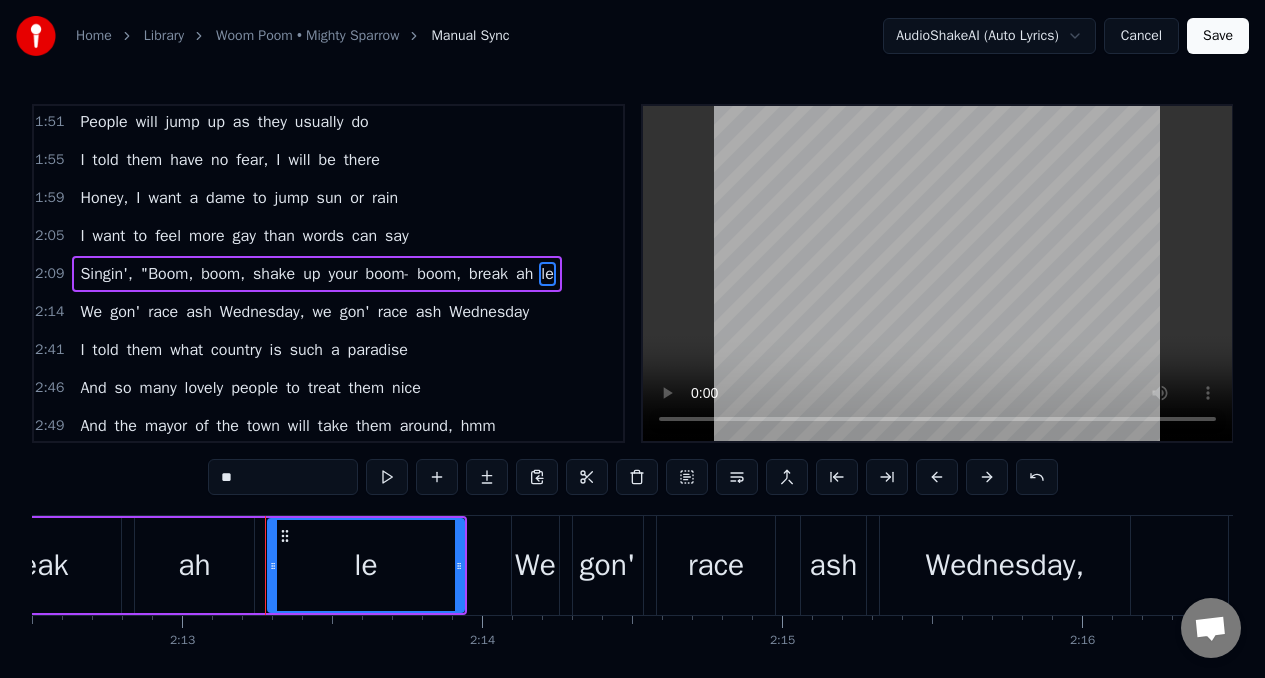 type on "*" 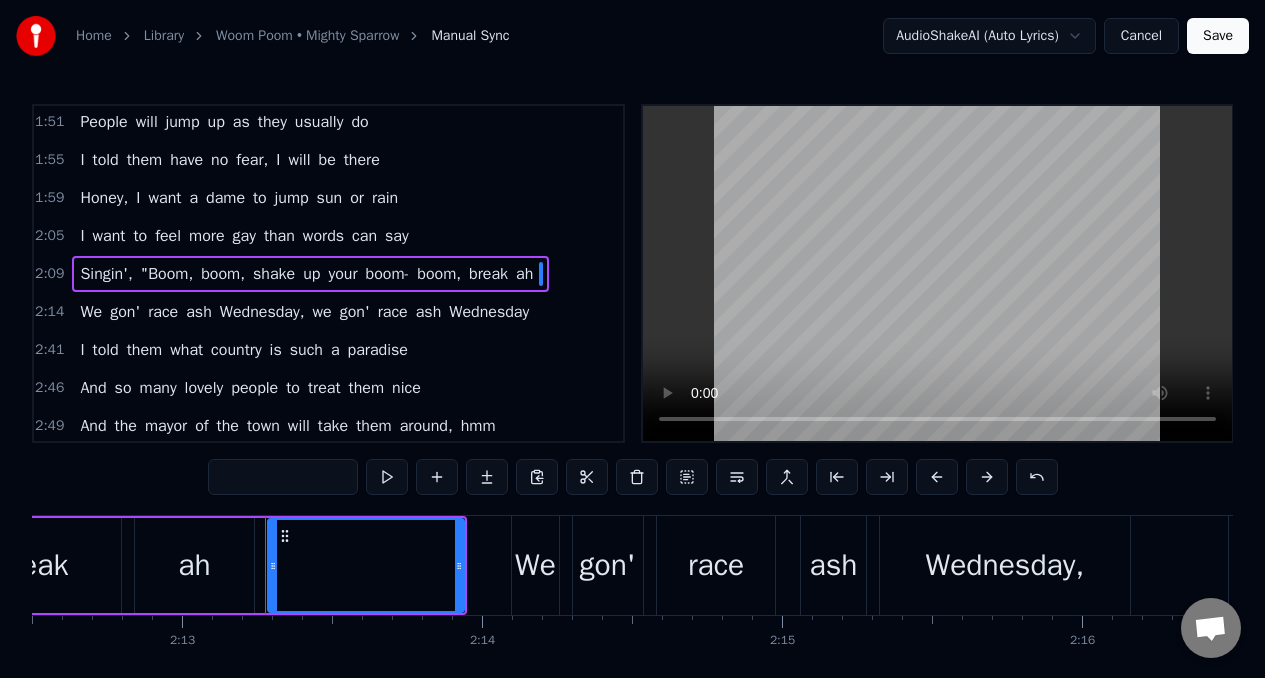 type on "*" 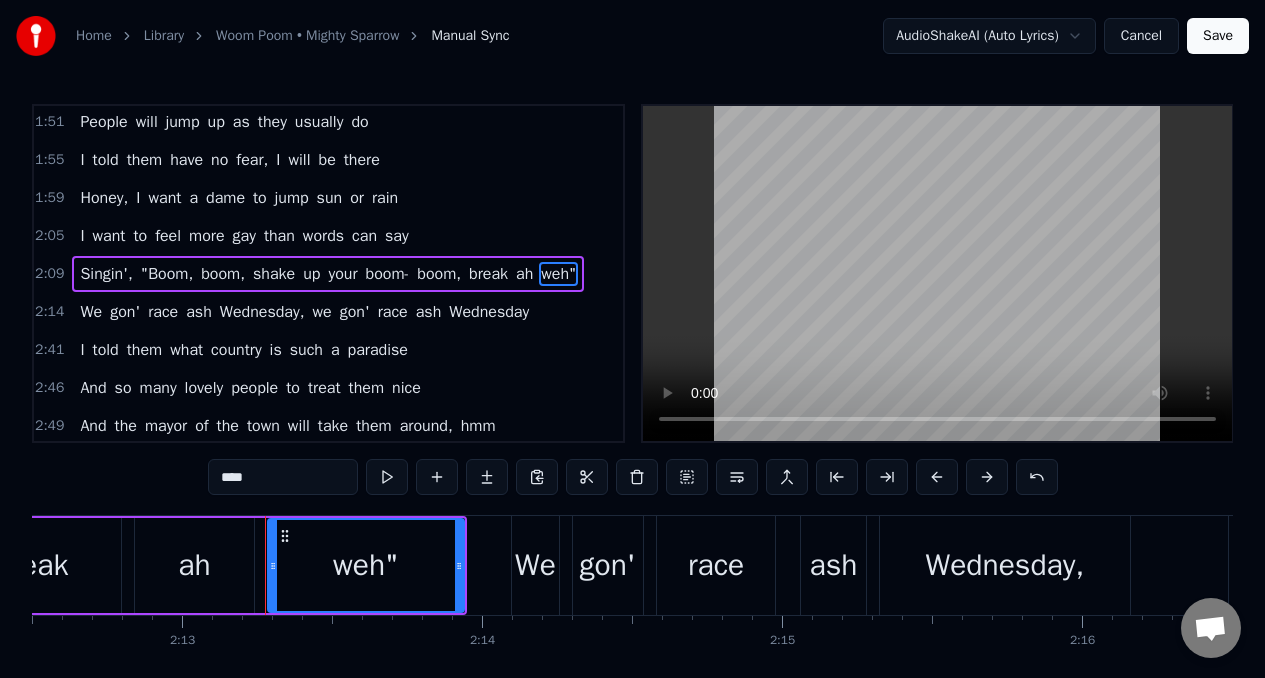click on "ah" at bounding box center (194, 565) 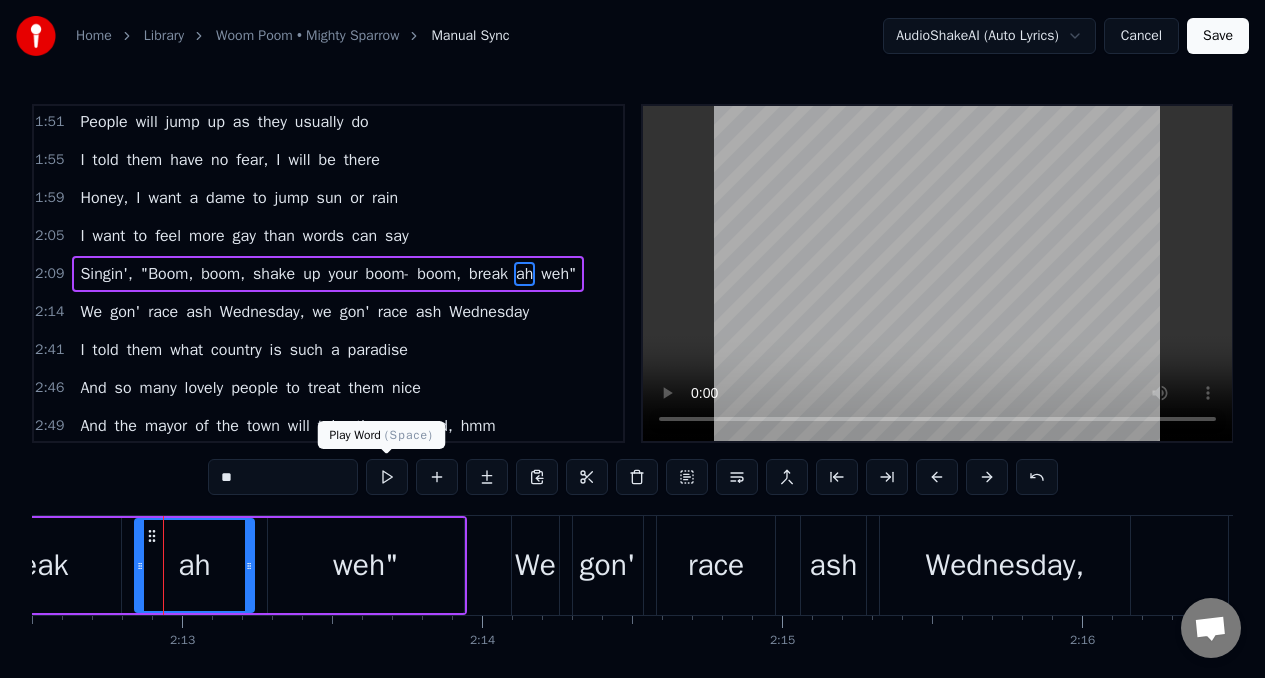 click at bounding box center [387, 477] 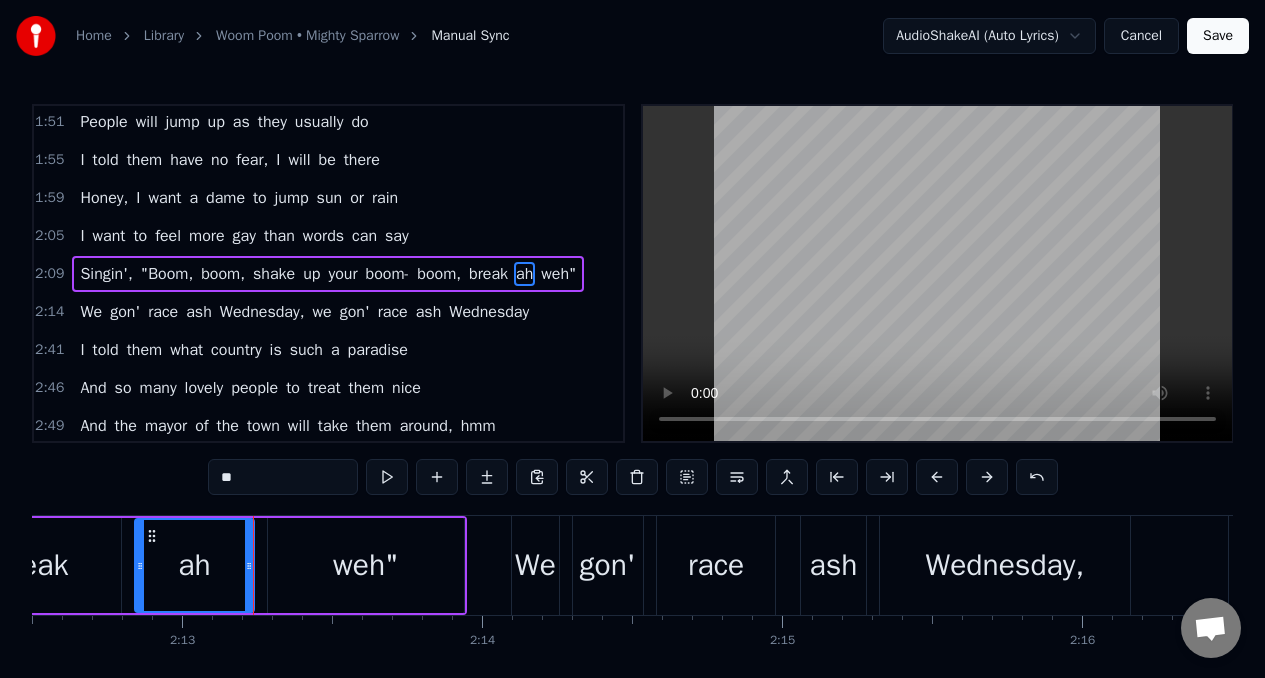 click on "break" at bounding box center [32, 565] 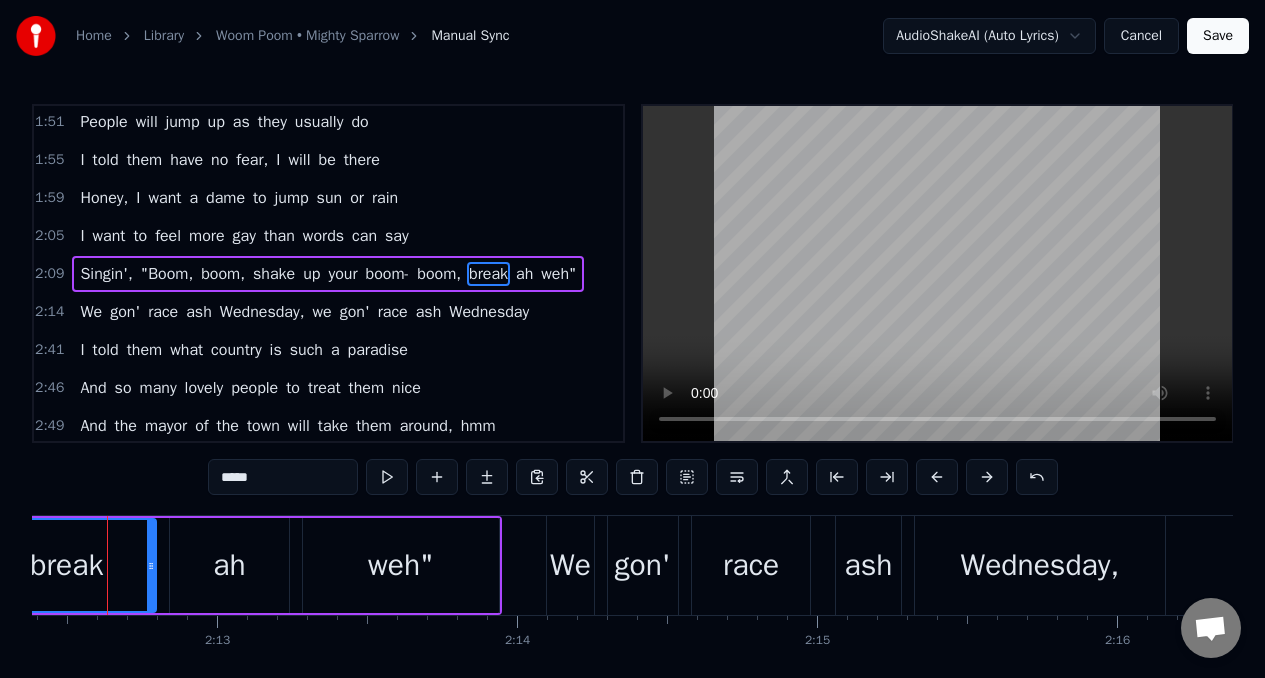 scroll, scrollTop: 0, scrollLeft: 39690, axis: horizontal 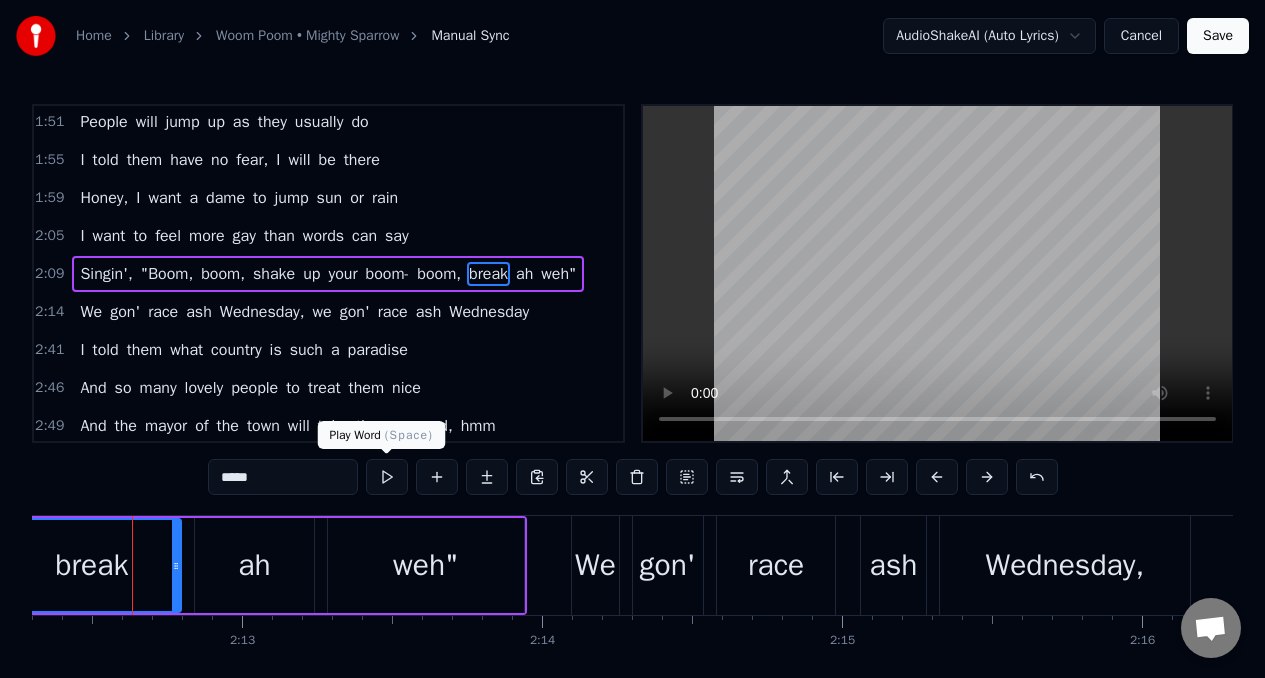 click at bounding box center [387, 477] 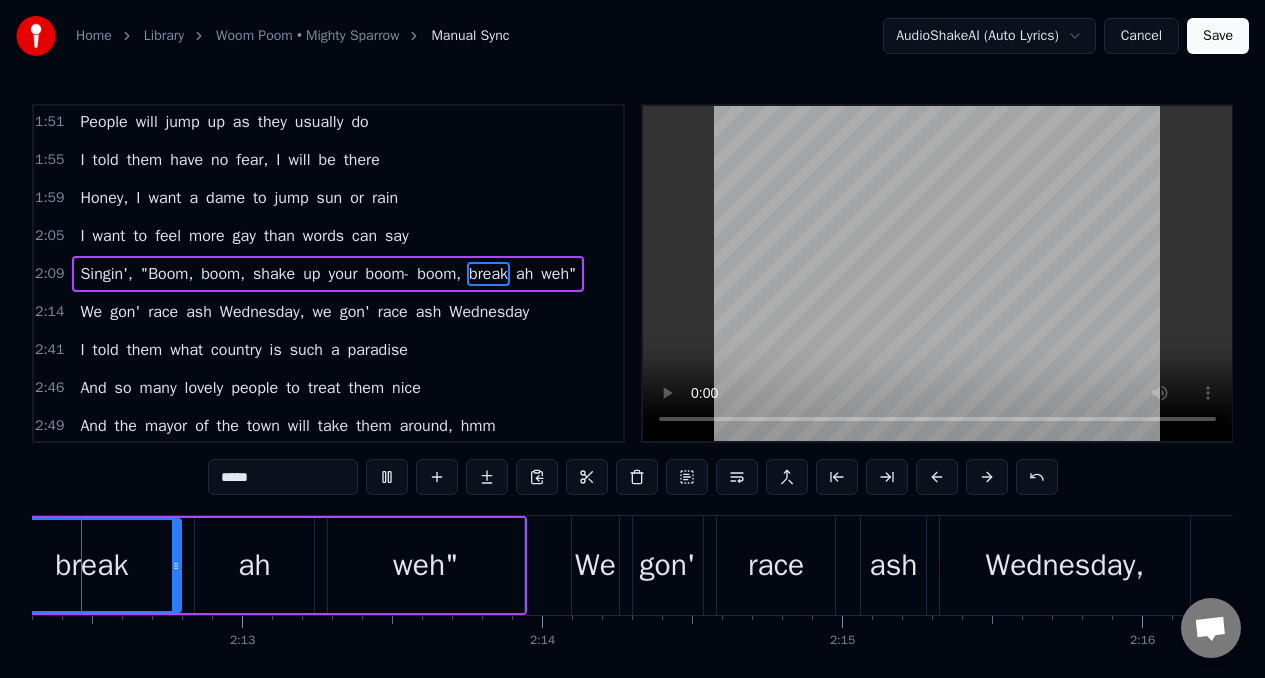 scroll, scrollTop: 0, scrollLeft: 39557, axis: horizontal 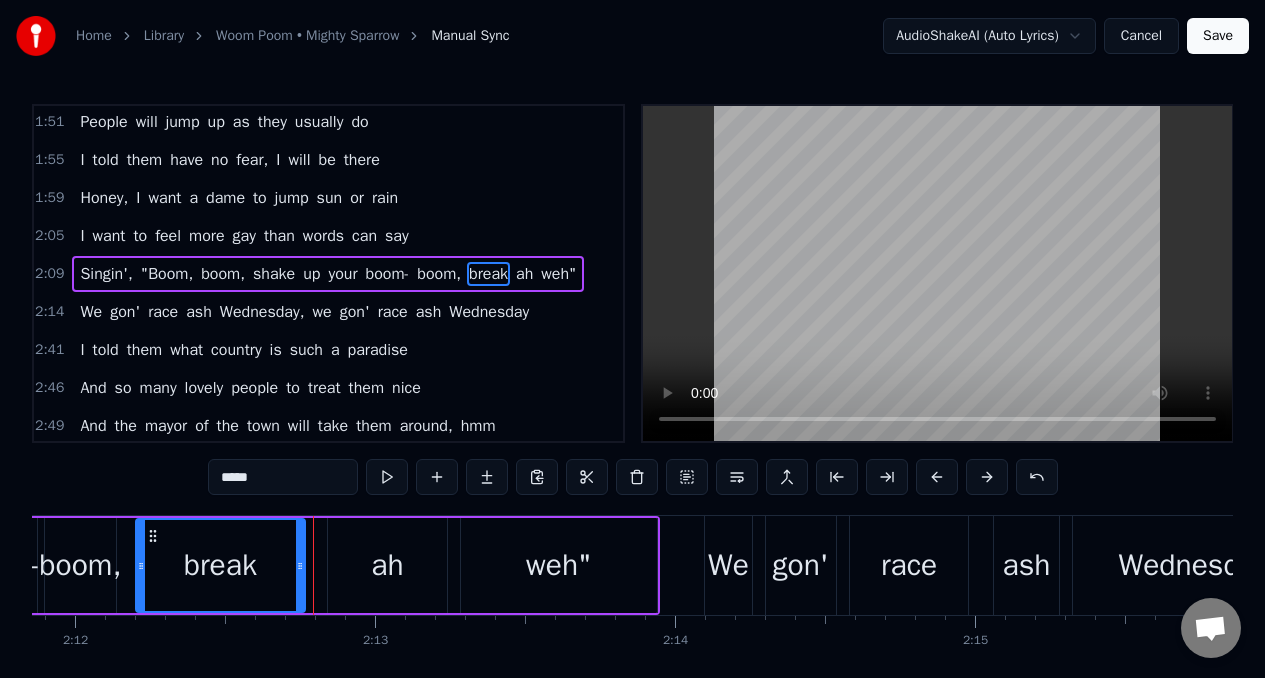 click at bounding box center (300, 565) 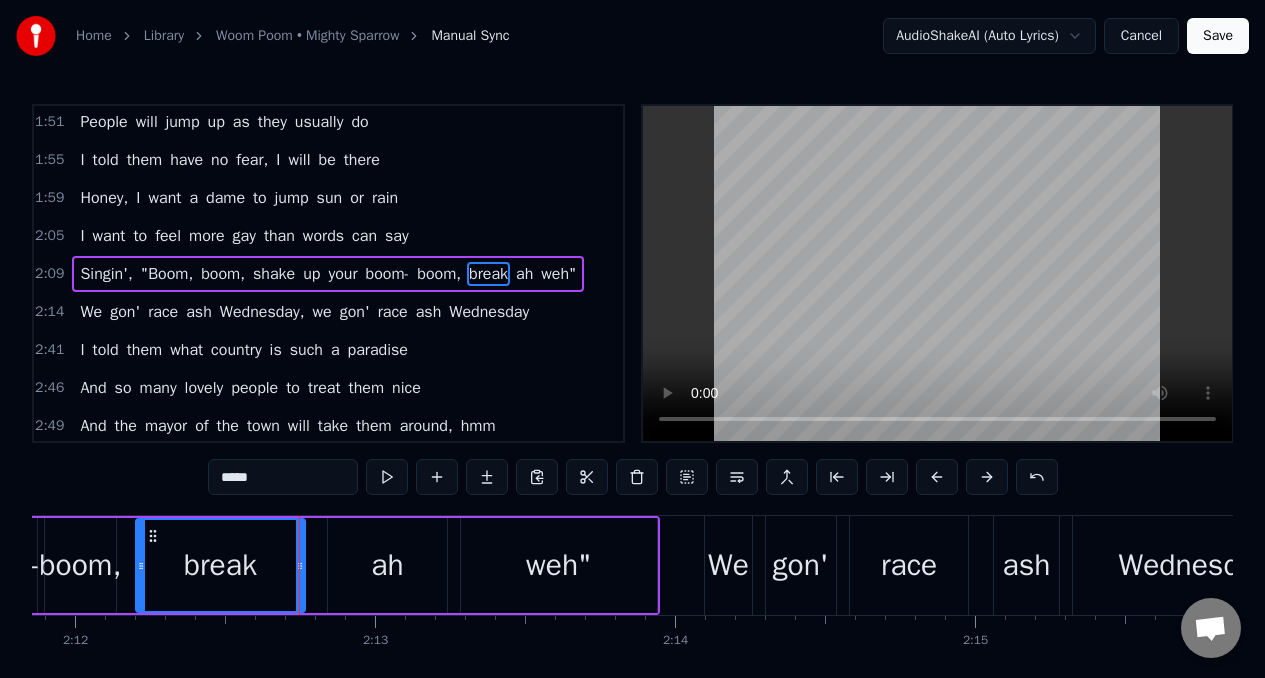 click on "ah" at bounding box center [387, 565] 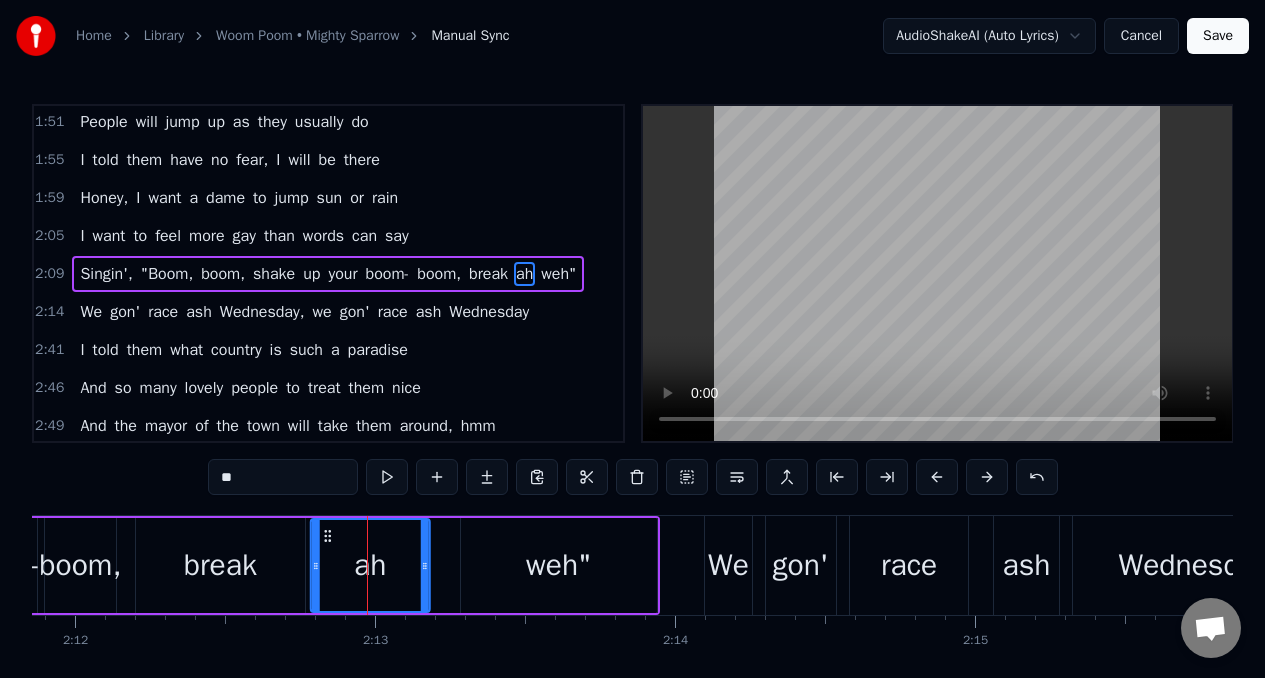 drag, startPoint x: 349, startPoint y: 535, endPoint x: 331, endPoint y: 538, distance: 18.248287 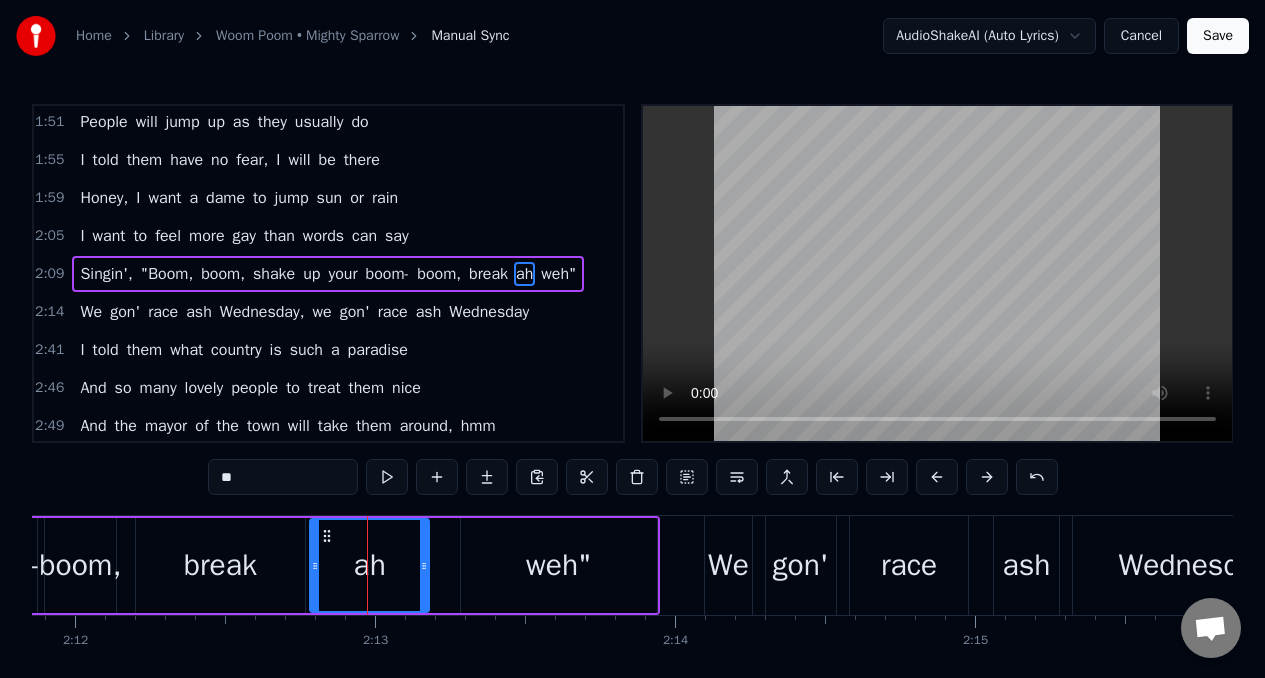 drag, startPoint x: 204, startPoint y: 561, endPoint x: 320, endPoint y: 526, distance: 121.16518 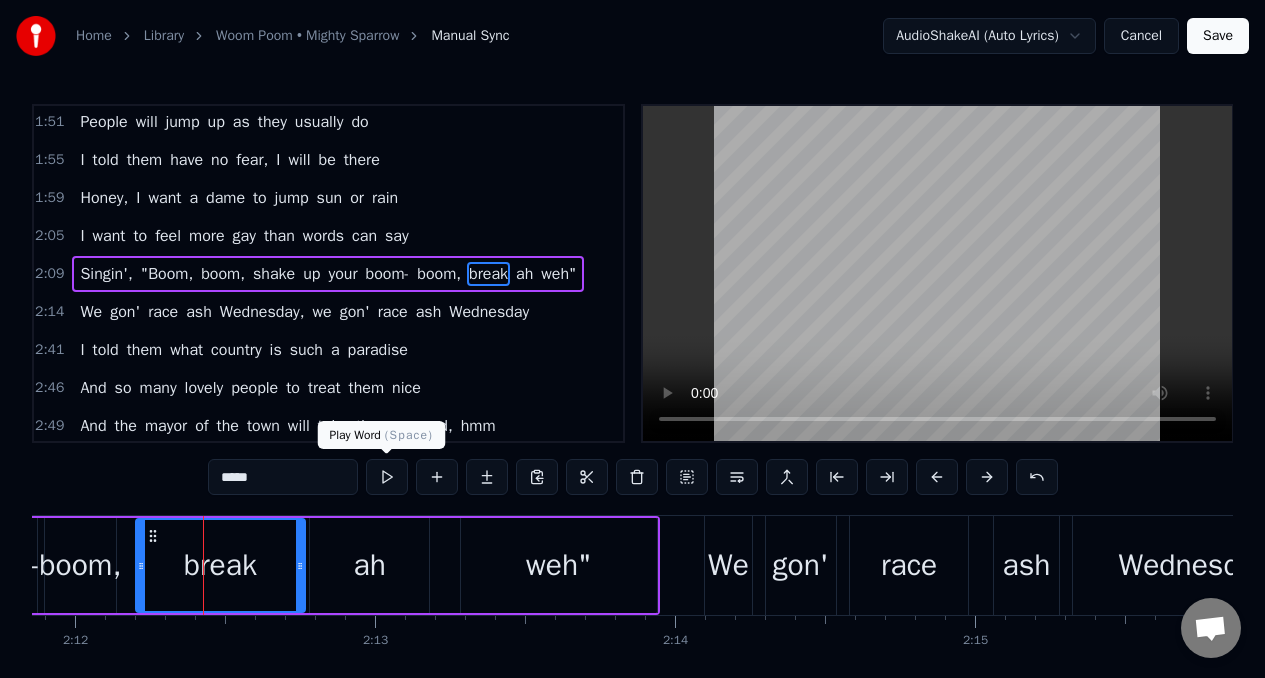 click at bounding box center [387, 477] 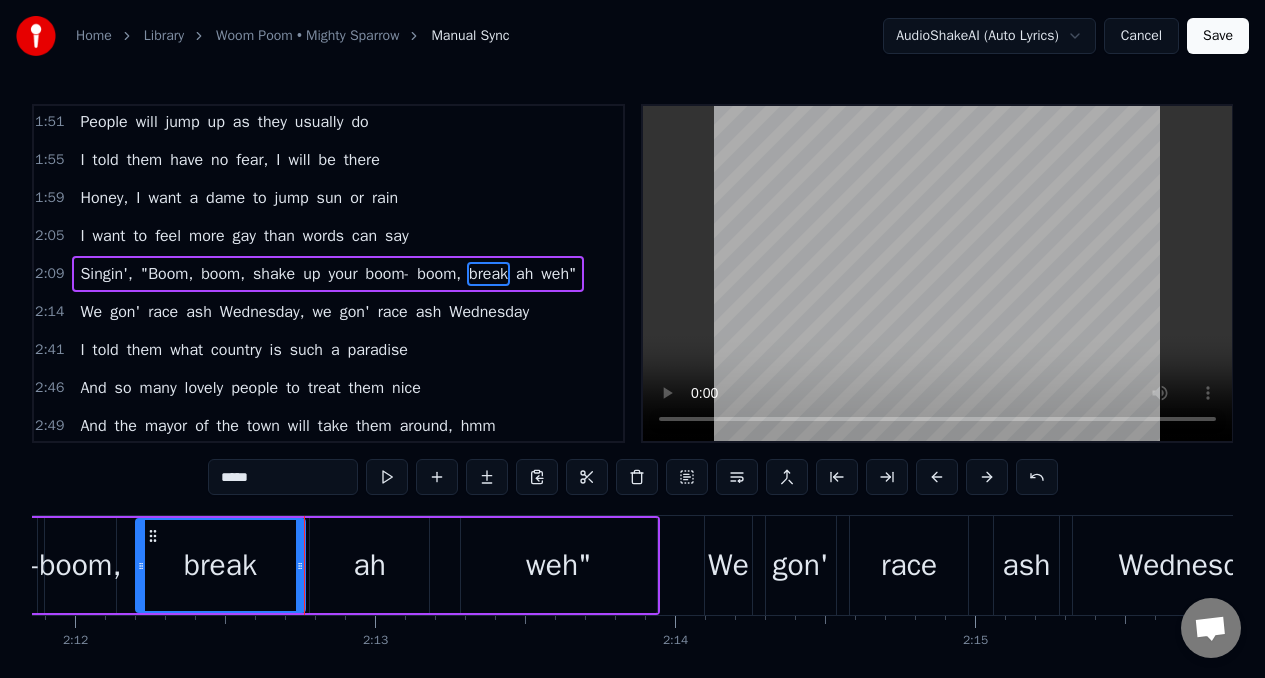 click on "ah" at bounding box center [369, 565] 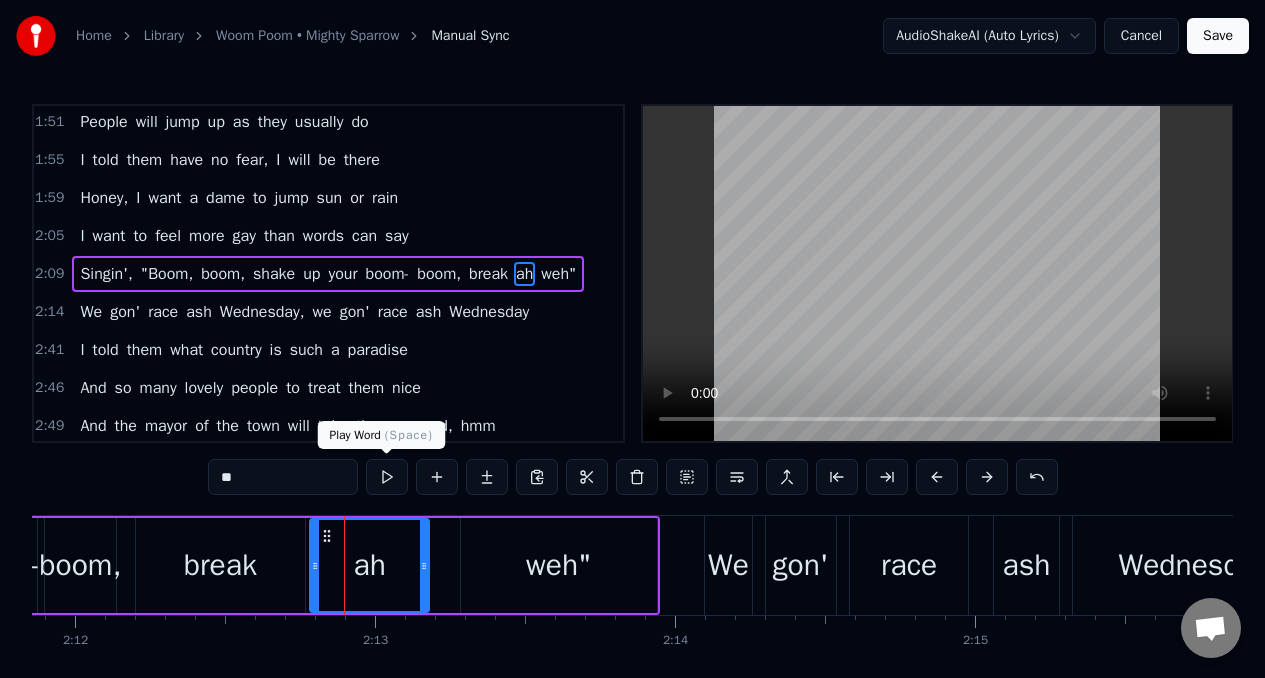 click at bounding box center (387, 477) 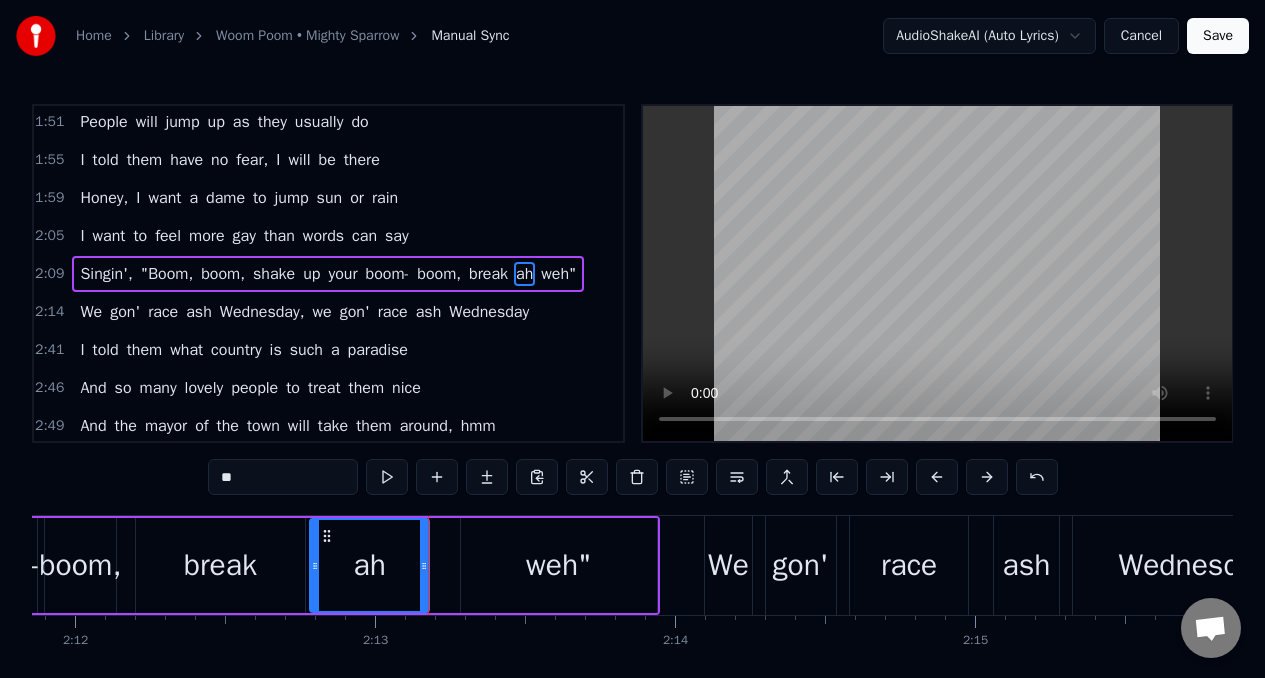 click on "break" at bounding box center (221, 565) 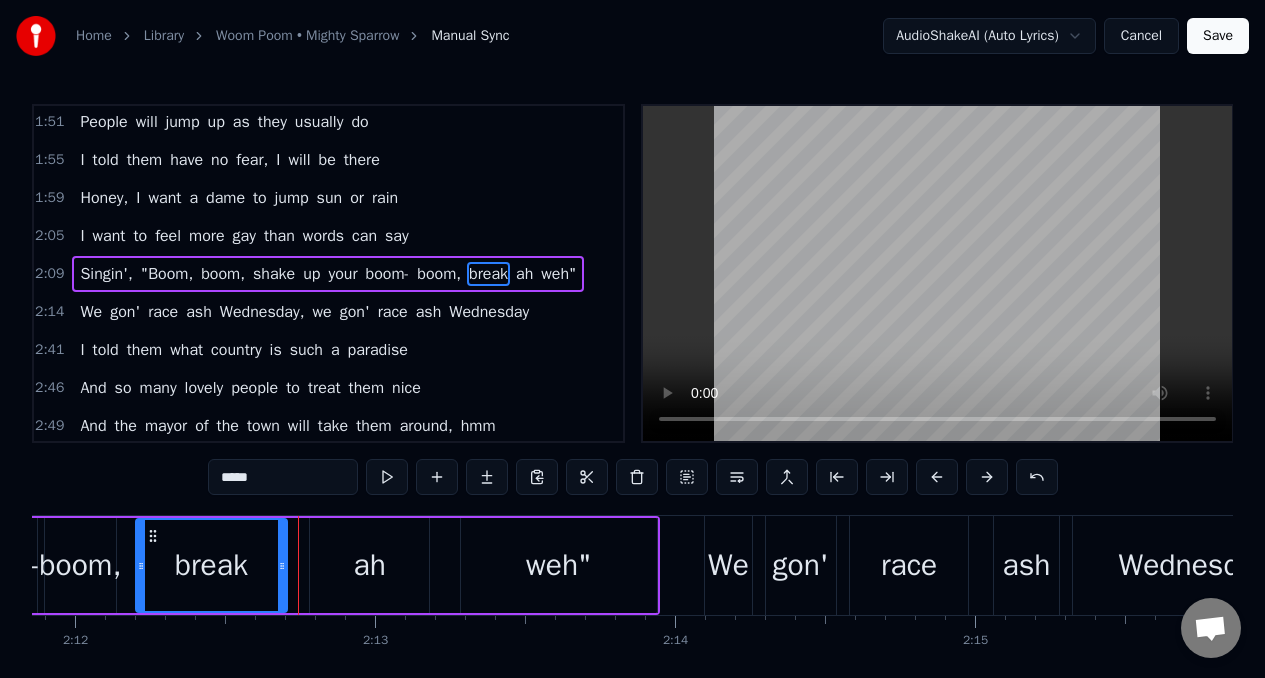 drag, startPoint x: 303, startPoint y: 542, endPoint x: 284, endPoint y: 544, distance: 19.104973 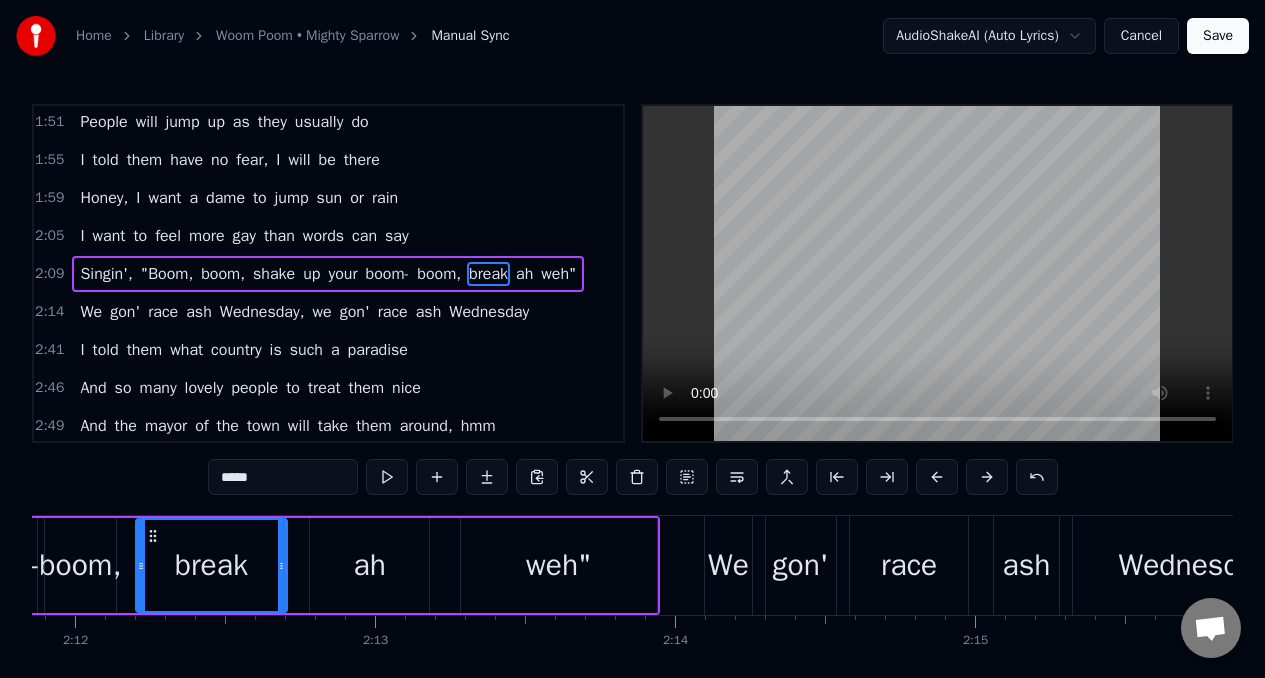 click on "ah" at bounding box center (369, 565) 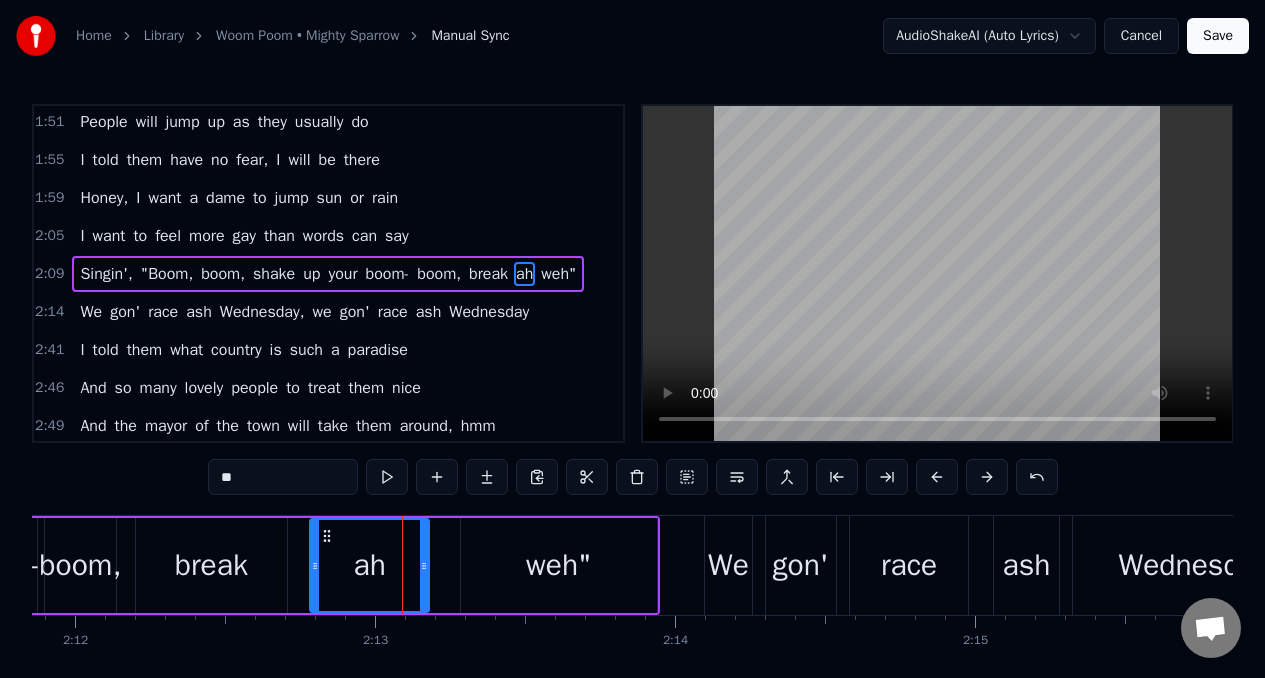 drag, startPoint x: 429, startPoint y: 546, endPoint x: 411, endPoint y: 549, distance: 18.248287 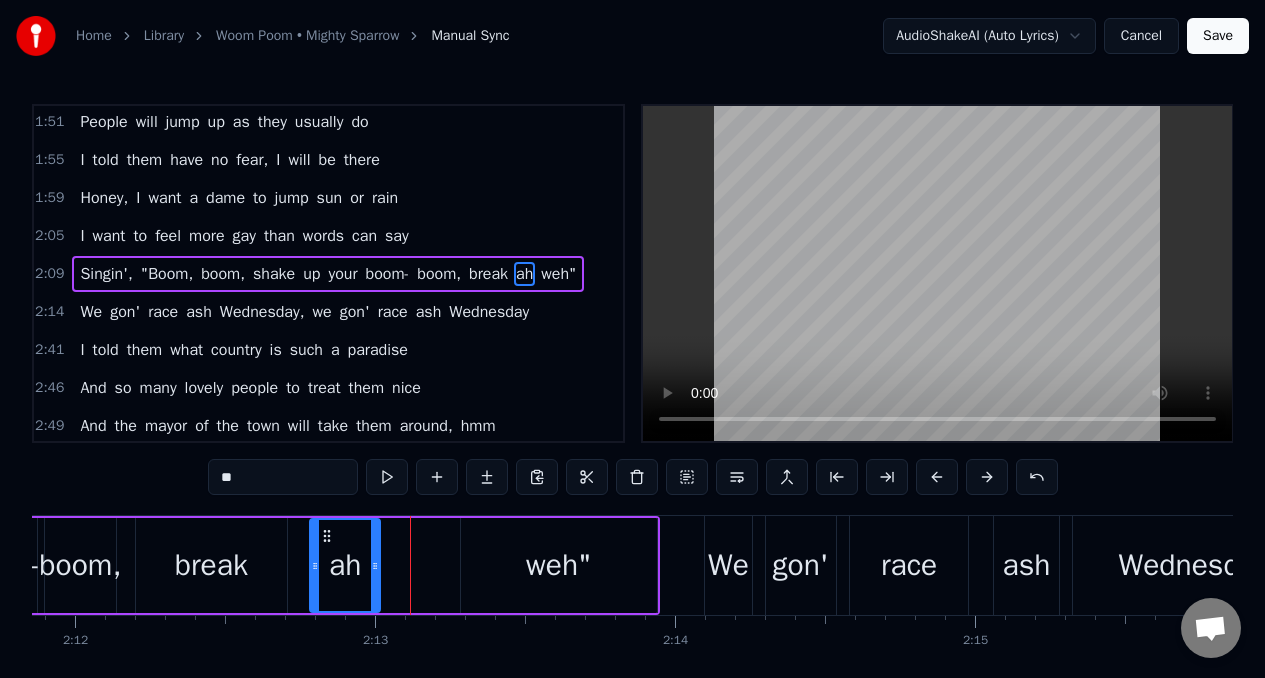 drag, startPoint x: 426, startPoint y: 550, endPoint x: 377, endPoint y: 549, distance: 49.010204 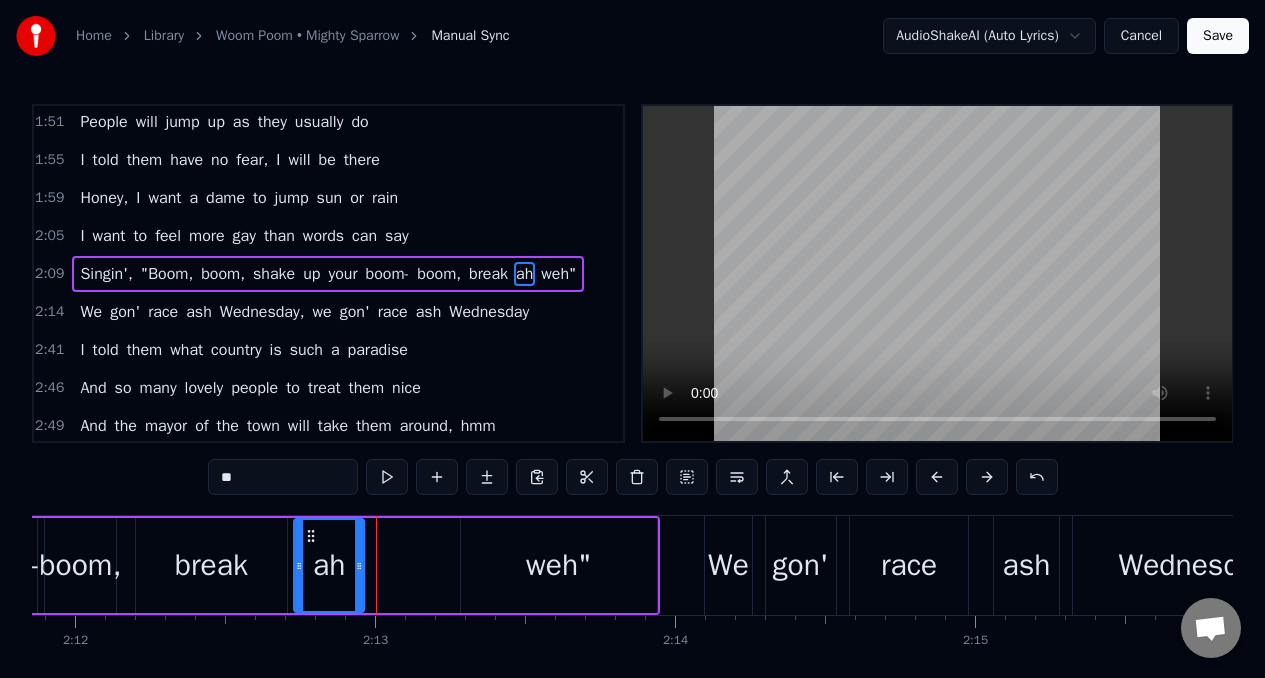 drag, startPoint x: 327, startPoint y: 542, endPoint x: 311, endPoint y: 542, distance: 16 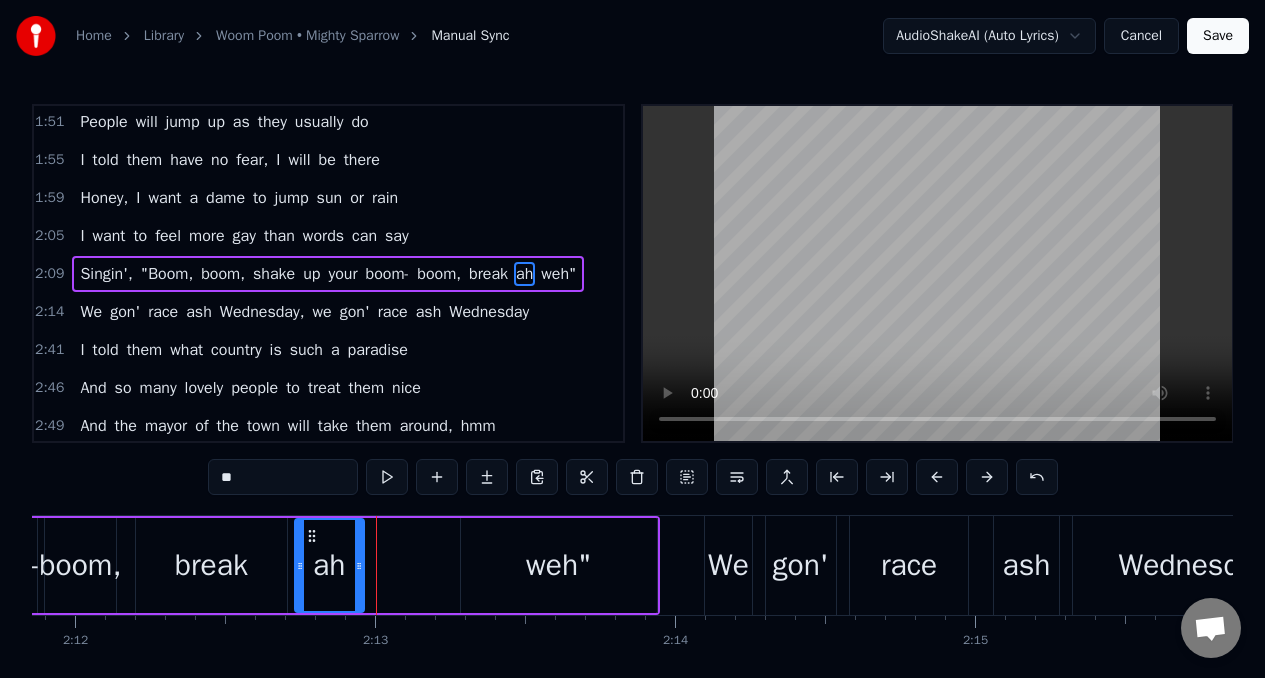 click on "weh"" at bounding box center [559, 565] 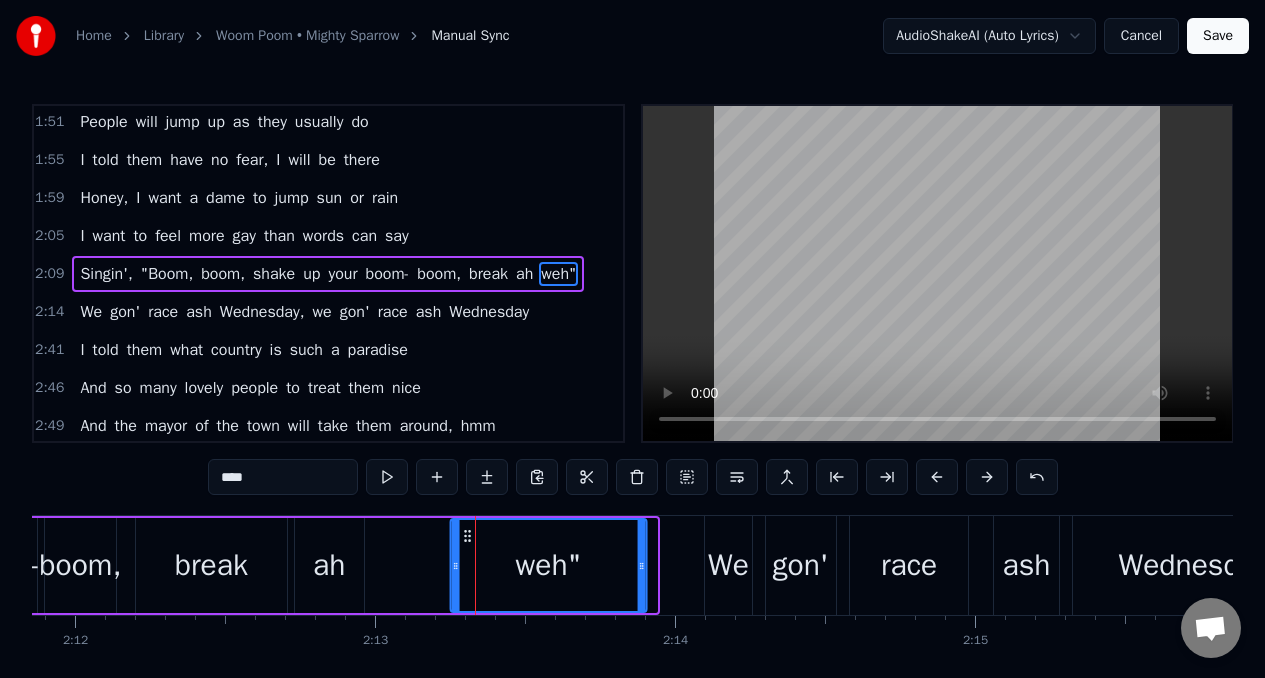 drag, startPoint x: 476, startPoint y: 539, endPoint x: 466, endPoint y: 541, distance: 10.198039 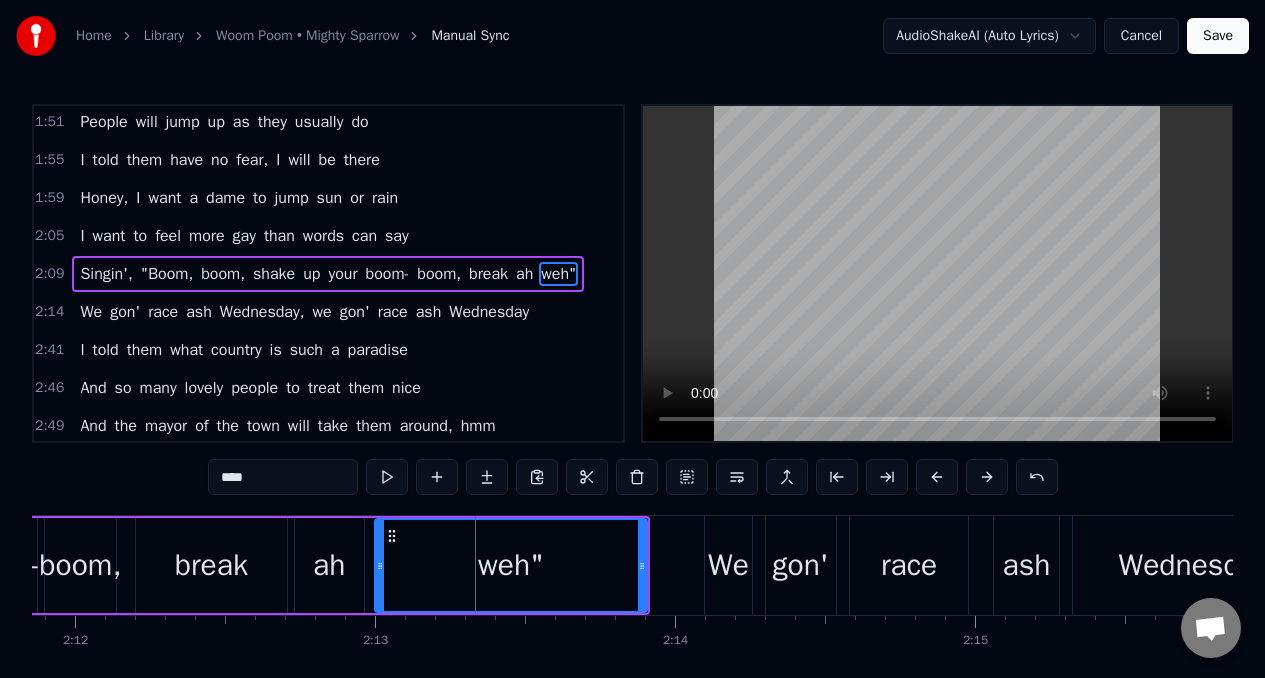 drag, startPoint x: 454, startPoint y: 560, endPoint x: 379, endPoint y: 565, distance: 75.16648 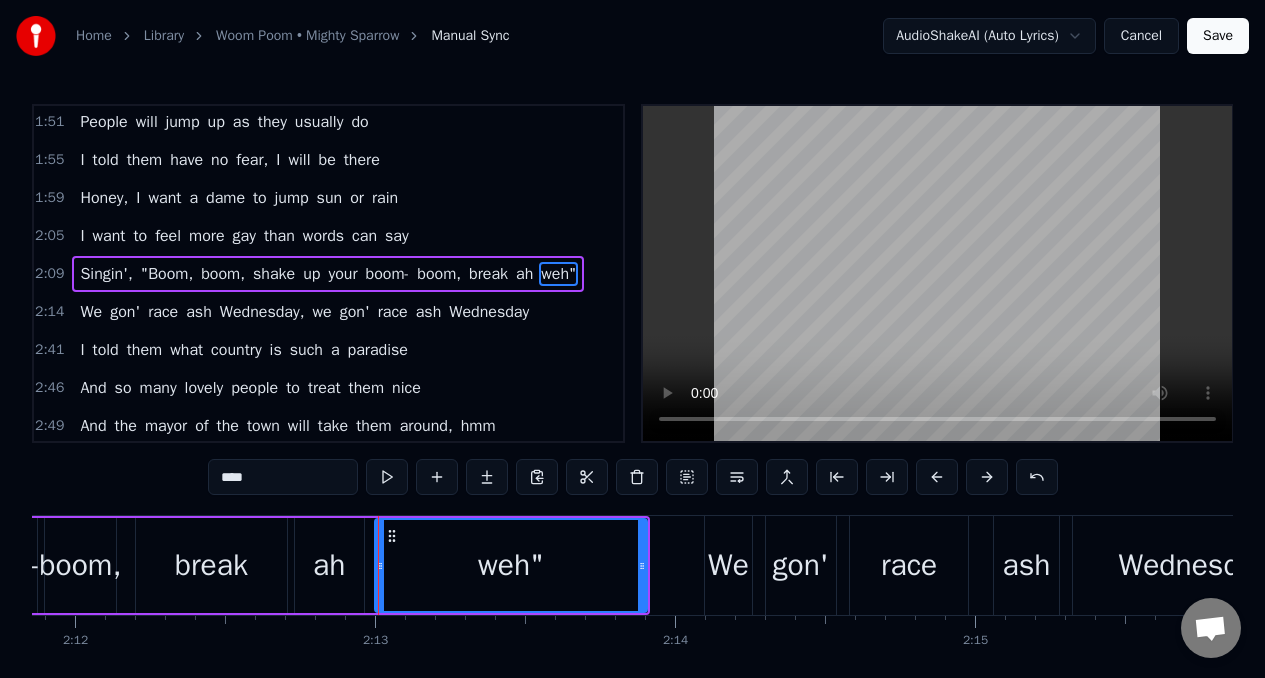 click on "boom," at bounding box center [80, 565] 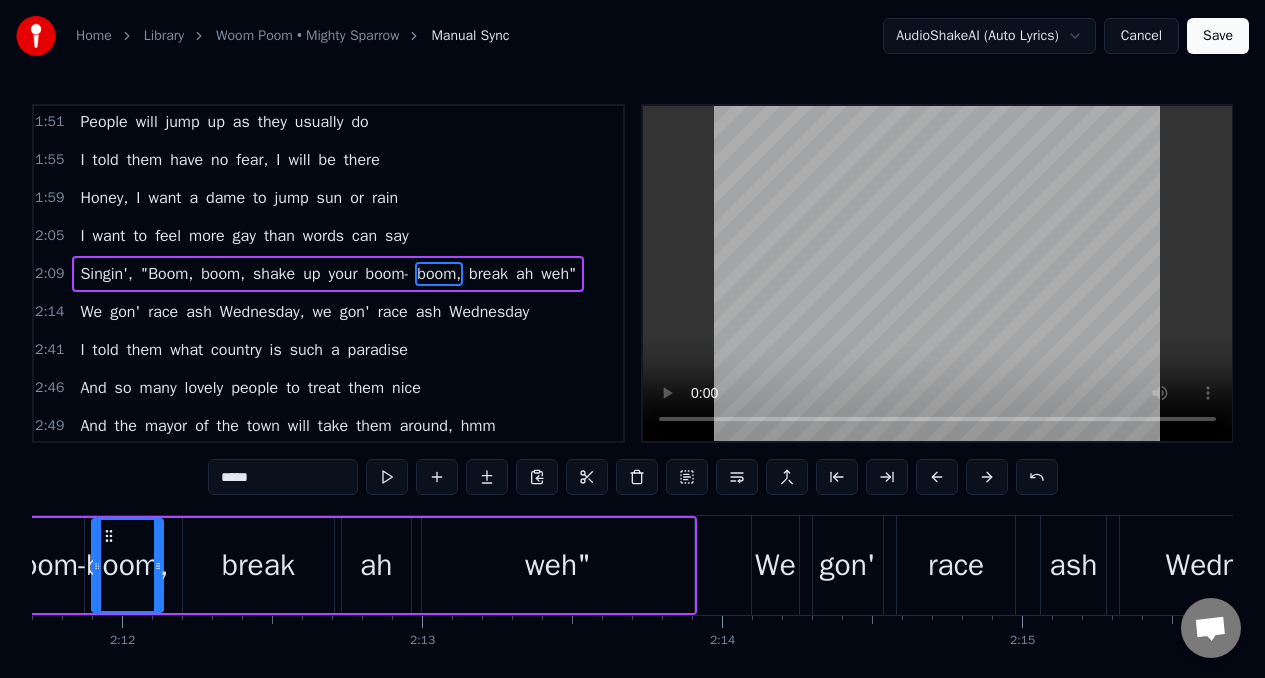 scroll, scrollTop: 0, scrollLeft: 39474, axis: horizontal 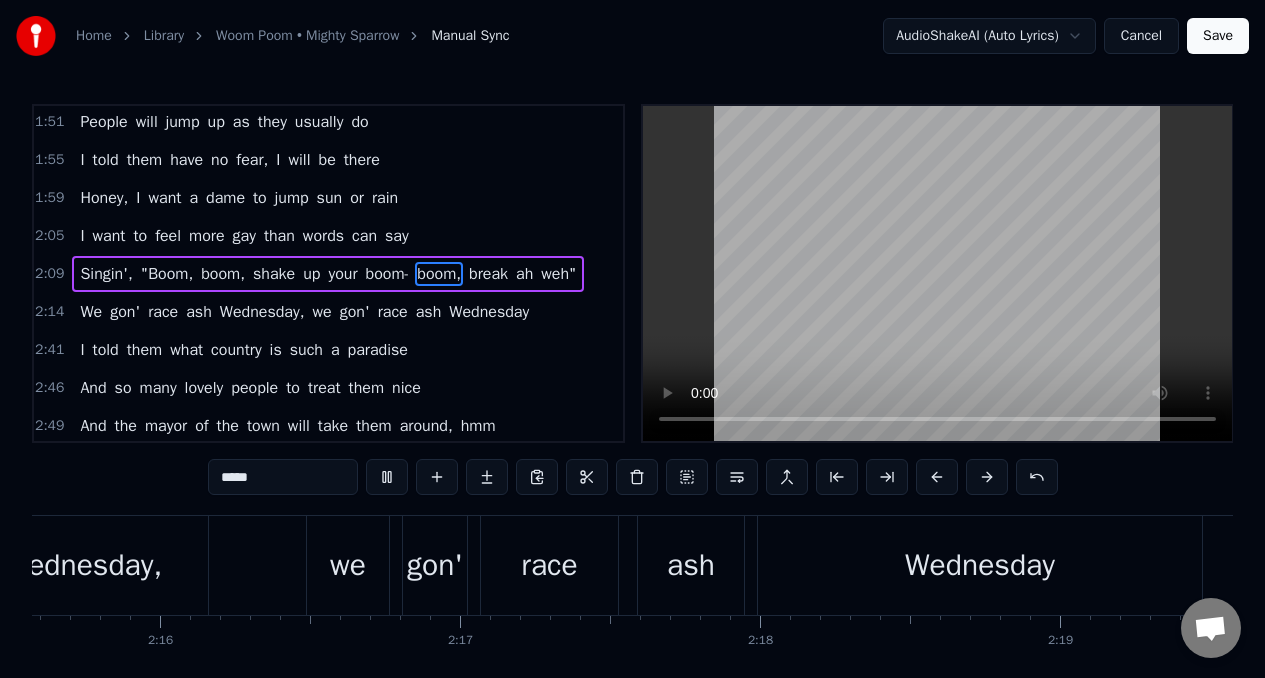 click on "race" at bounding box center [163, 312] 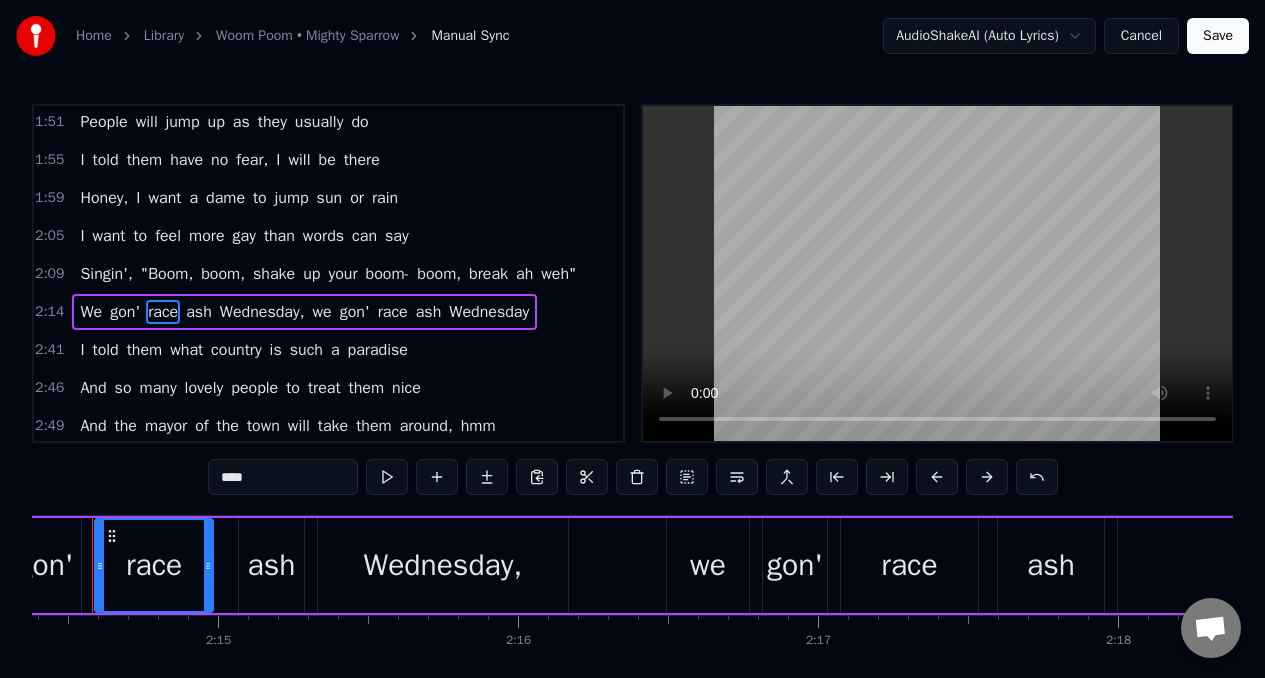 scroll, scrollTop: 0, scrollLeft: 40274, axis: horizontal 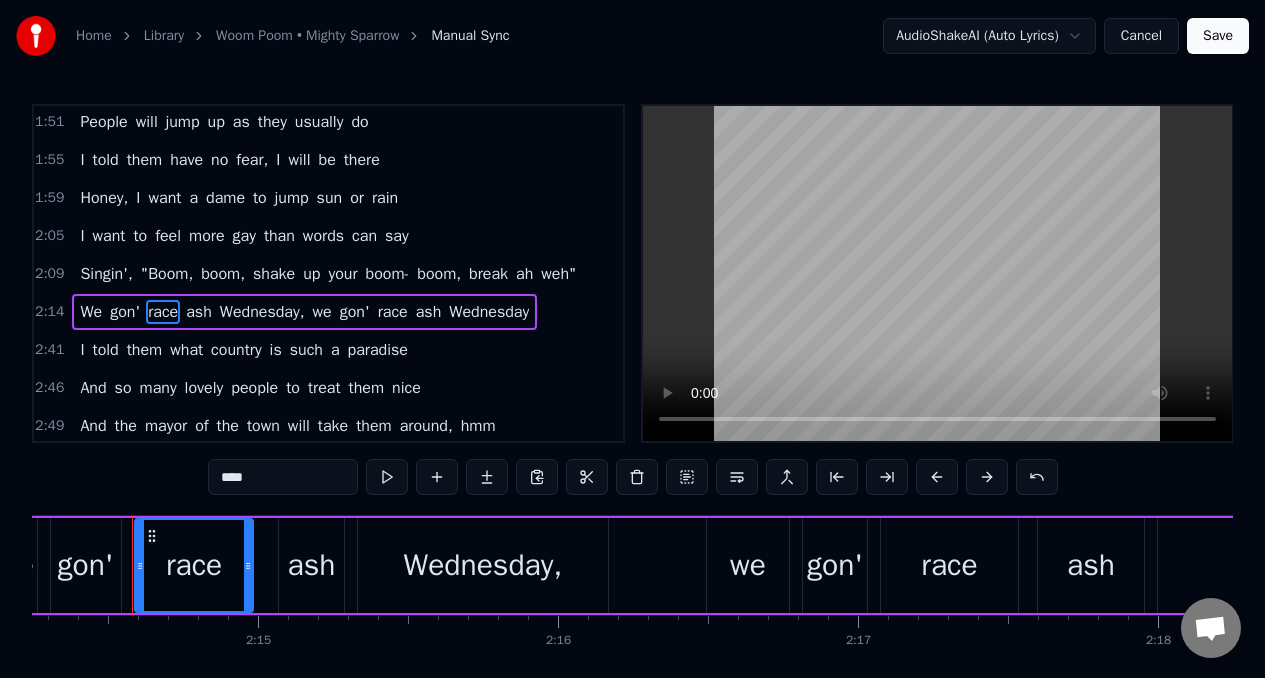 click on "****" at bounding box center [283, 477] 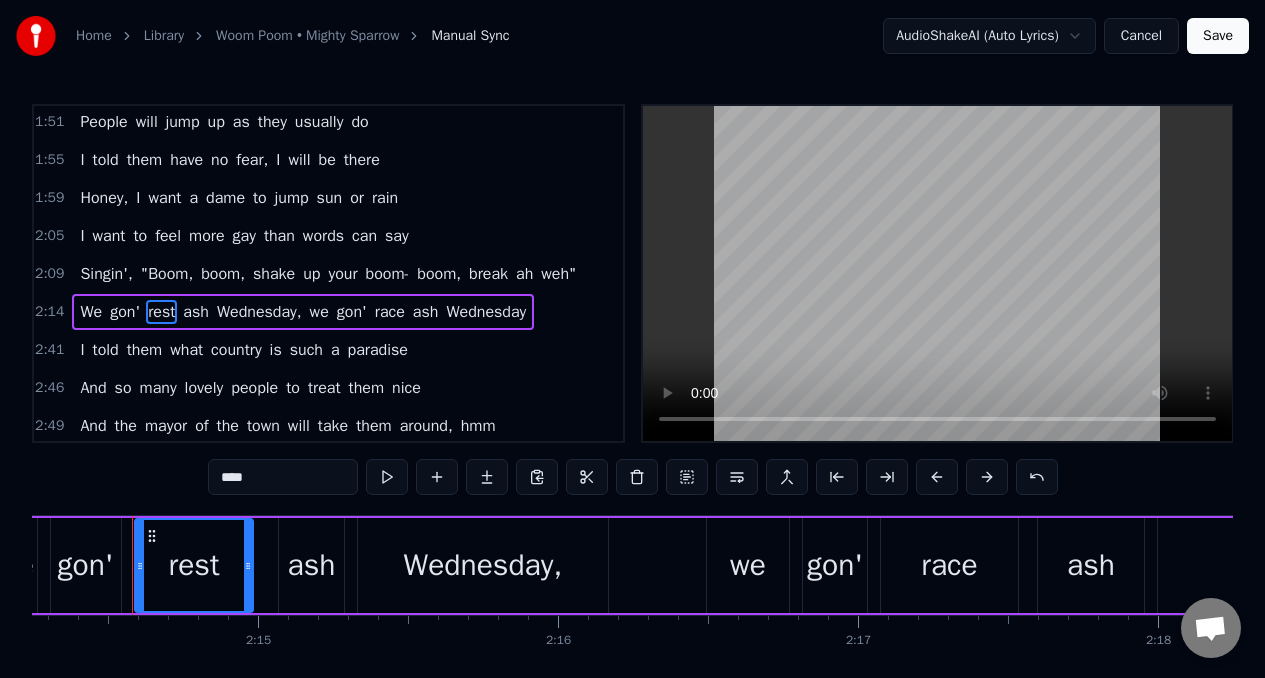 click on "race" at bounding box center (949, 565) 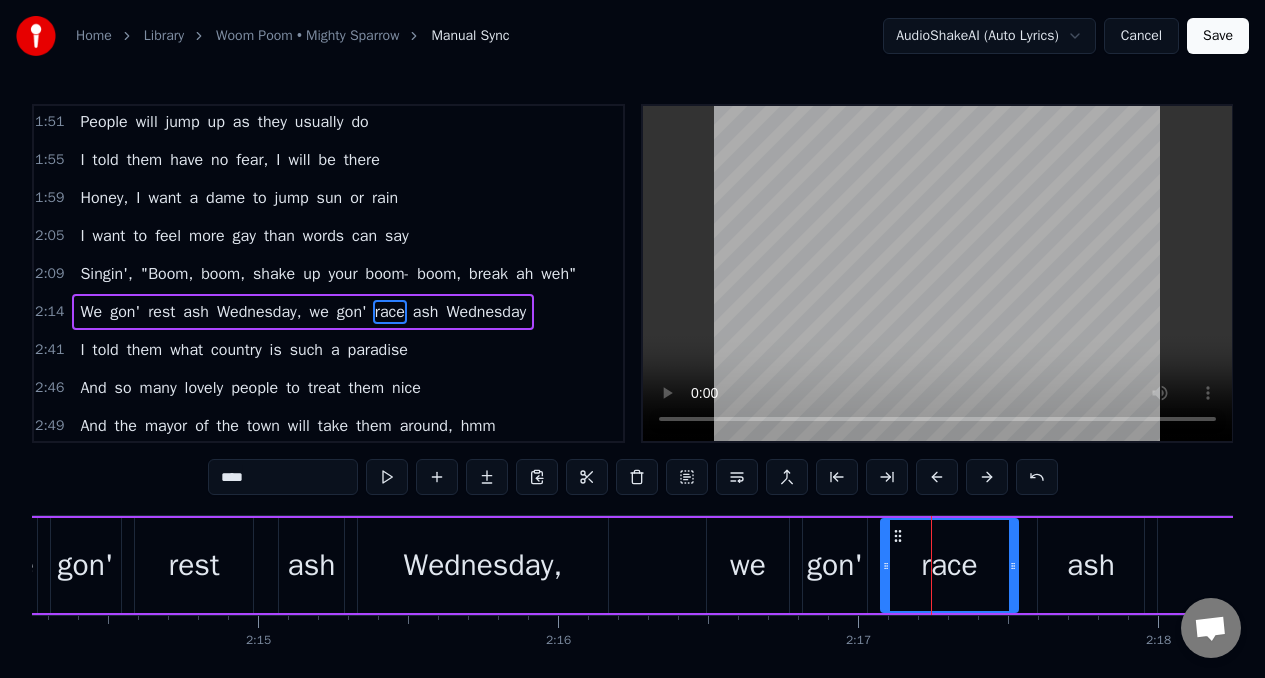 scroll, scrollTop: 573, scrollLeft: 0, axis: vertical 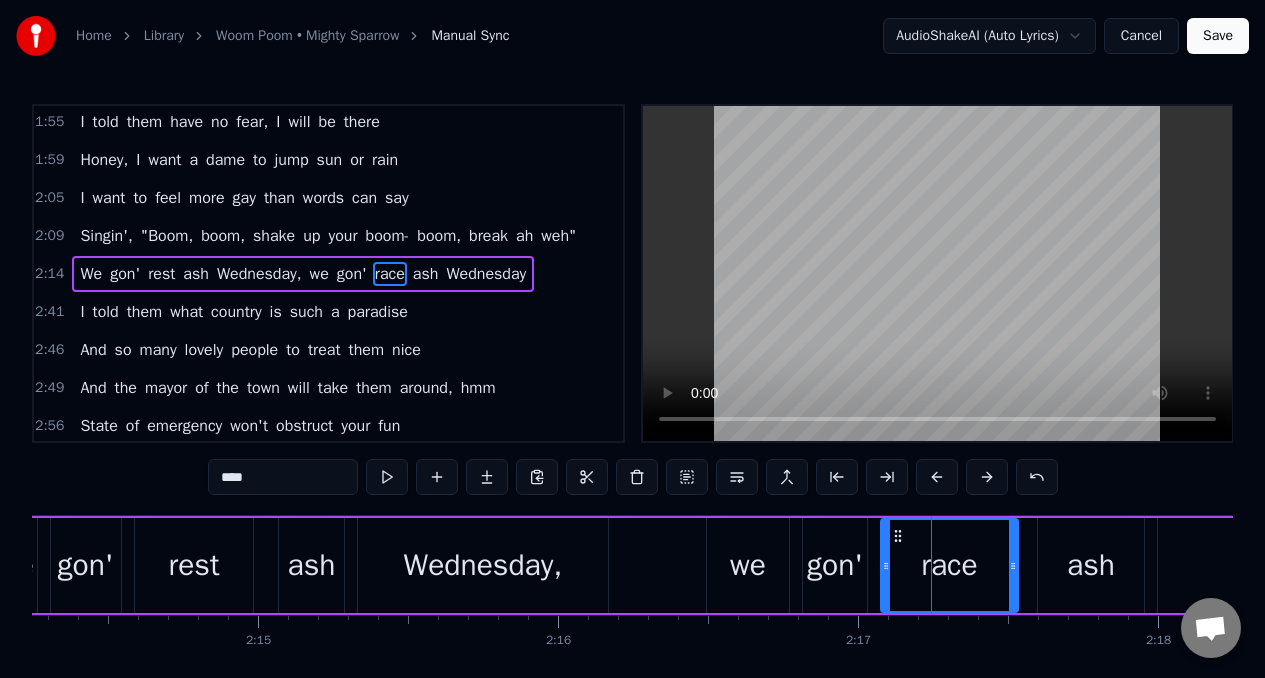 click on "****" at bounding box center (283, 477) 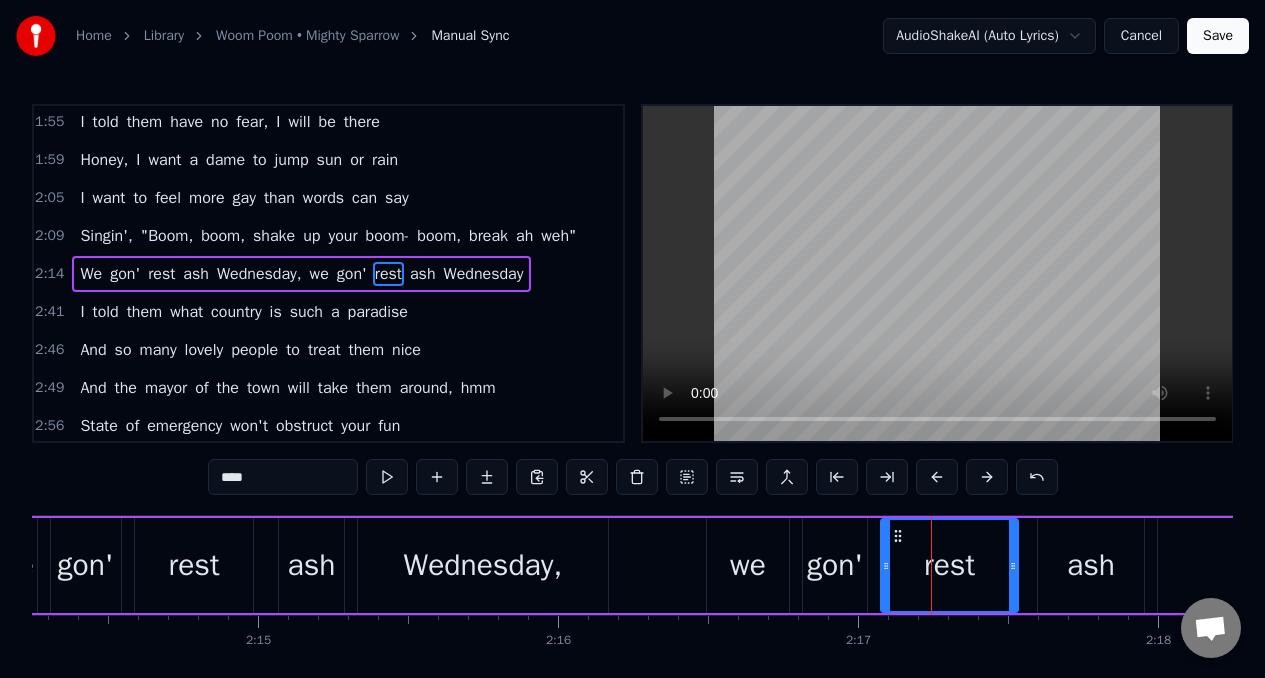 click on "rest" at bounding box center (194, 565) 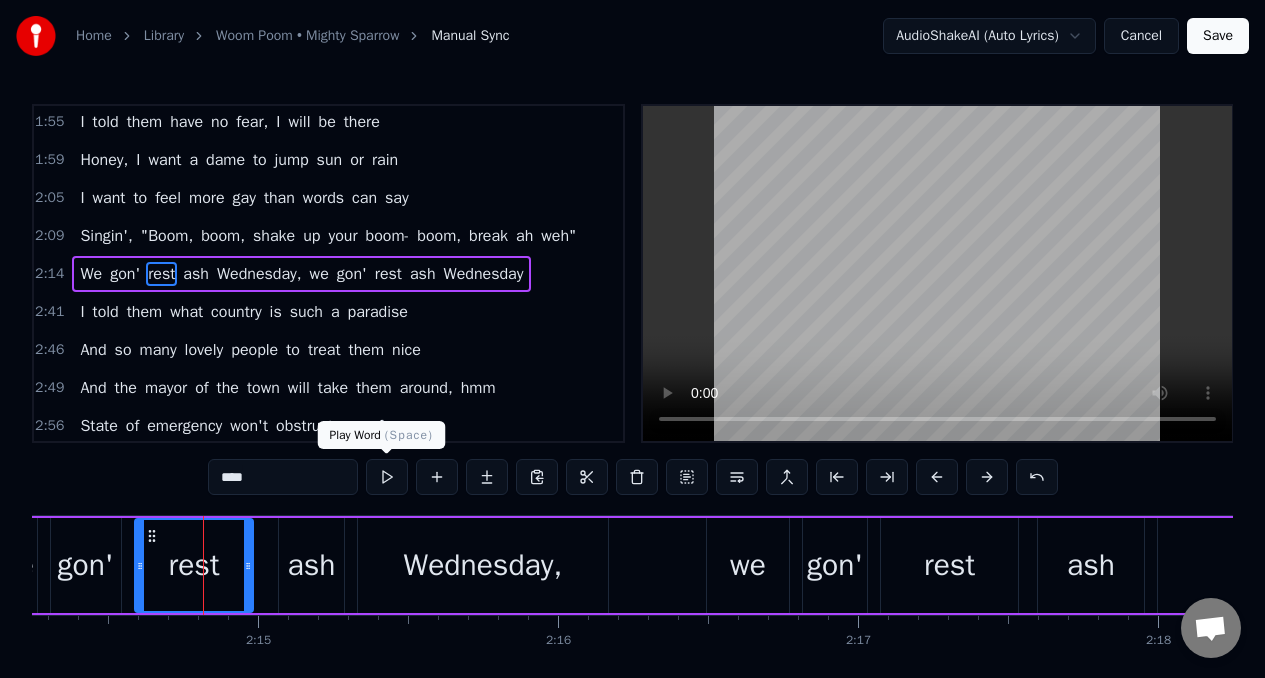 click at bounding box center (387, 477) 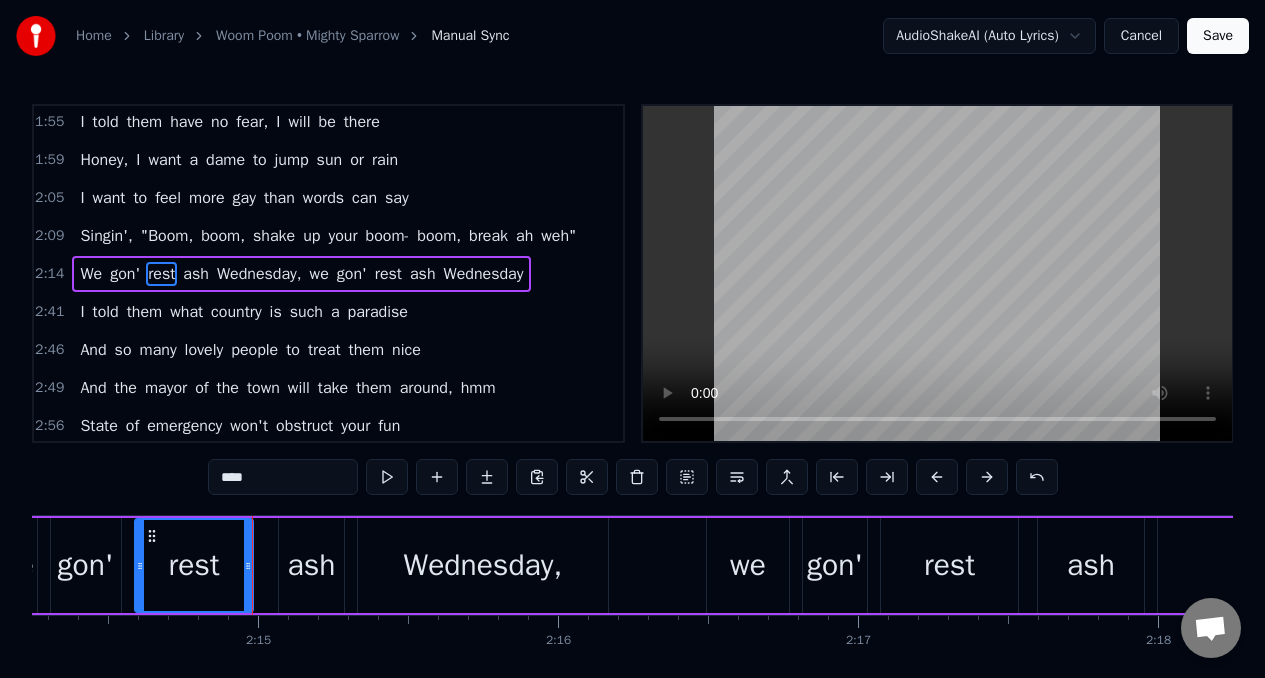 click at bounding box center (387, 477) 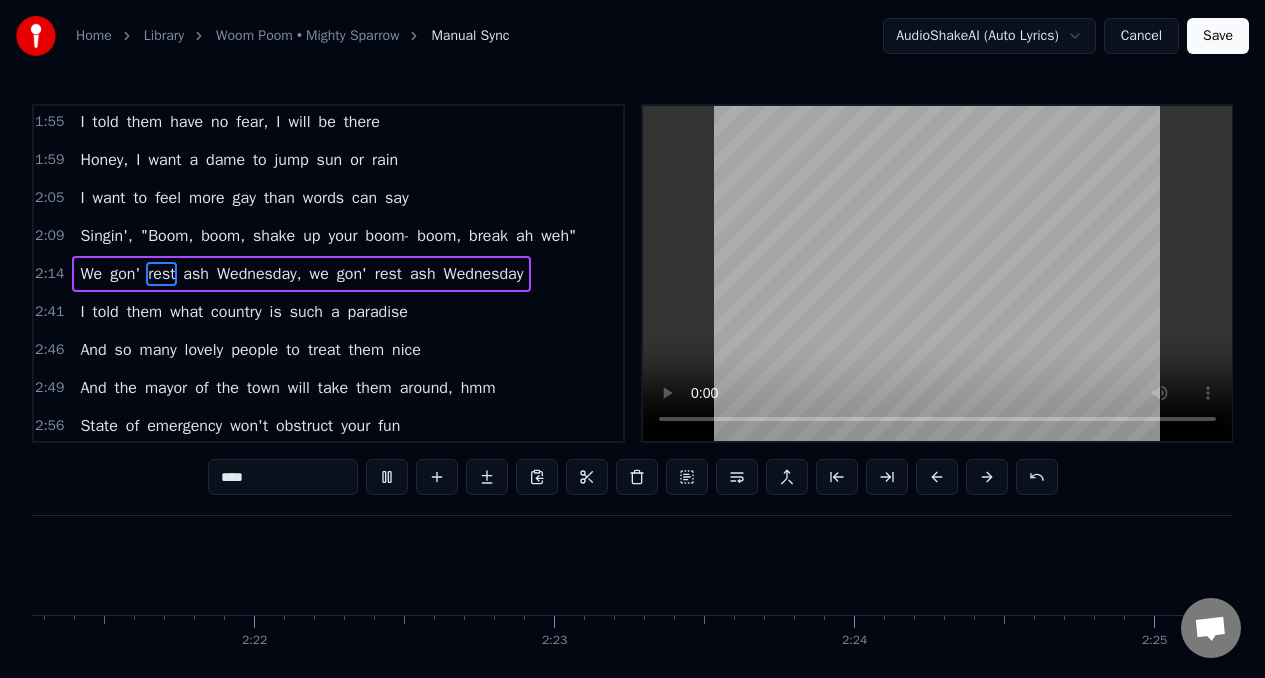scroll, scrollTop: 0, scrollLeft: 42526, axis: horizontal 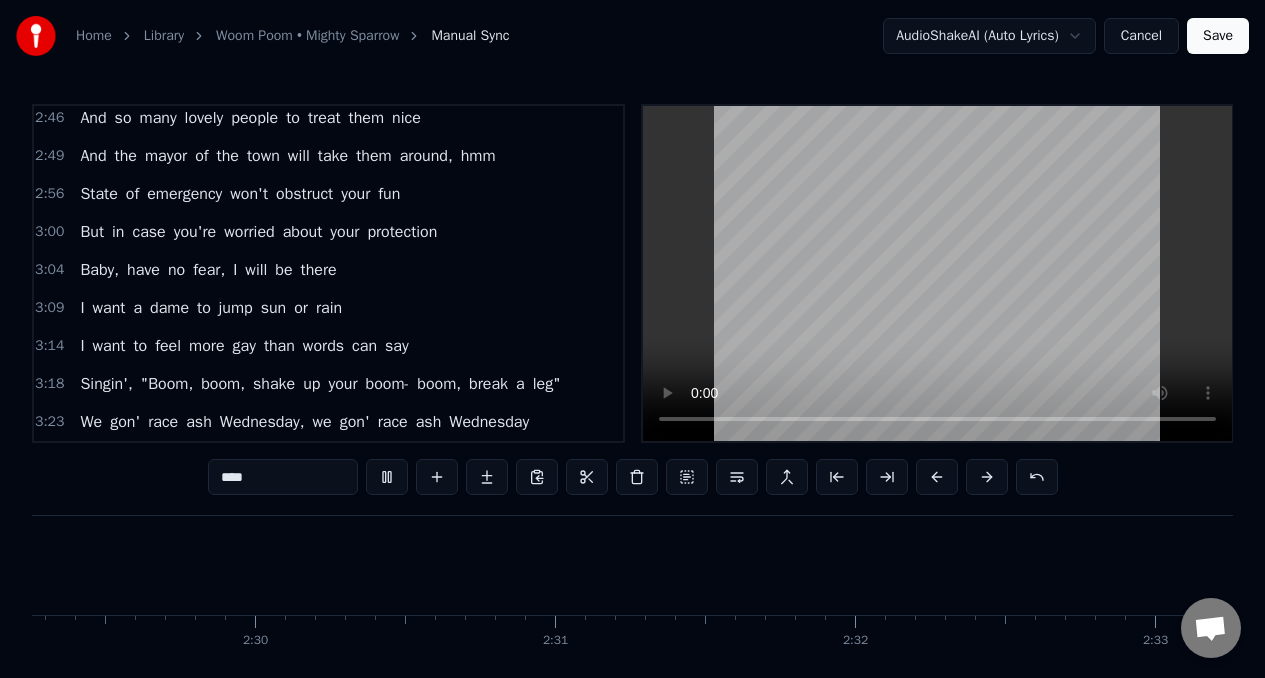 click on "race" at bounding box center [163, 422] 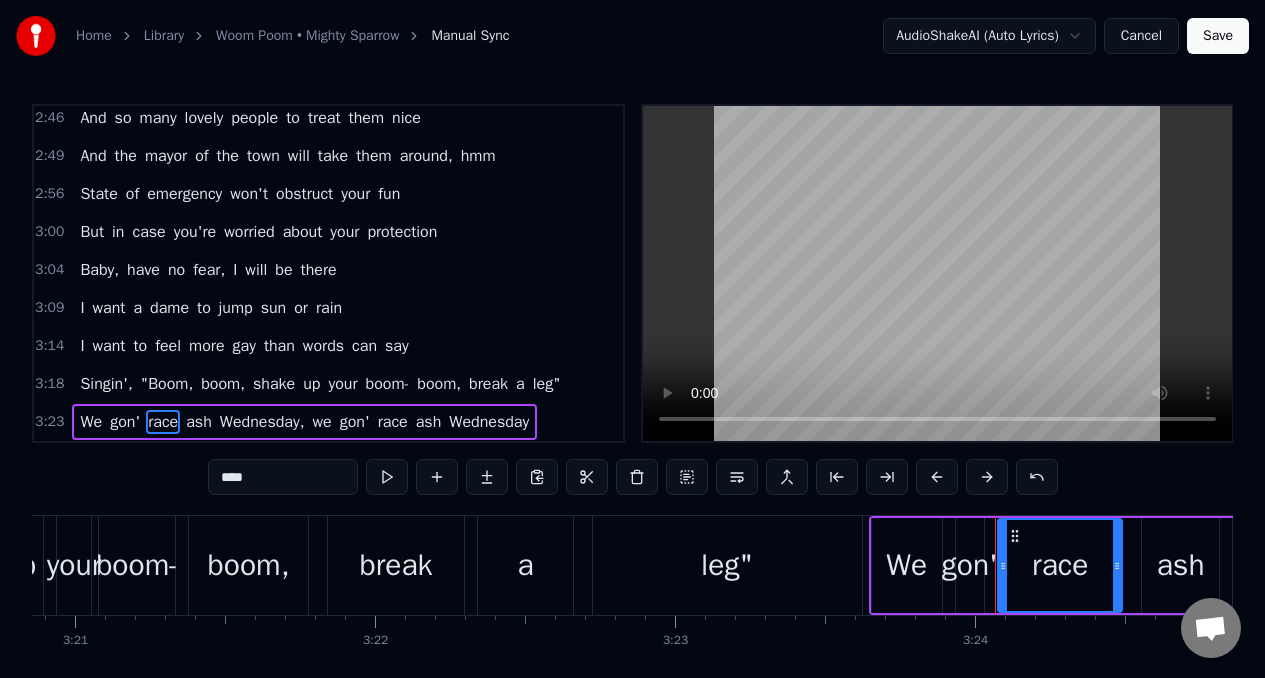 scroll, scrollTop: 0, scrollLeft: 61120, axis: horizontal 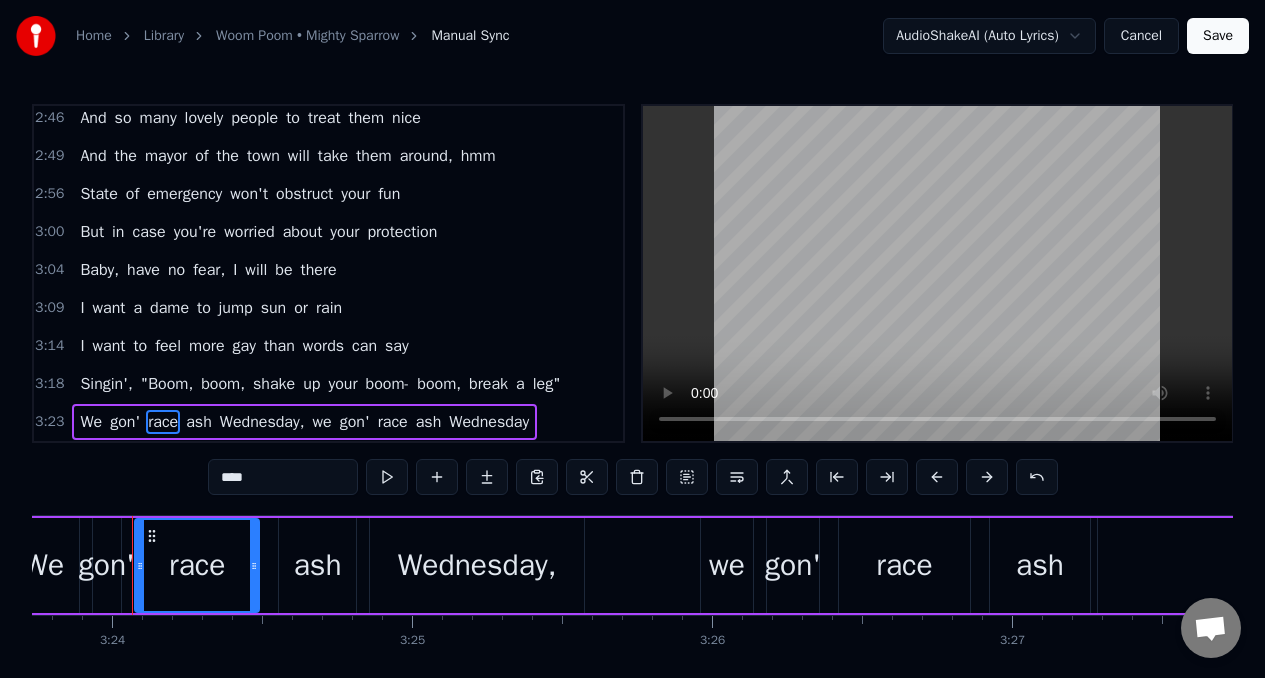 click on "****" at bounding box center (283, 477) 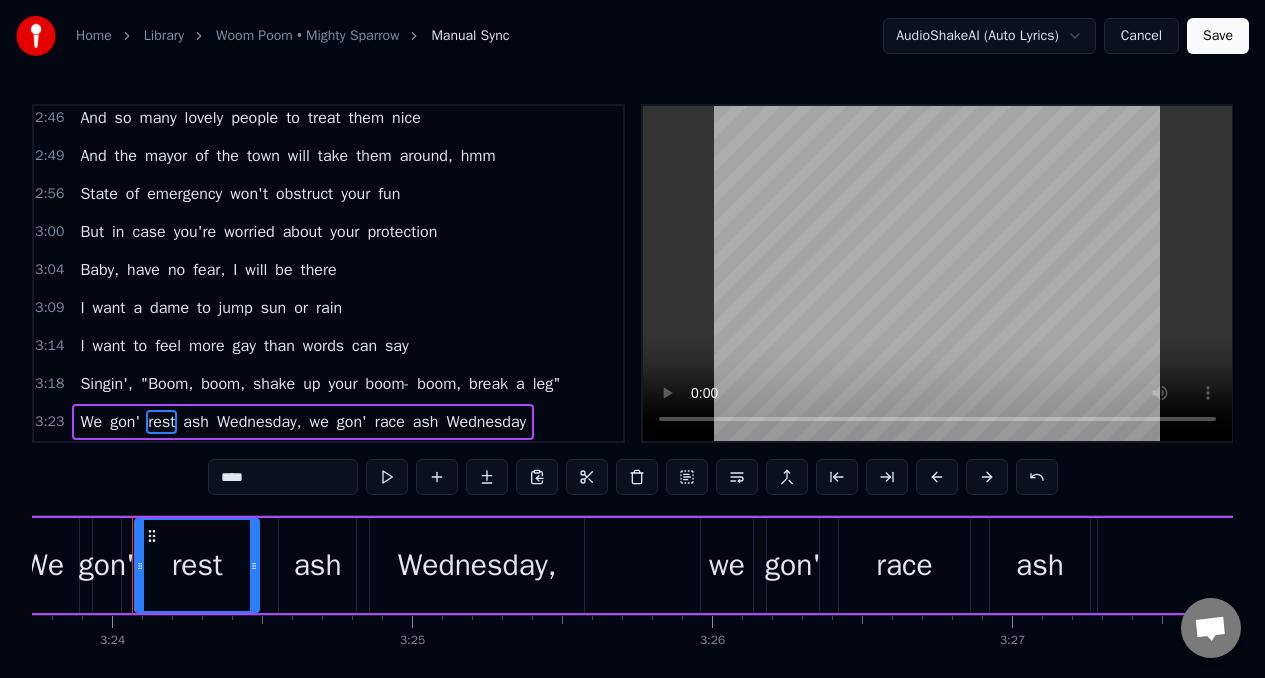 click on "race" at bounding box center [390, 422] 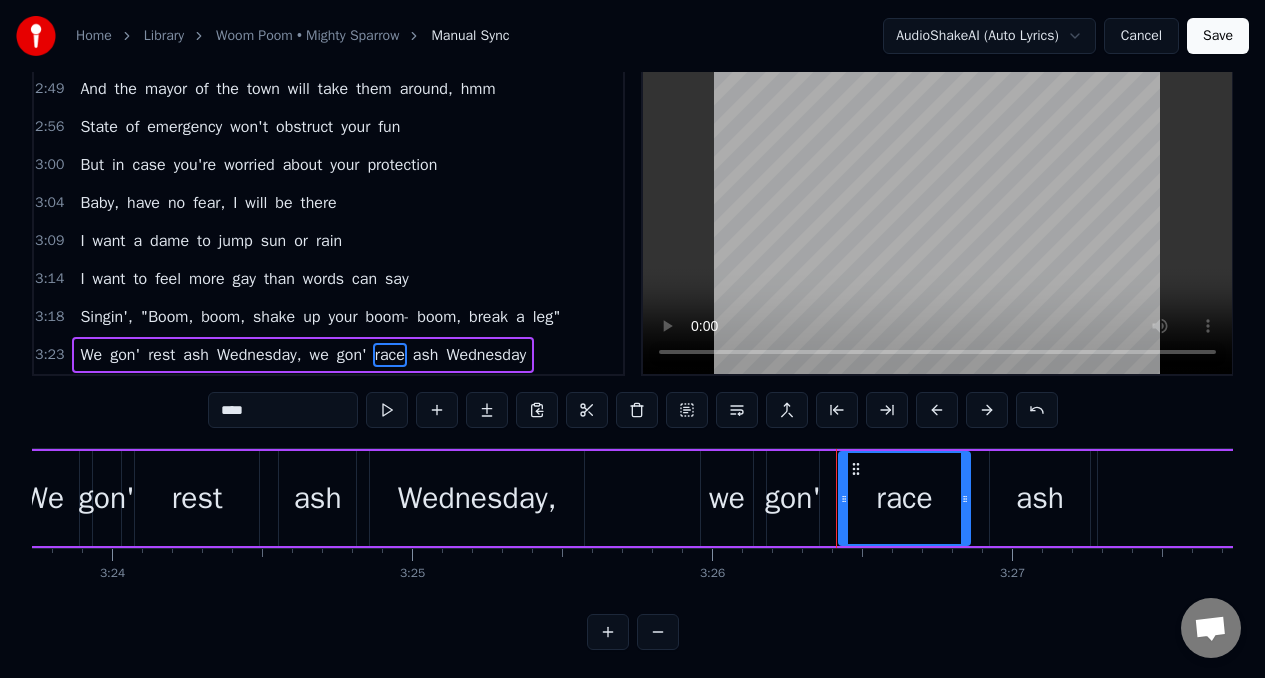 scroll, scrollTop: 83, scrollLeft: 0, axis: vertical 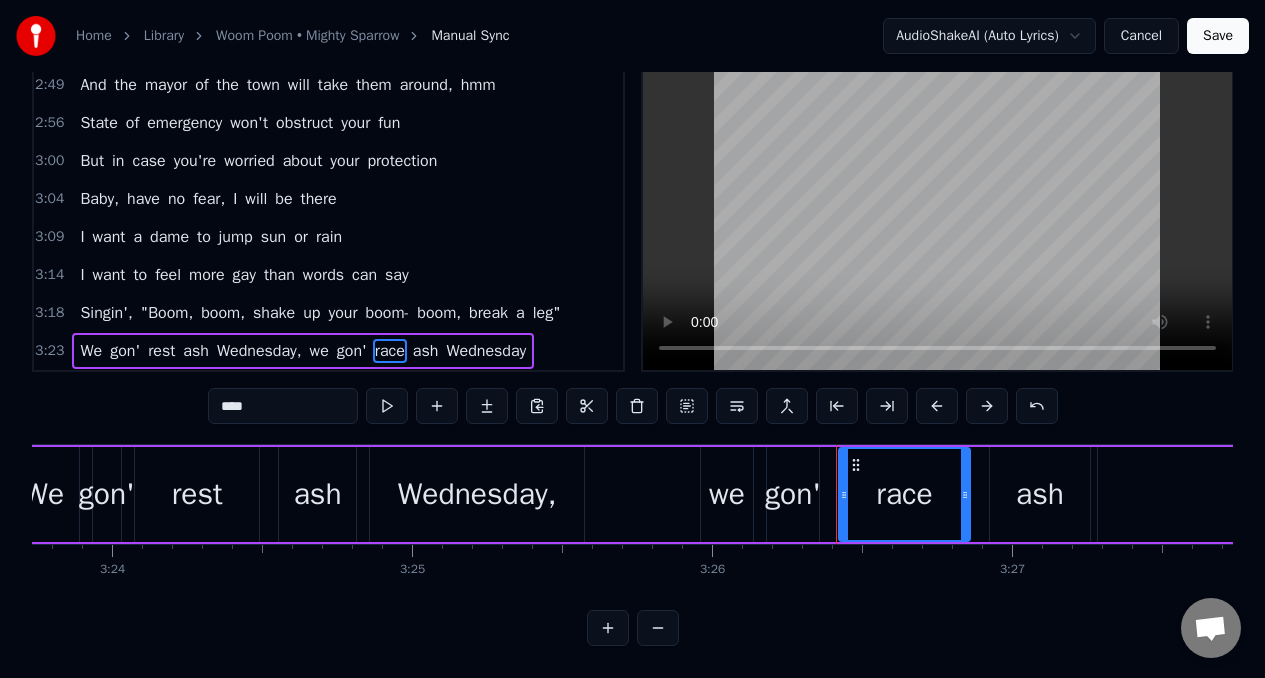 click on "****" at bounding box center [283, 406] 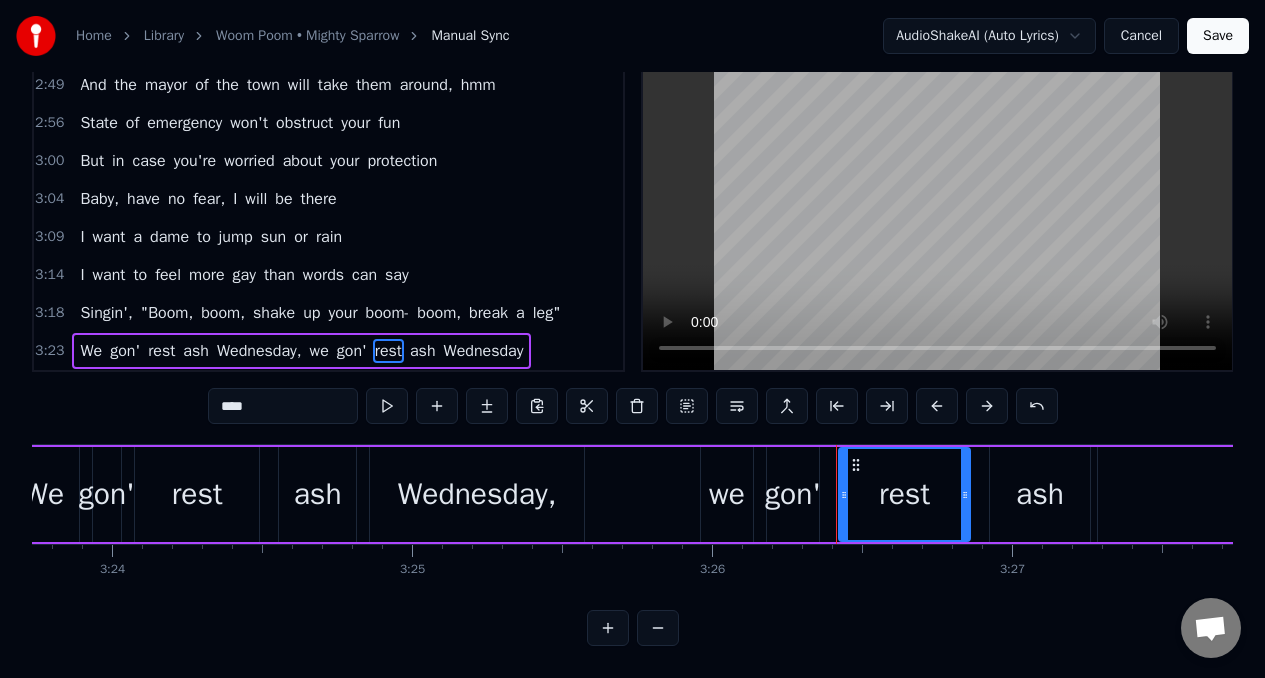 scroll, scrollTop: 86, scrollLeft: 0, axis: vertical 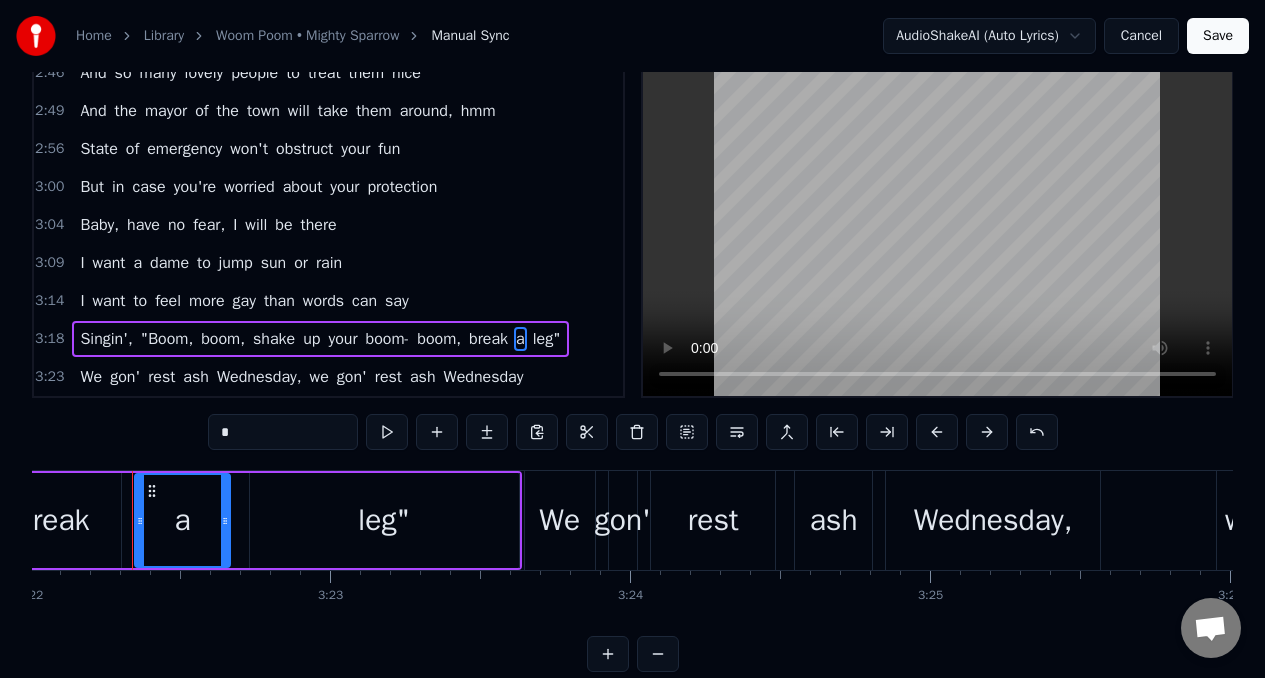 click on "*" at bounding box center [283, 432] 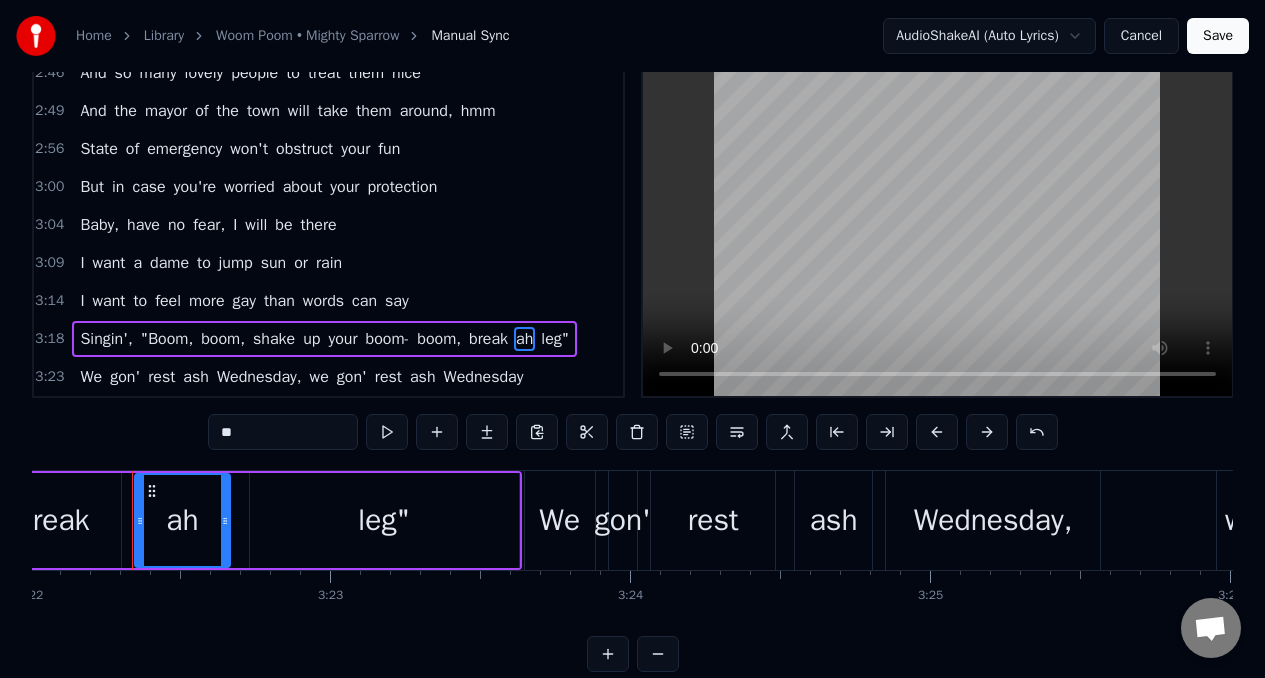 click on "leg"" at bounding box center (555, 339) 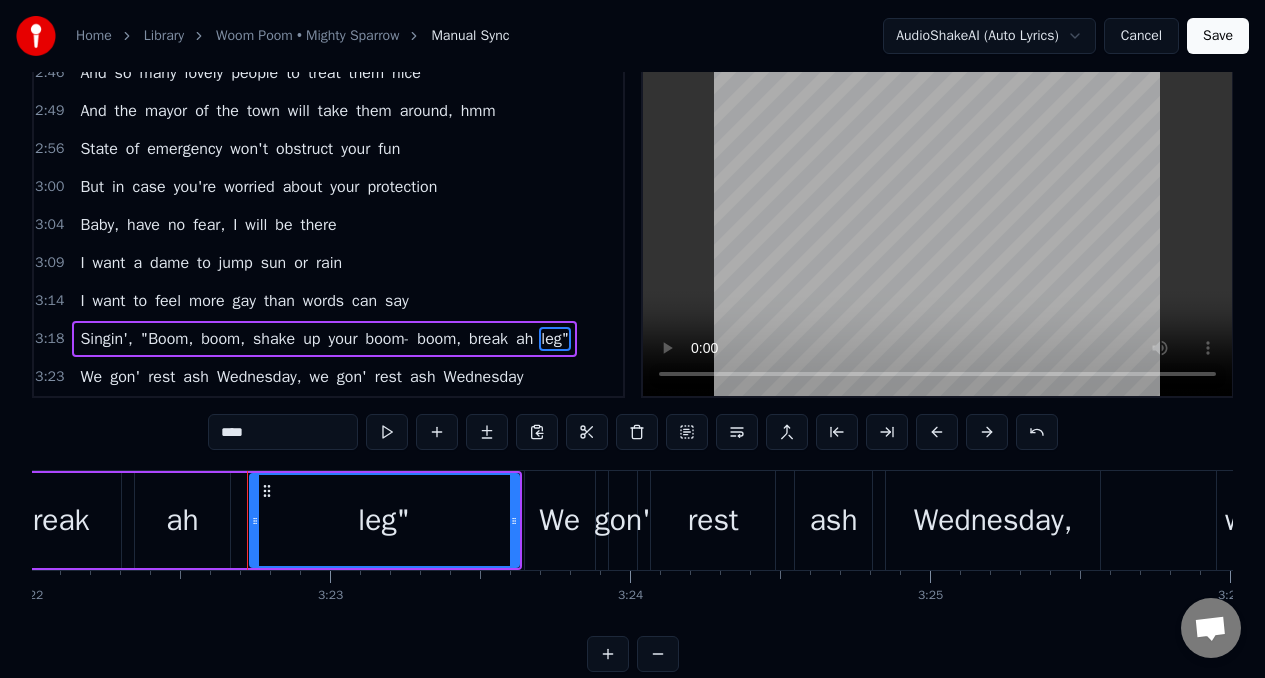 click on "****" at bounding box center [283, 432] 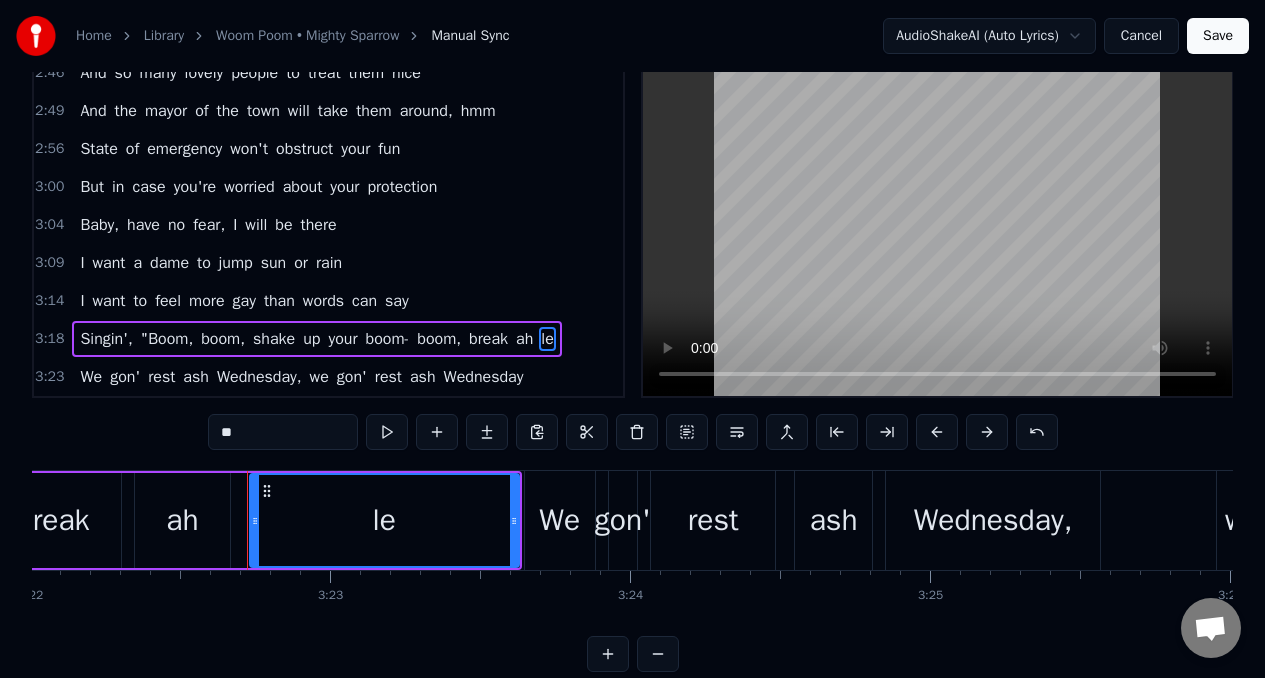 type on "*" 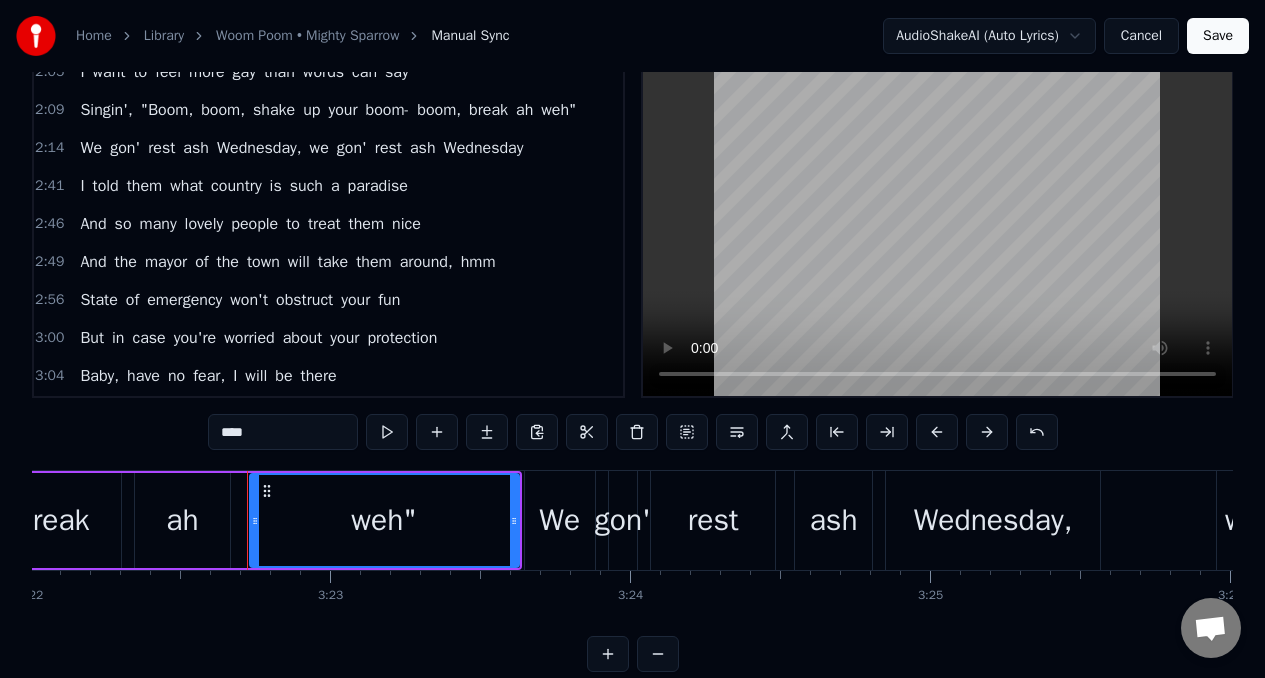 scroll, scrollTop: 650, scrollLeft: 0, axis: vertical 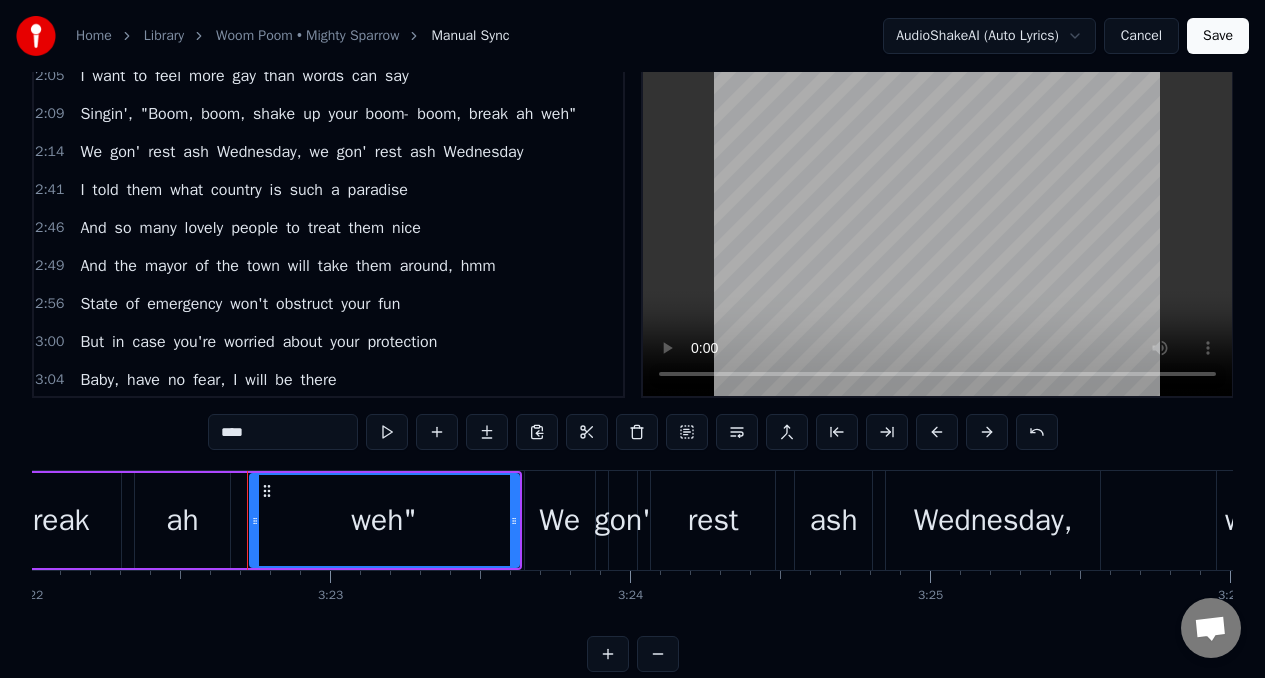 click on "Singin'," at bounding box center (106, 114) 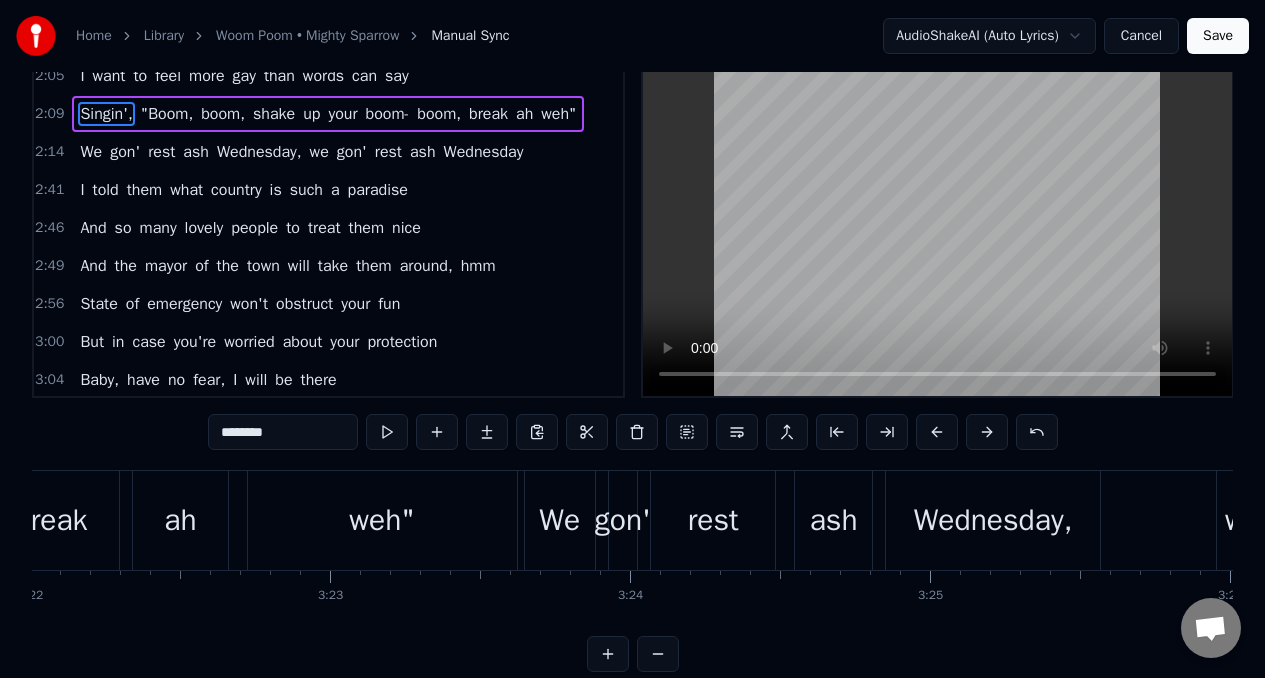 scroll, scrollTop: 0, scrollLeft: 0, axis: both 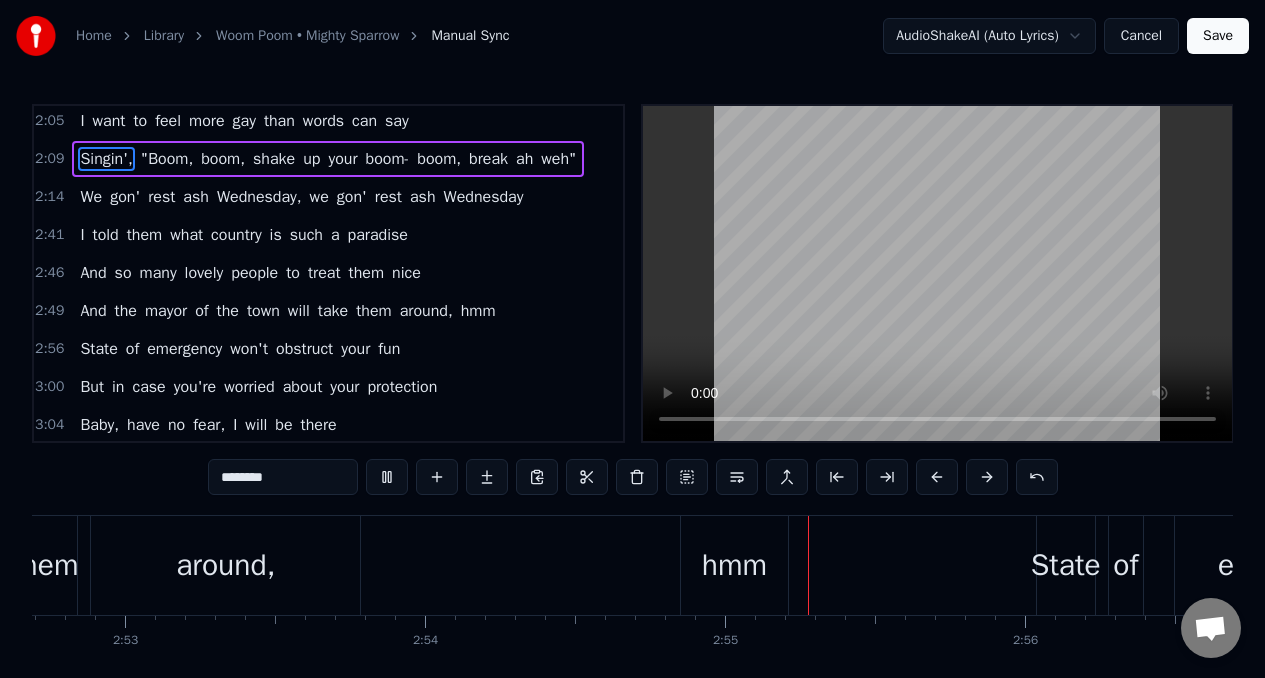 click on "I" at bounding box center (82, 235) 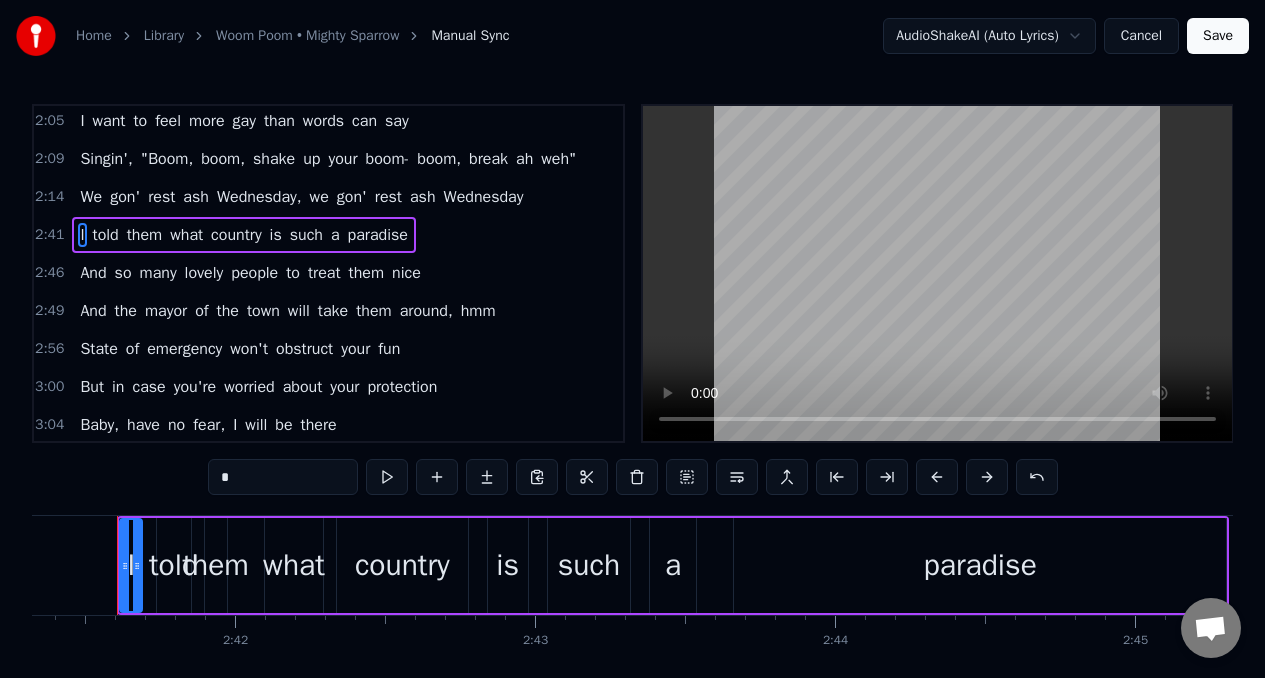 scroll, scrollTop: 0, scrollLeft: 48382, axis: horizontal 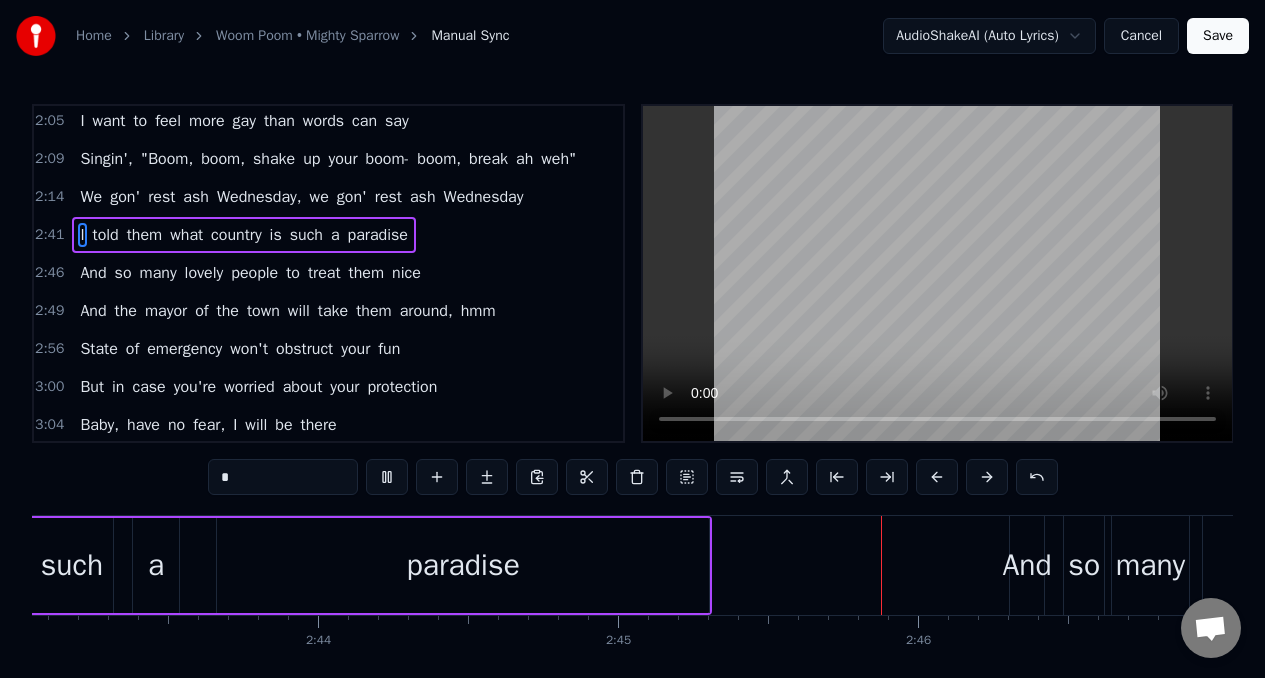 click on "I" at bounding box center (82, 235) 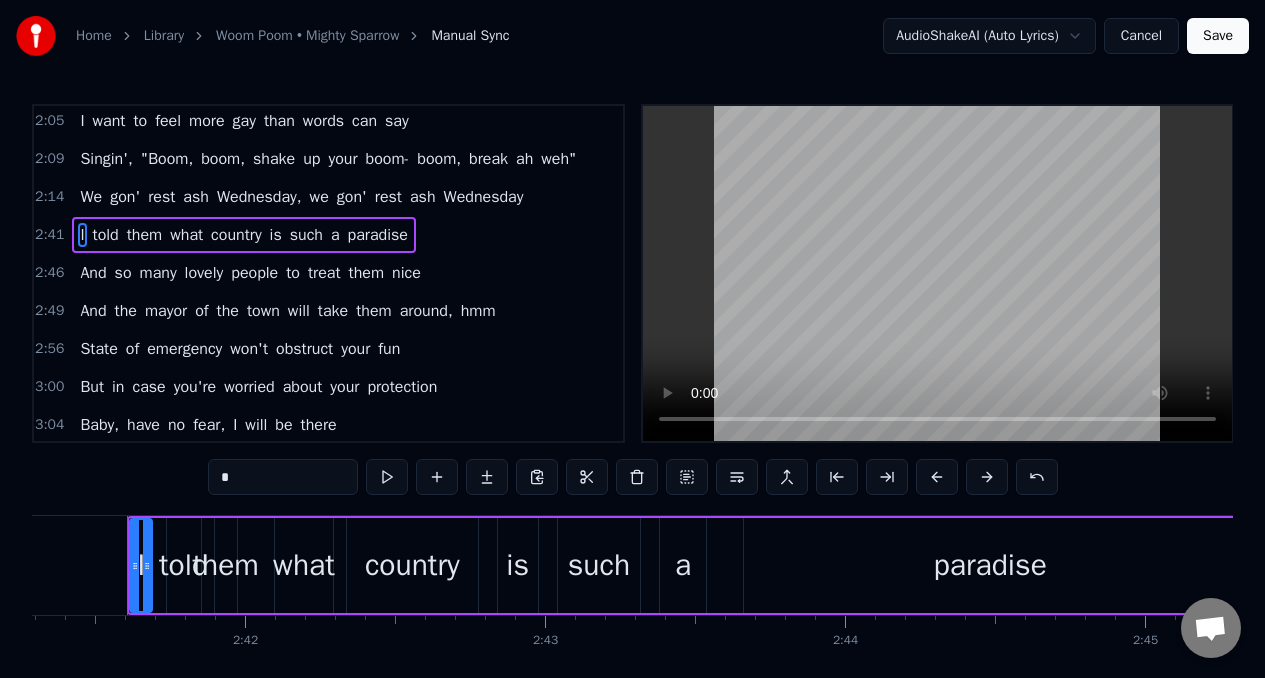scroll, scrollTop: 0, scrollLeft: 48382, axis: horizontal 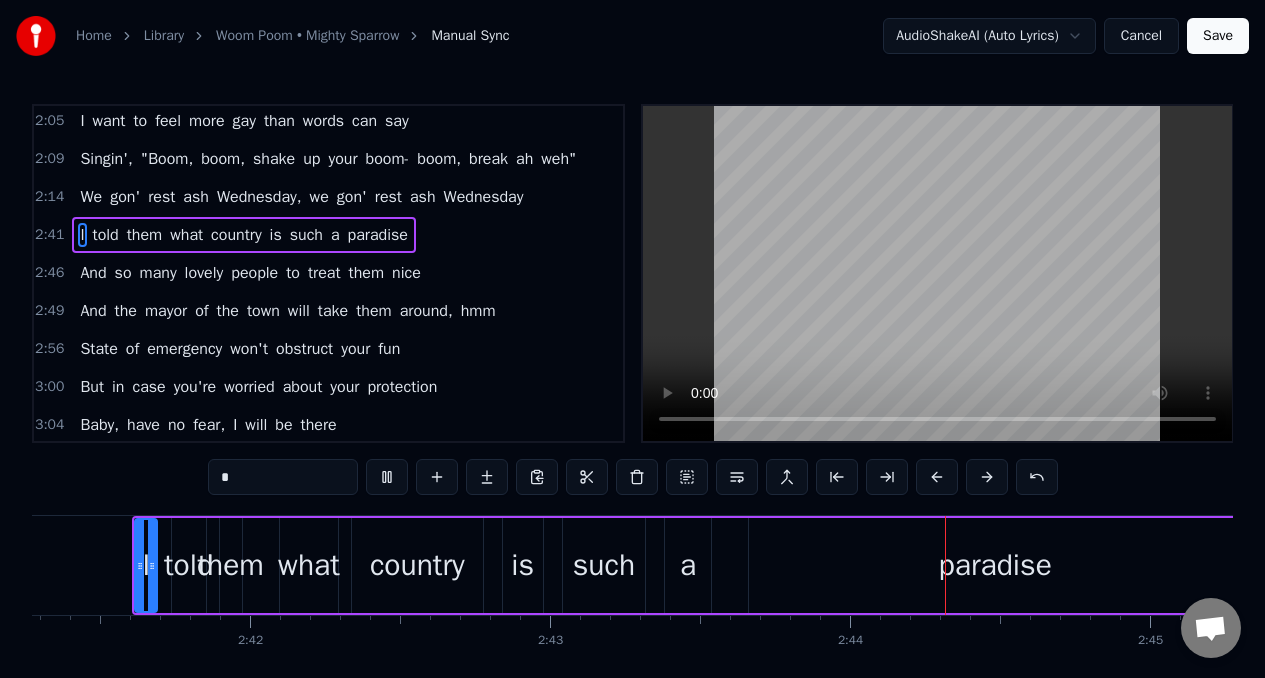 click on "We" at bounding box center (91, 197) 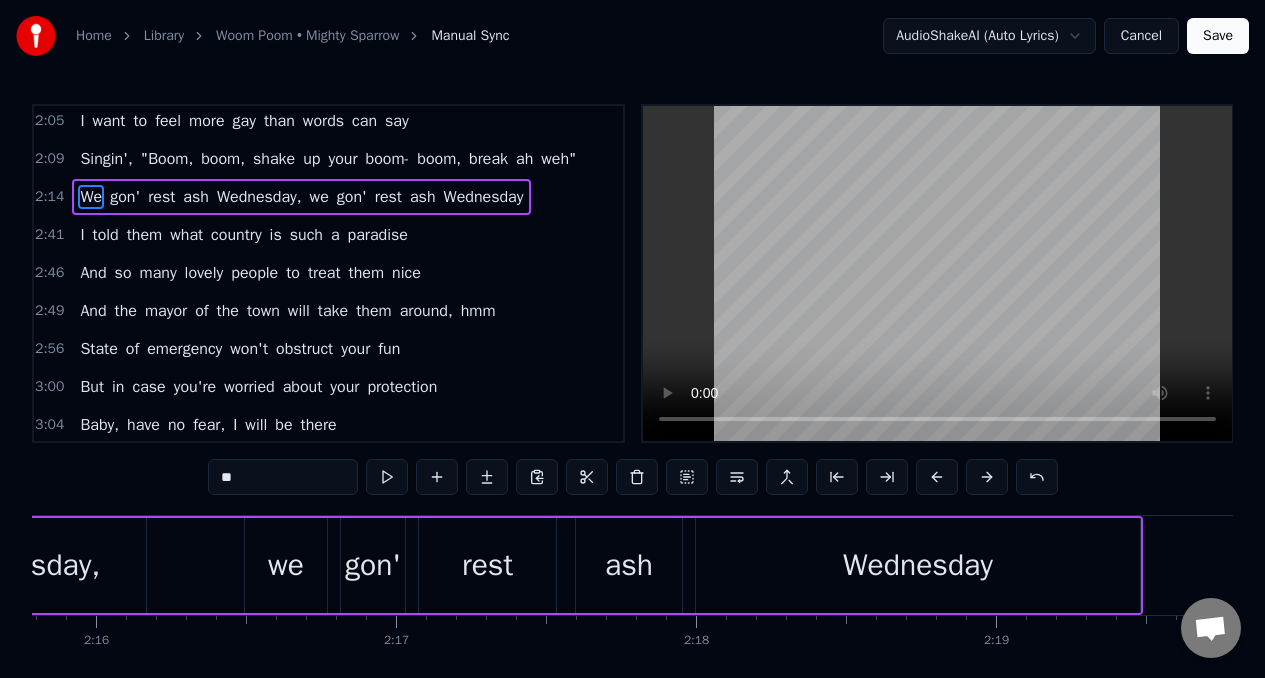 scroll, scrollTop: 0, scrollLeft: 40129, axis: horizontal 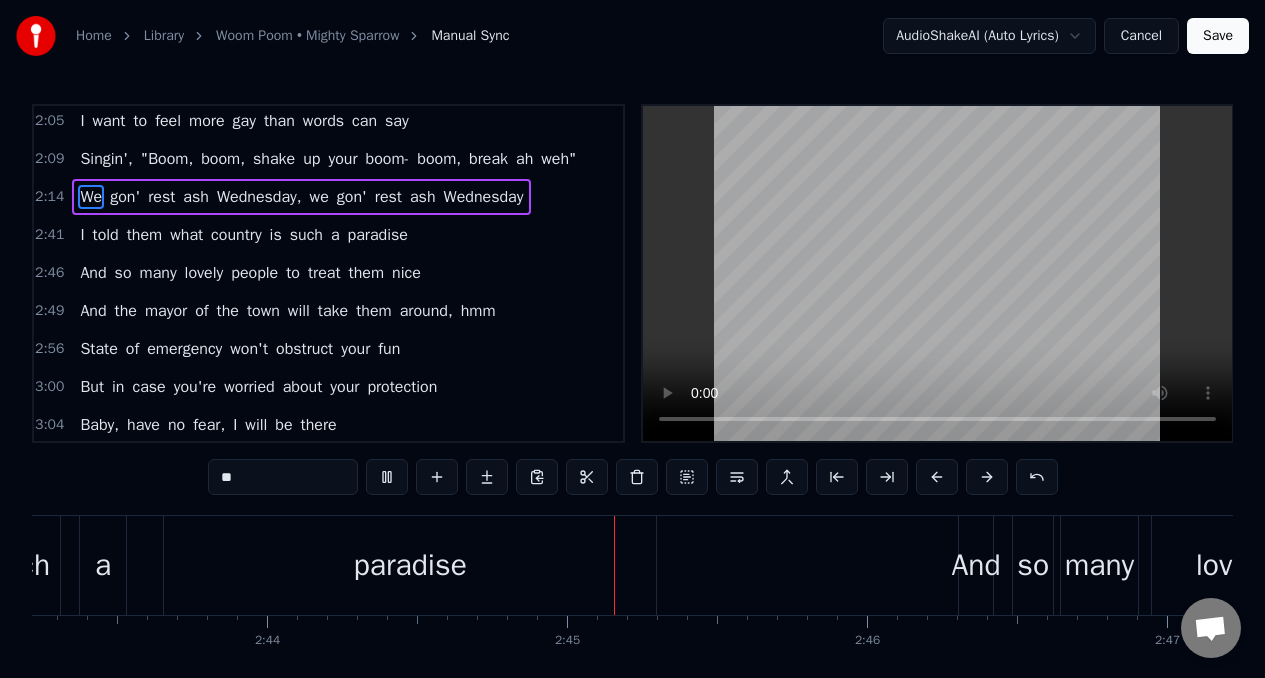 click on "told" at bounding box center (106, 235) 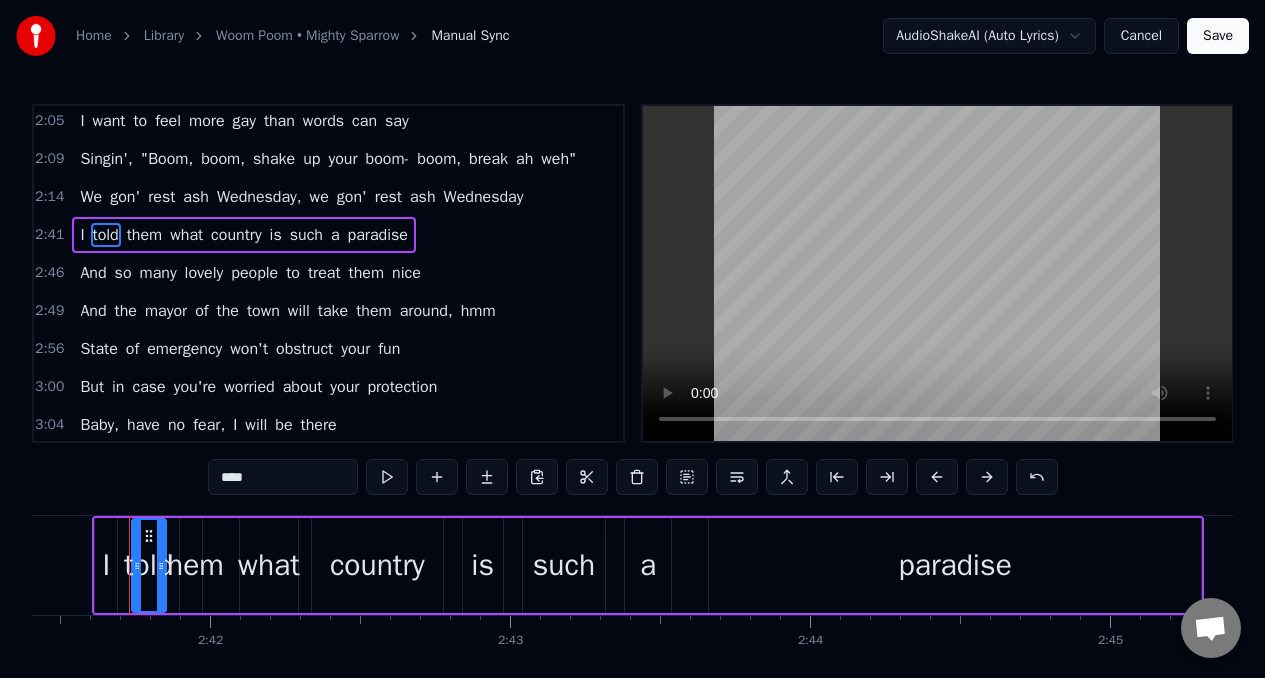 scroll, scrollTop: 0, scrollLeft: 48418, axis: horizontal 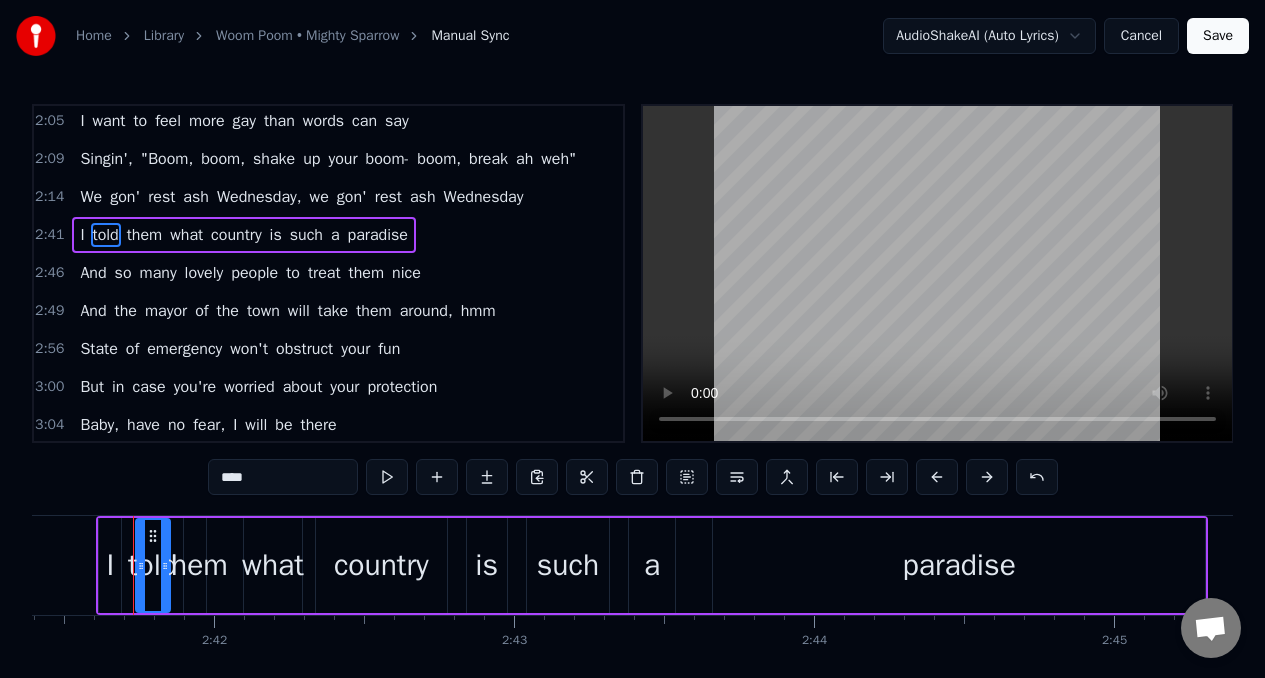click on "what" at bounding box center [273, 565] 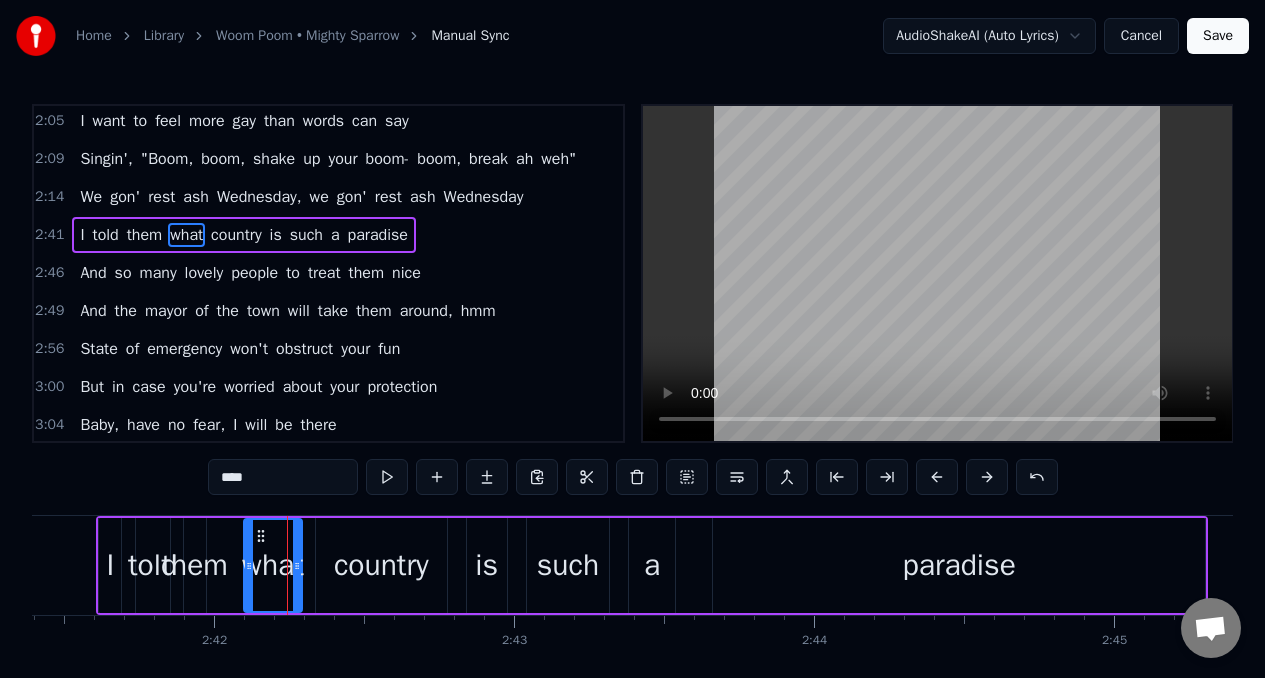 scroll, scrollTop: 611, scrollLeft: 0, axis: vertical 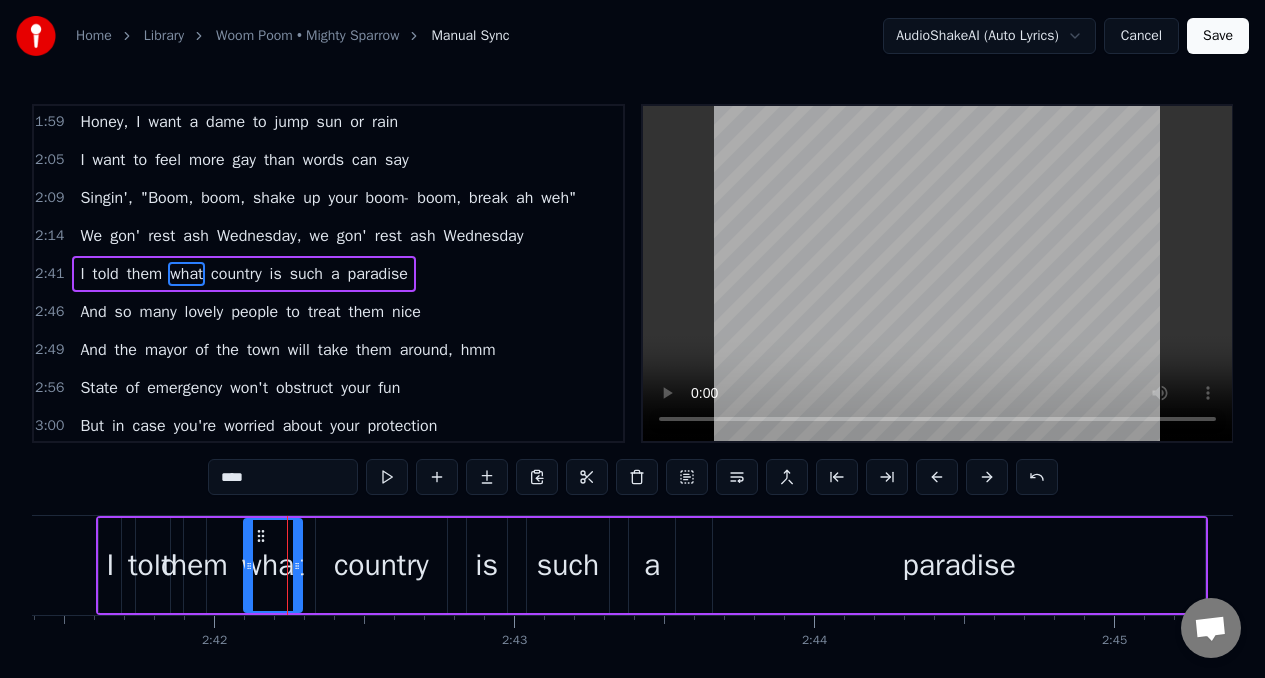 click on "****" at bounding box center [283, 477] 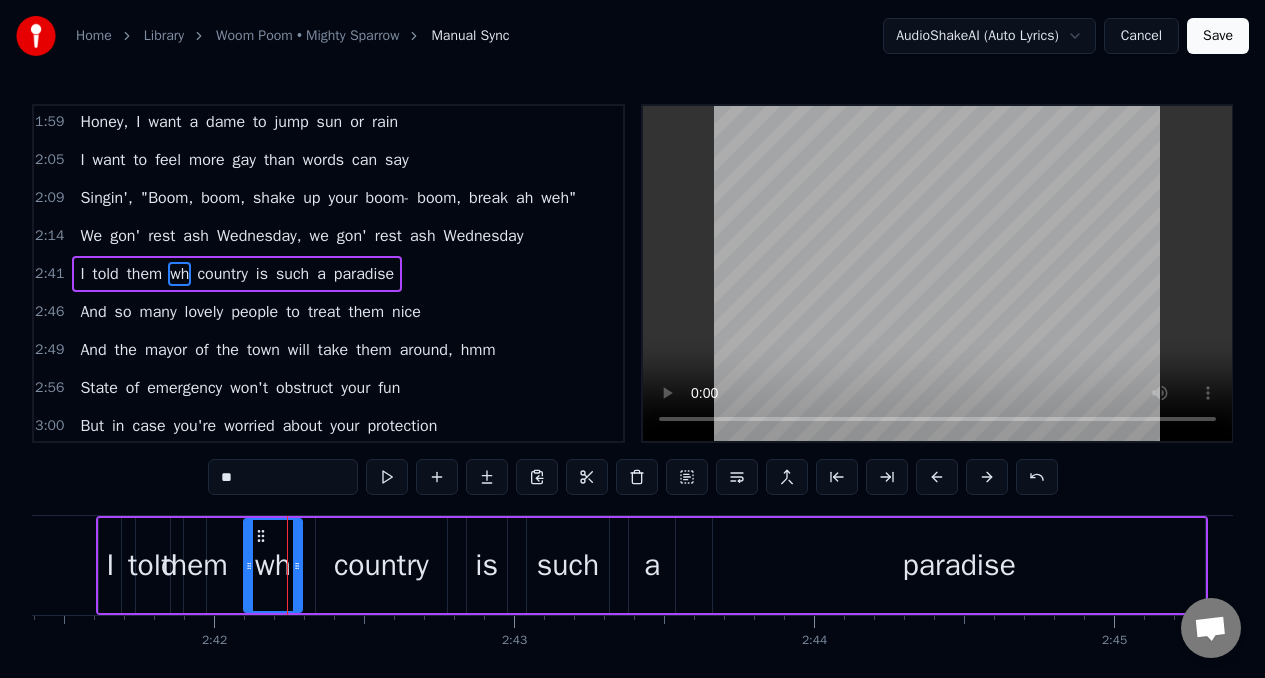 type on "*" 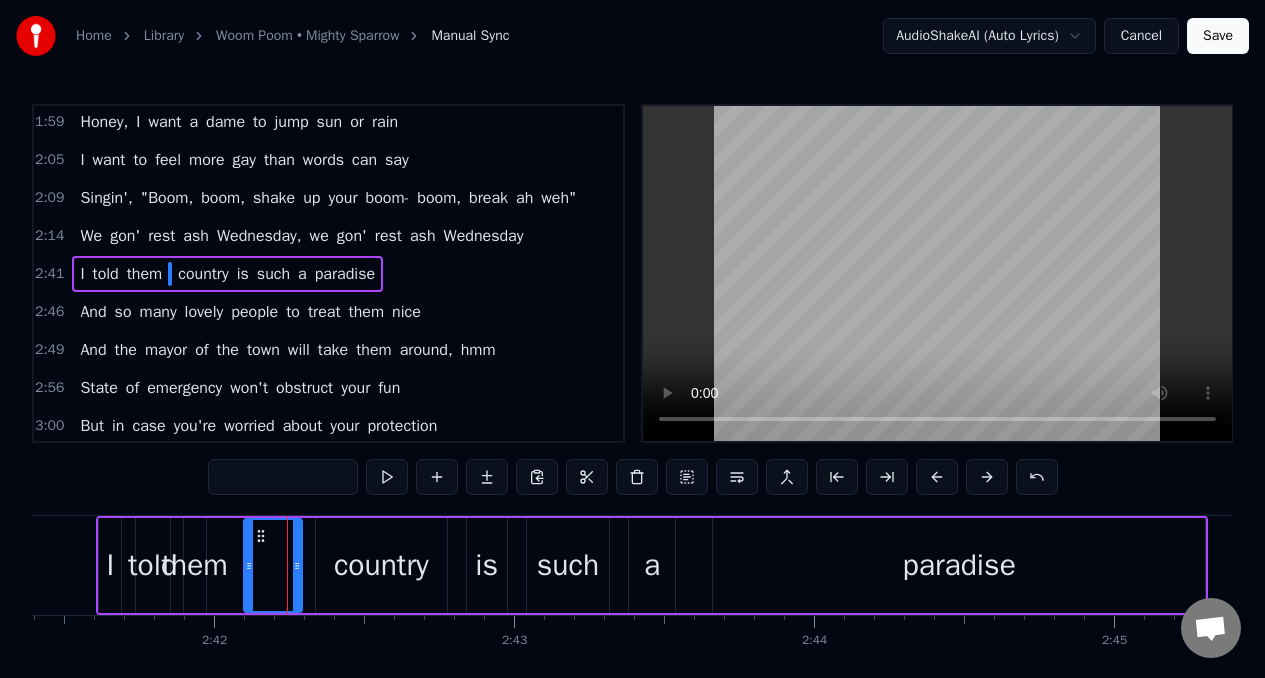 type on "*" 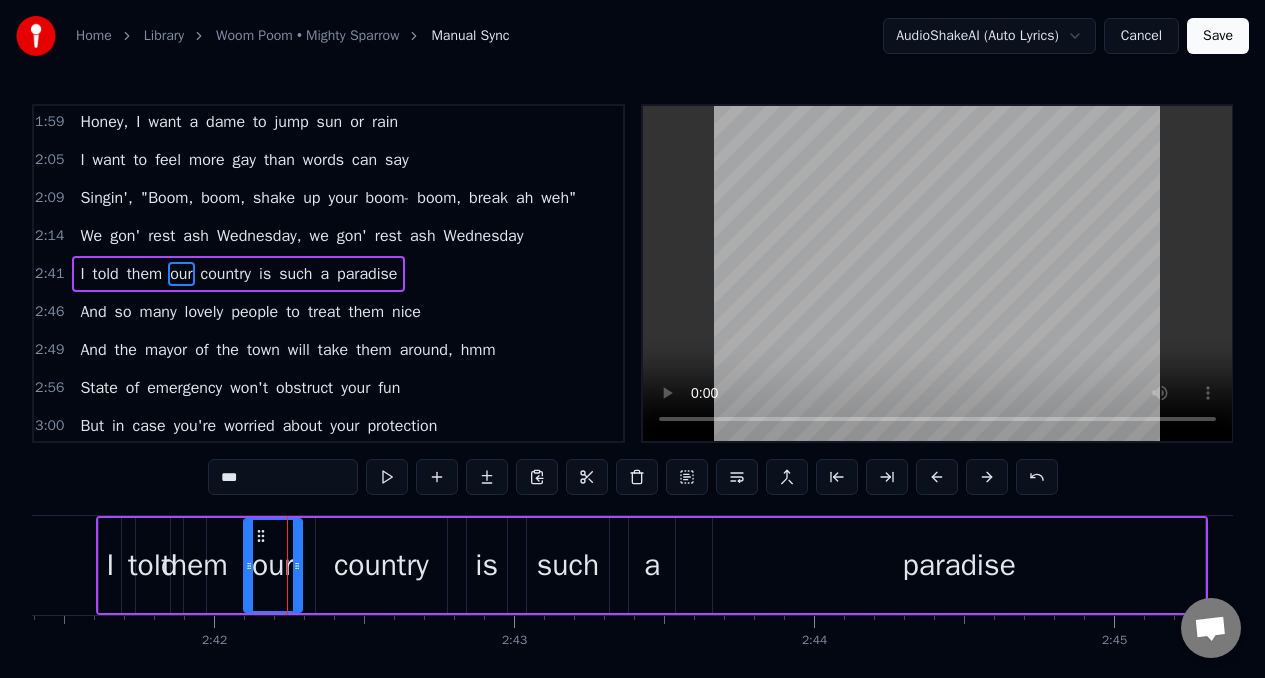 drag, startPoint x: 651, startPoint y: 566, endPoint x: 112, endPoint y: 476, distance: 546.4623 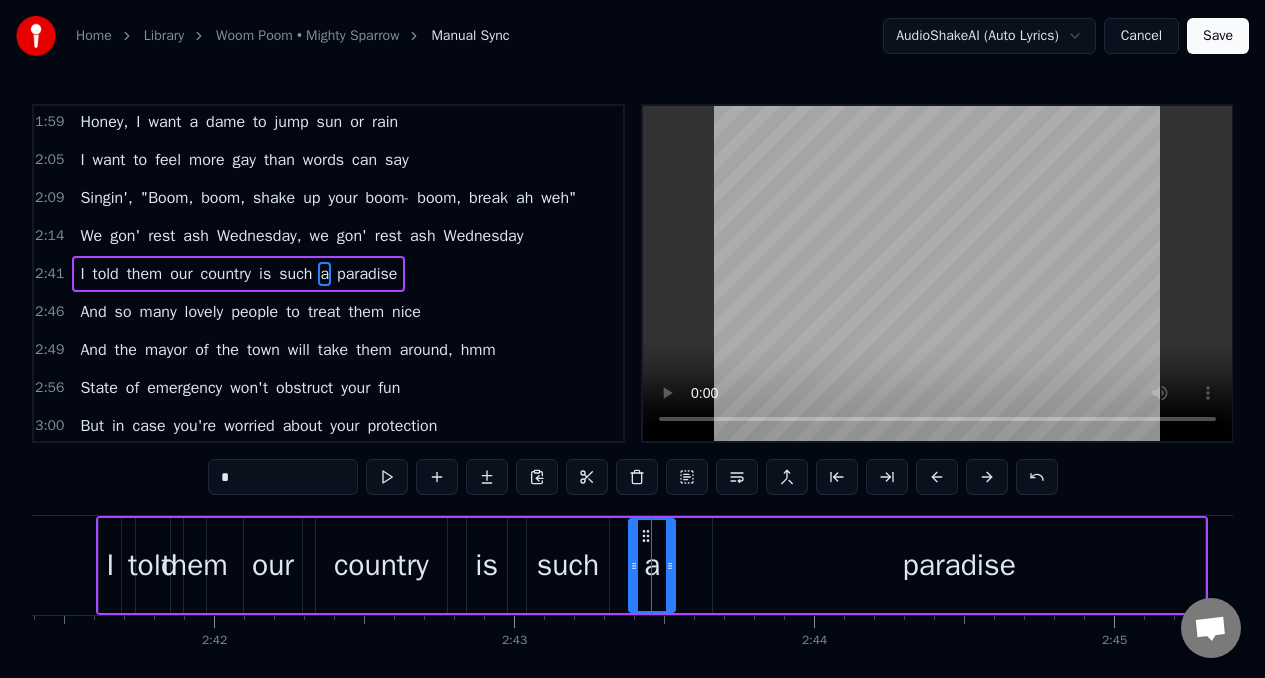 click on "*" at bounding box center [283, 477] 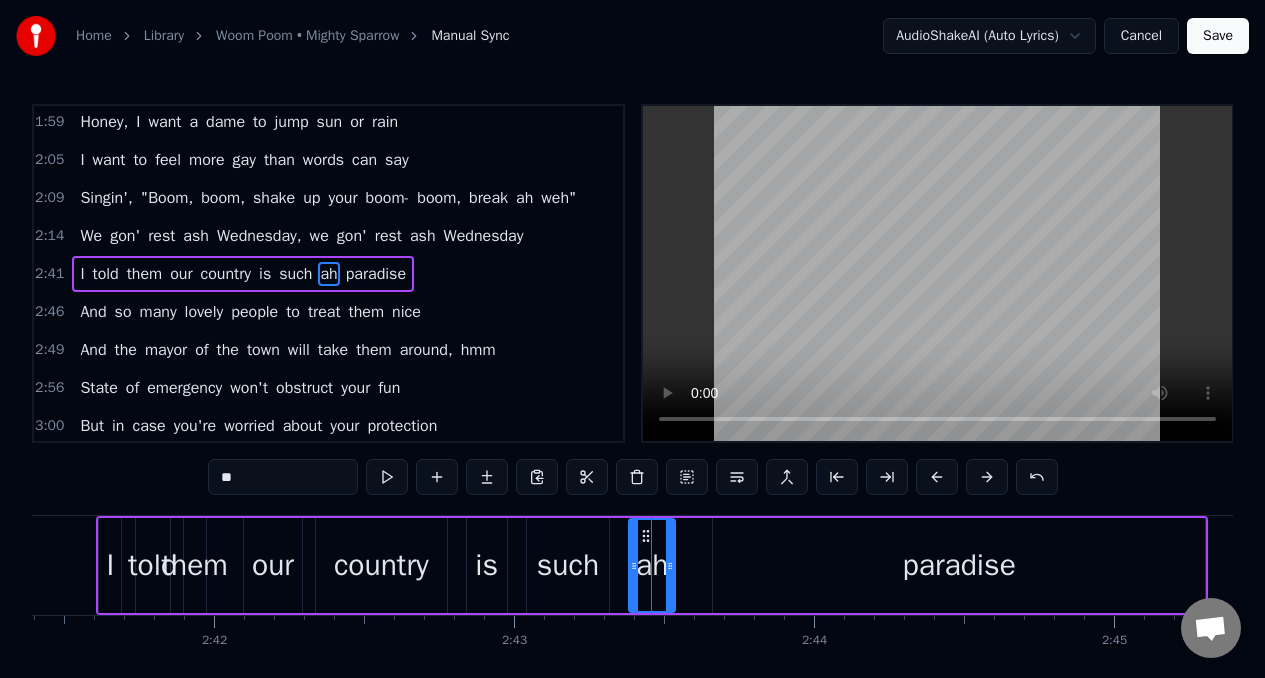 type on "**" 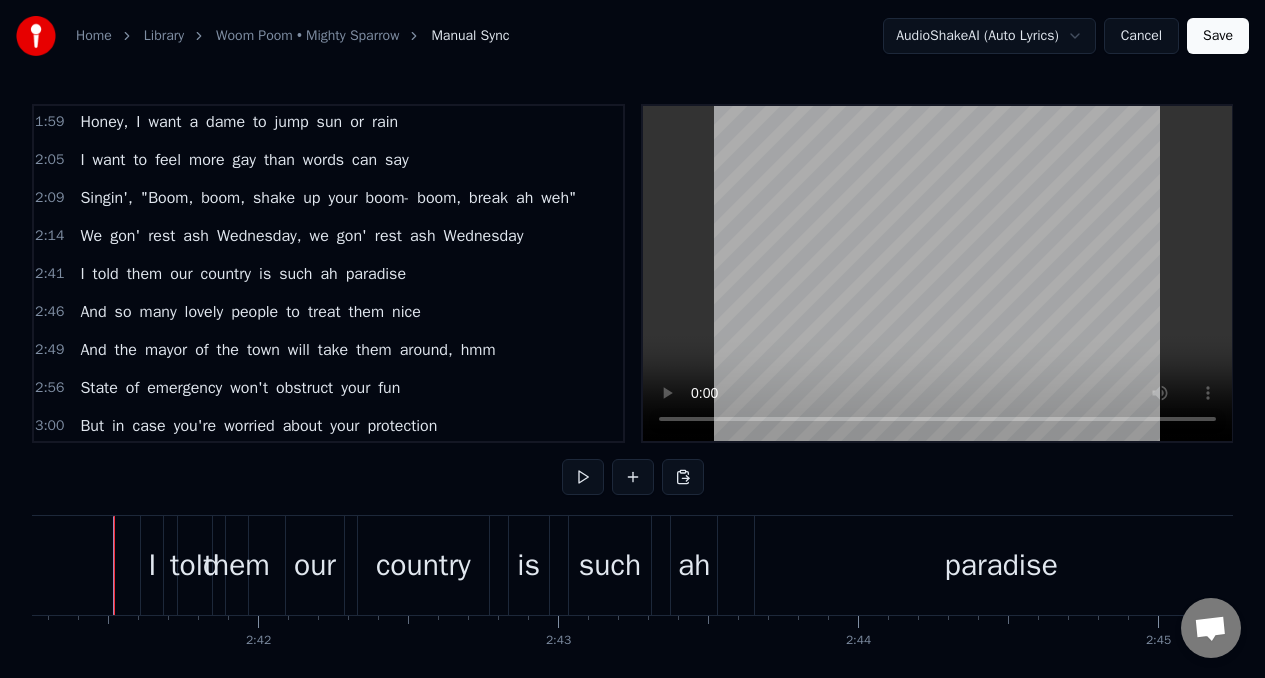 scroll, scrollTop: 0, scrollLeft: 48355, axis: horizontal 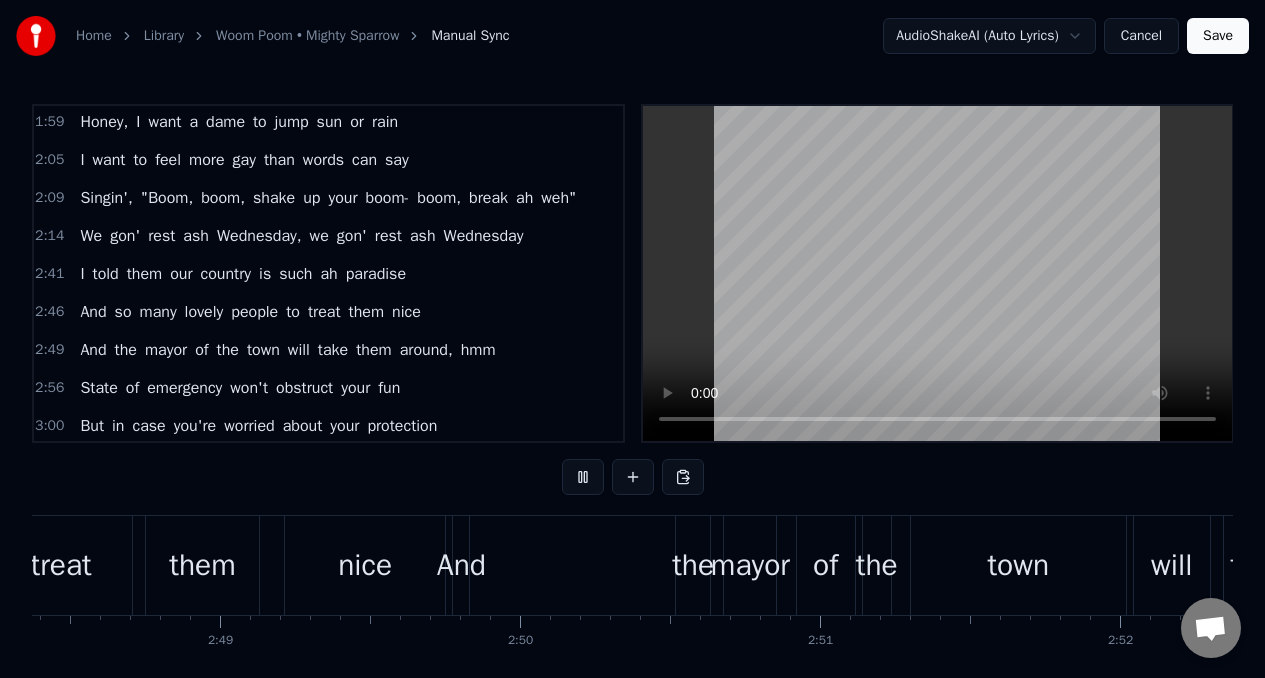click on "And" at bounding box center [93, 312] 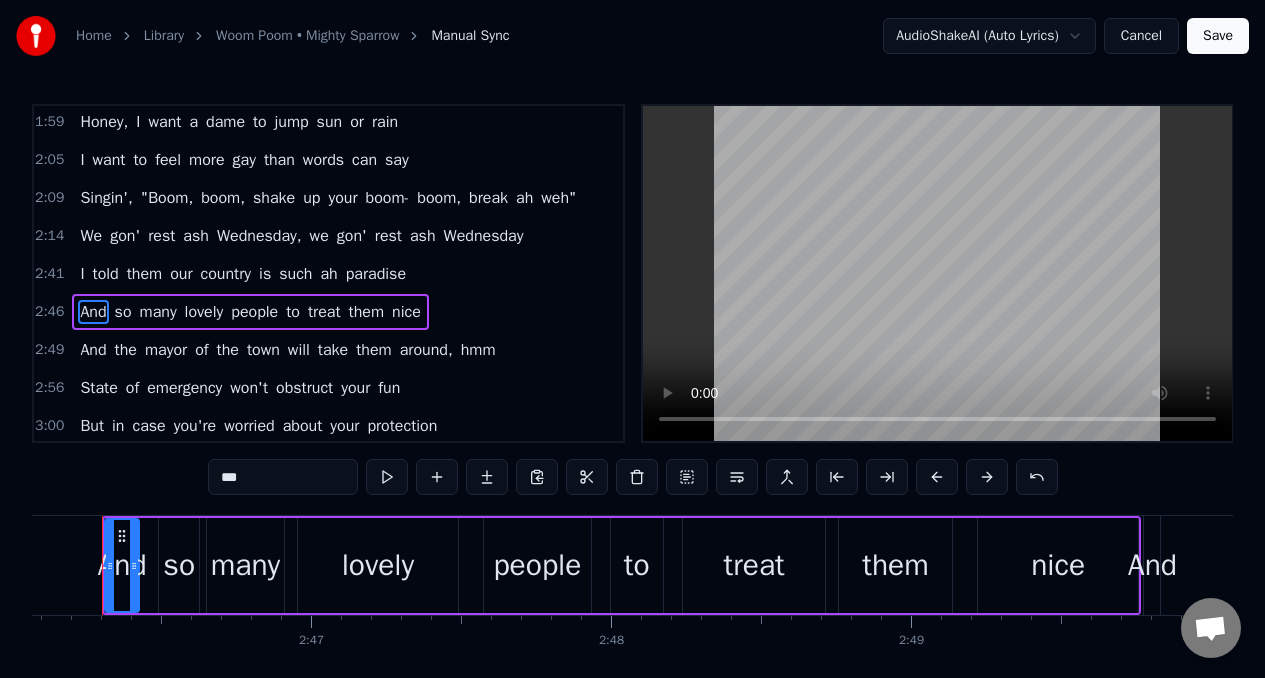 scroll, scrollTop: 0, scrollLeft: 49791, axis: horizontal 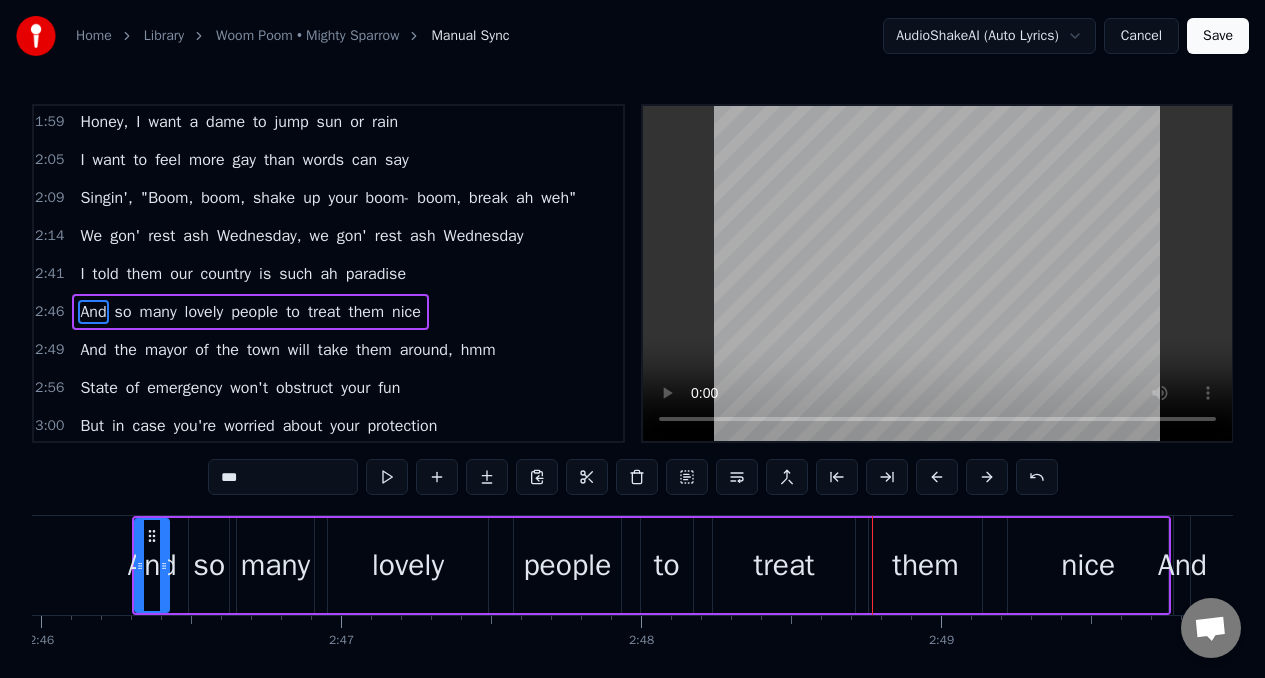 click on "And" at bounding box center [93, 312] 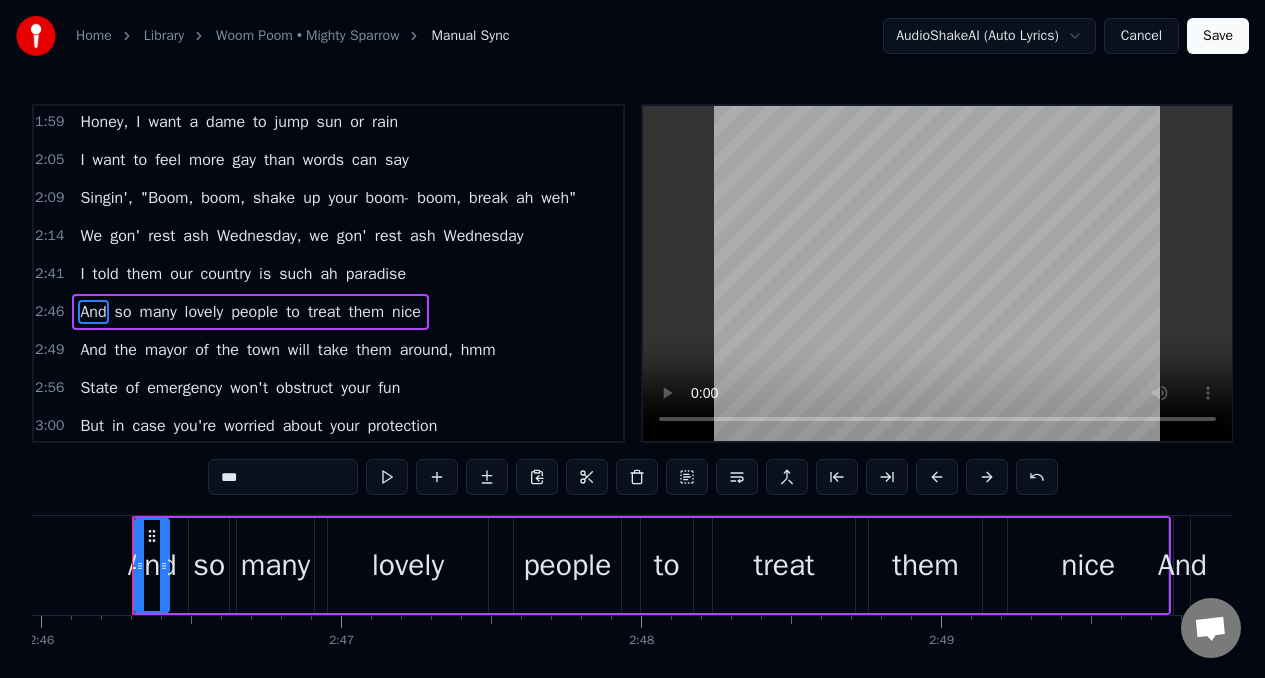 scroll, scrollTop: 649, scrollLeft: 0, axis: vertical 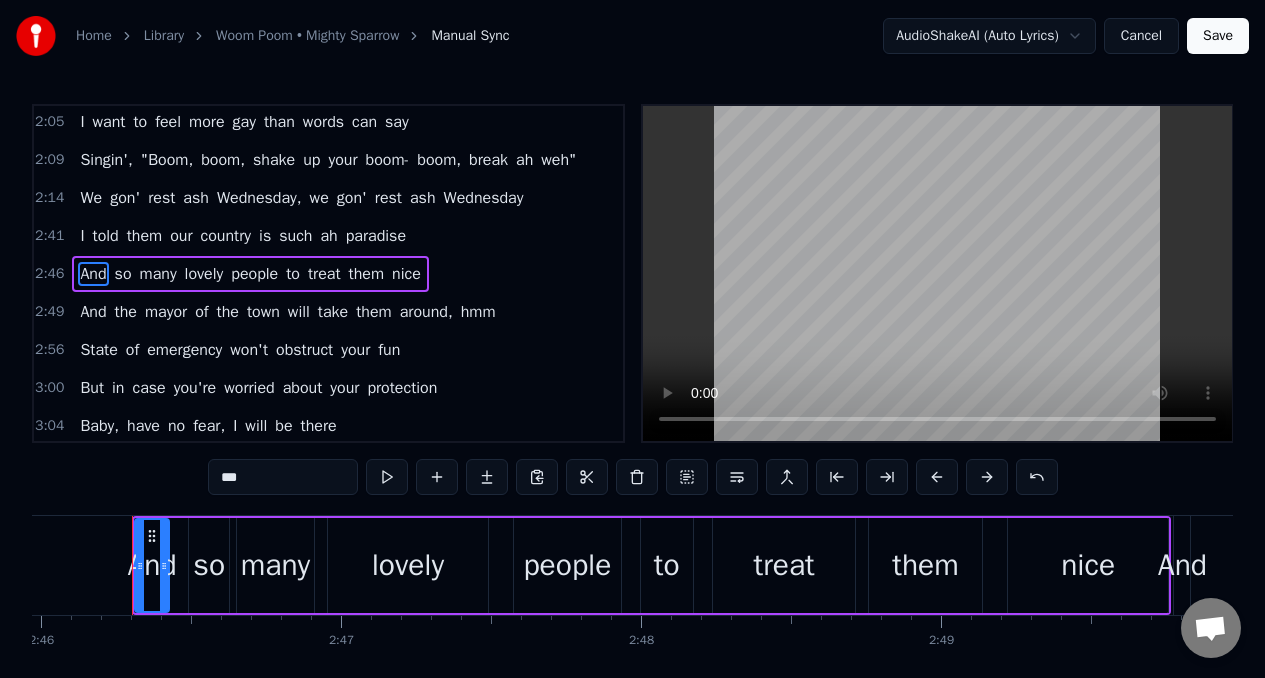 click on "And" at bounding box center [93, 274] 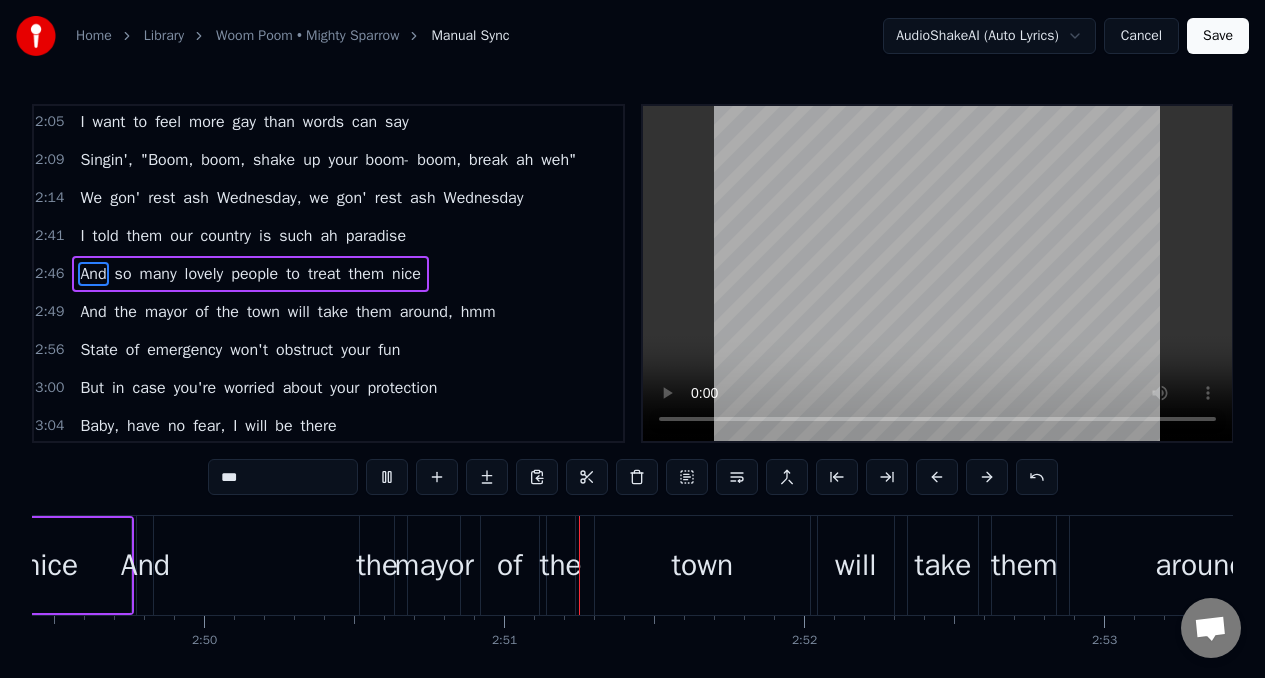 scroll, scrollTop: 0, scrollLeft: 50922, axis: horizontal 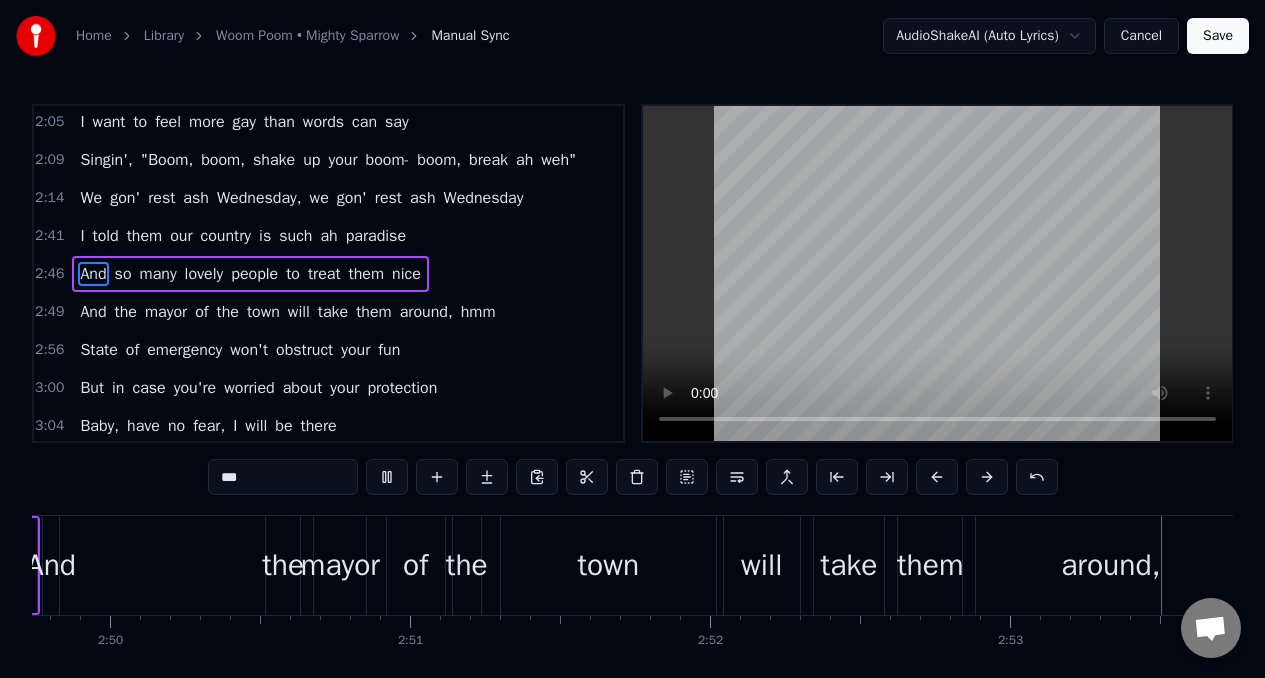 click on "to" at bounding box center [293, 274] 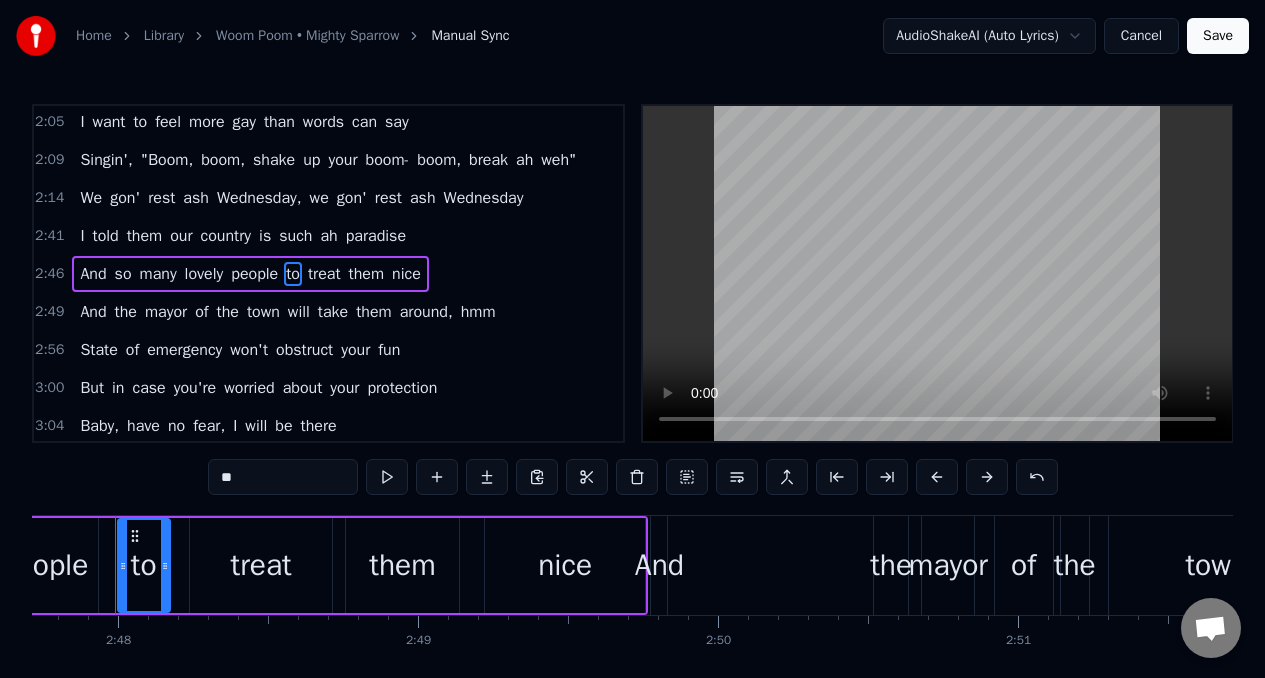 click on "**" at bounding box center (283, 477) 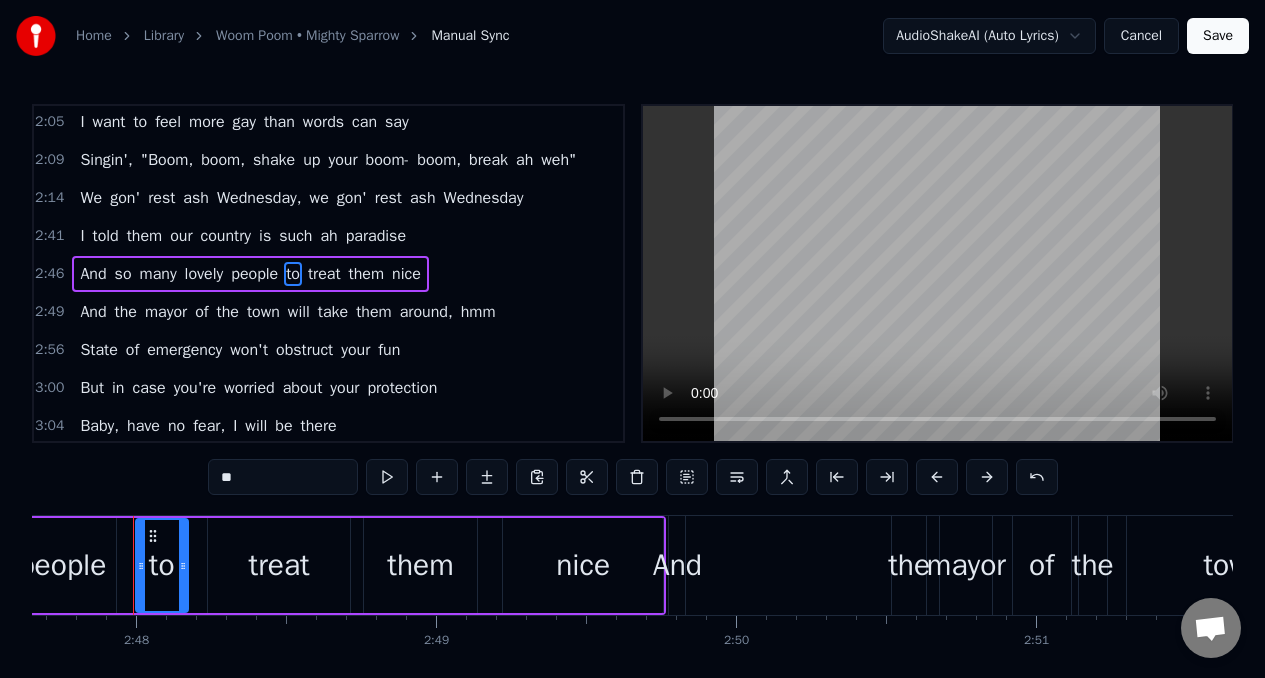 type on "*" 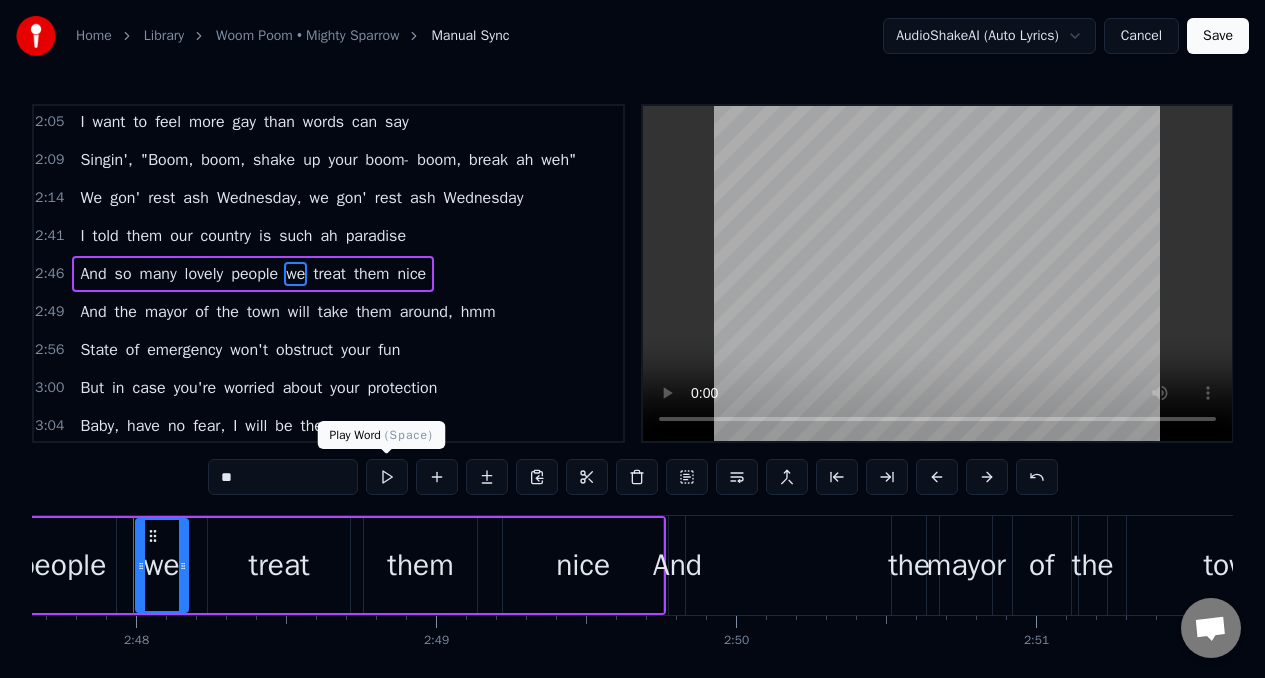 click at bounding box center (387, 477) 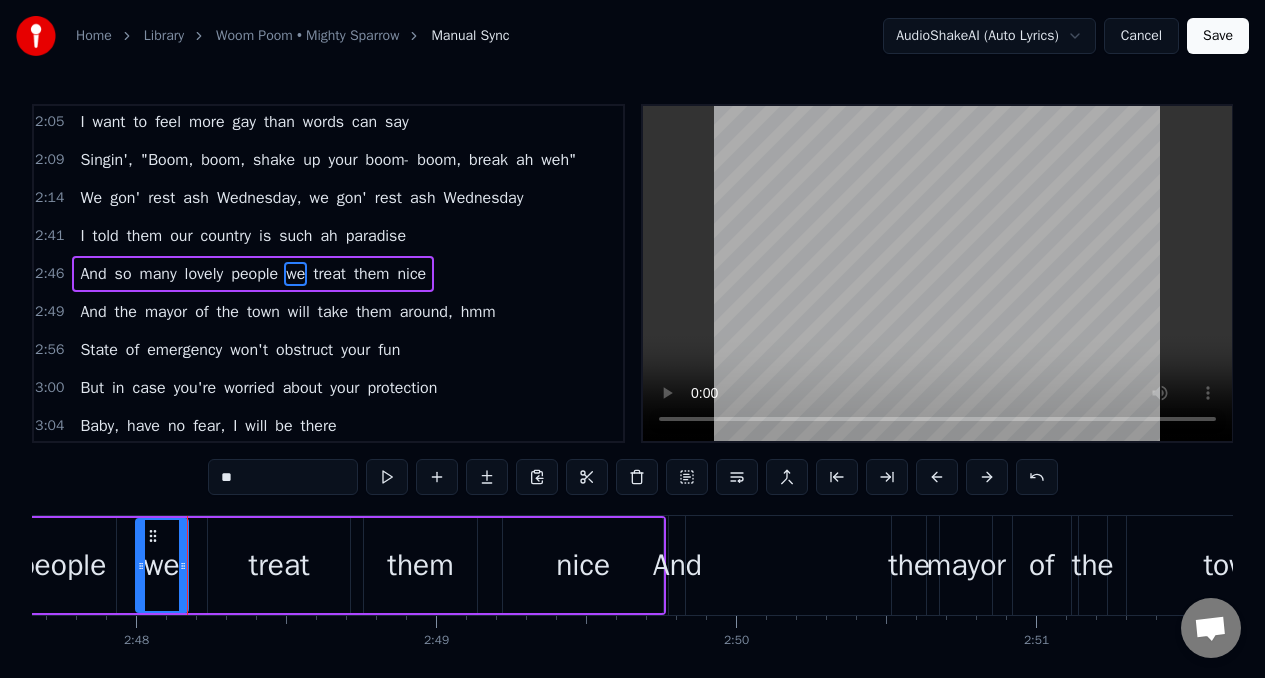 click at bounding box center (387, 477) 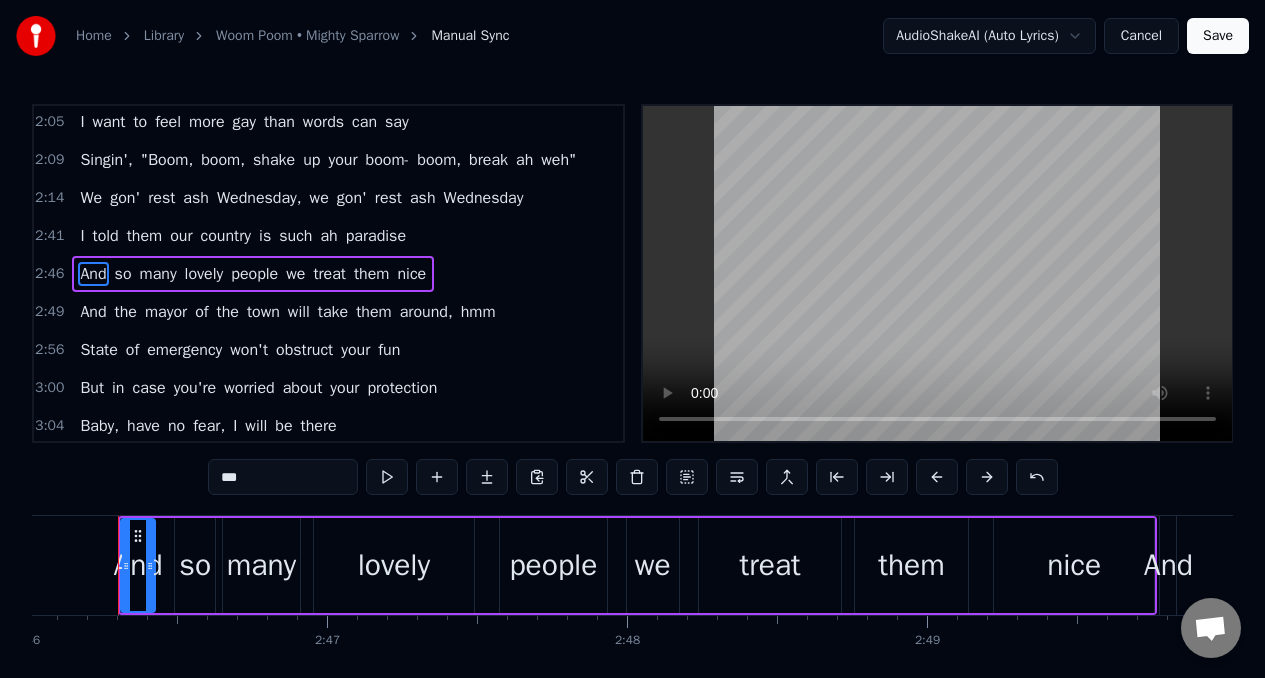 scroll, scrollTop: 0, scrollLeft: 49791, axis: horizontal 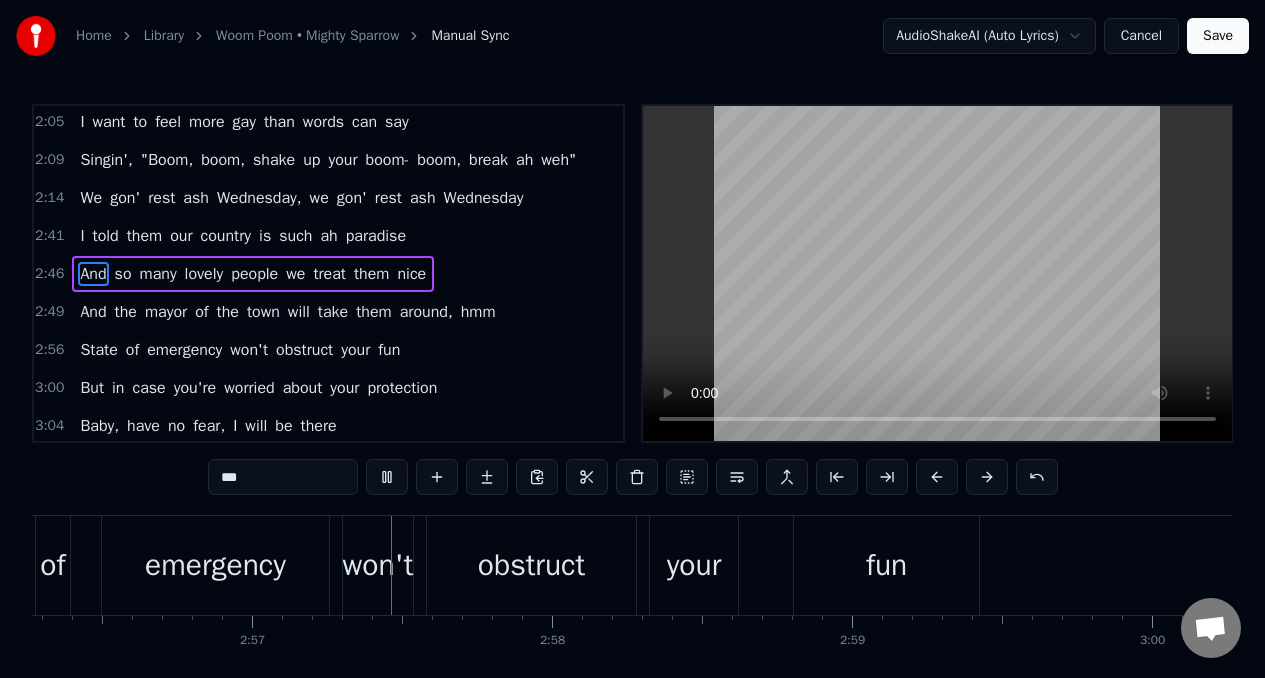 click on "And" at bounding box center [93, 312] 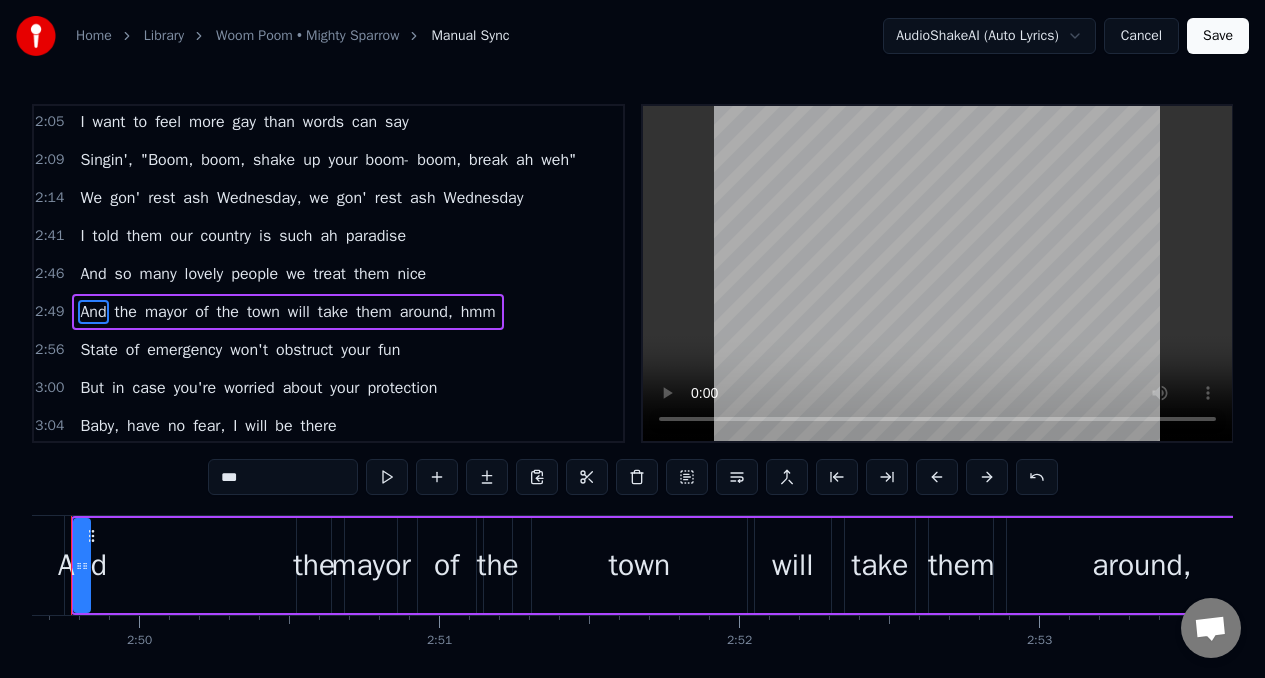 scroll, scrollTop: 0, scrollLeft: 50832, axis: horizontal 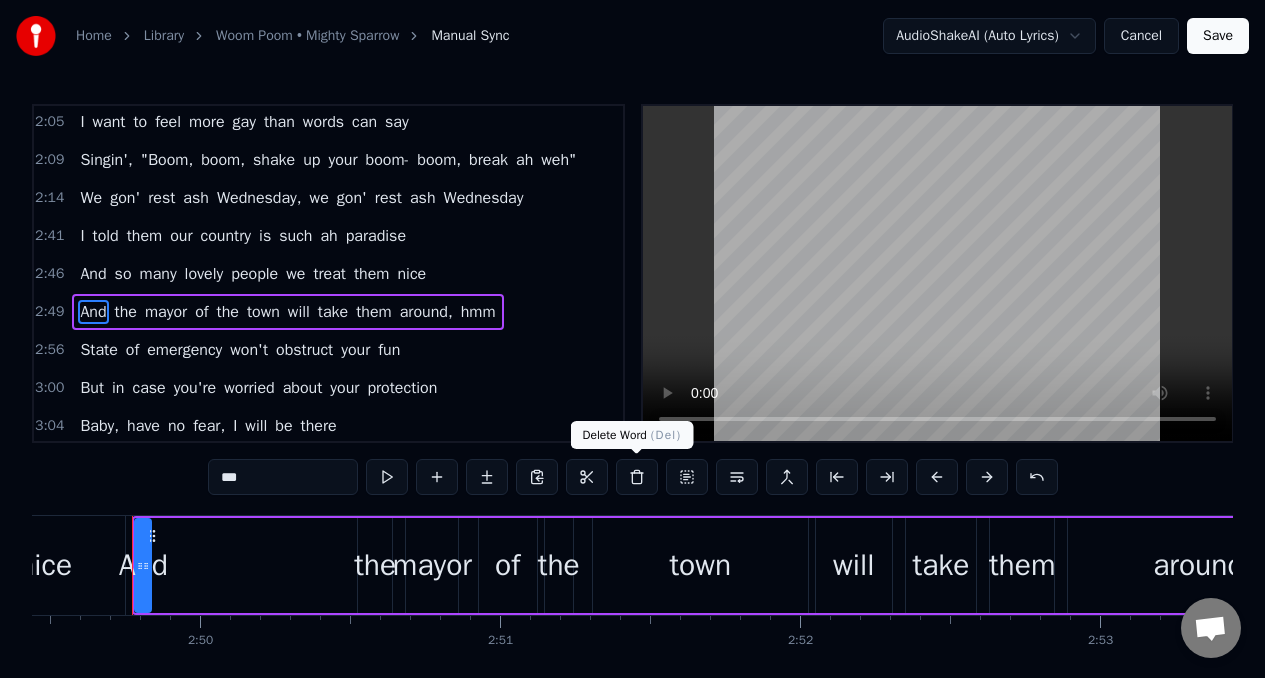 click at bounding box center (637, 477) 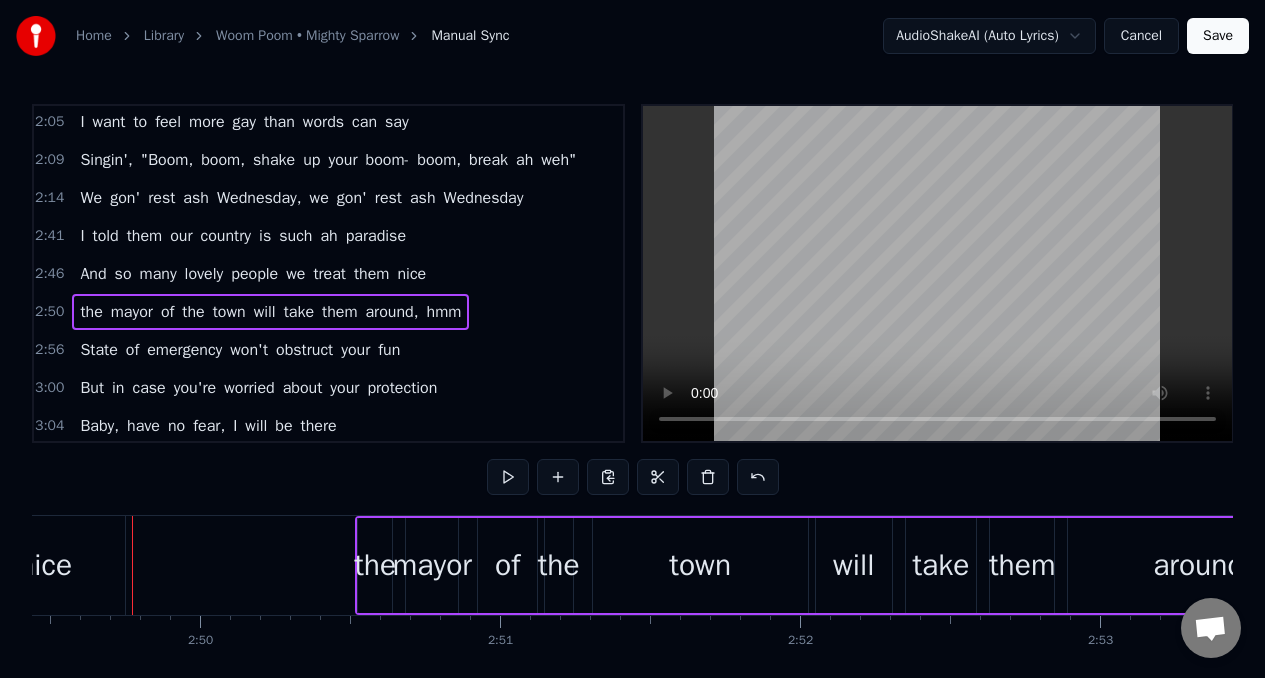 click on "the" at bounding box center (375, 565) 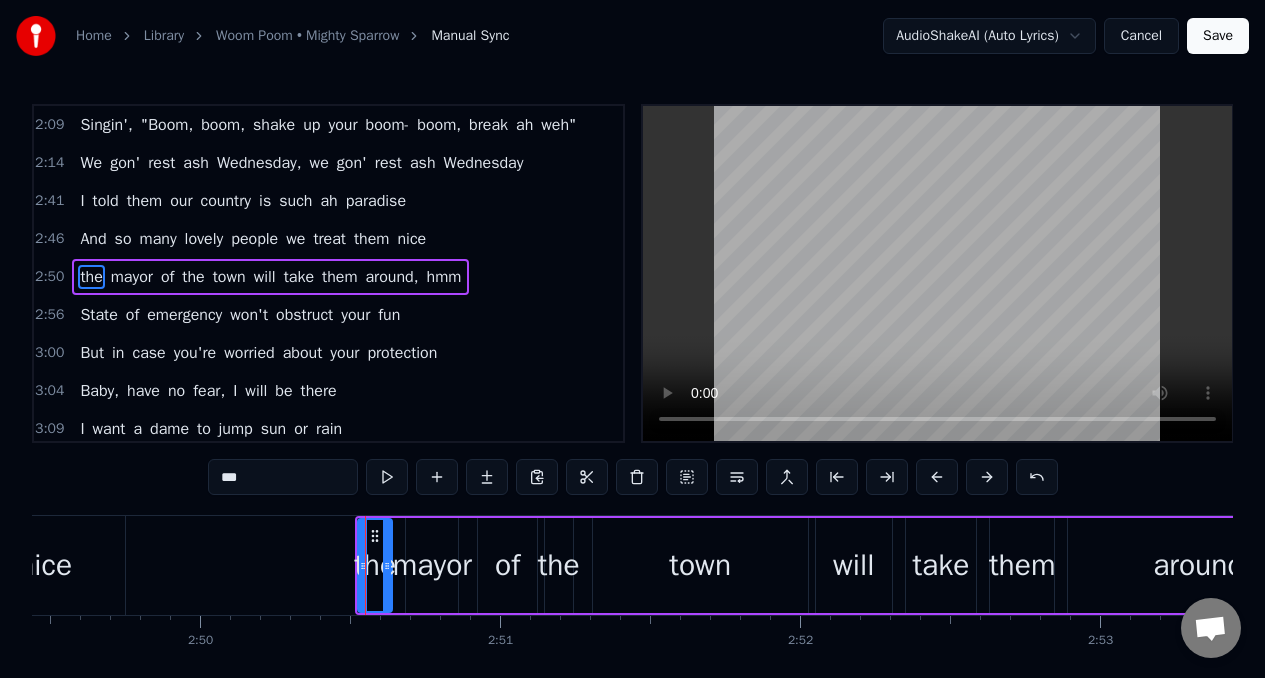 scroll, scrollTop: 687, scrollLeft: 0, axis: vertical 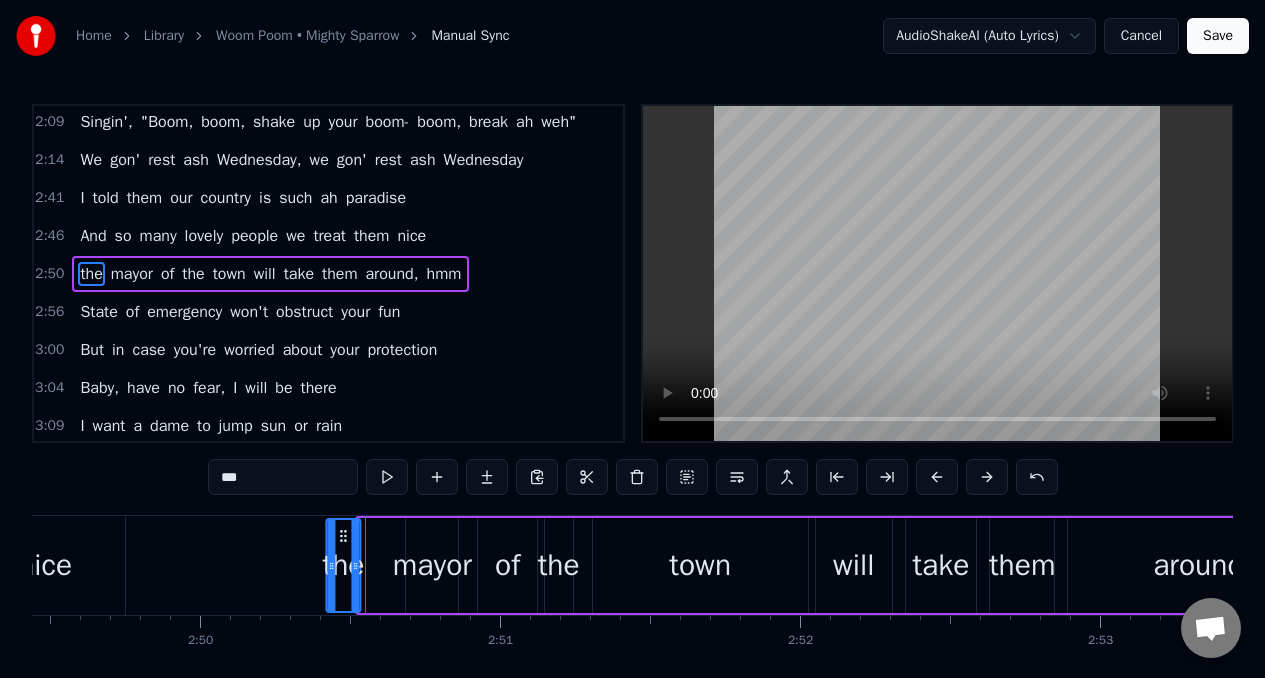 drag, startPoint x: 370, startPoint y: 537, endPoint x: 339, endPoint y: 536, distance: 31.016125 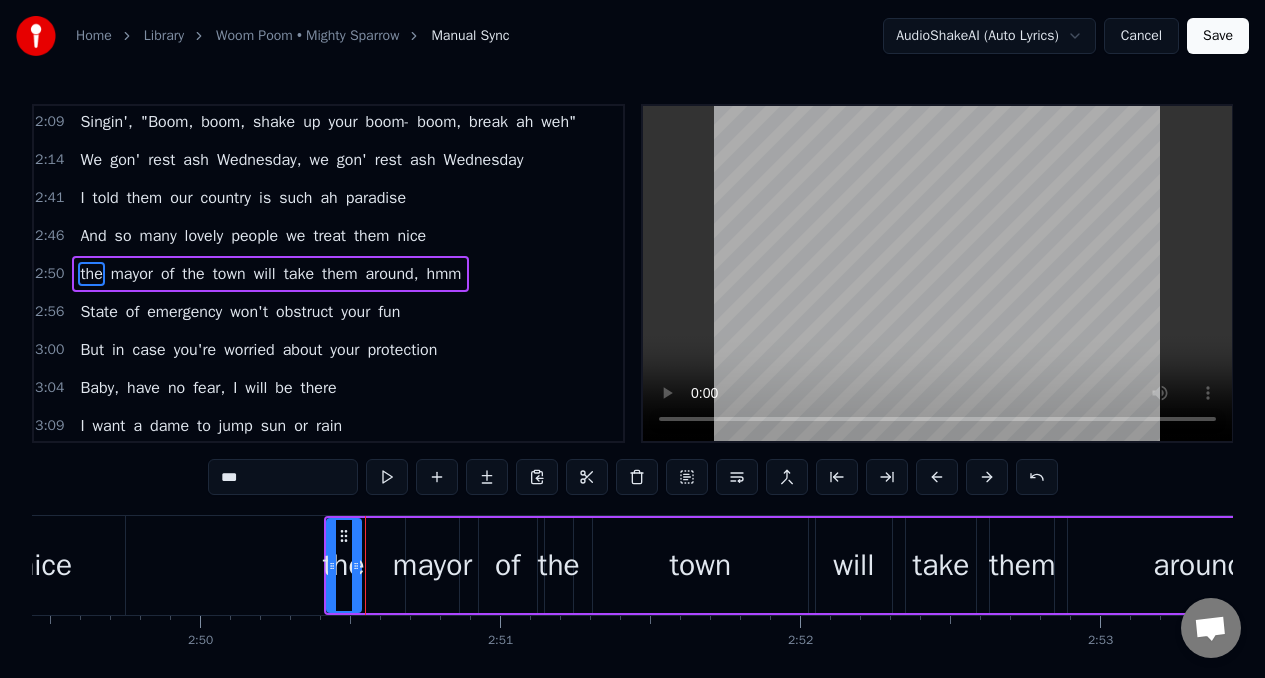 click on "***" at bounding box center (283, 477) 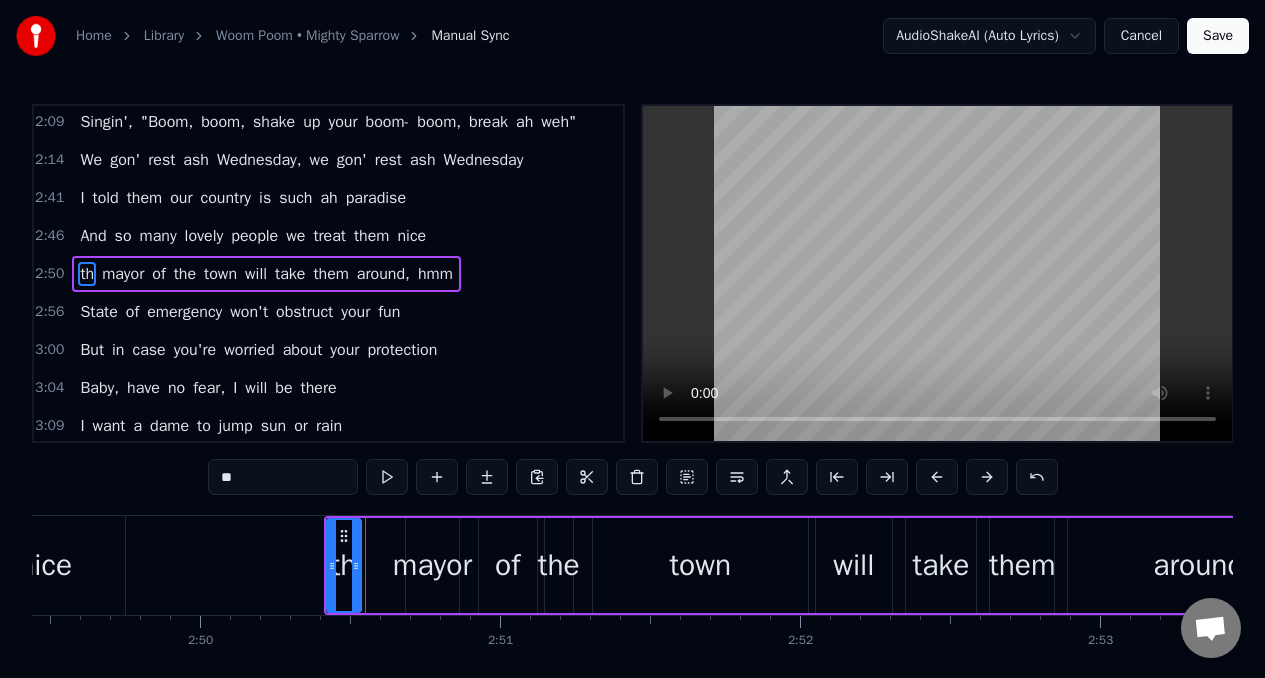 type on "*" 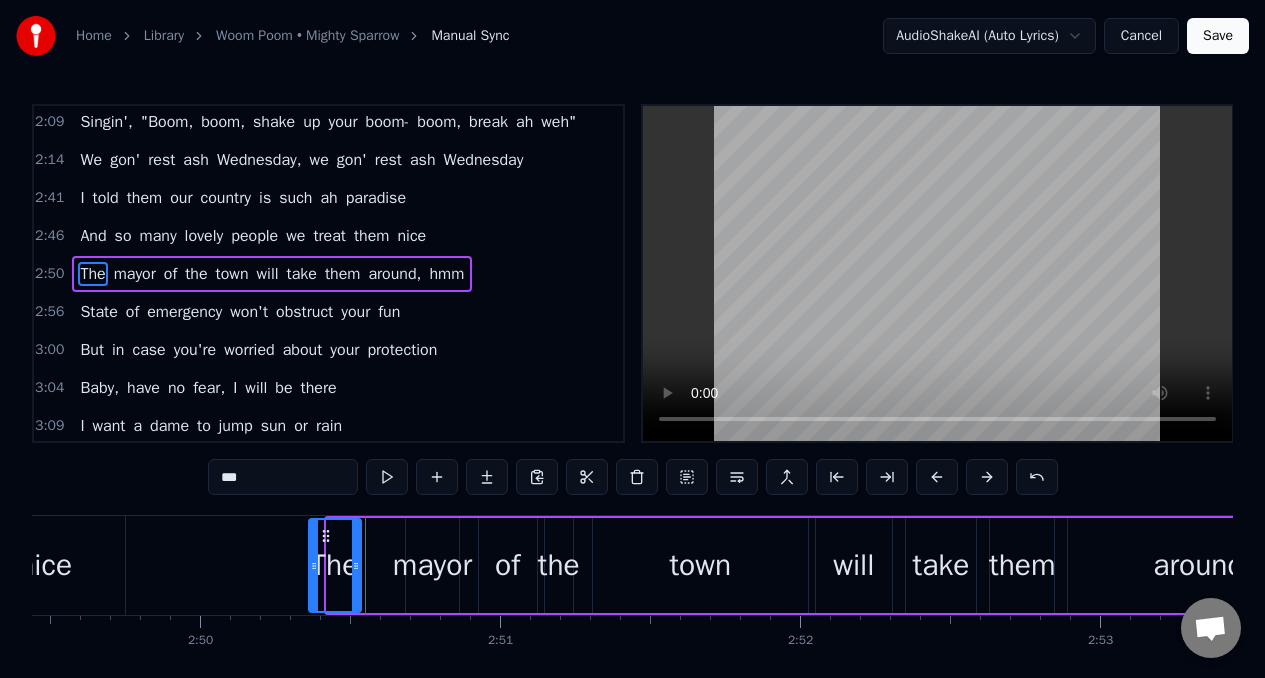 drag, startPoint x: 329, startPoint y: 550, endPoint x: 319, endPoint y: 525, distance: 26.925823 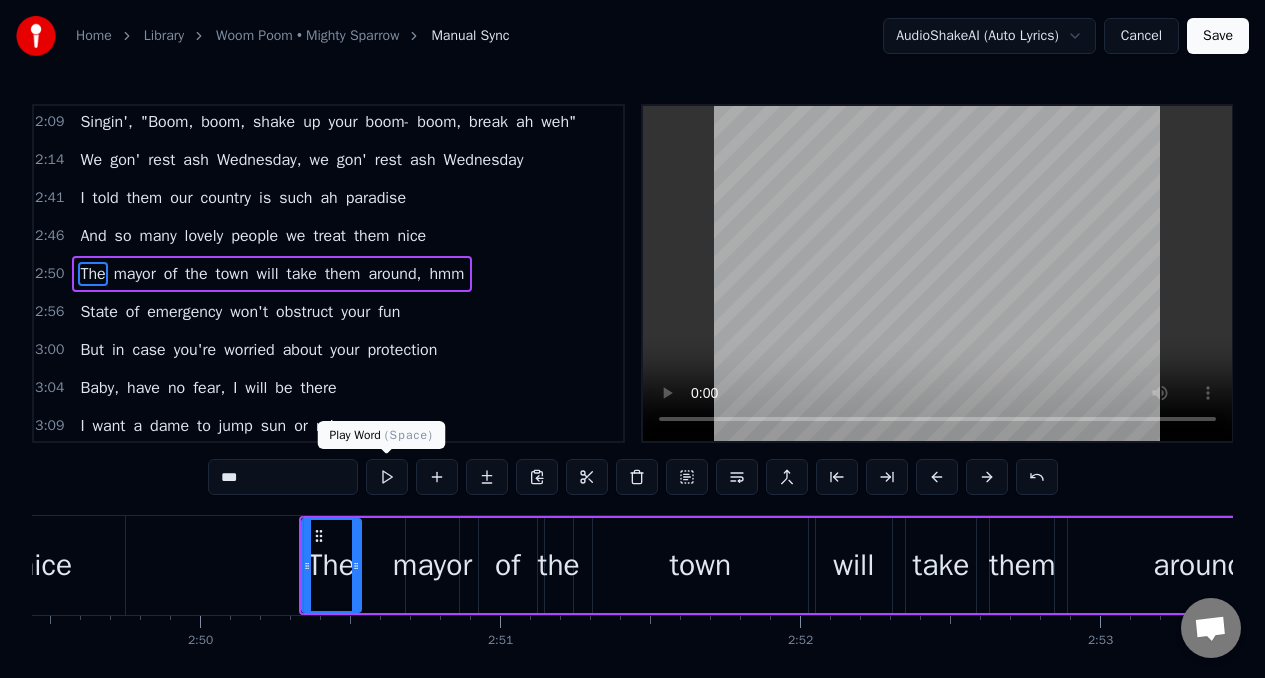 click at bounding box center (387, 477) 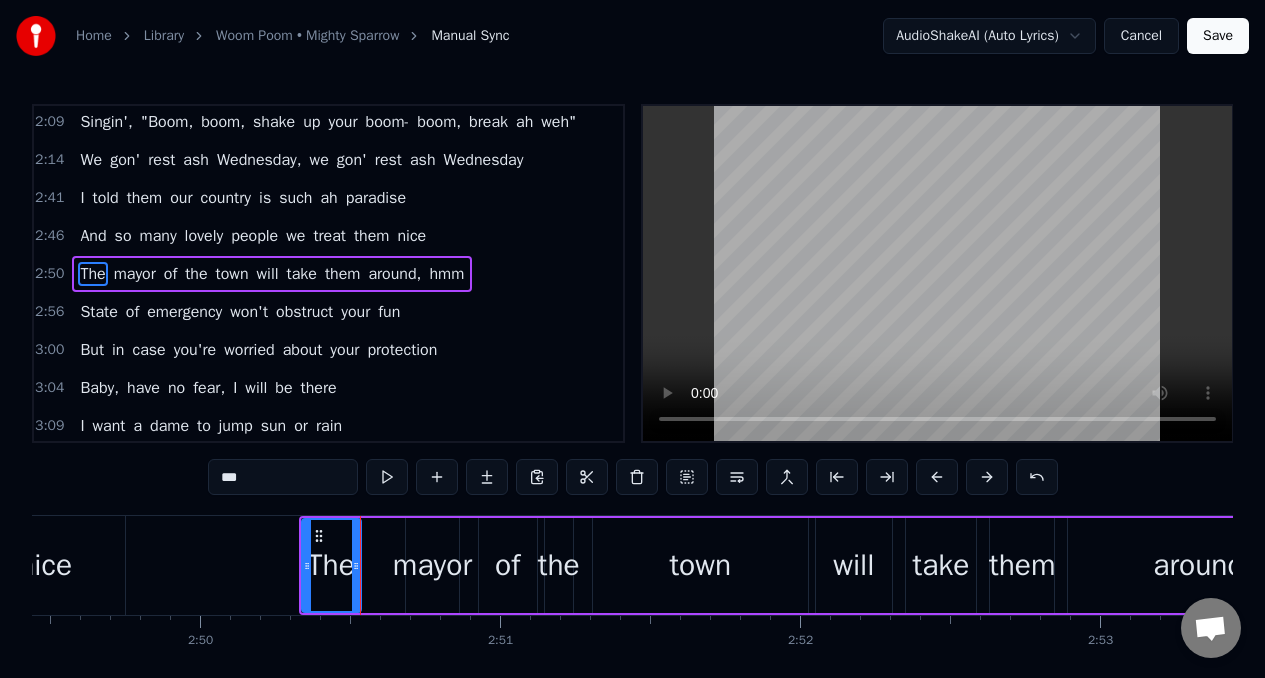 click at bounding box center [387, 477] 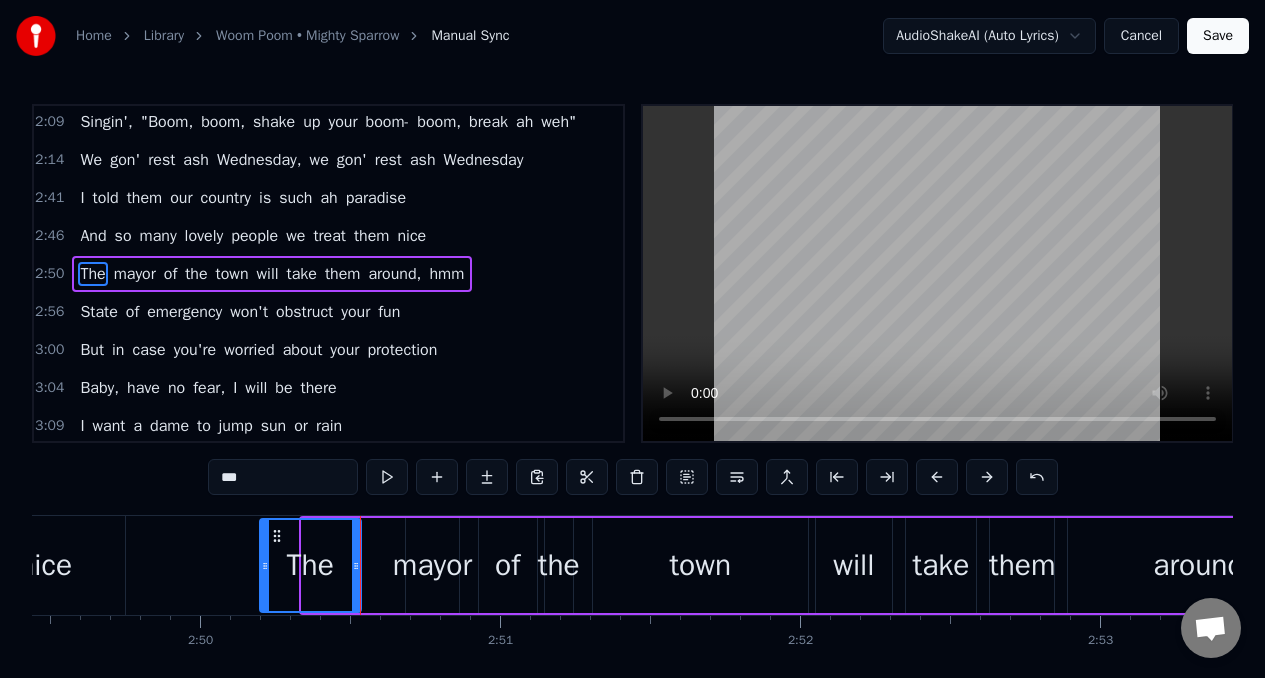 drag, startPoint x: 307, startPoint y: 539, endPoint x: 263, endPoint y: 546, distance: 44.553337 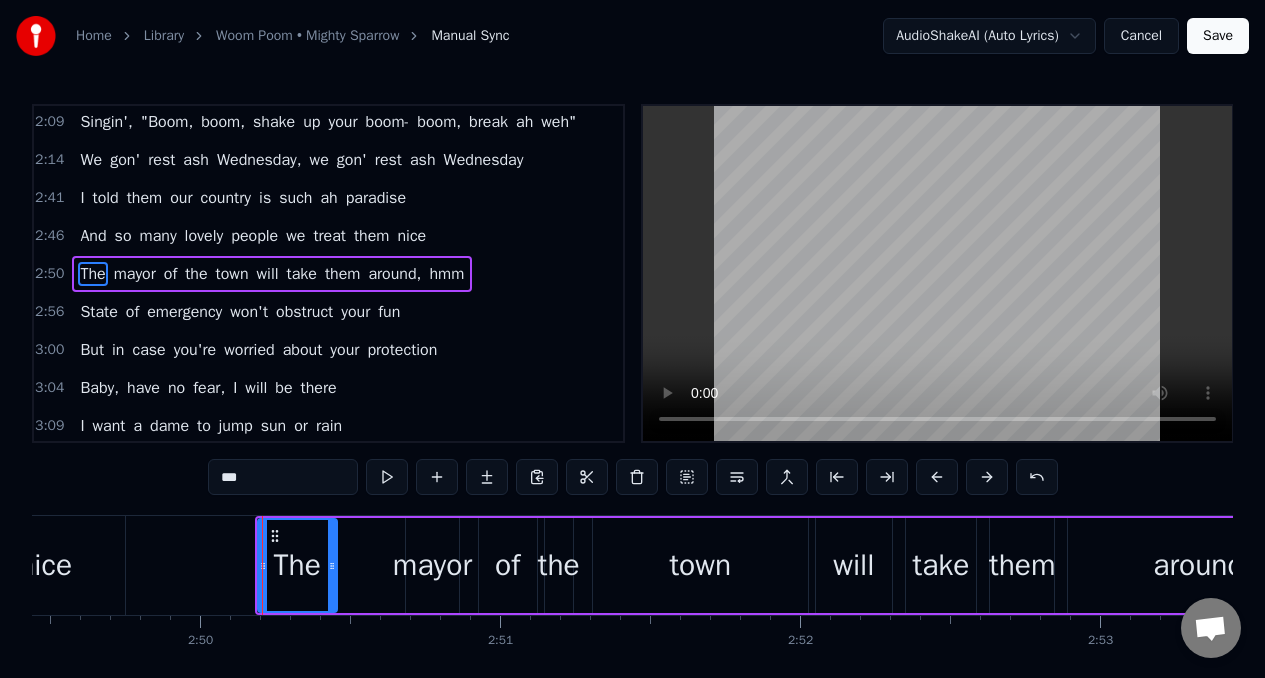 drag, startPoint x: 356, startPoint y: 541, endPoint x: 327, endPoint y: 541, distance: 29 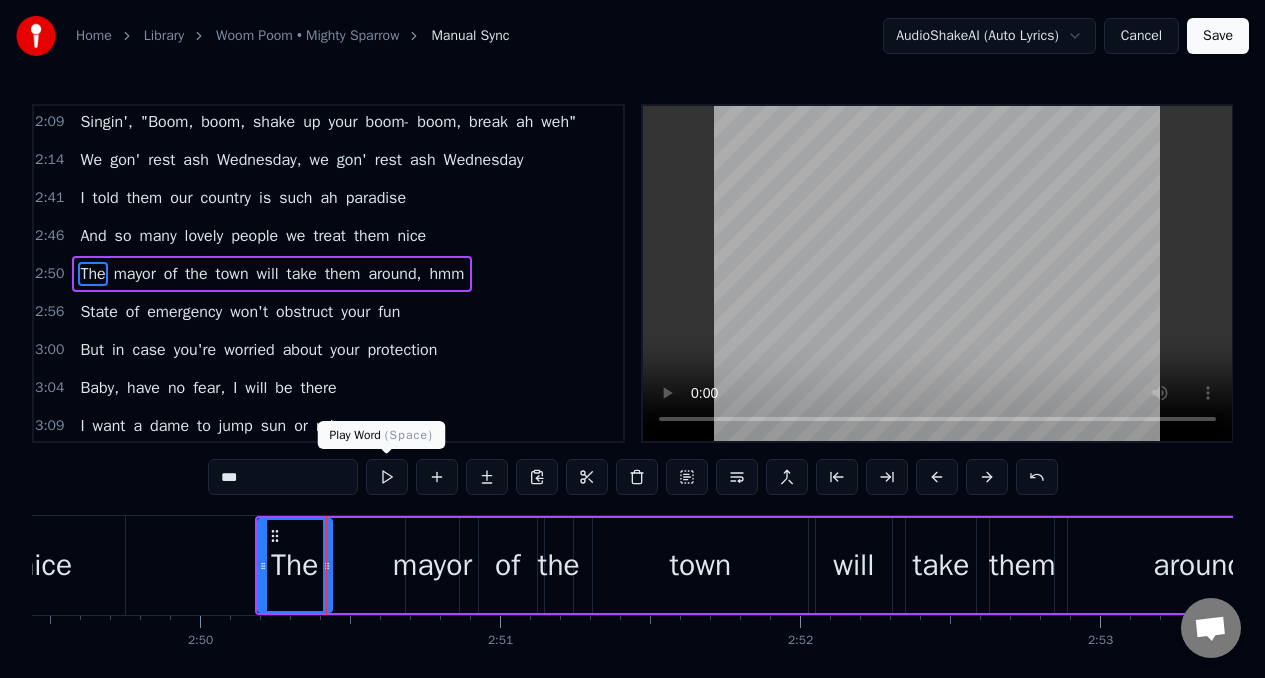 click at bounding box center (387, 477) 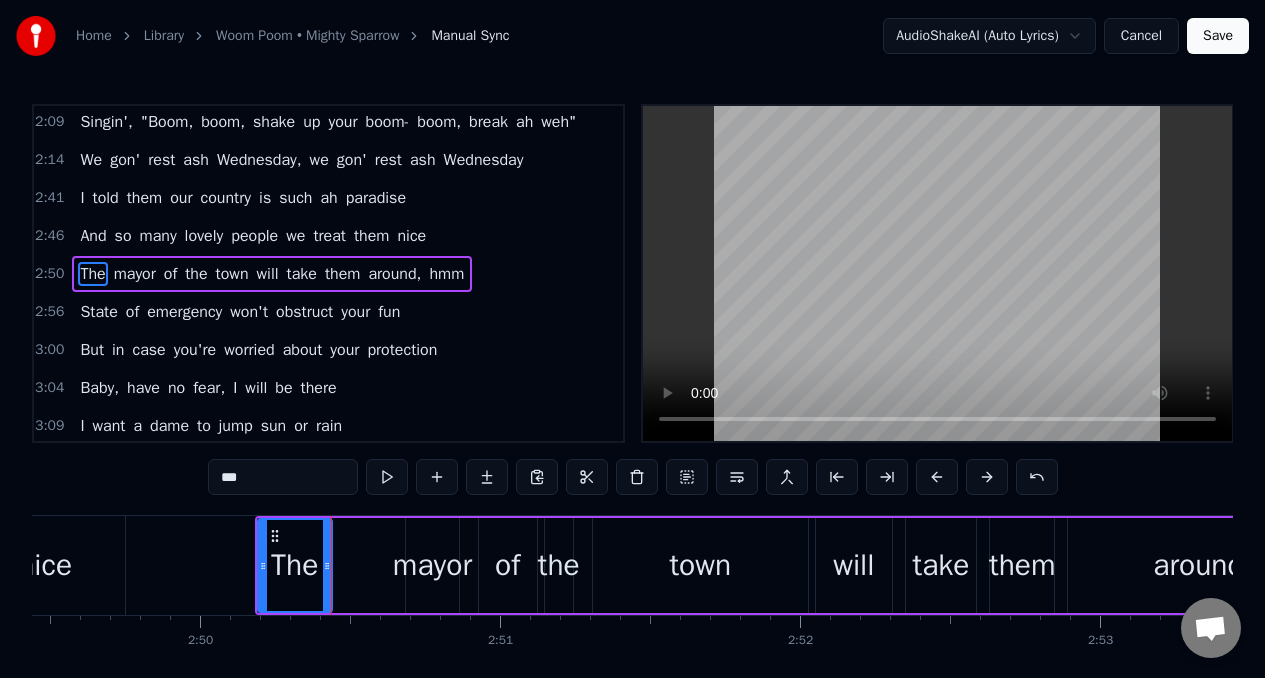 click at bounding box center [387, 477] 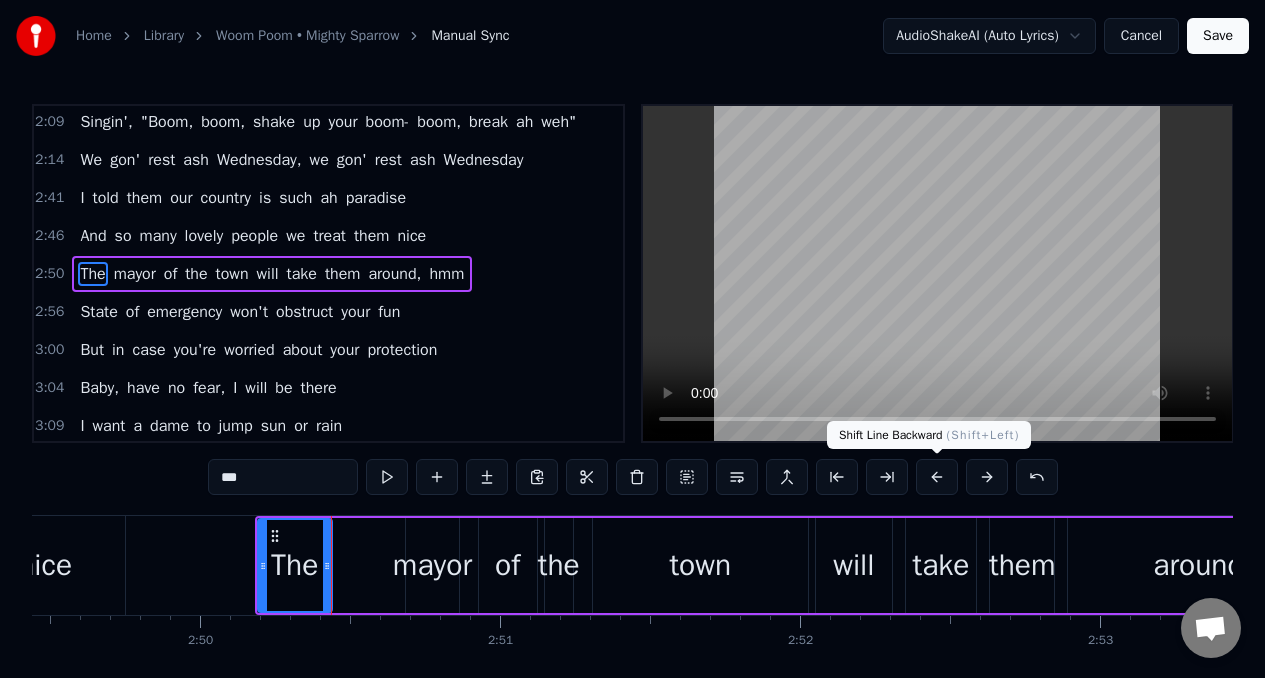 click at bounding box center (937, 477) 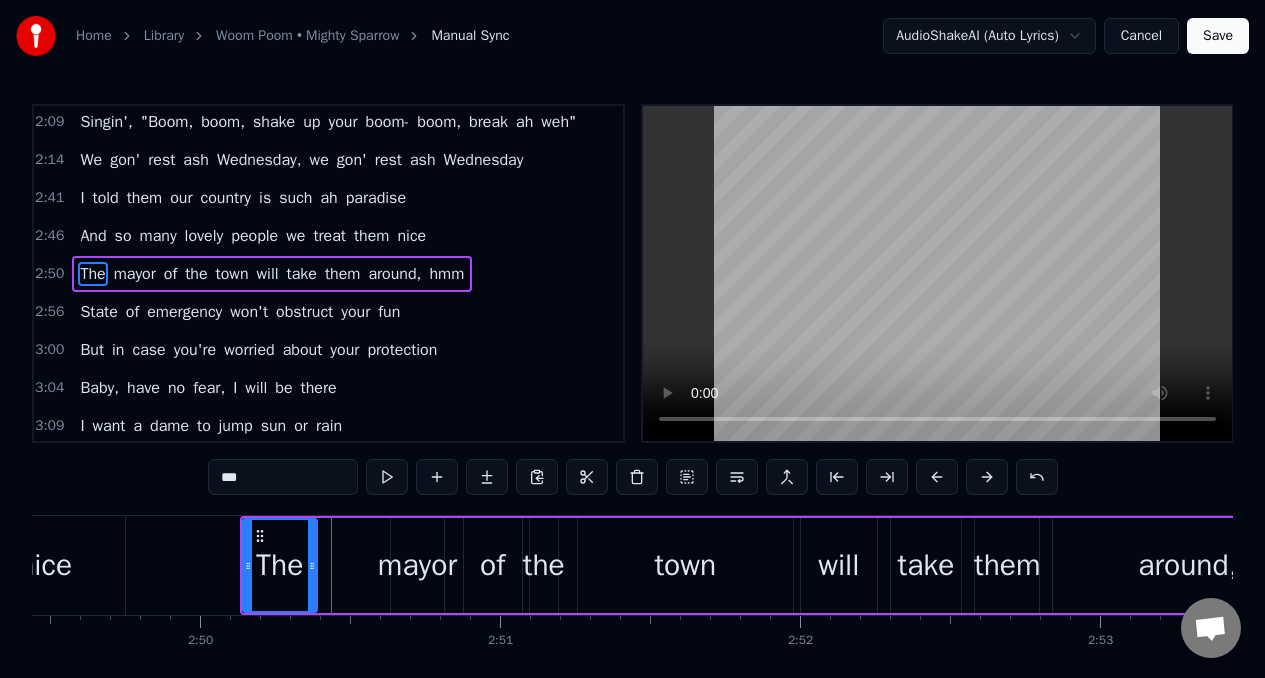 click at bounding box center [937, 477] 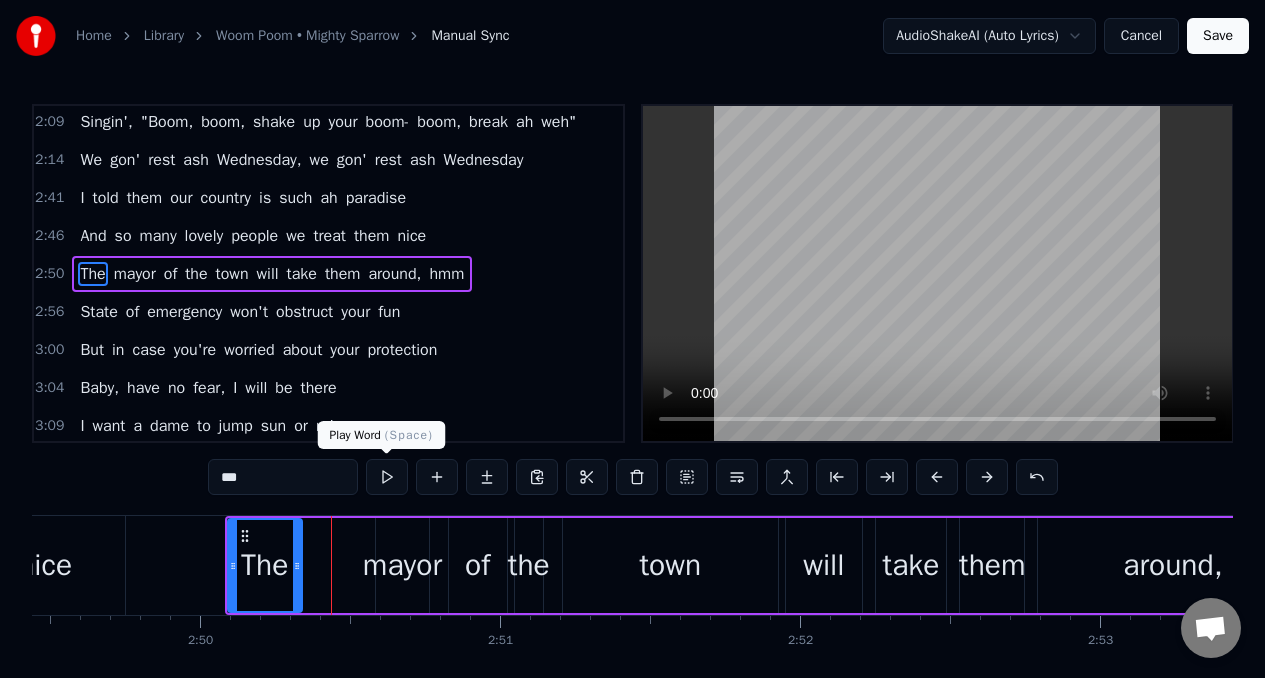 click at bounding box center [387, 477] 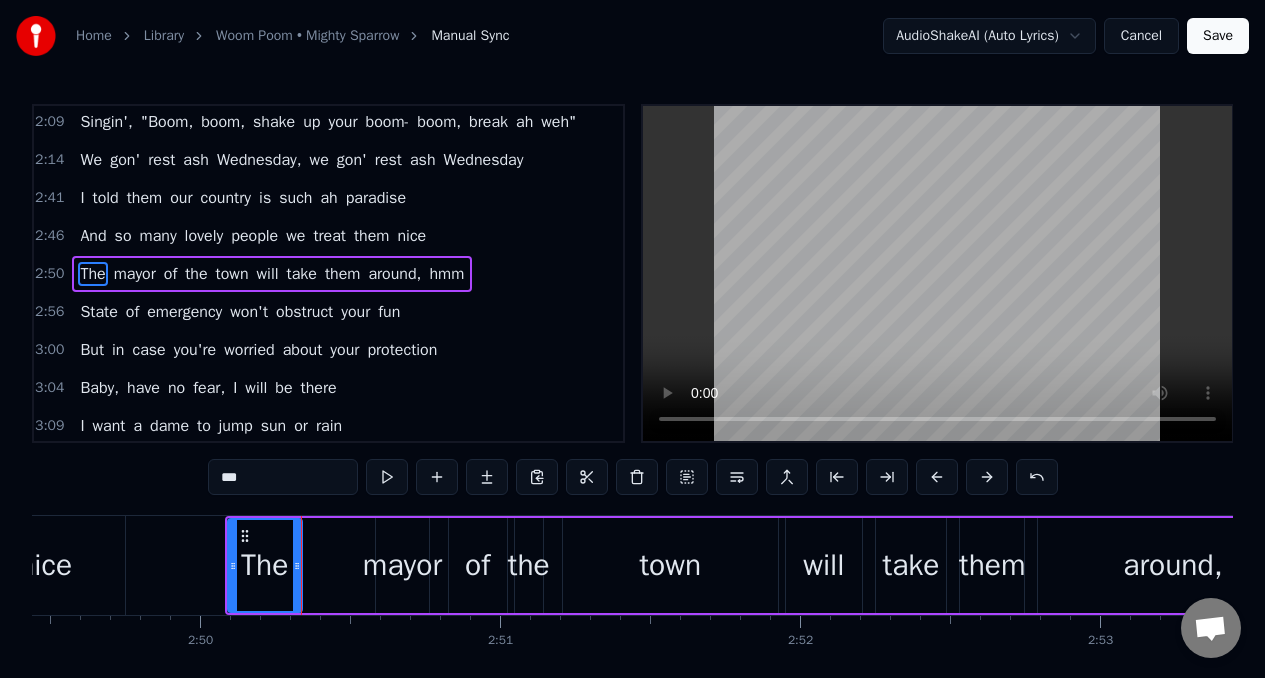 click at bounding box center (387, 477) 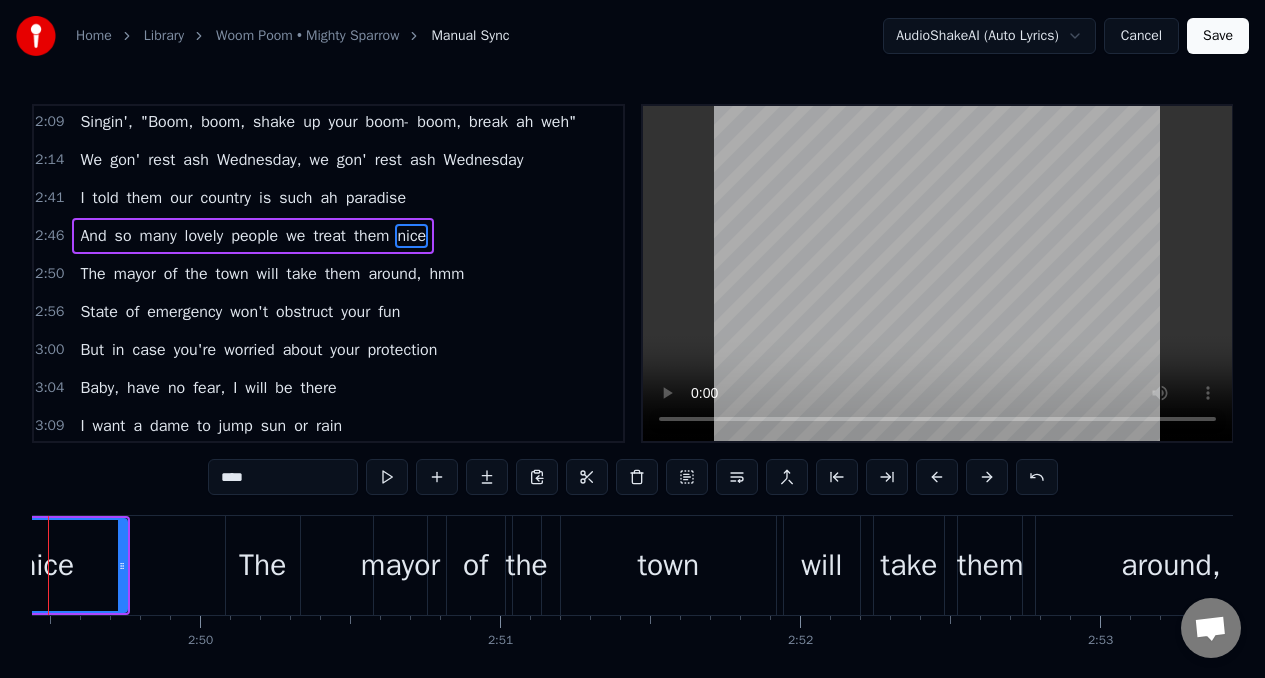 scroll, scrollTop: 652, scrollLeft: 0, axis: vertical 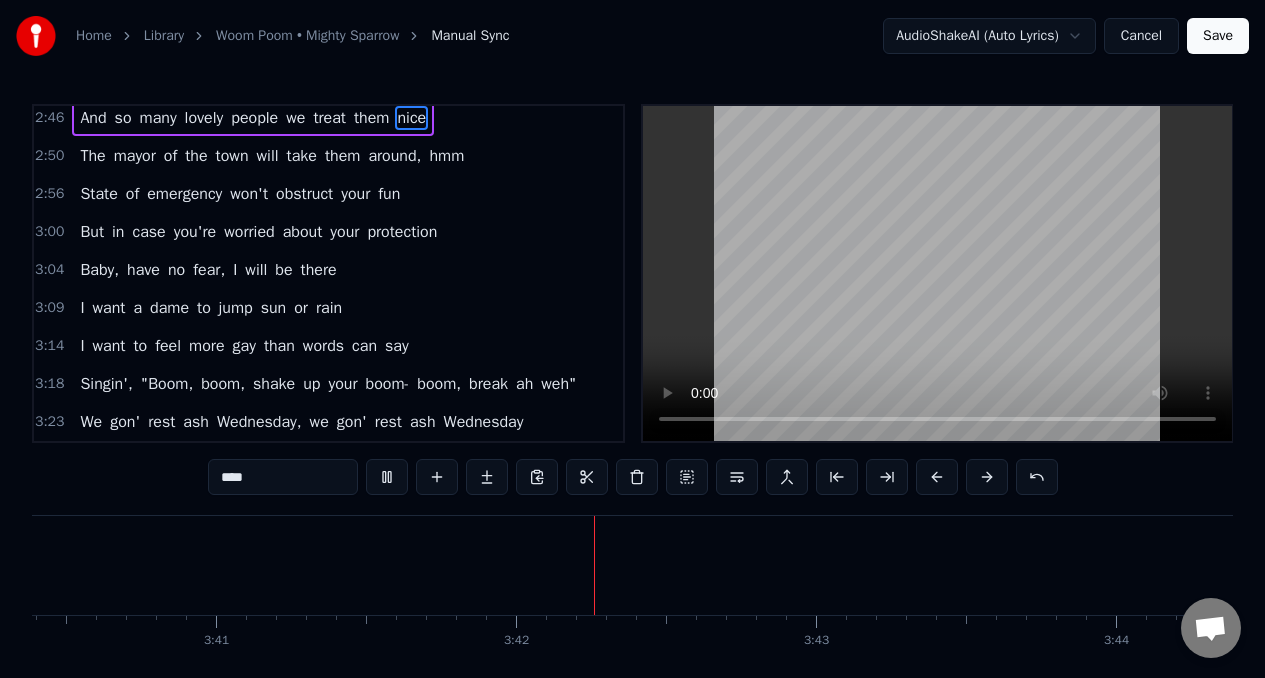click on "Save" at bounding box center [1218, 36] 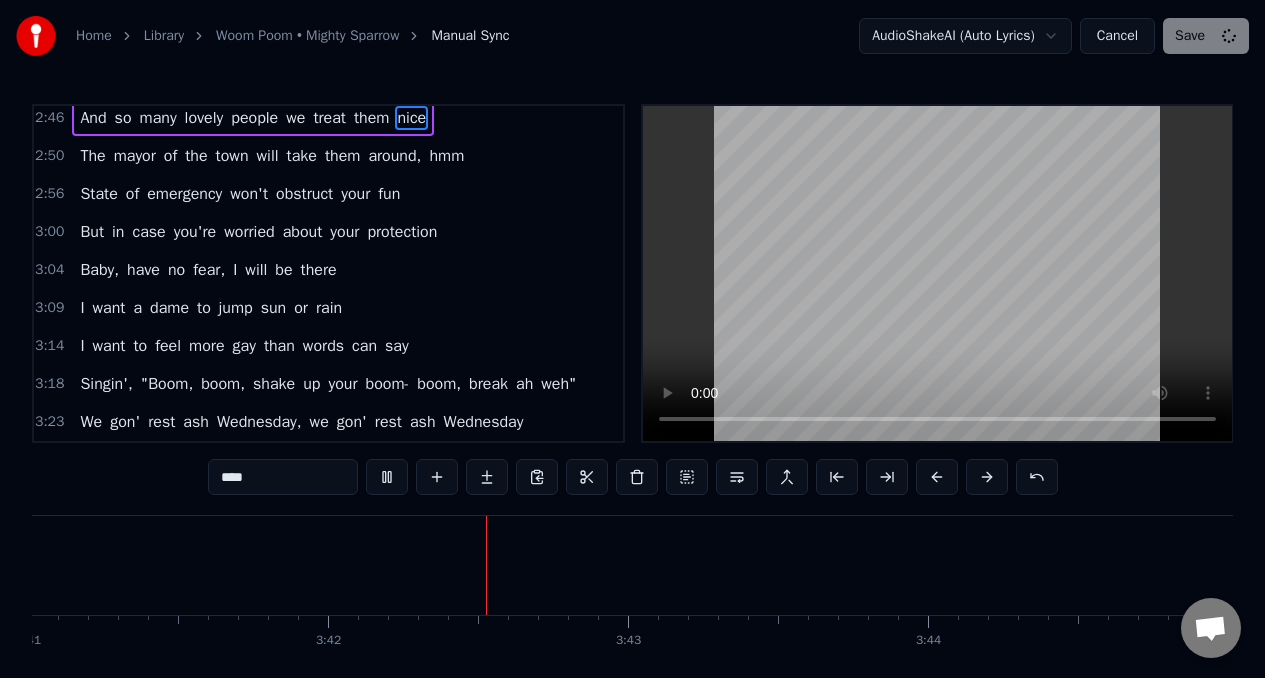 scroll, scrollTop: 0, scrollLeft: 66376, axis: horizontal 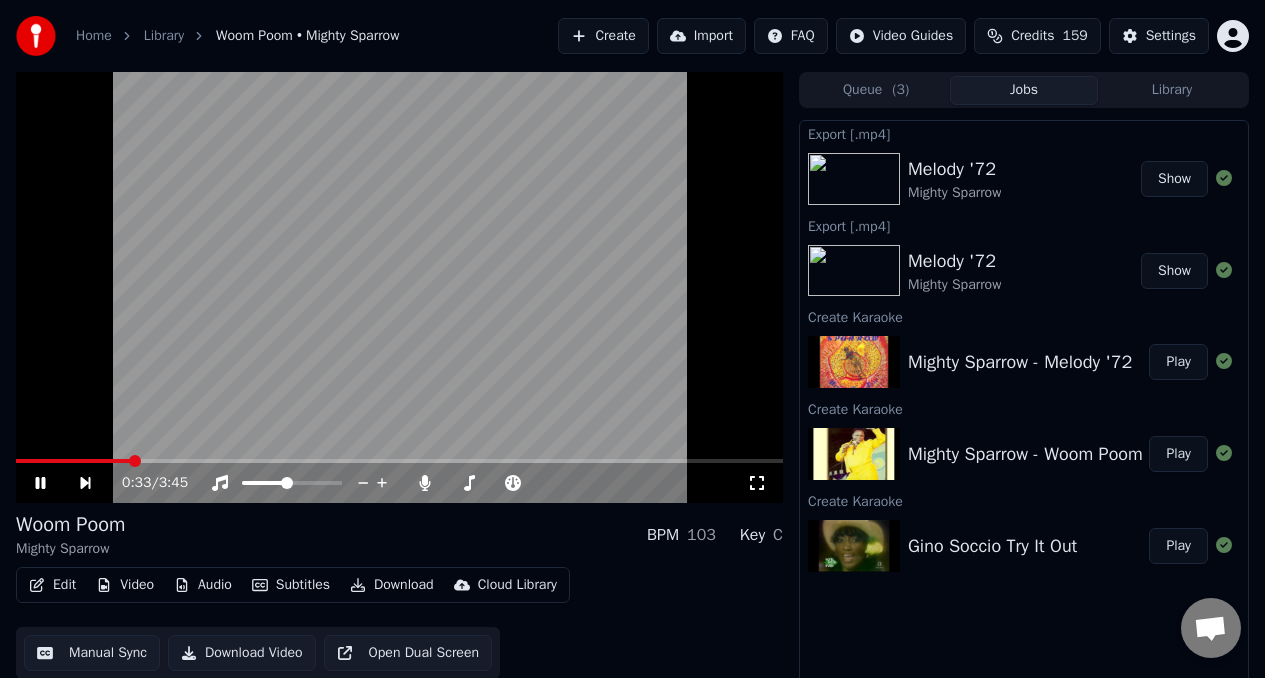 click at bounding box center (399, 287) 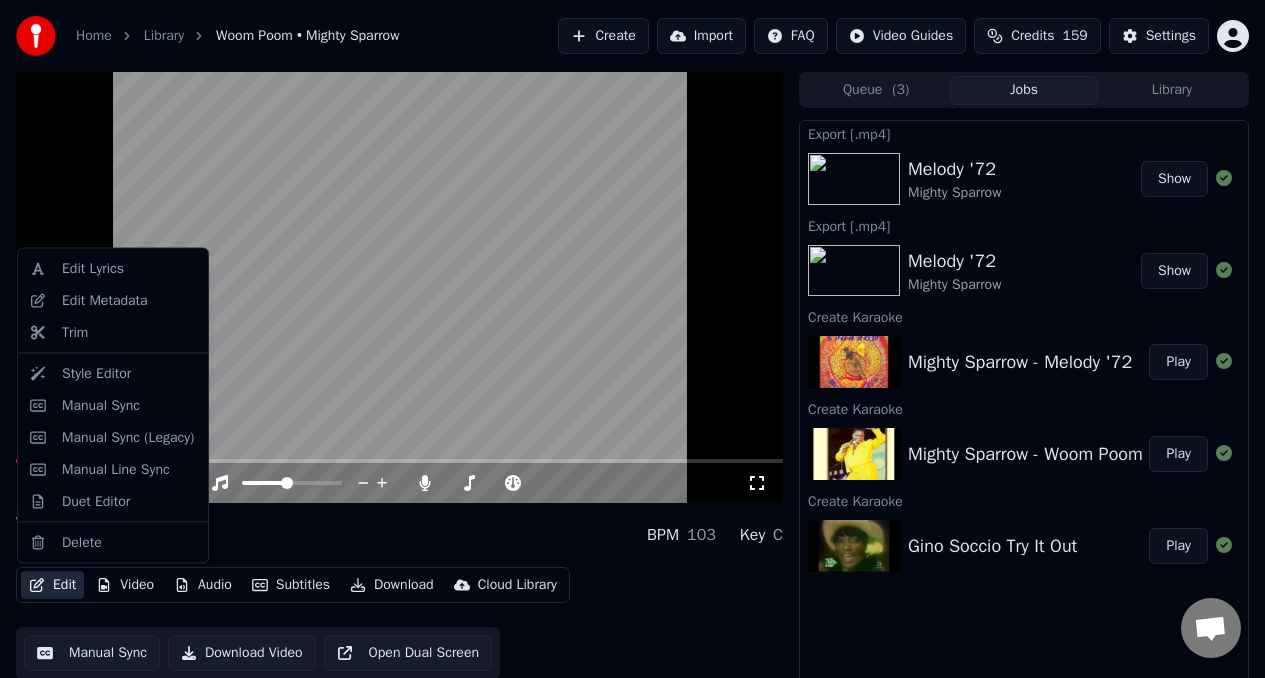 click on "Edit" at bounding box center [52, 585] 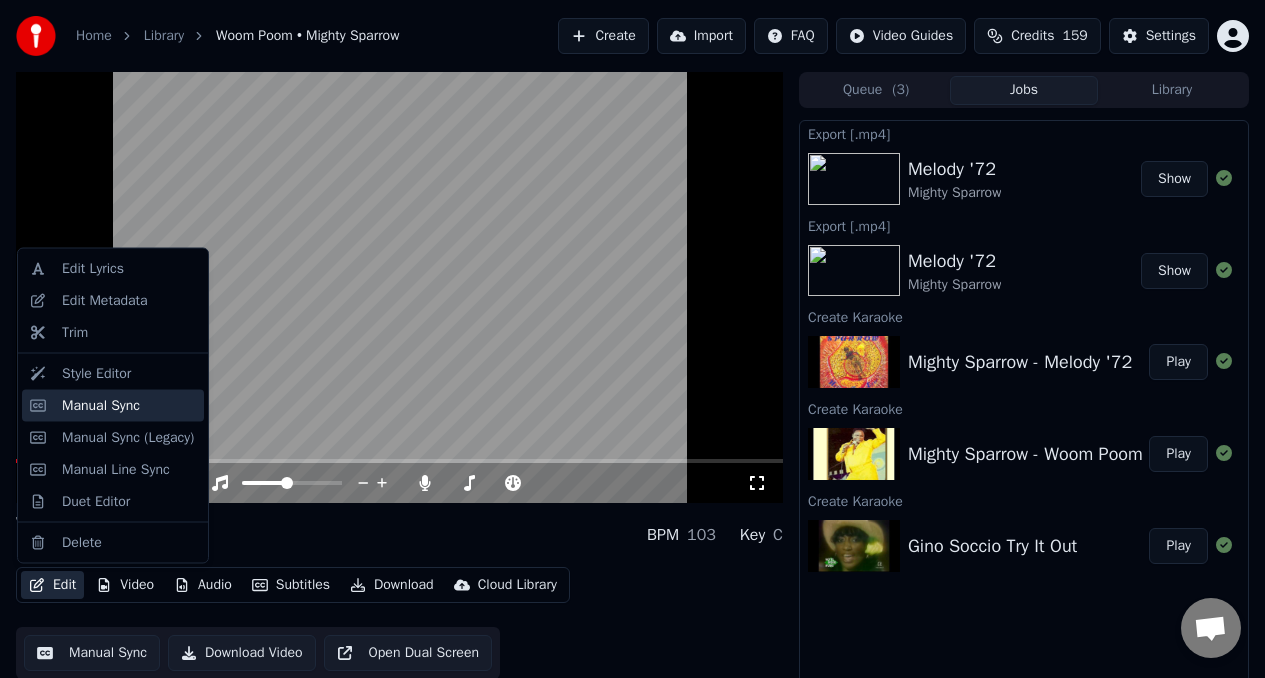 click on "Manual Sync" at bounding box center [101, 405] 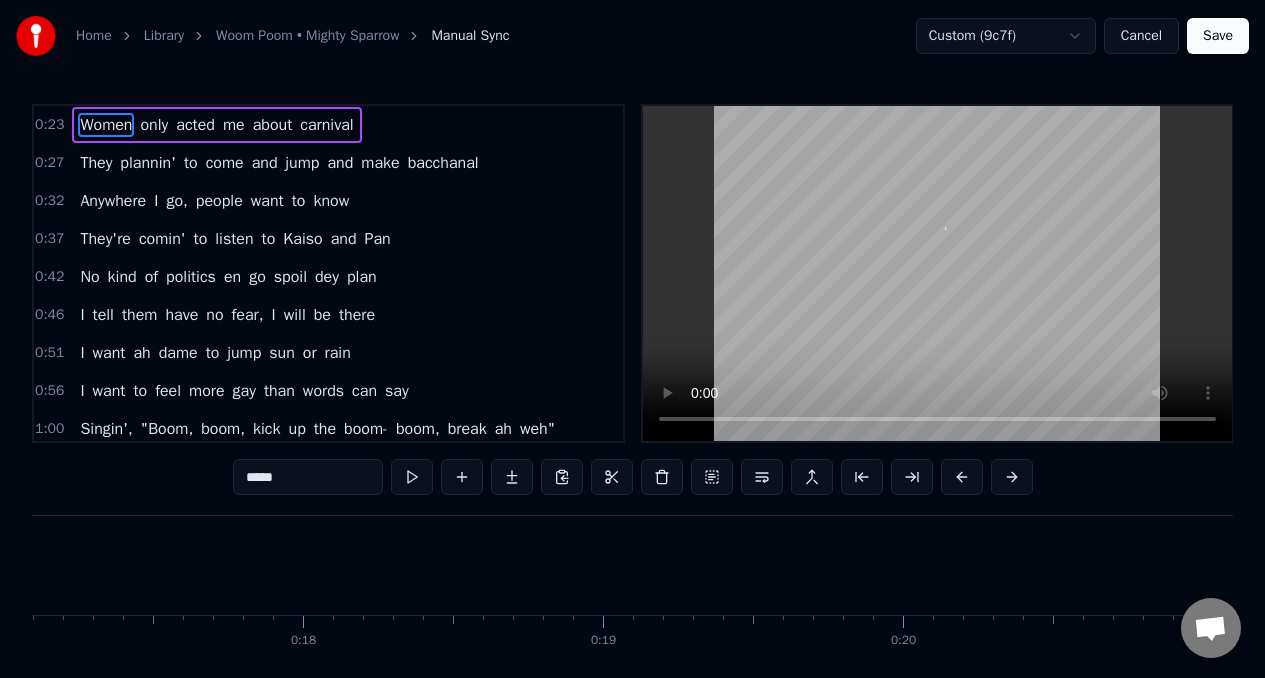 scroll, scrollTop: 0, scrollLeft: 6983, axis: horizontal 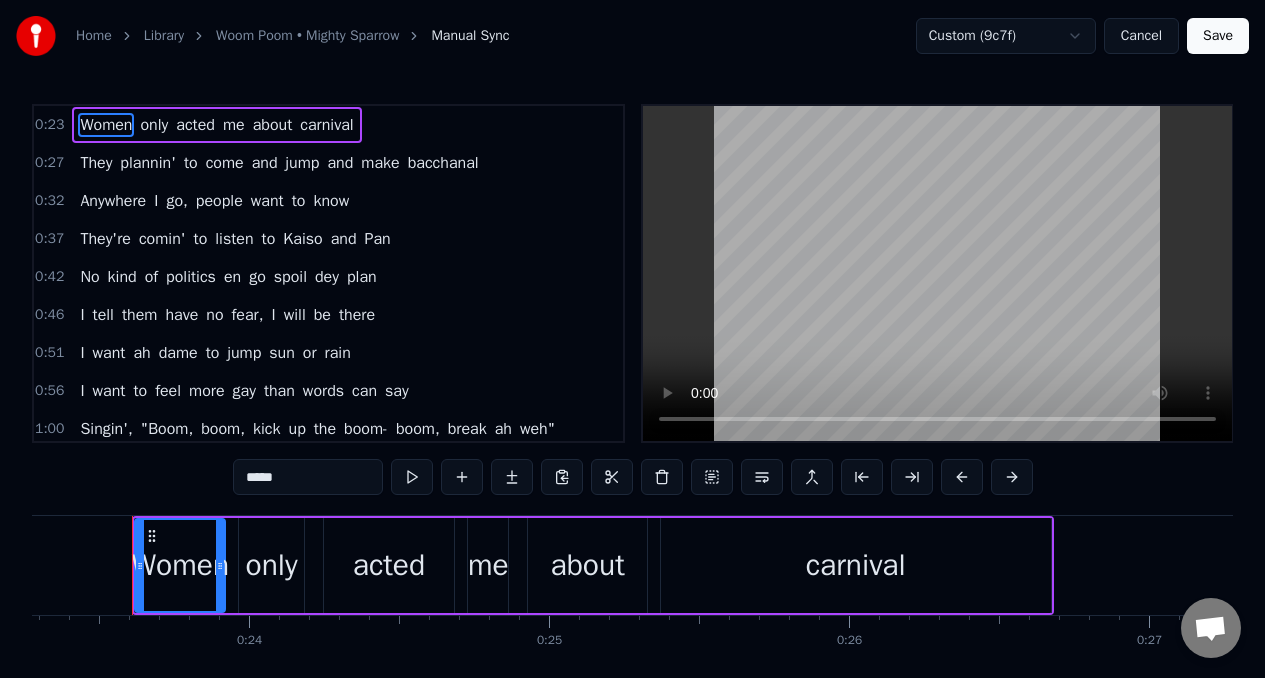 click on "acted" at bounding box center (389, 565) 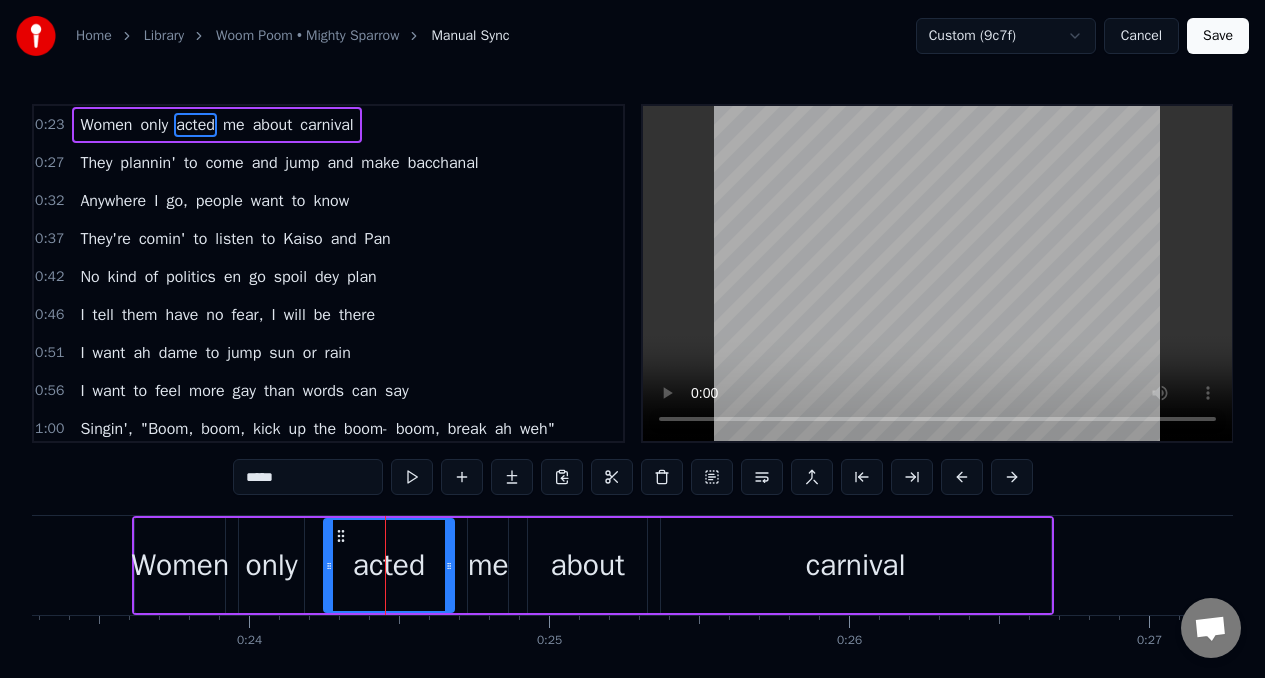 click on "*****" at bounding box center (308, 477) 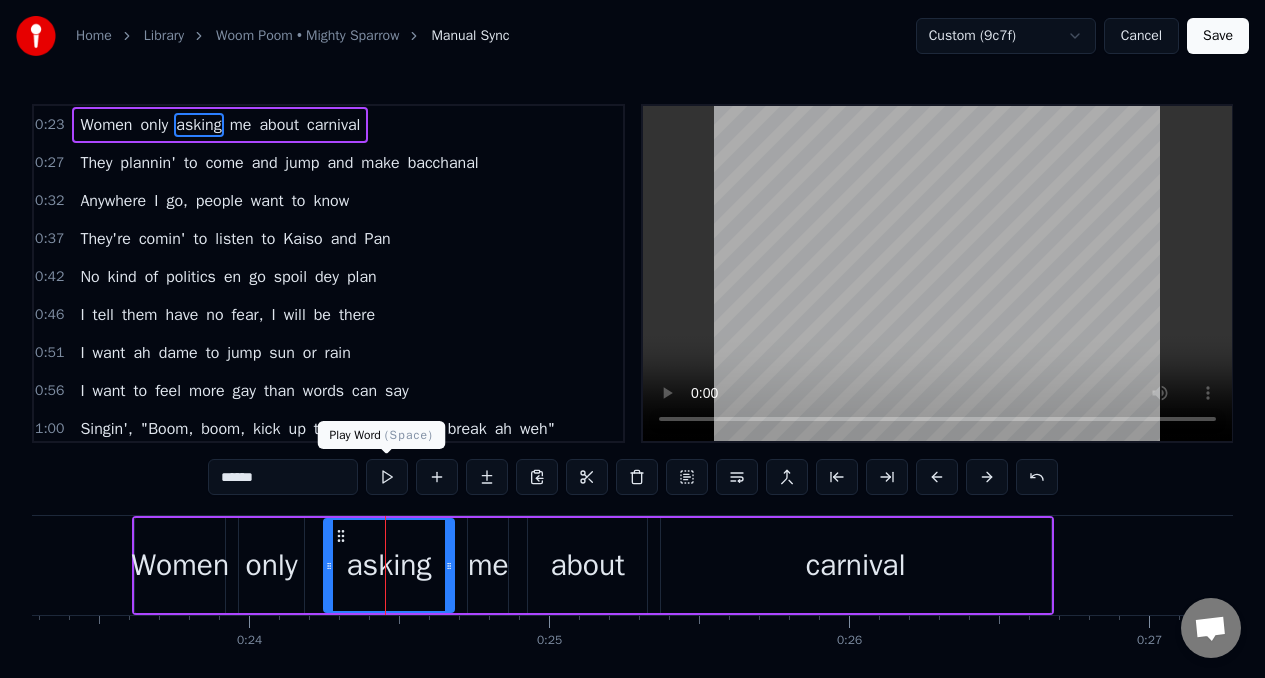 type on "******" 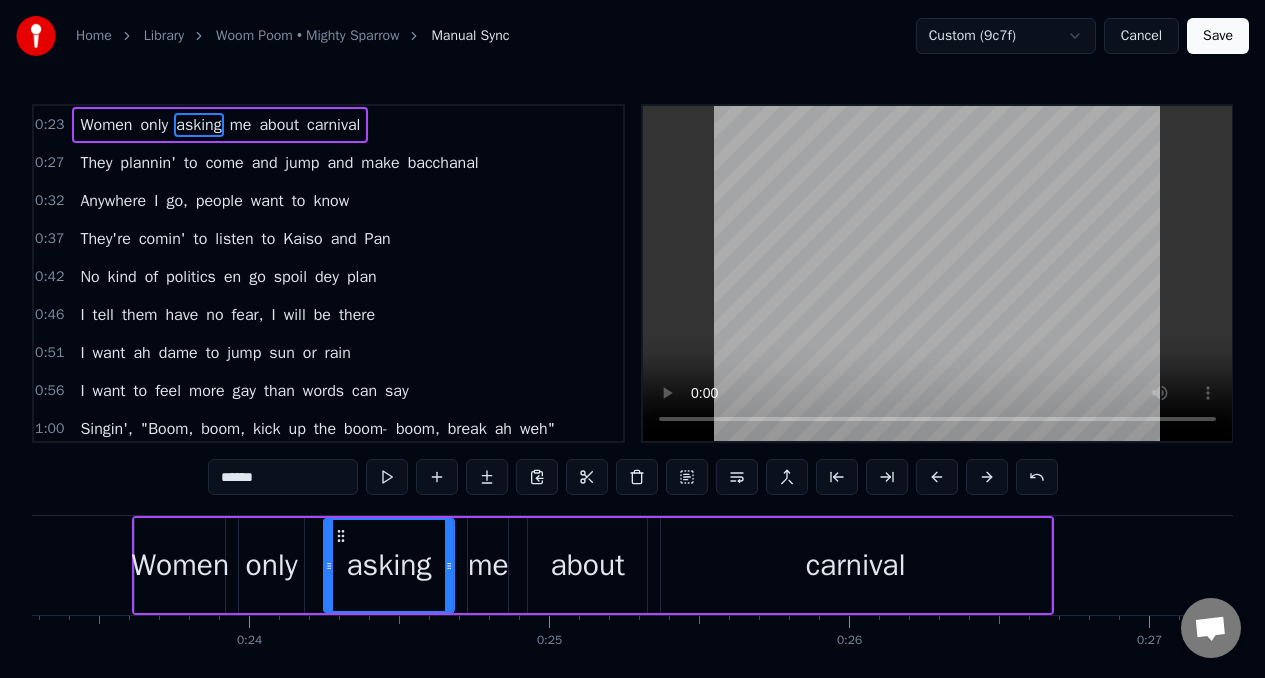 click at bounding box center [387, 477] 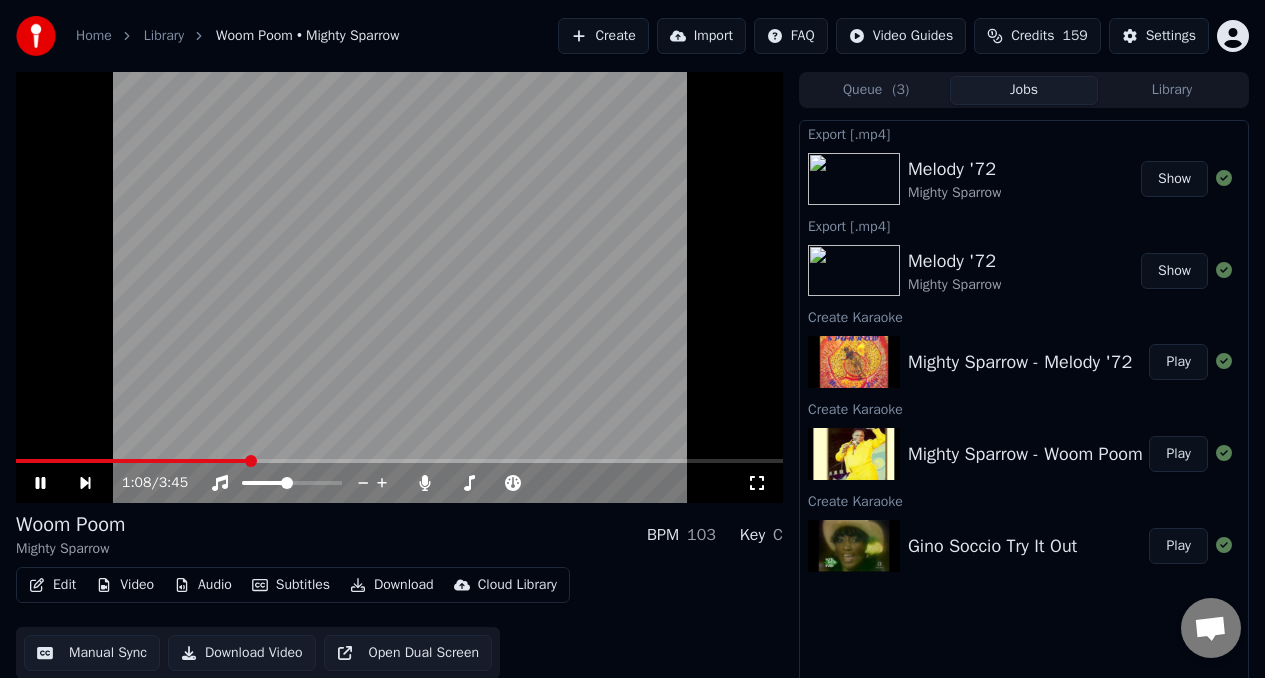 click at bounding box center [399, 287] 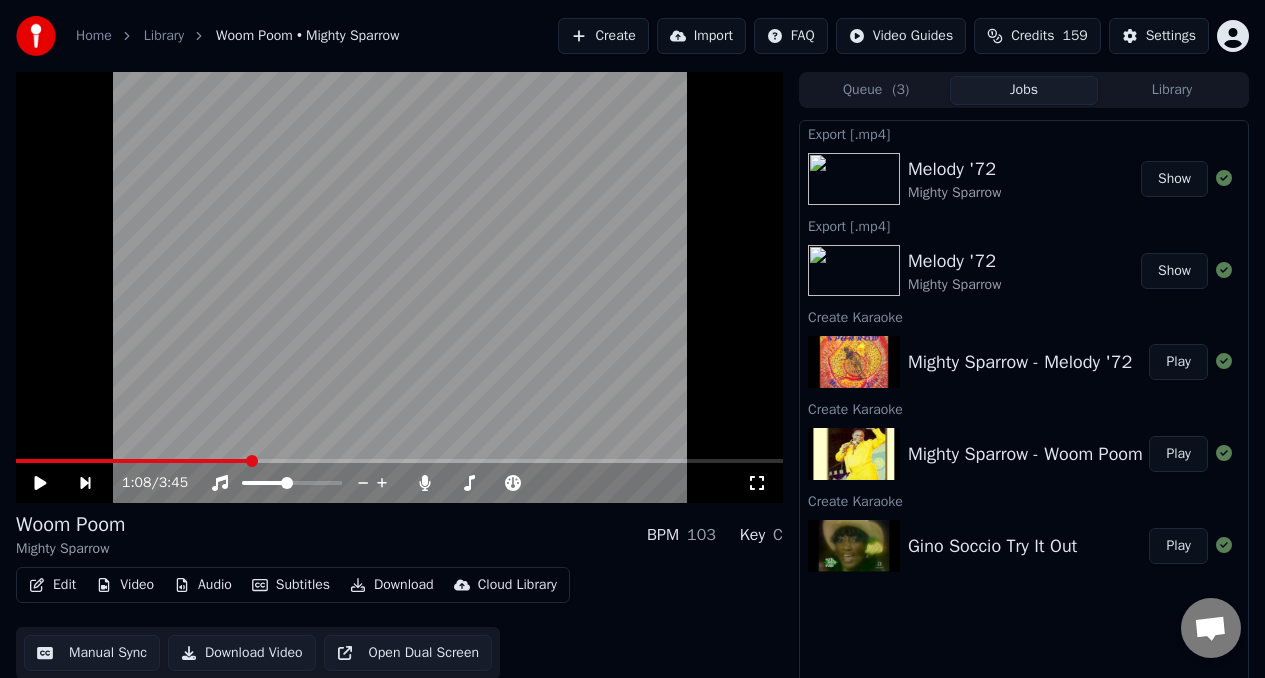 click on "Edit" at bounding box center [52, 585] 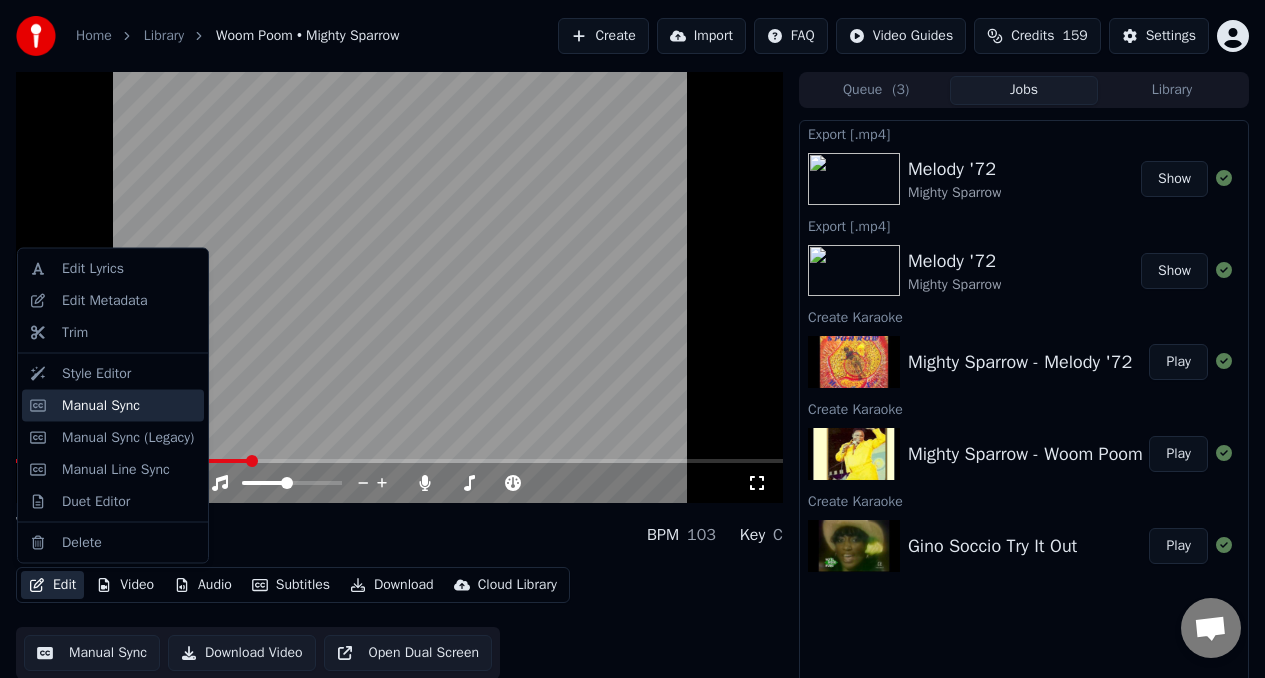 click on "Manual Sync" at bounding box center [101, 405] 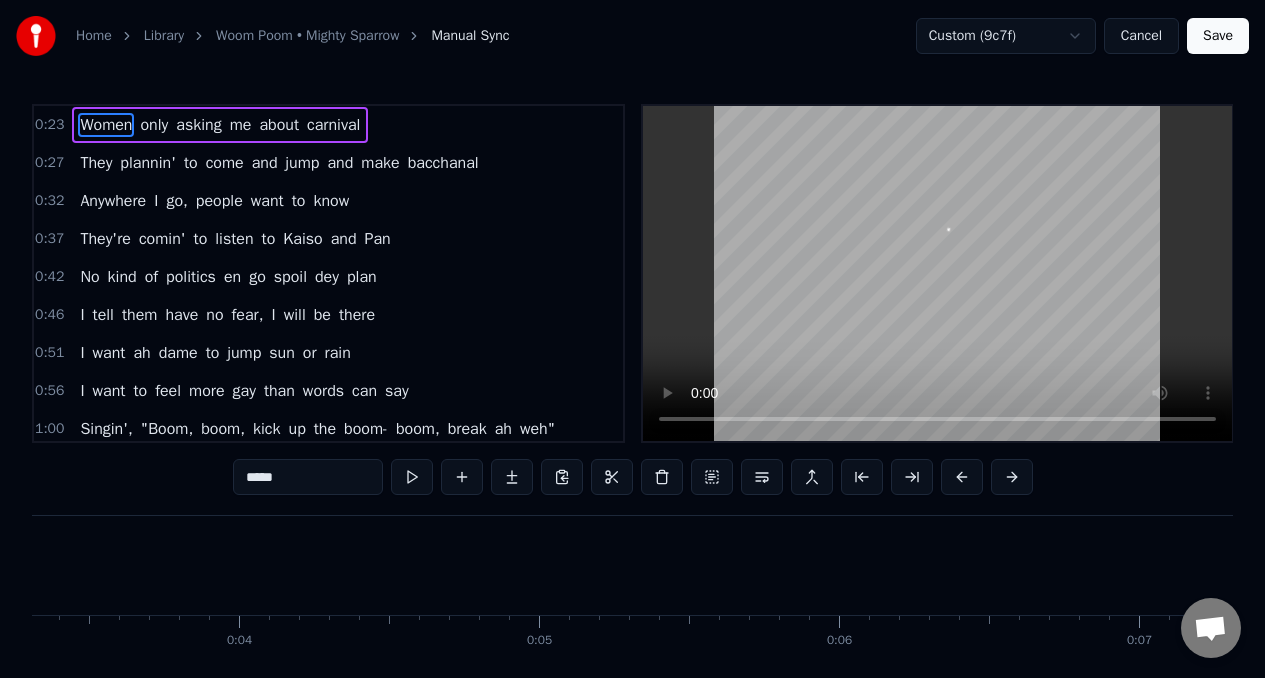 scroll, scrollTop: 0, scrollLeft: 6983, axis: horizontal 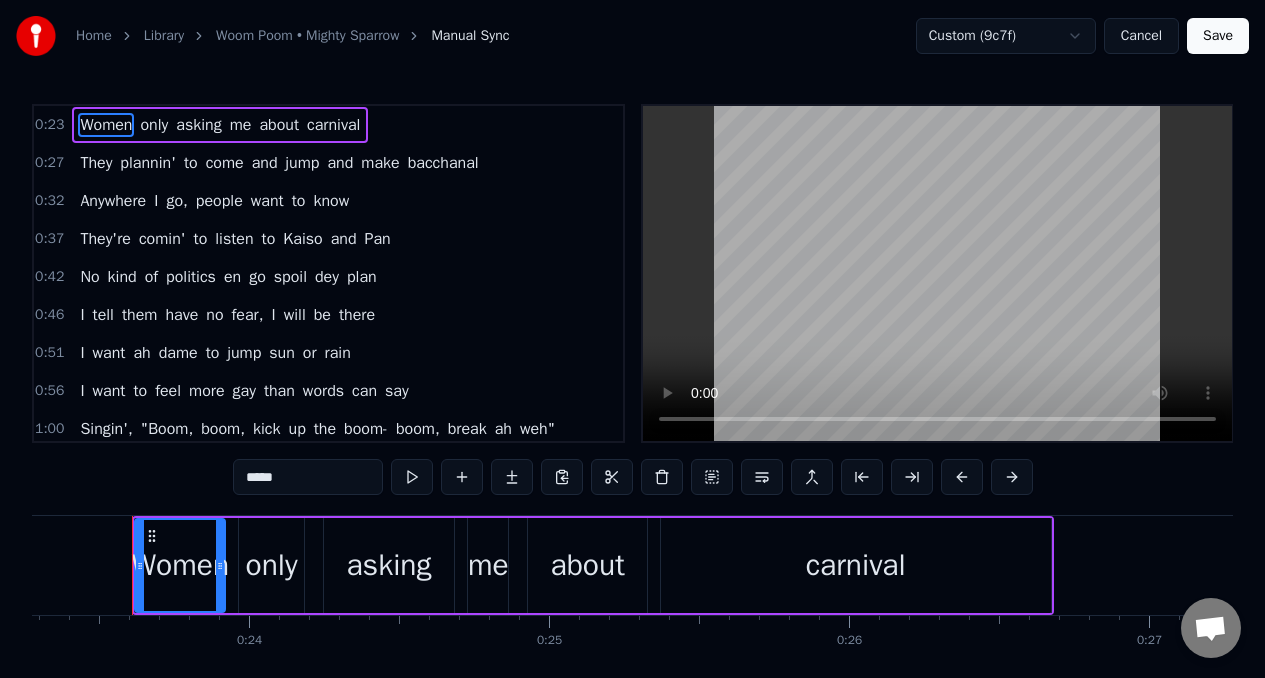 click on "Singin'," at bounding box center (106, 429) 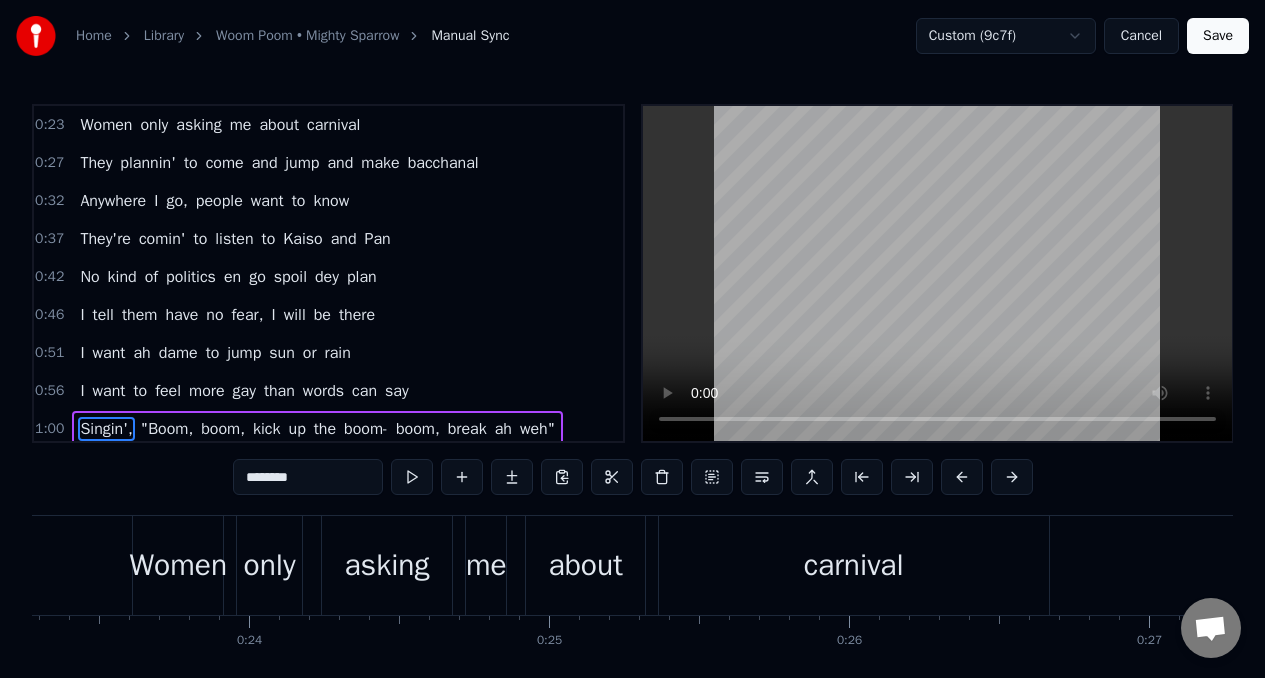 scroll, scrollTop: 80, scrollLeft: 0, axis: vertical 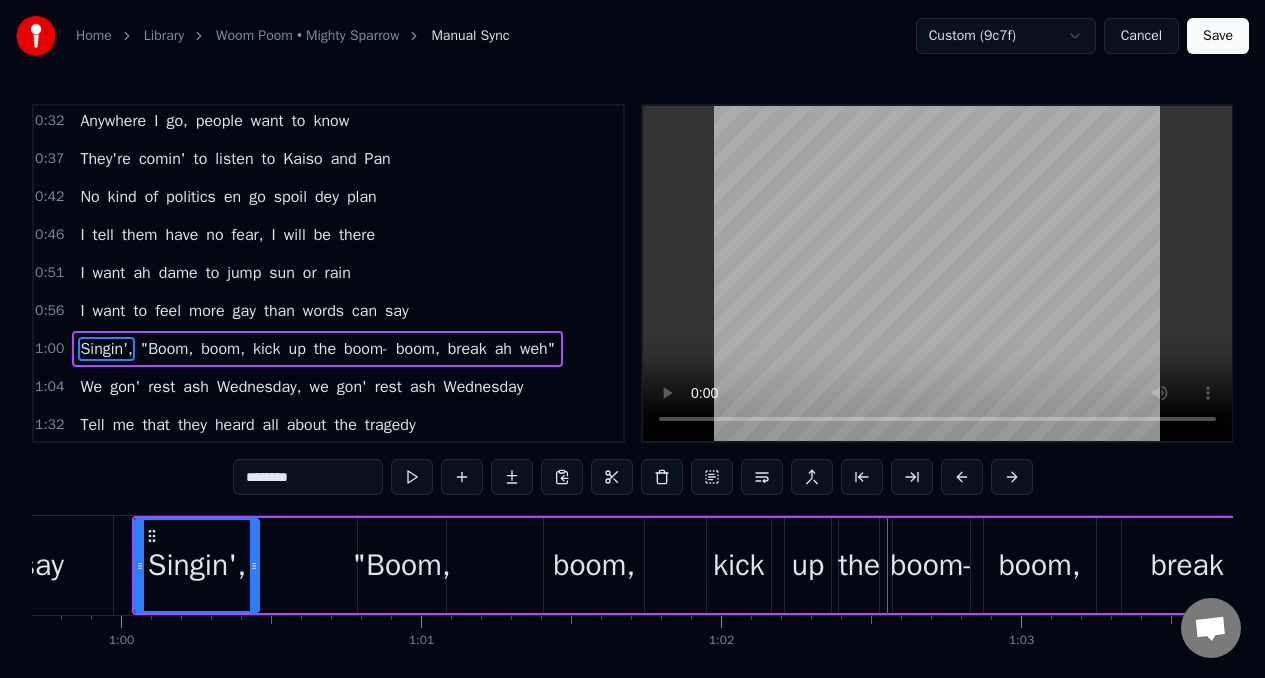 click on "kick" at bounding box center (739, 565) 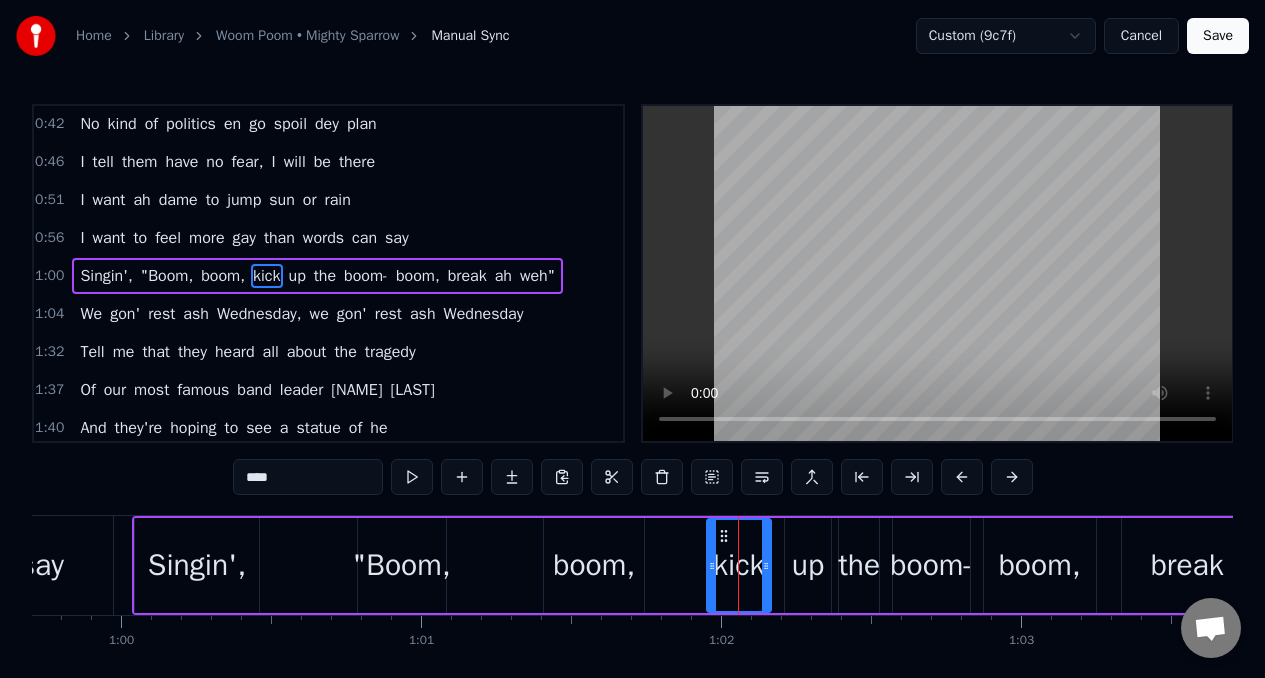 scroll, scrollTop: 155, scrollLeft: 0, axis: vertical 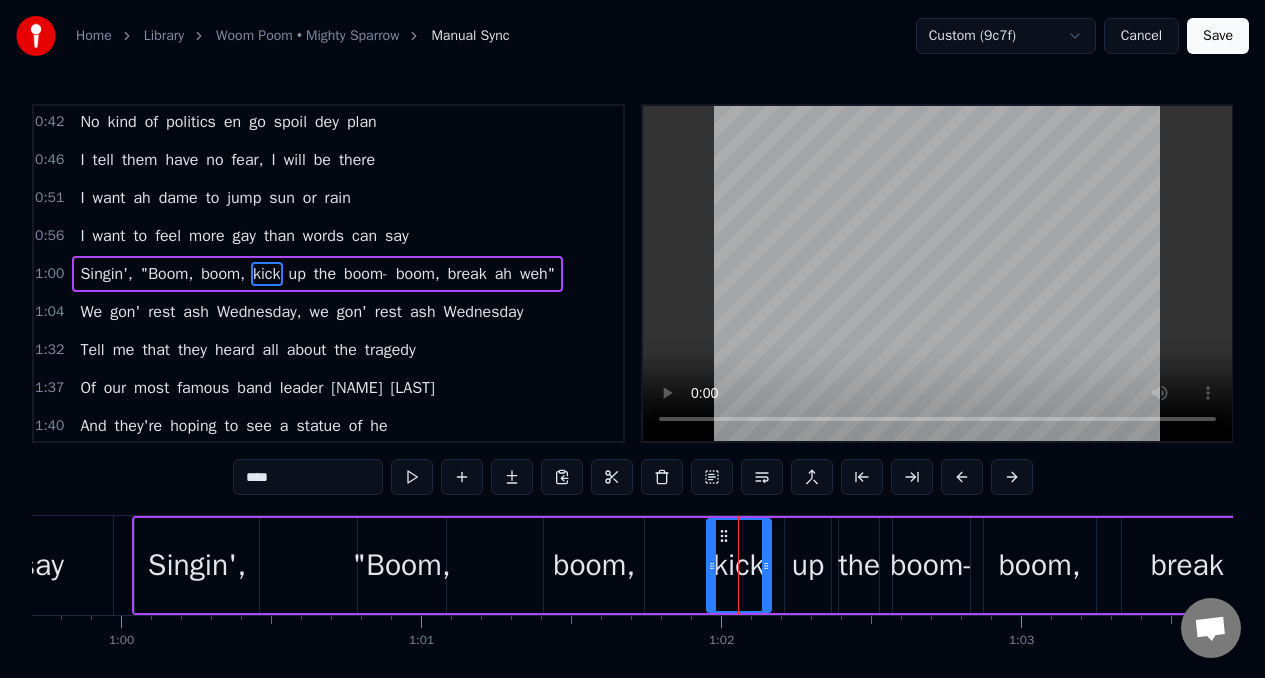 click on "****" at bounding box center [308, 477] 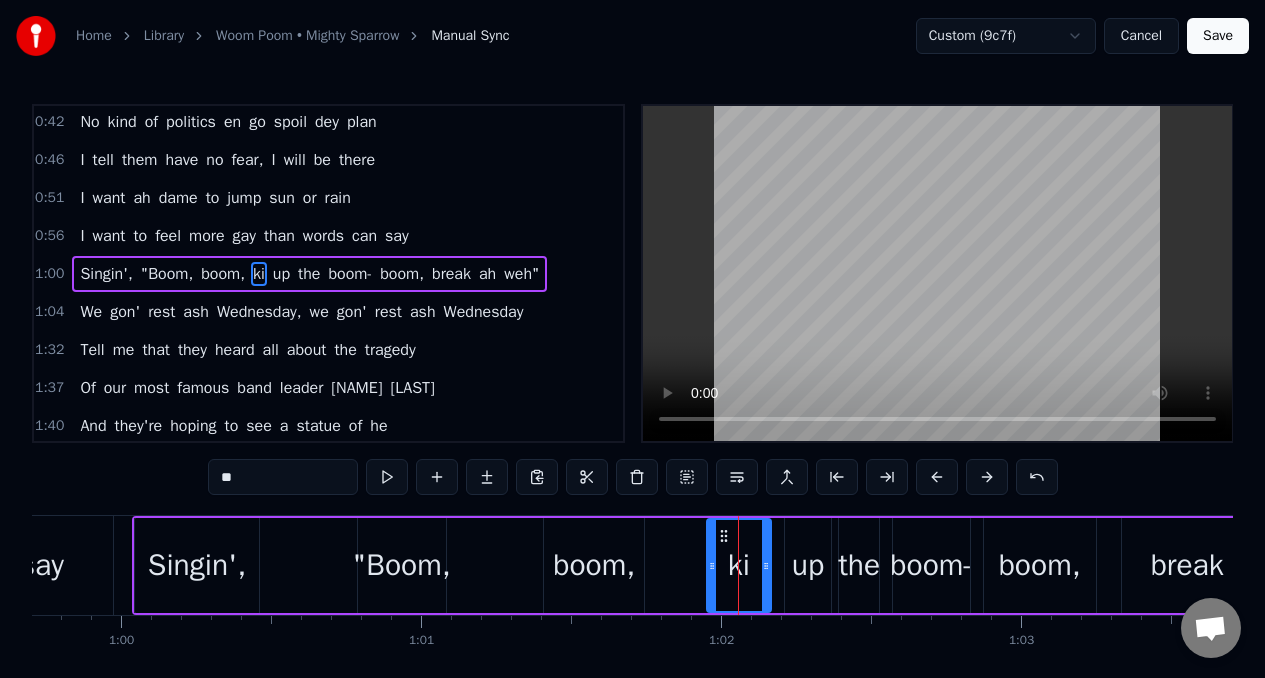 type on "*" 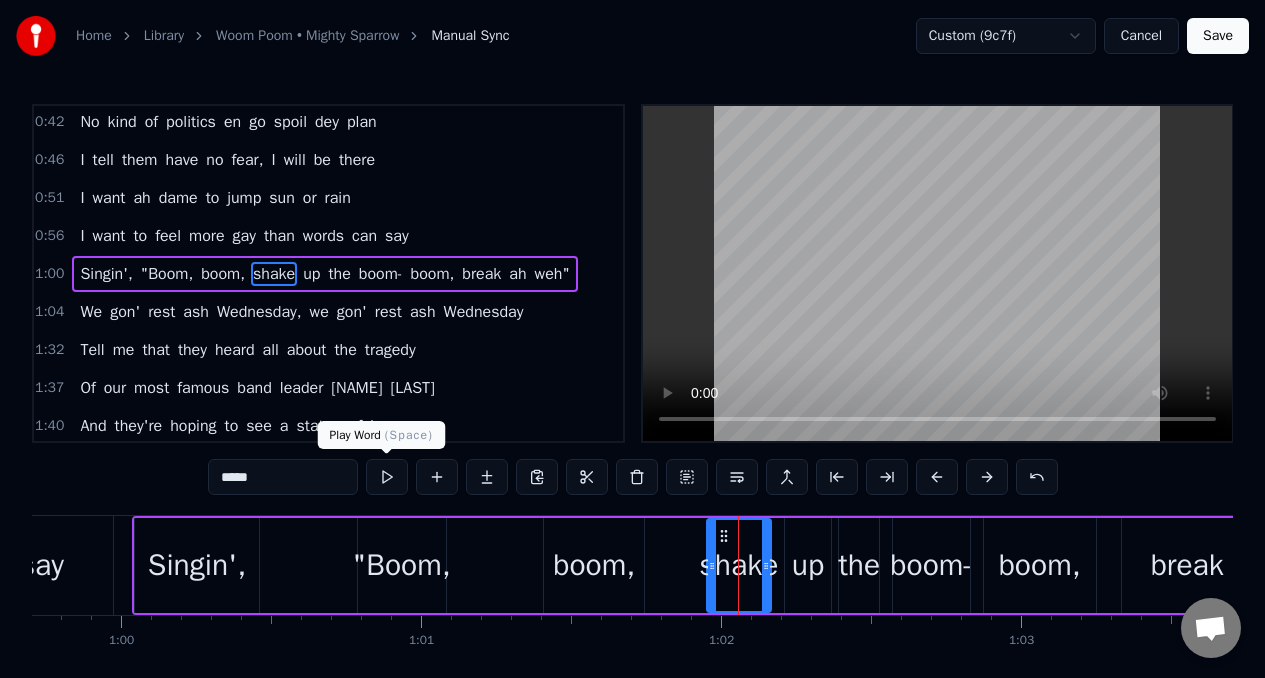 click at bounding box center [387, 477] 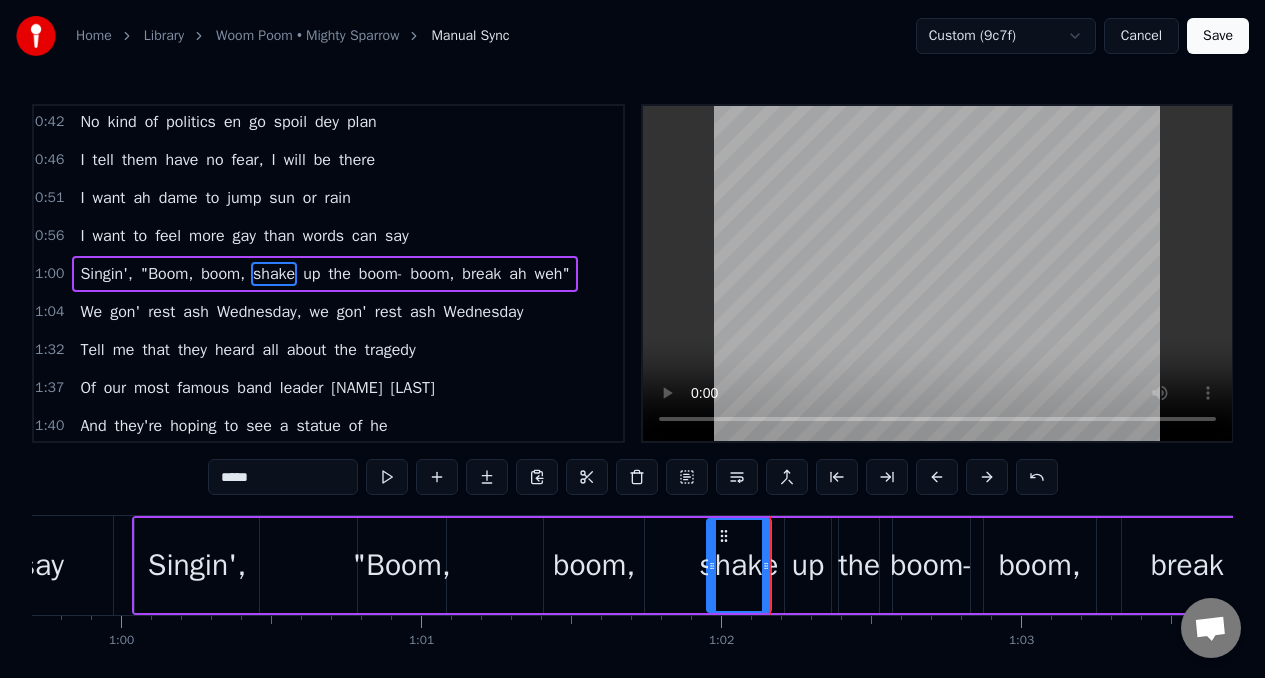 click at bounding box center (387, 477) 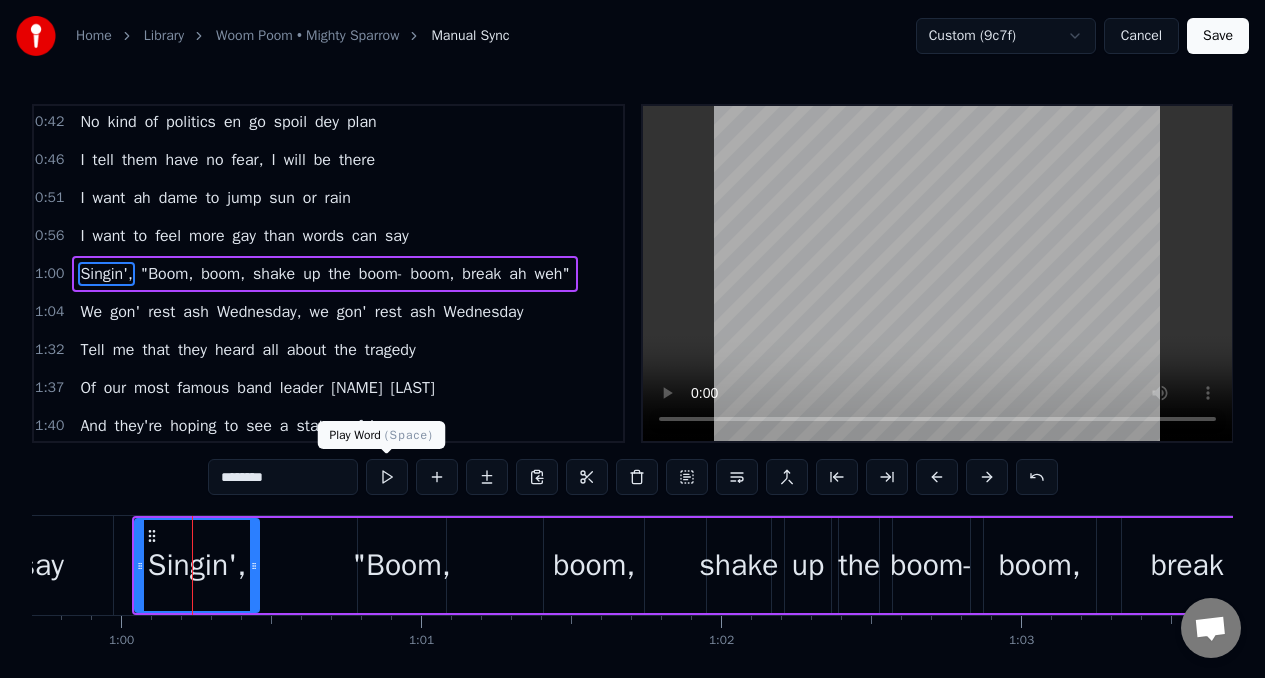 click at bounding box center [387, 477] 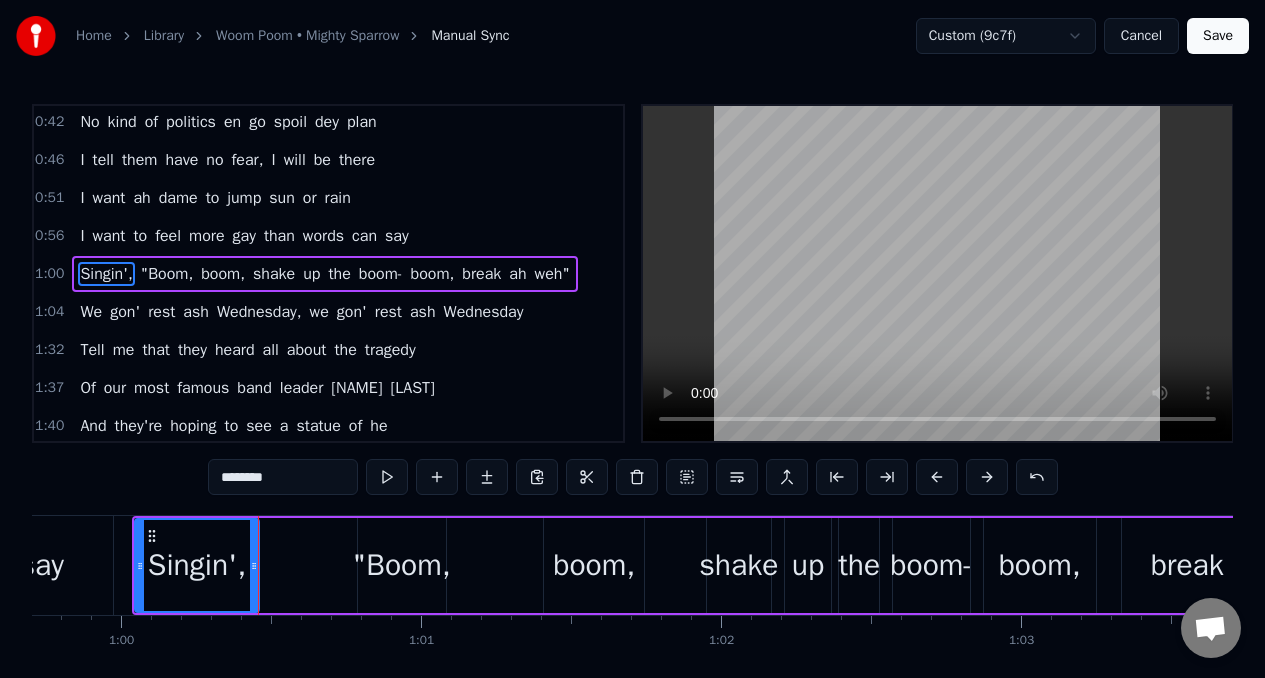 click at bounding box center (387, 477) 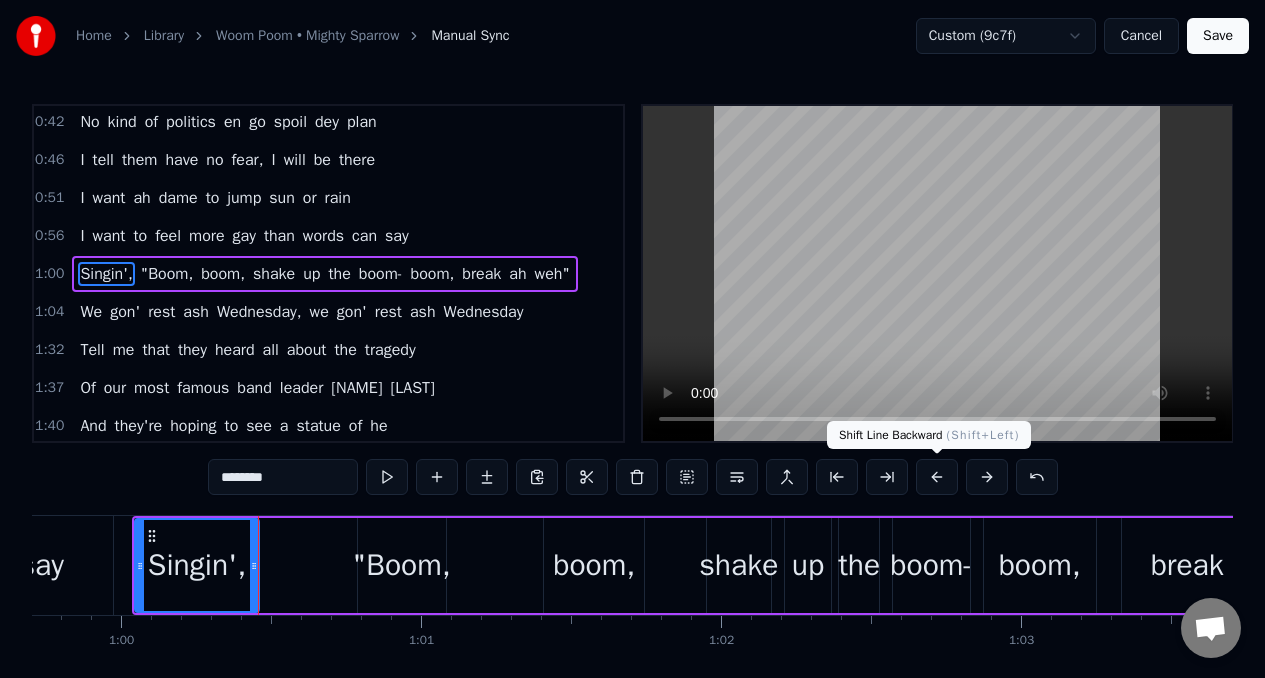 click at bounding box center (937, 477) 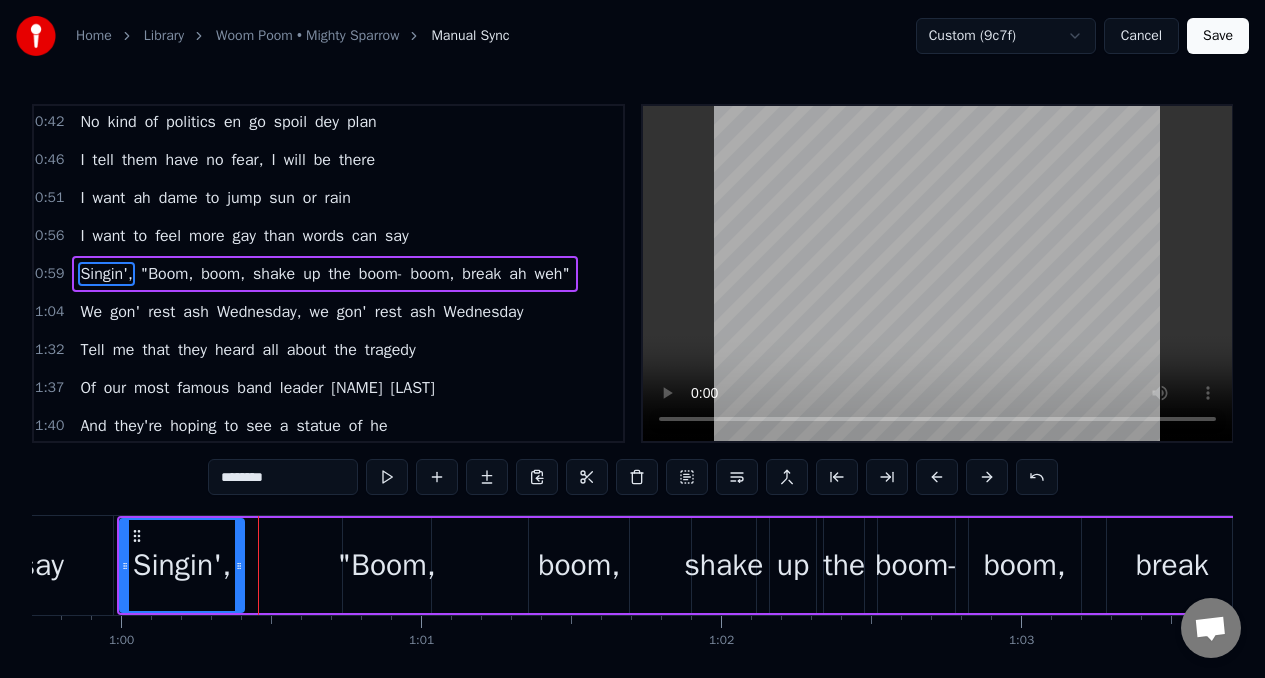 click on "********" at bounding box center [283, 477] 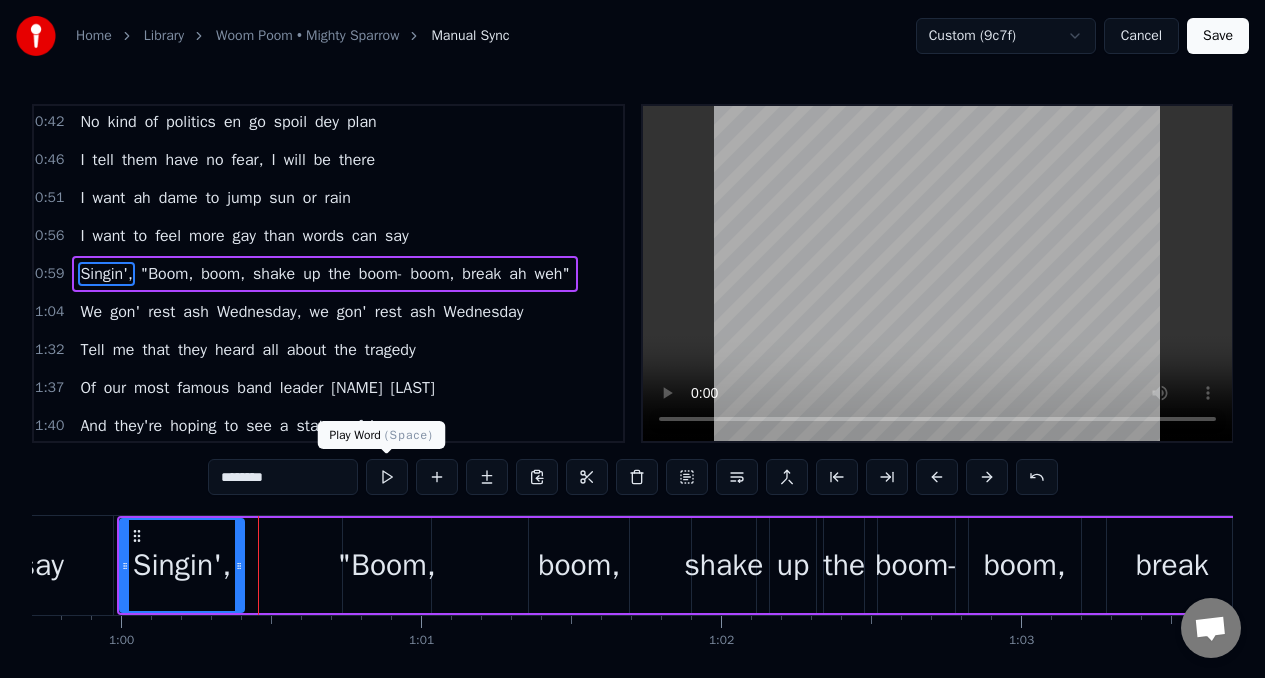 click at bounding box center [387, 477] 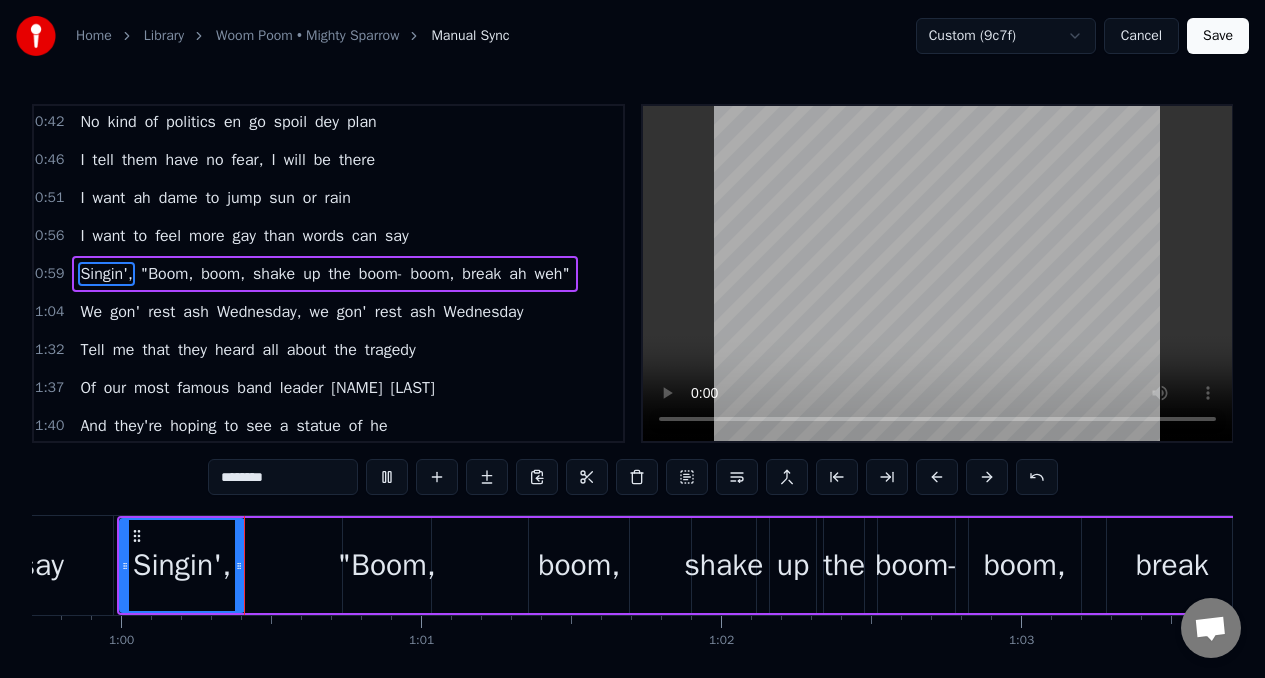 scroll, scrollTop: 0, scrollLeft: 17896, axis: horizontal 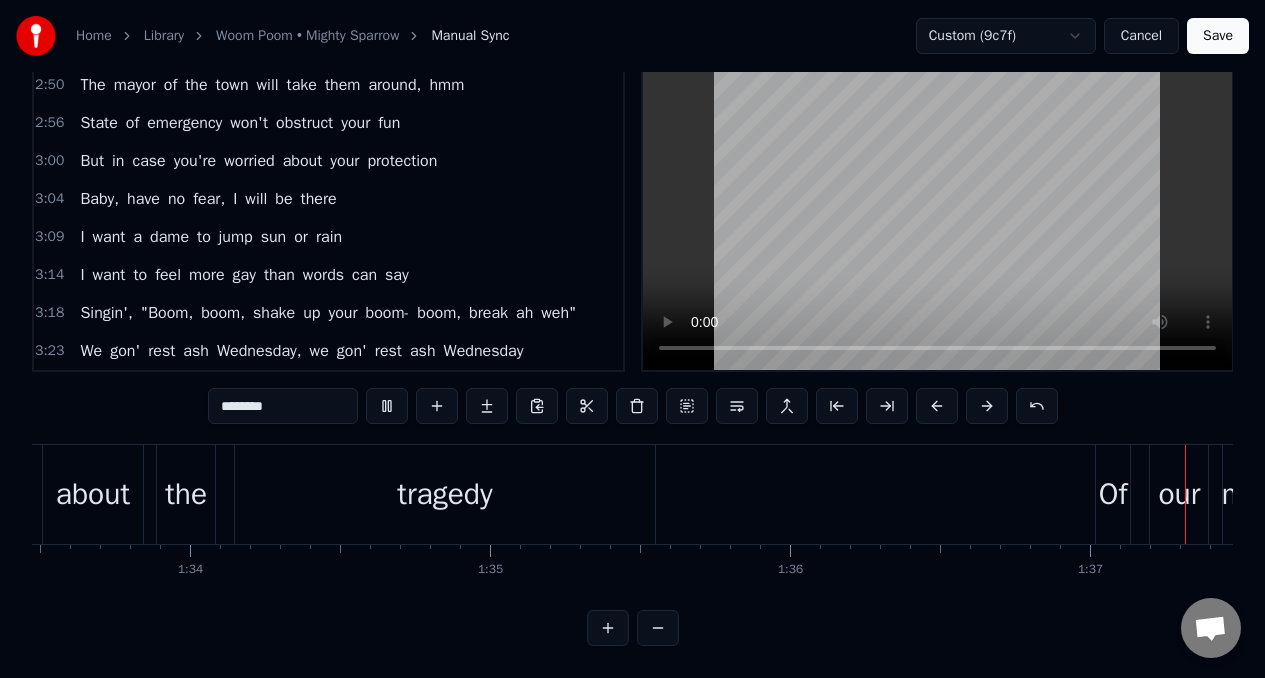 click on "Save" at bounding box center [1218, 36] 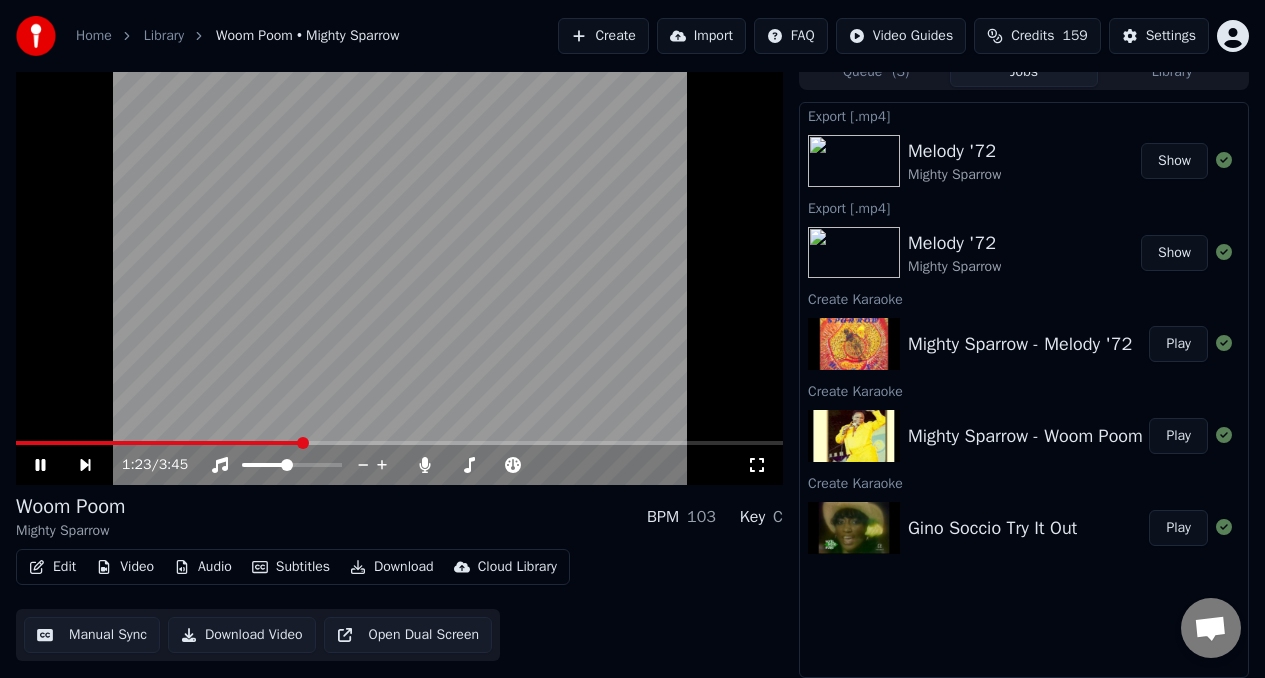 click at bounding box center (399, 269) 